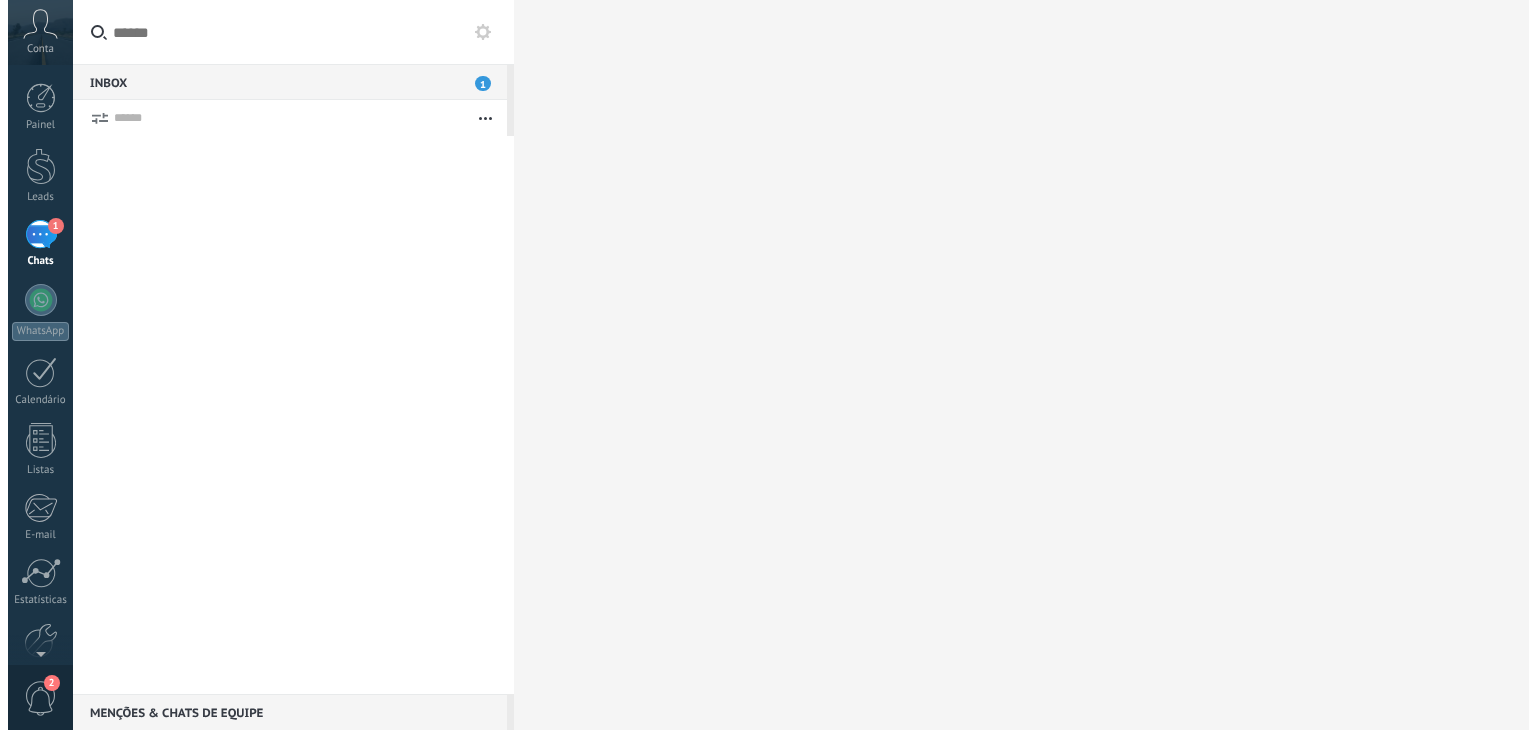 scroll, scrollTop: 0, scrollLeft: 0, axis: both 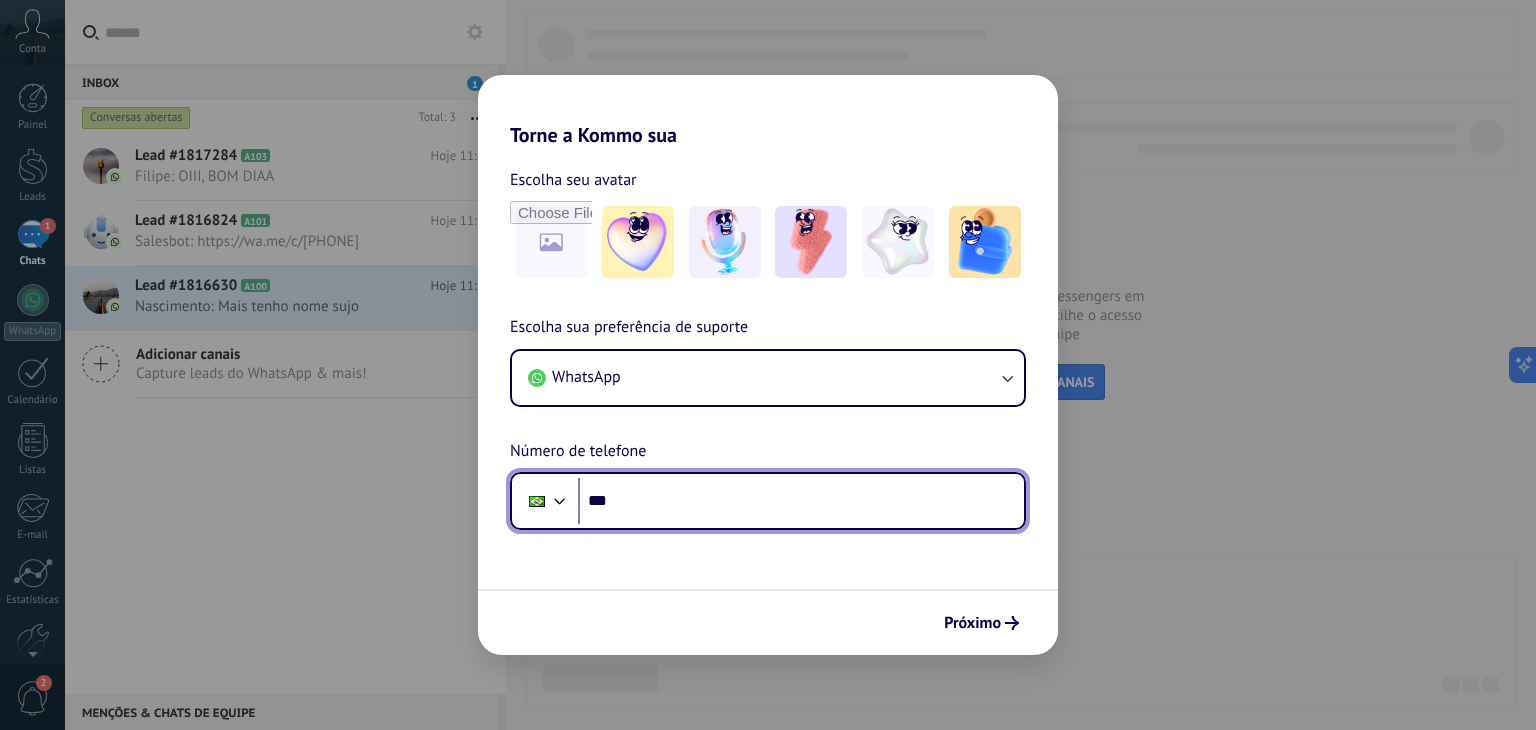 click on "***" at bounding box center [801, 501] 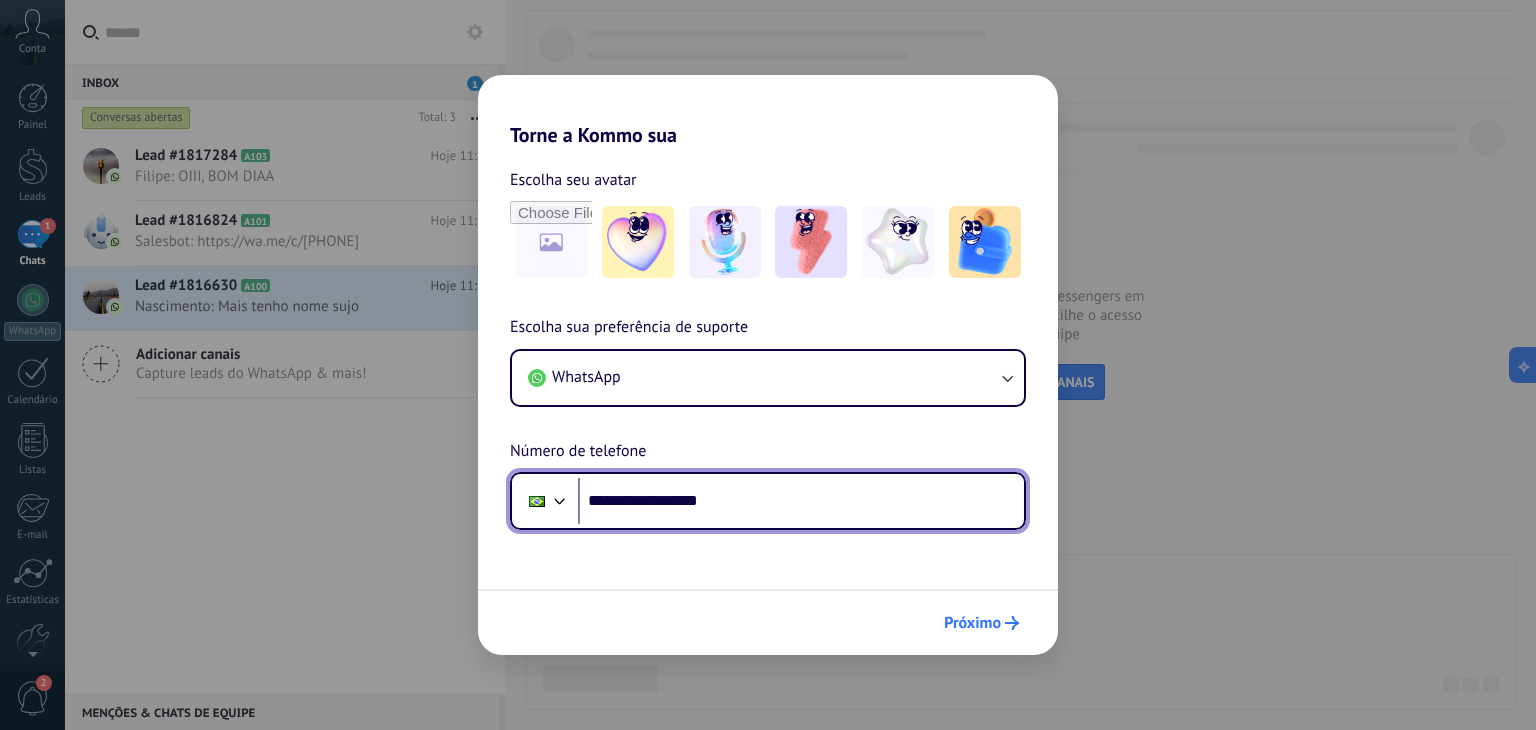 type on "**********" 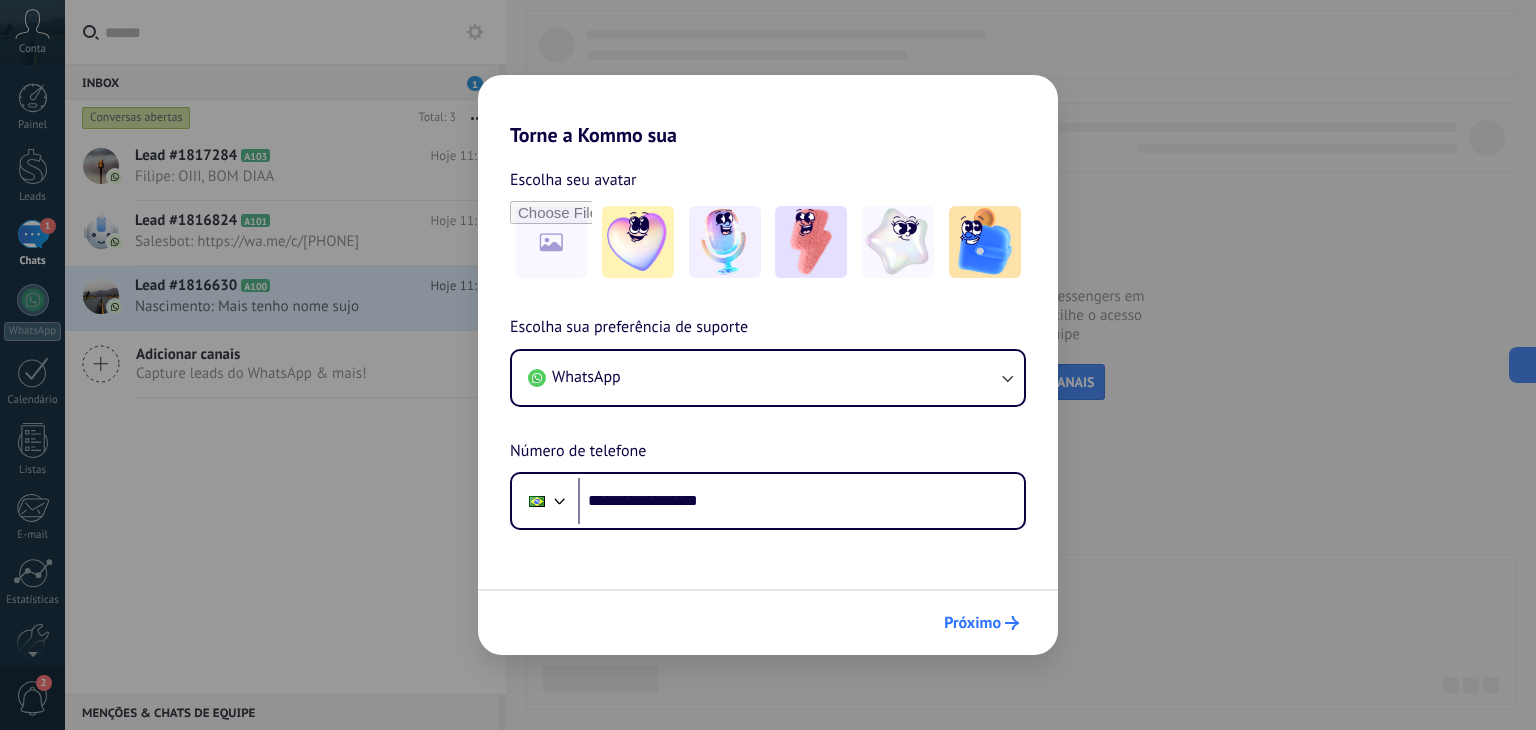 click on "Próximo" at bounding box center [981, 623] 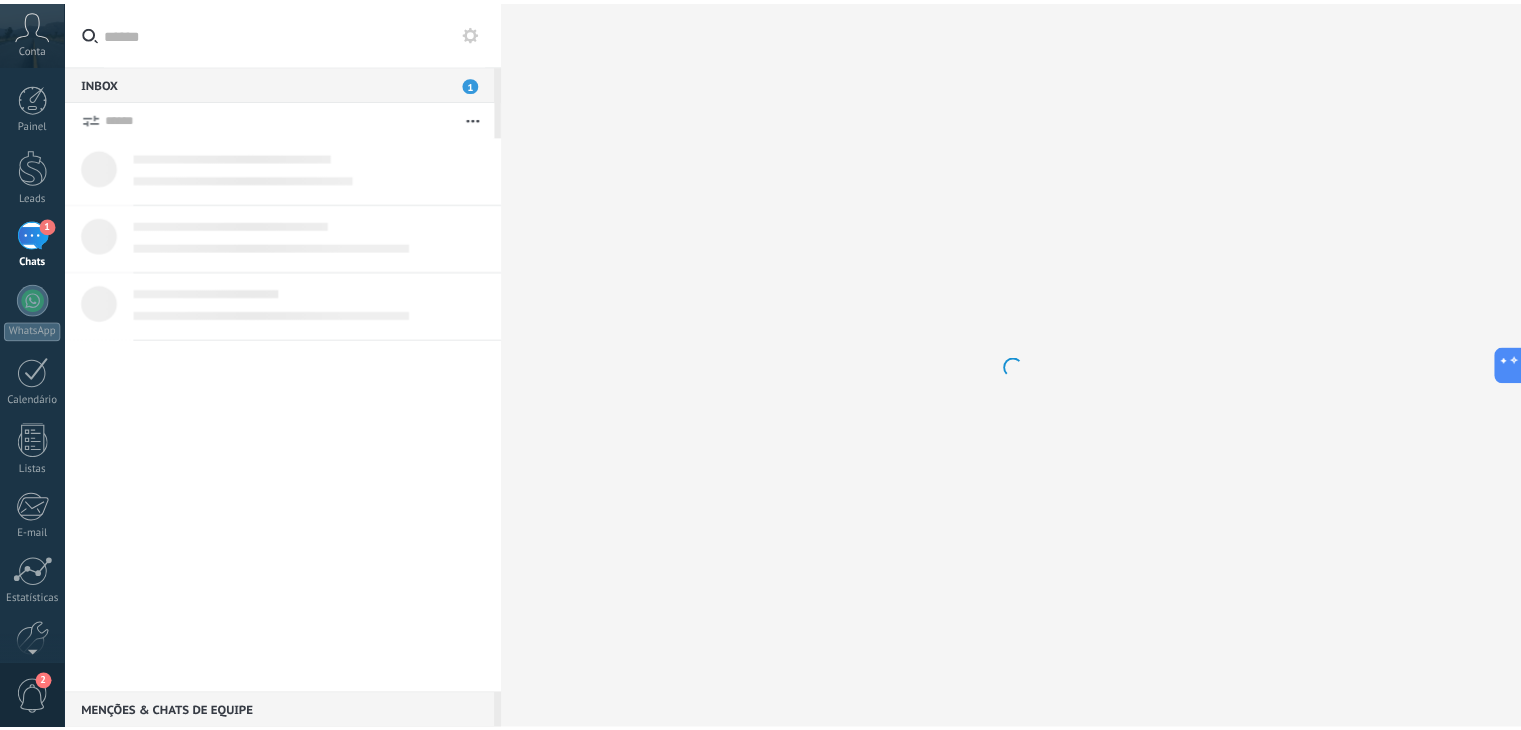 scroll, scrollTop: 0, scrollLeft: 0, axis: both 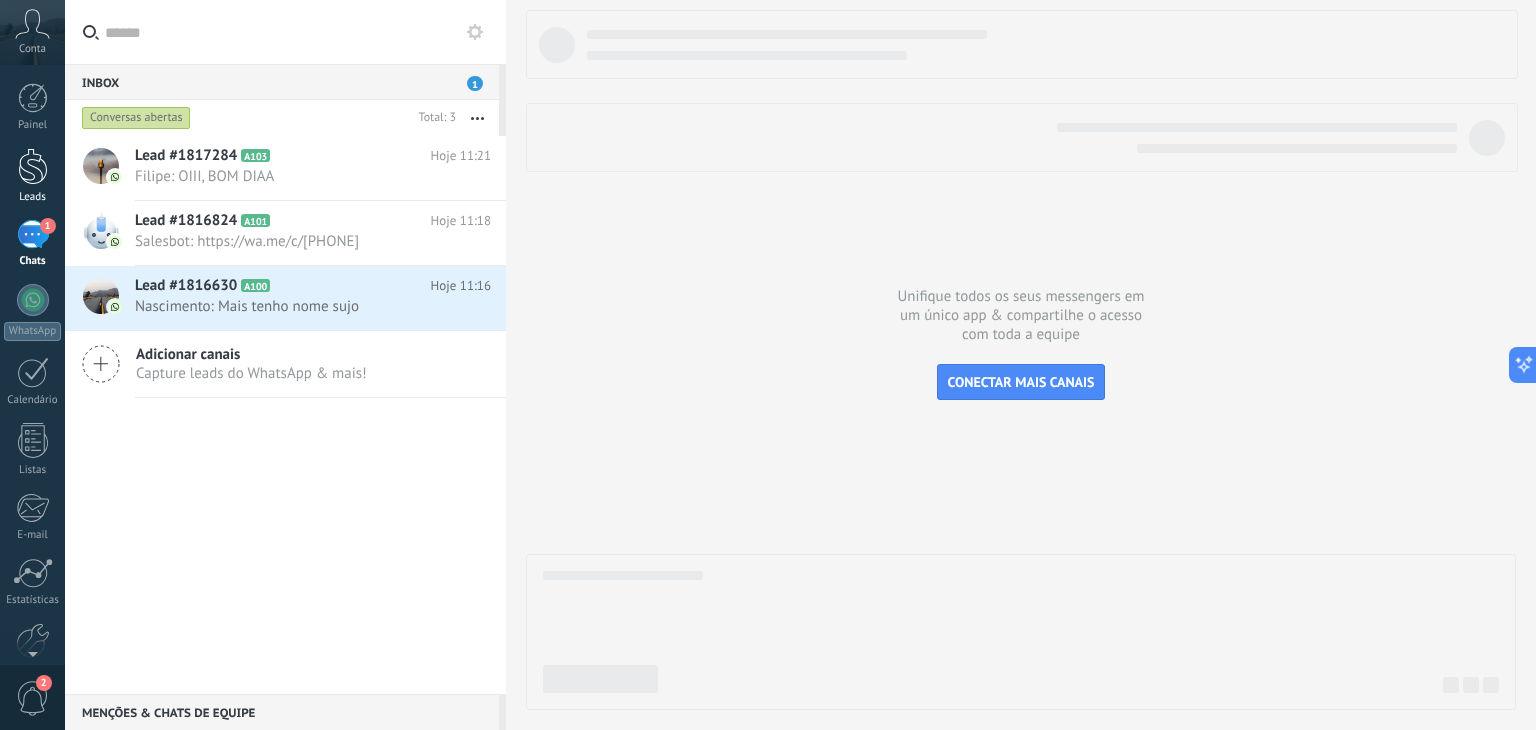 click at bounding box center [33, 166] 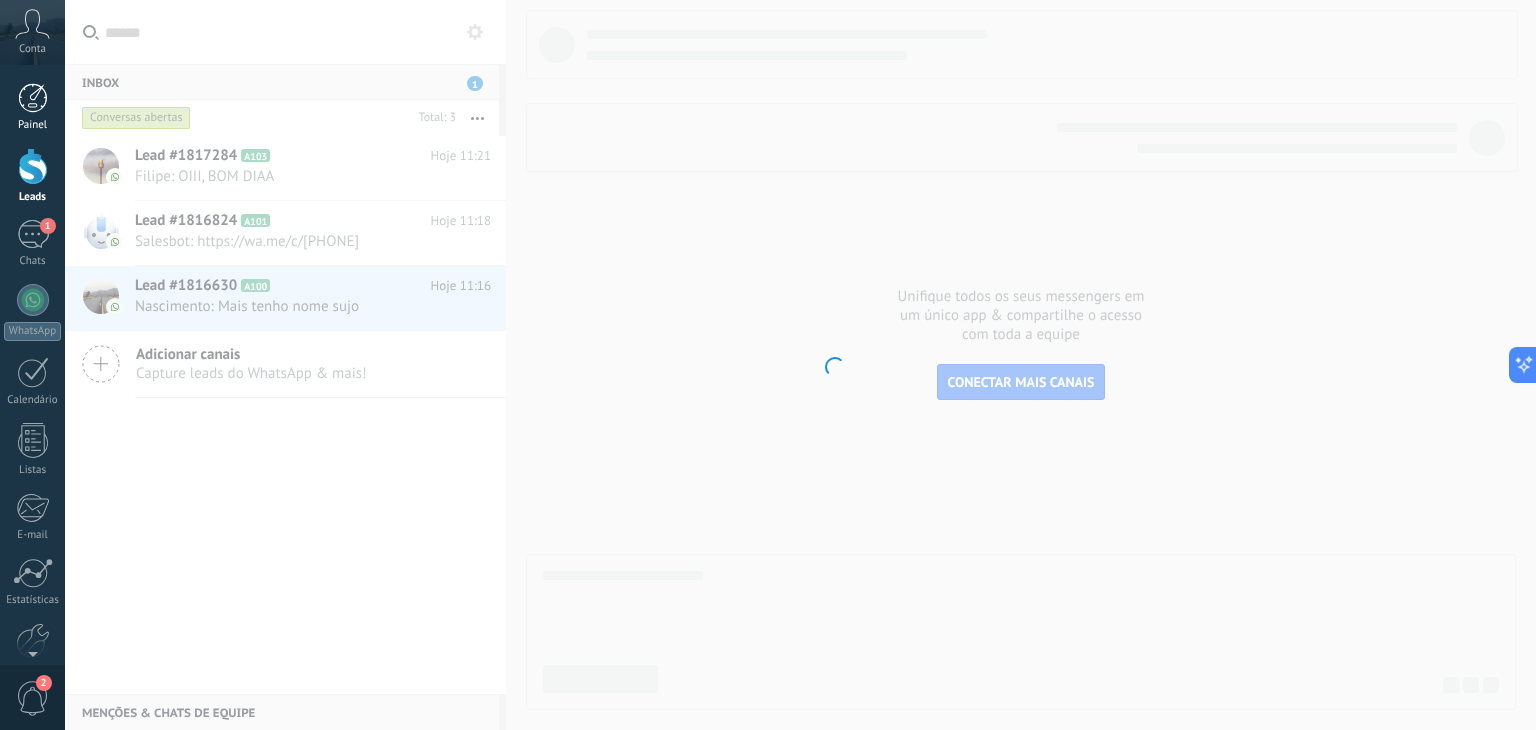click on "Painel" at bounding box center [32, 107] 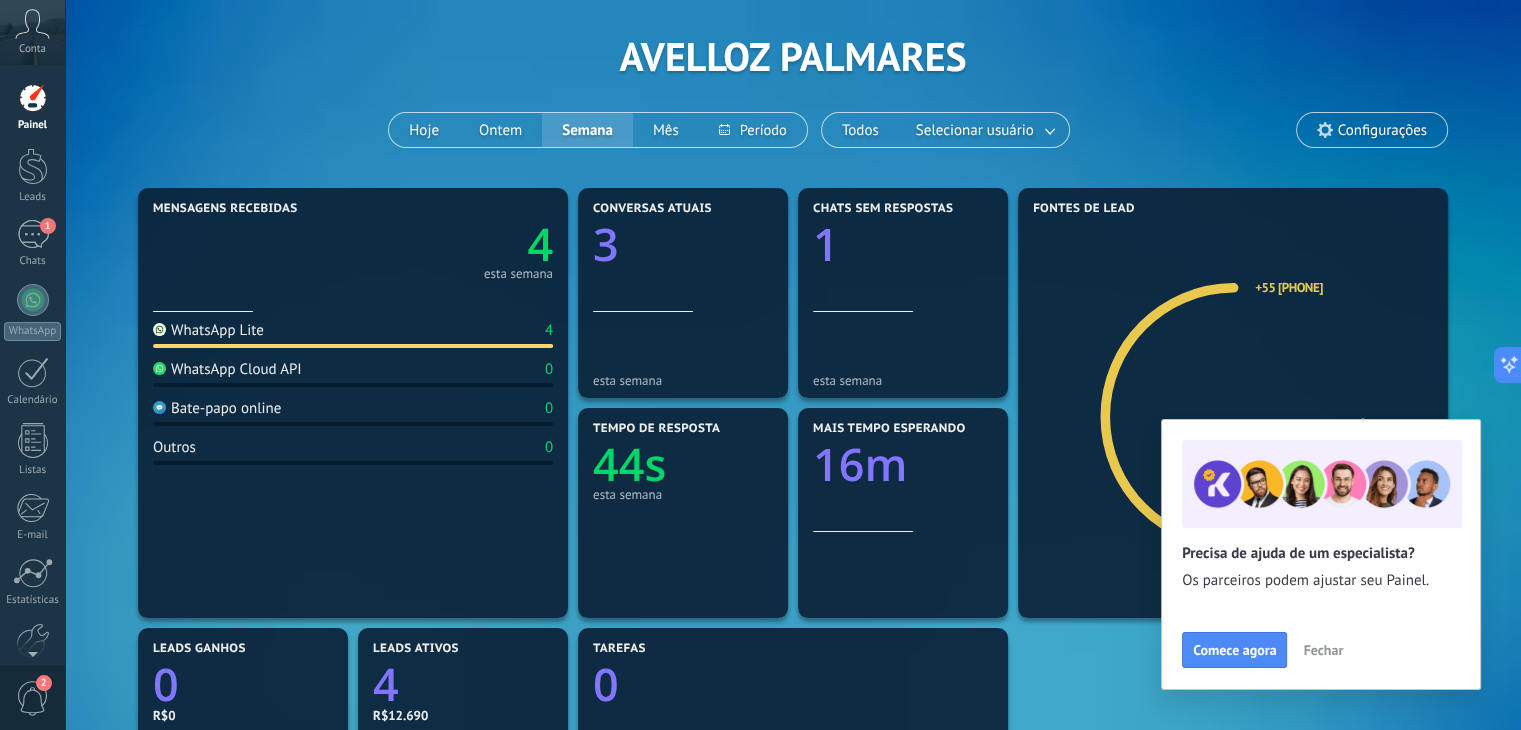 scroll, scrollTop: 4, scrollLeft: 0, axis: vertical 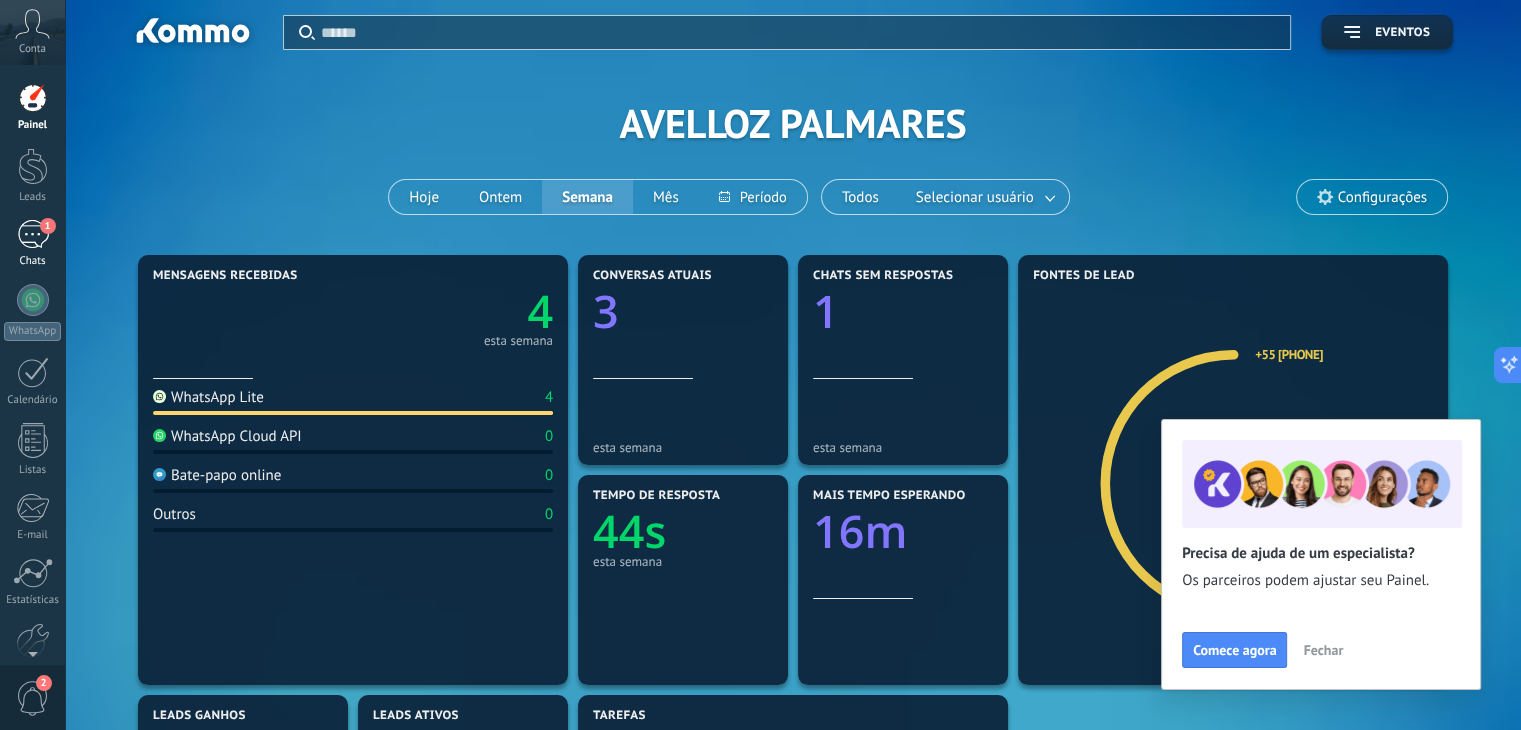 click on "1
Chats" at bounding box center [32, 244] 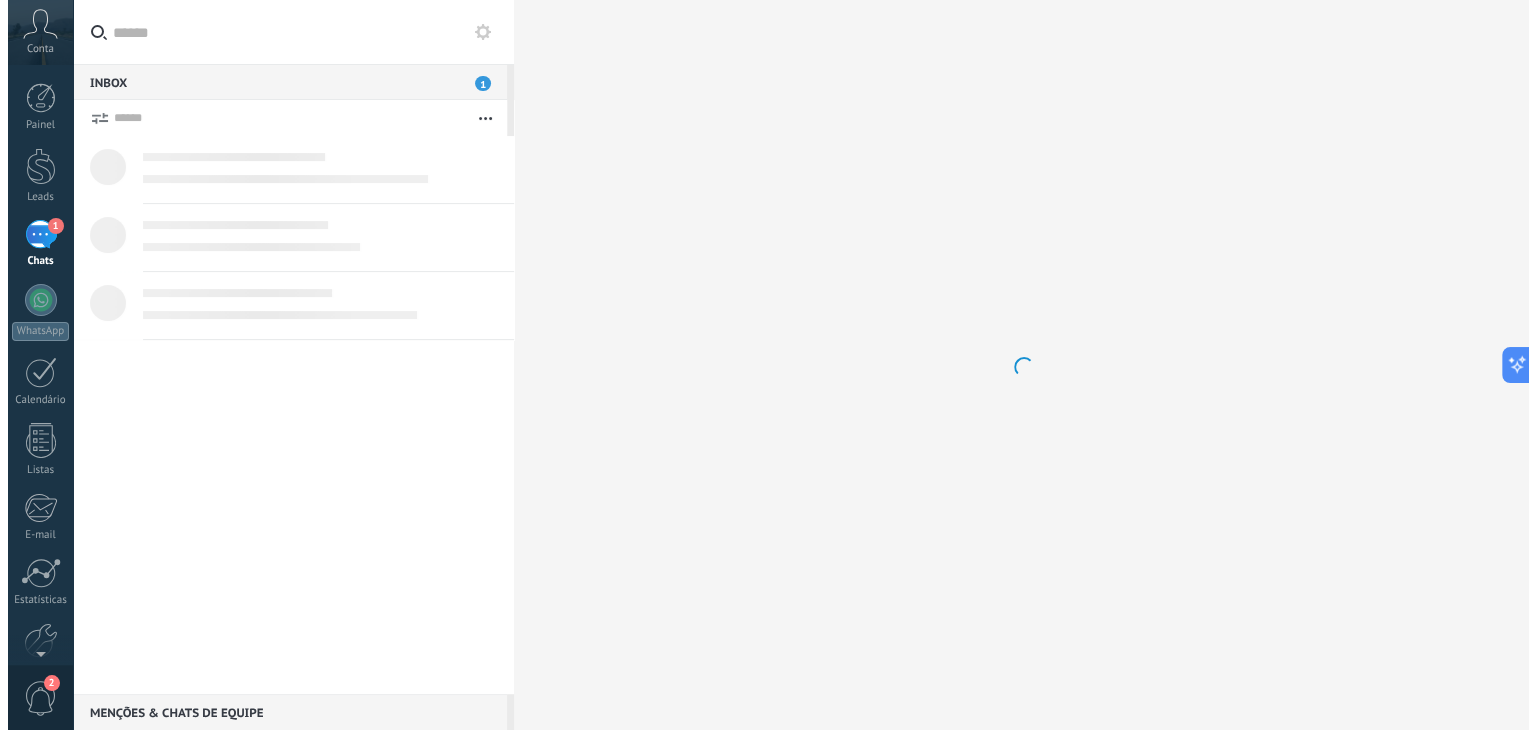 scroll, scrollTop: 0, scrollLeft: 0, axis: both 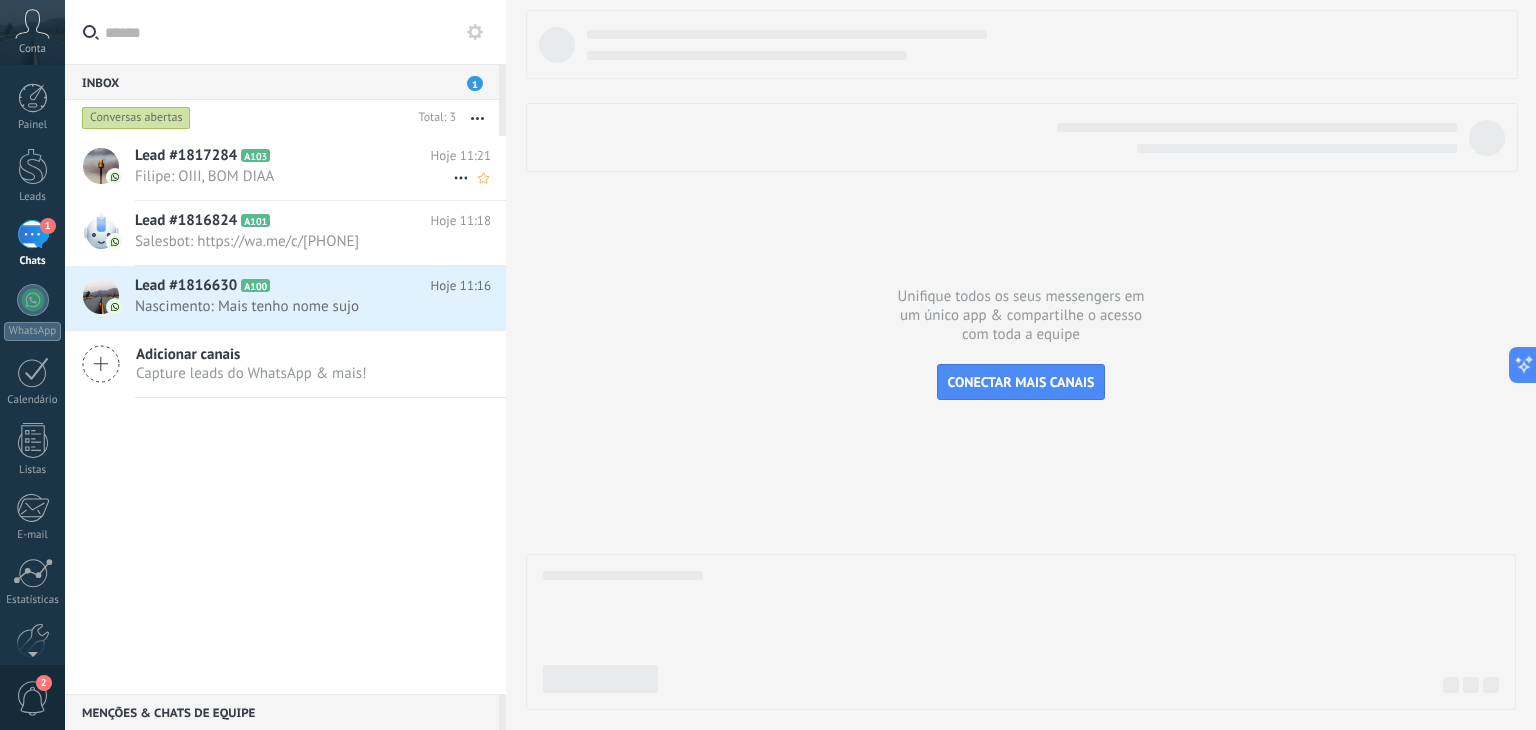 click on "Lead #1817284
A103" at bounding box center [283, 156] 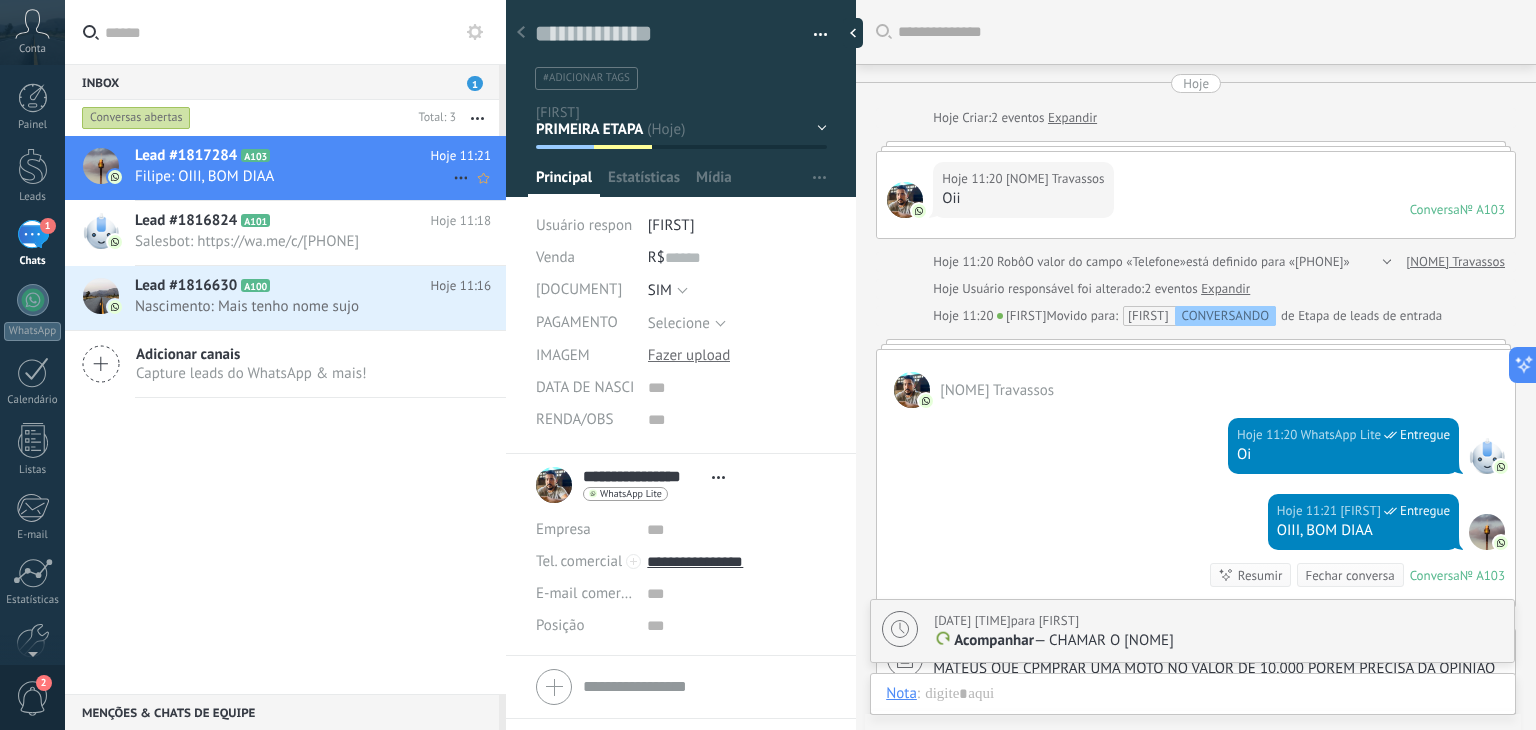 scroll, scrollTop: 184, scrollLeft: 0, axis: vertical 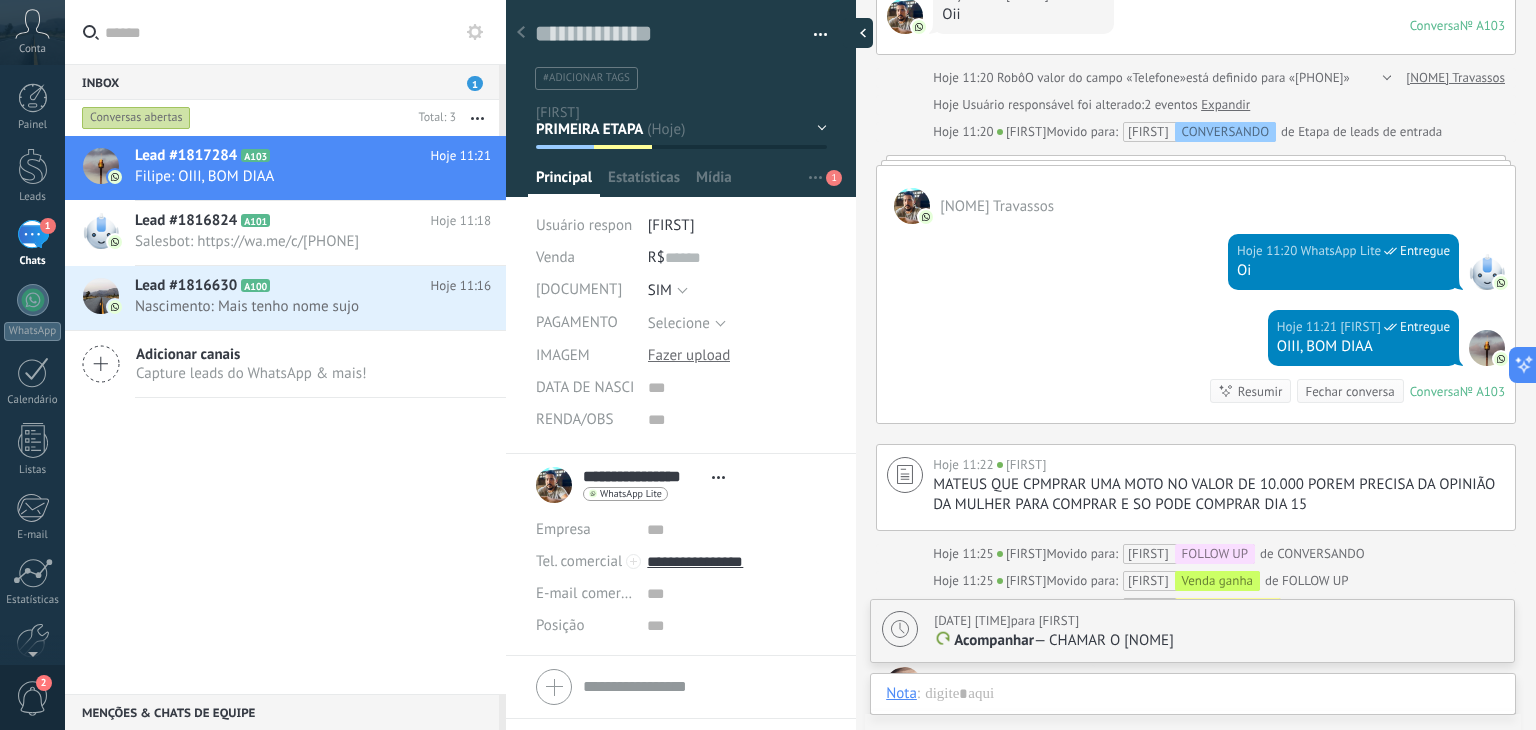 click at bounding box center (858, 33) 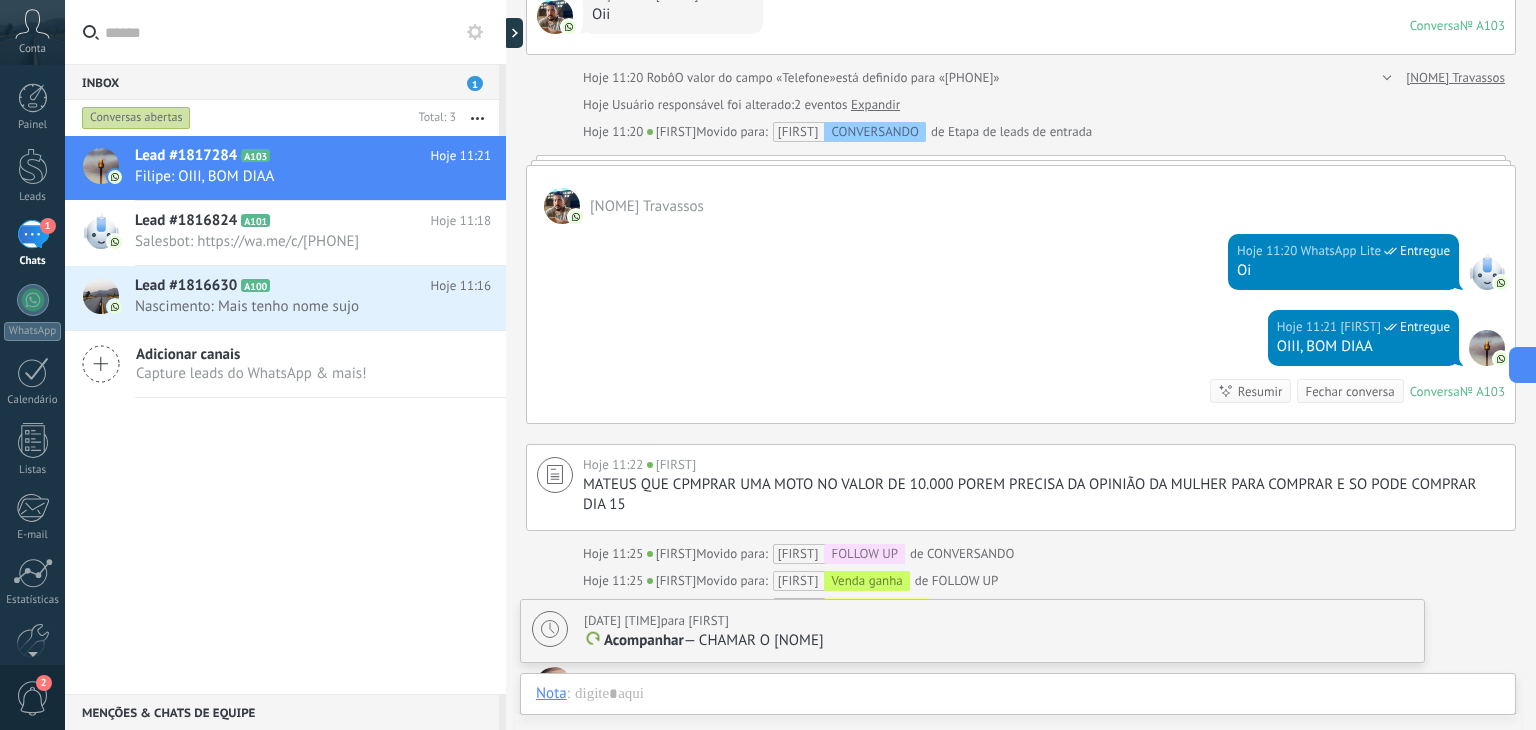 drag, startPoint x: 1535, startPoint y: 209, endPoint x: 1535, endPoint y: 308, distance: 99 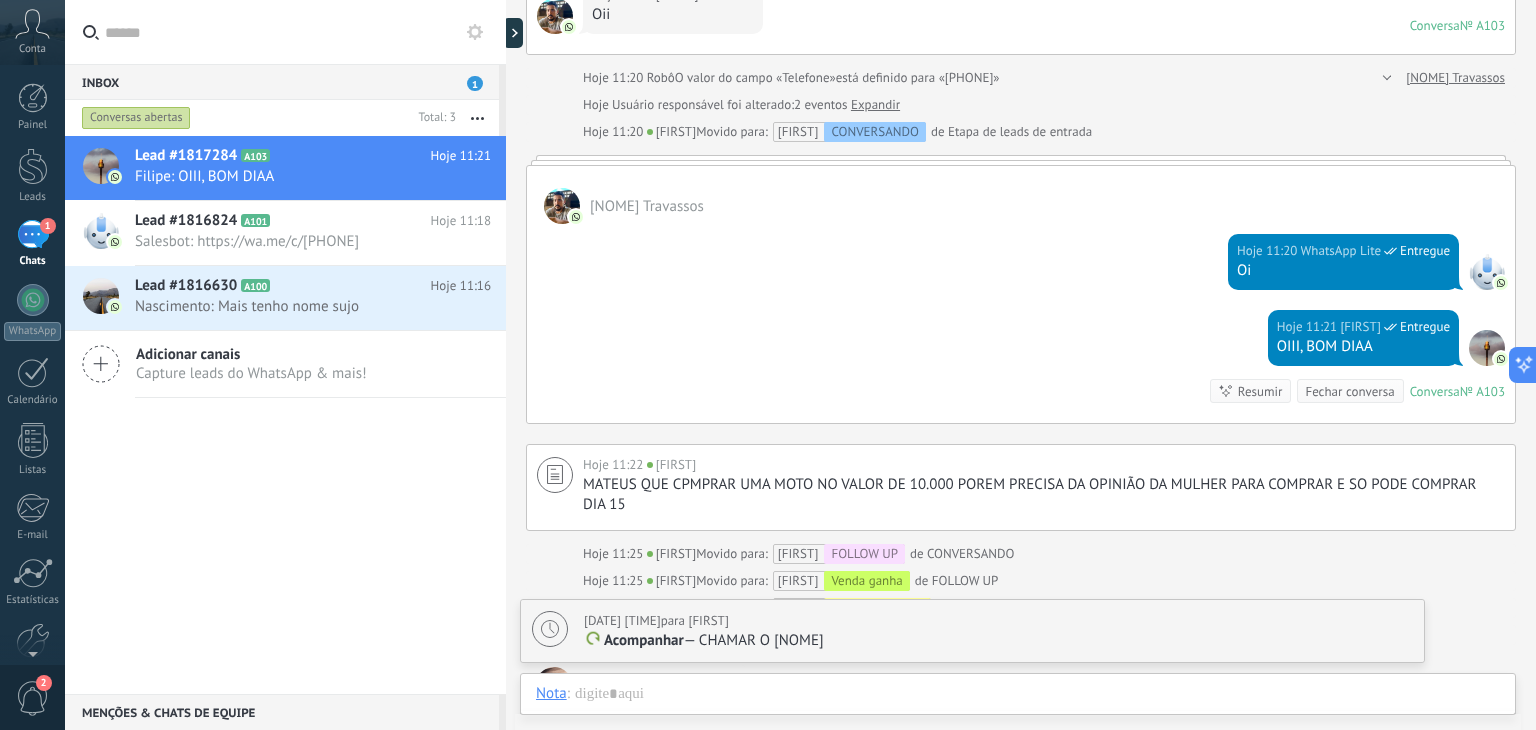 click on "Lead #1817284
A103
Hoje 11:21
Filipe: OIII, BOM DIAA
Lead #1816824
A101" at bounding box center (285, 415) 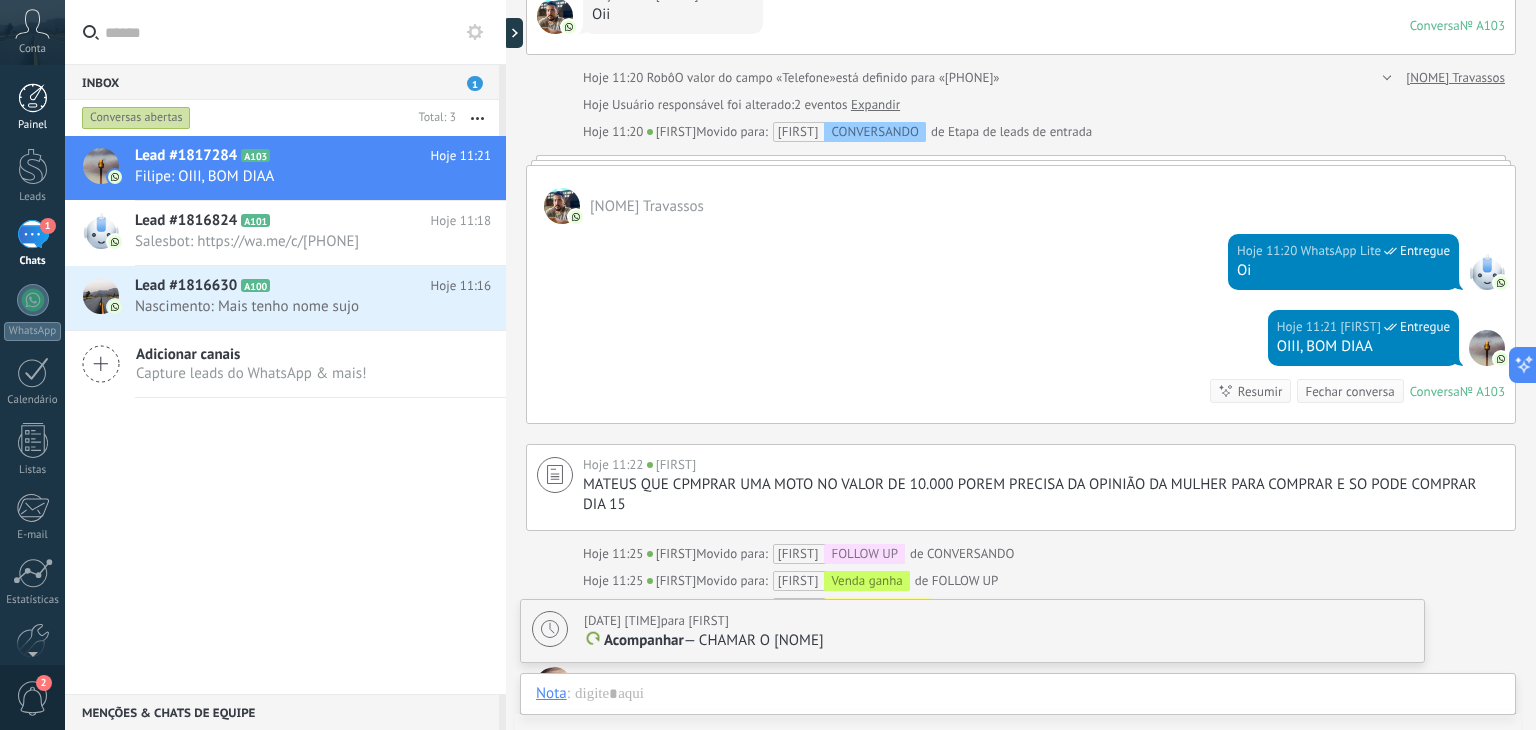 click at bounding box center [33, 98] 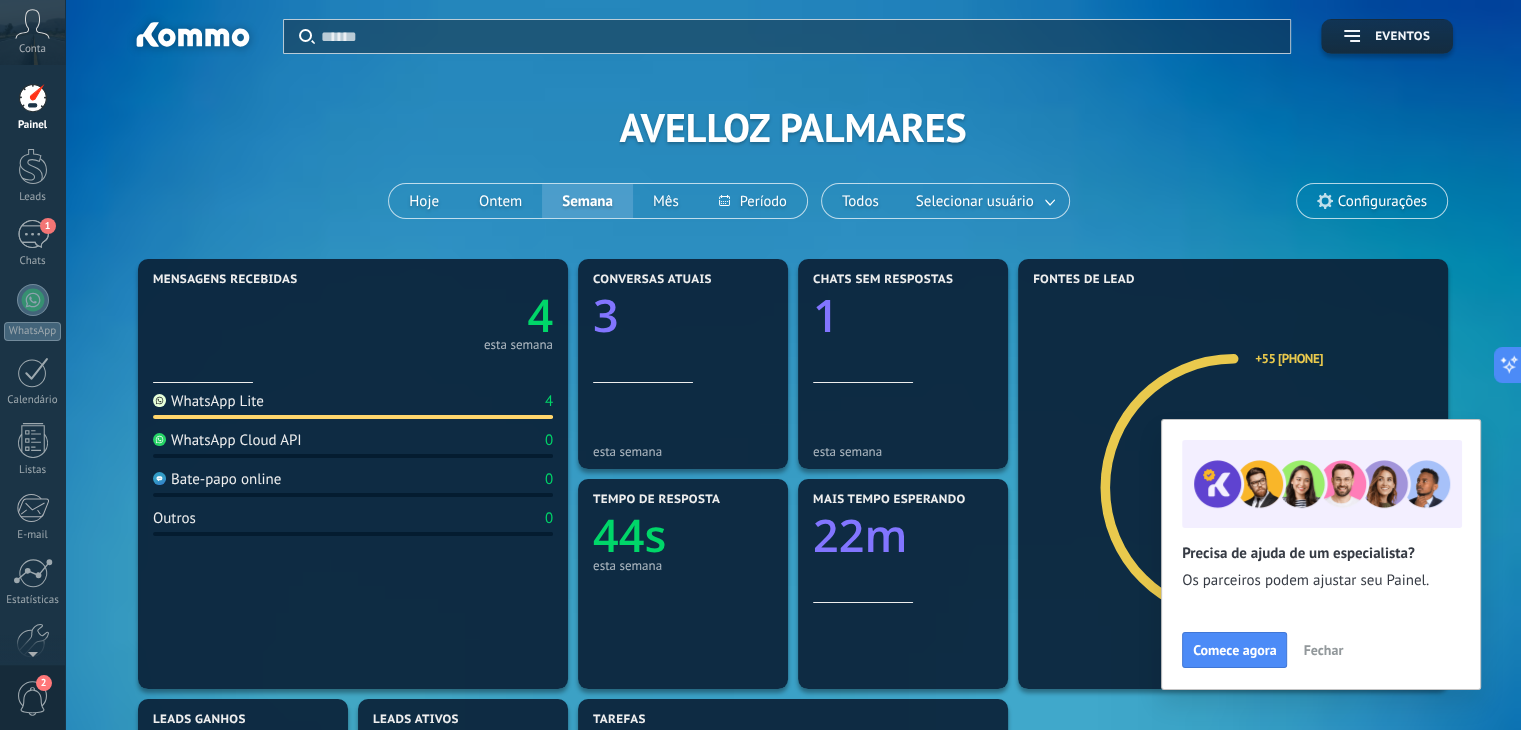 click on "Fechar" at bounding box center (1323, 650) 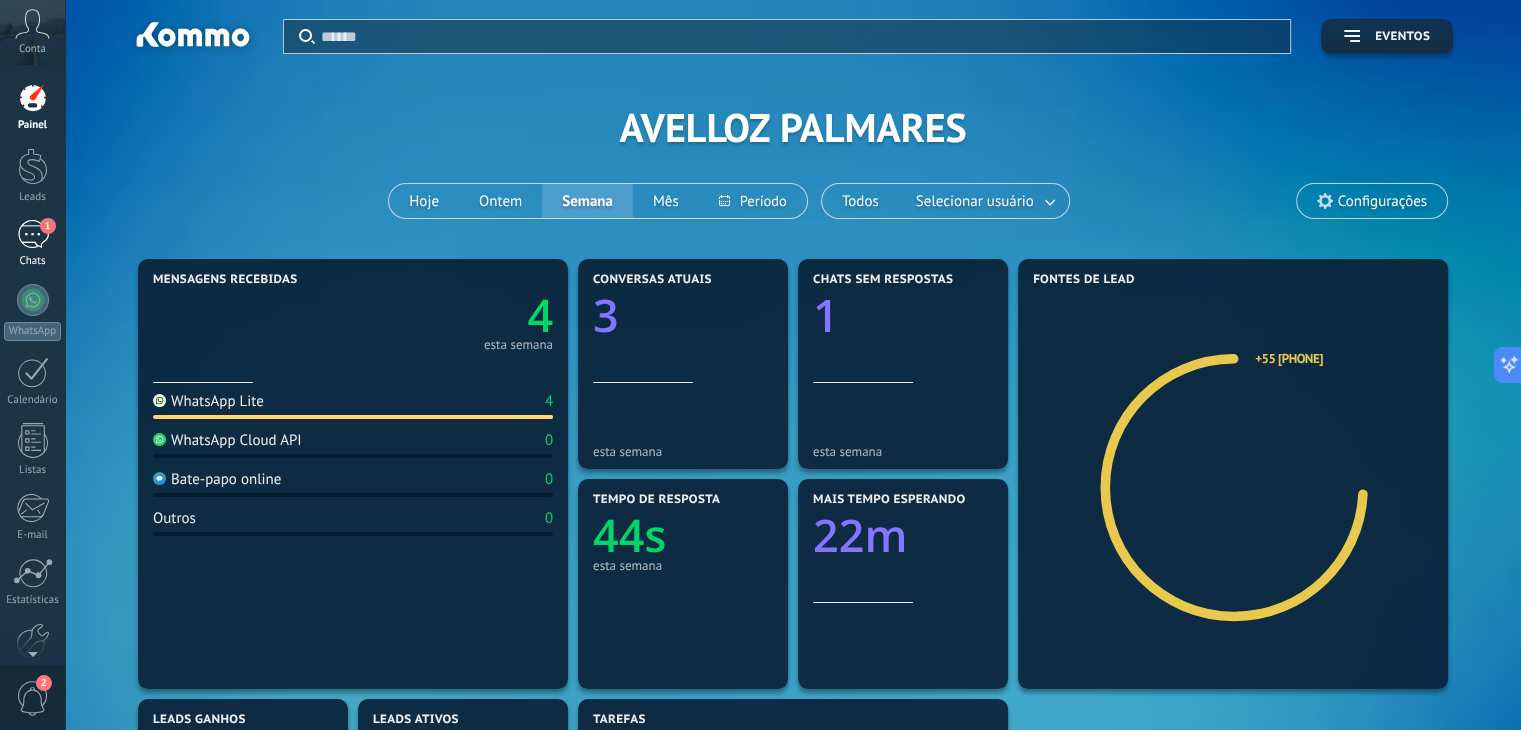 click on "1
Chats" at bounding box center [32, 244] 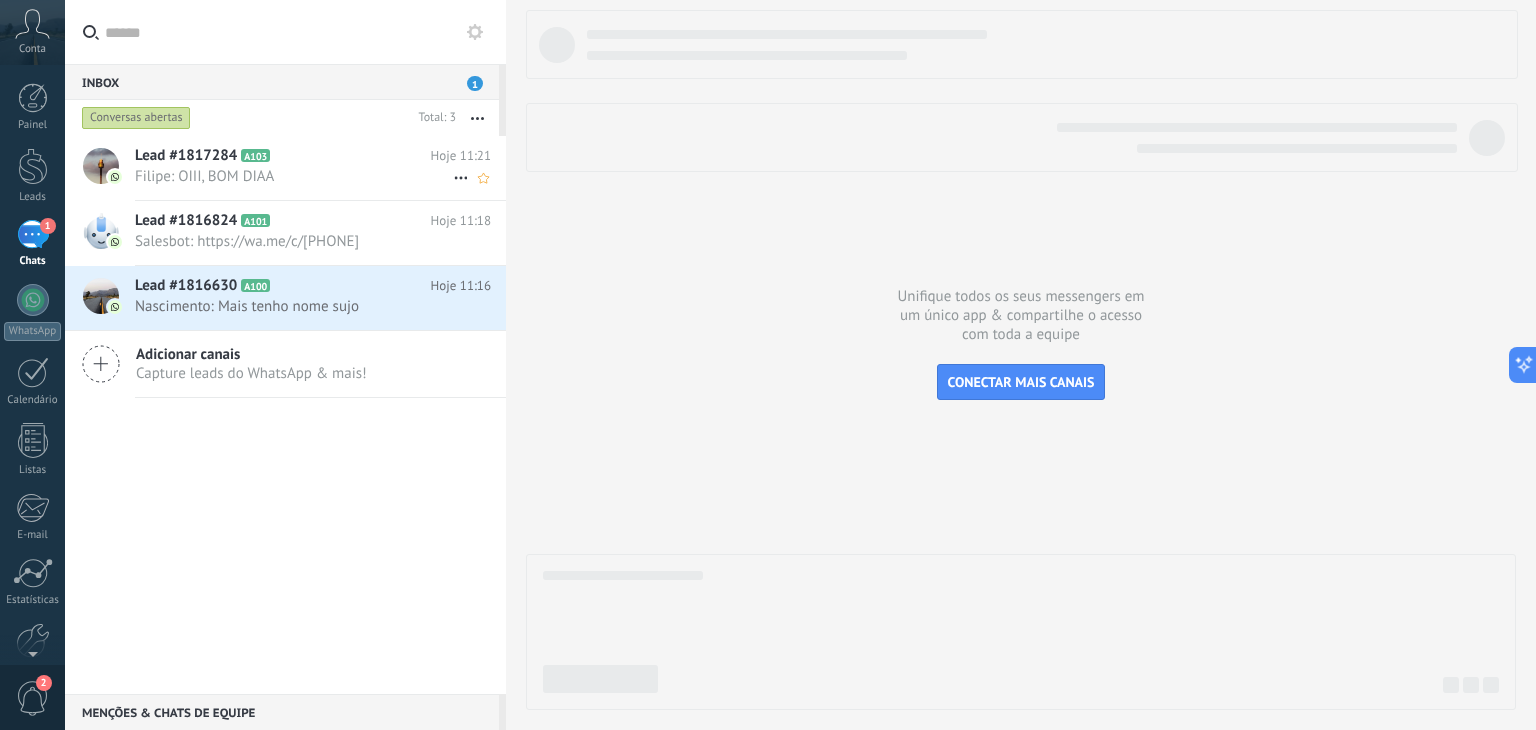 click on "Lead #1817284
A103" at bounding box center (283, 156) 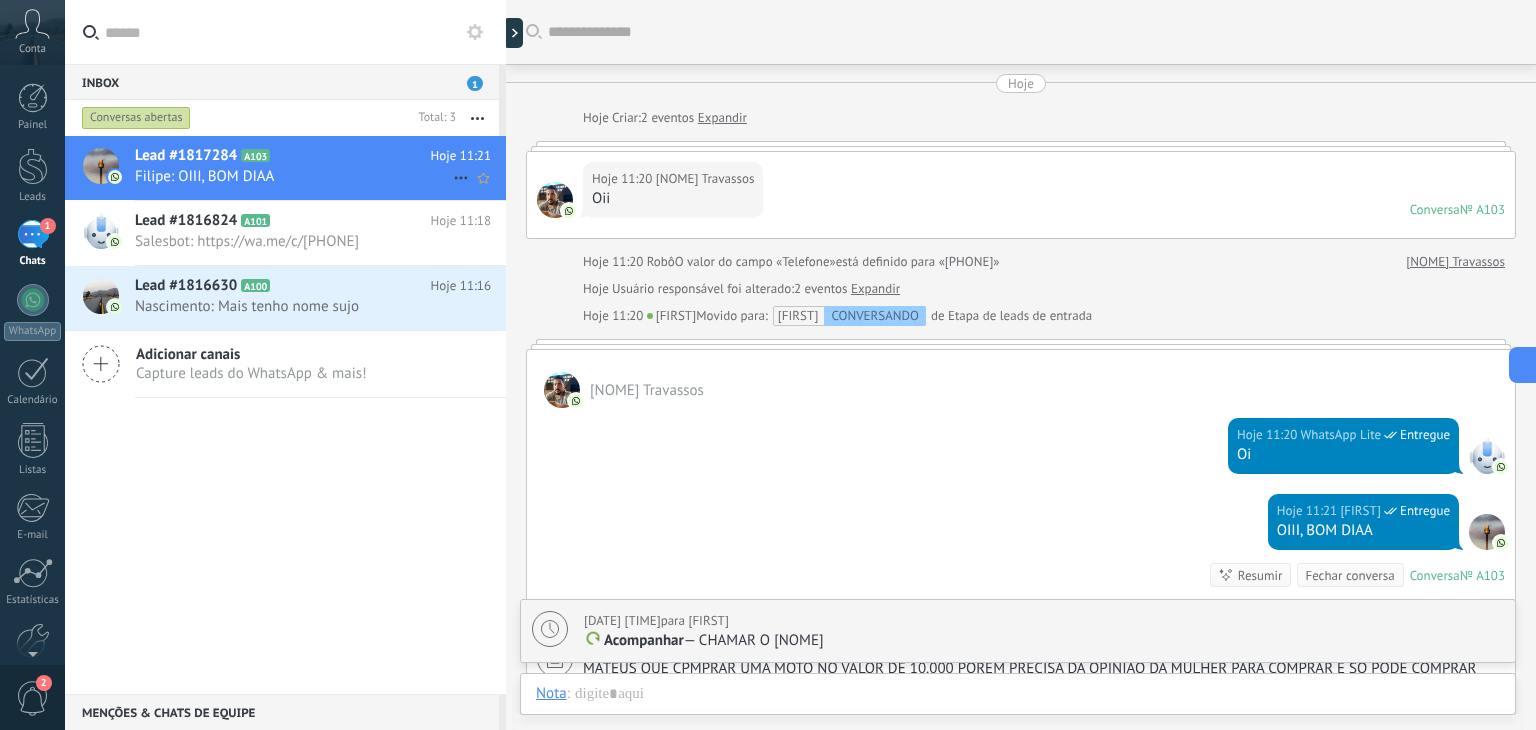 scroll, scrollTop: 184, scrollLeft: 0, axis: vertical 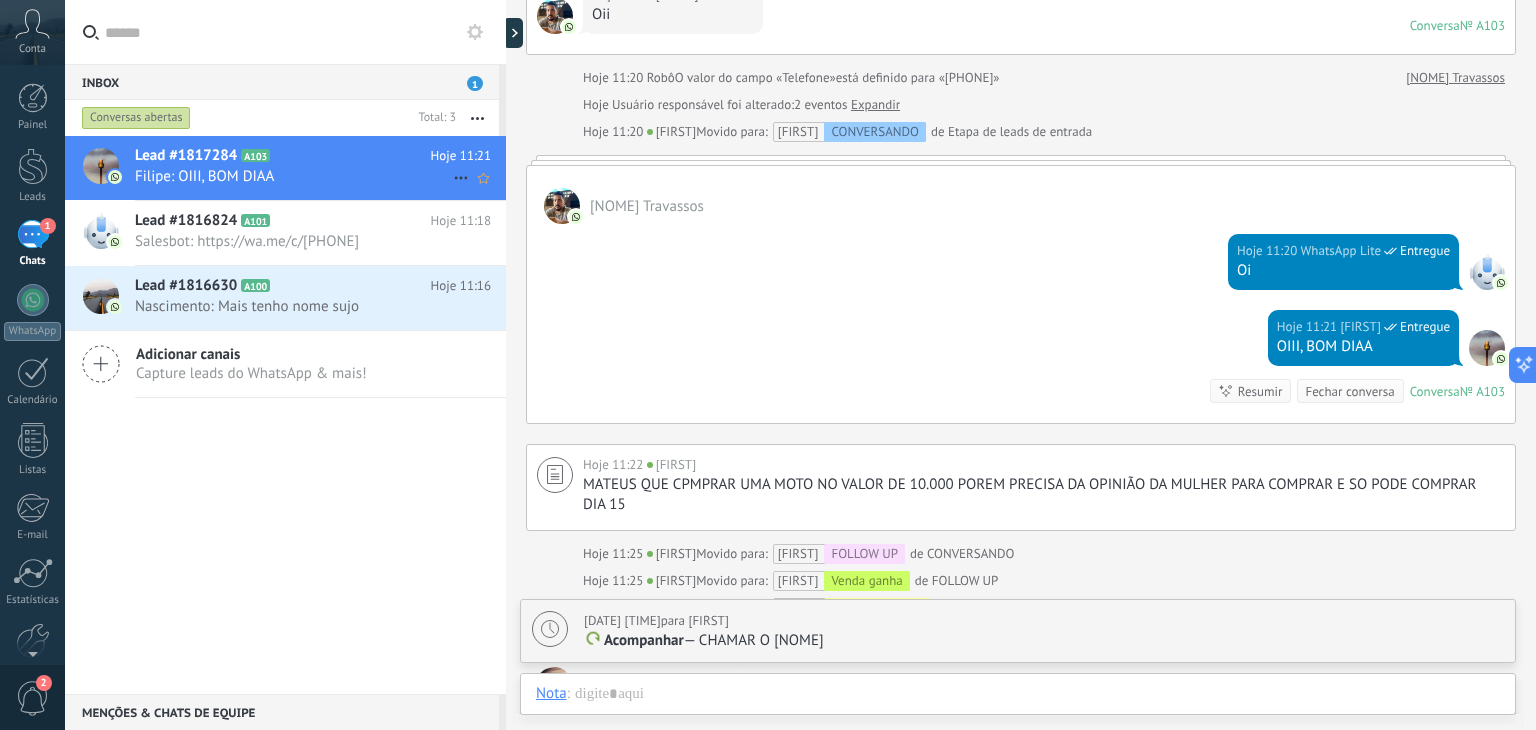 click 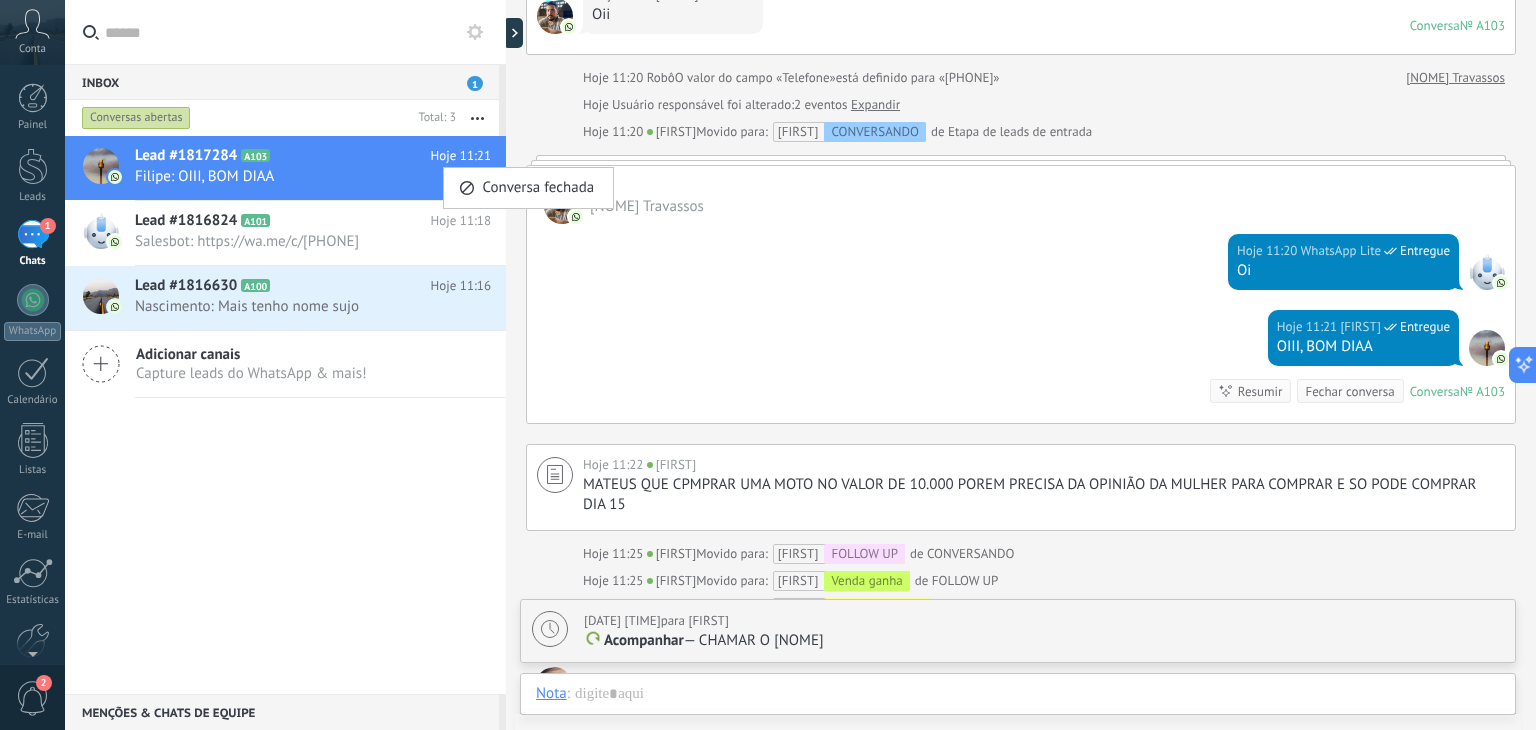 click at bounding box center (768, 365) 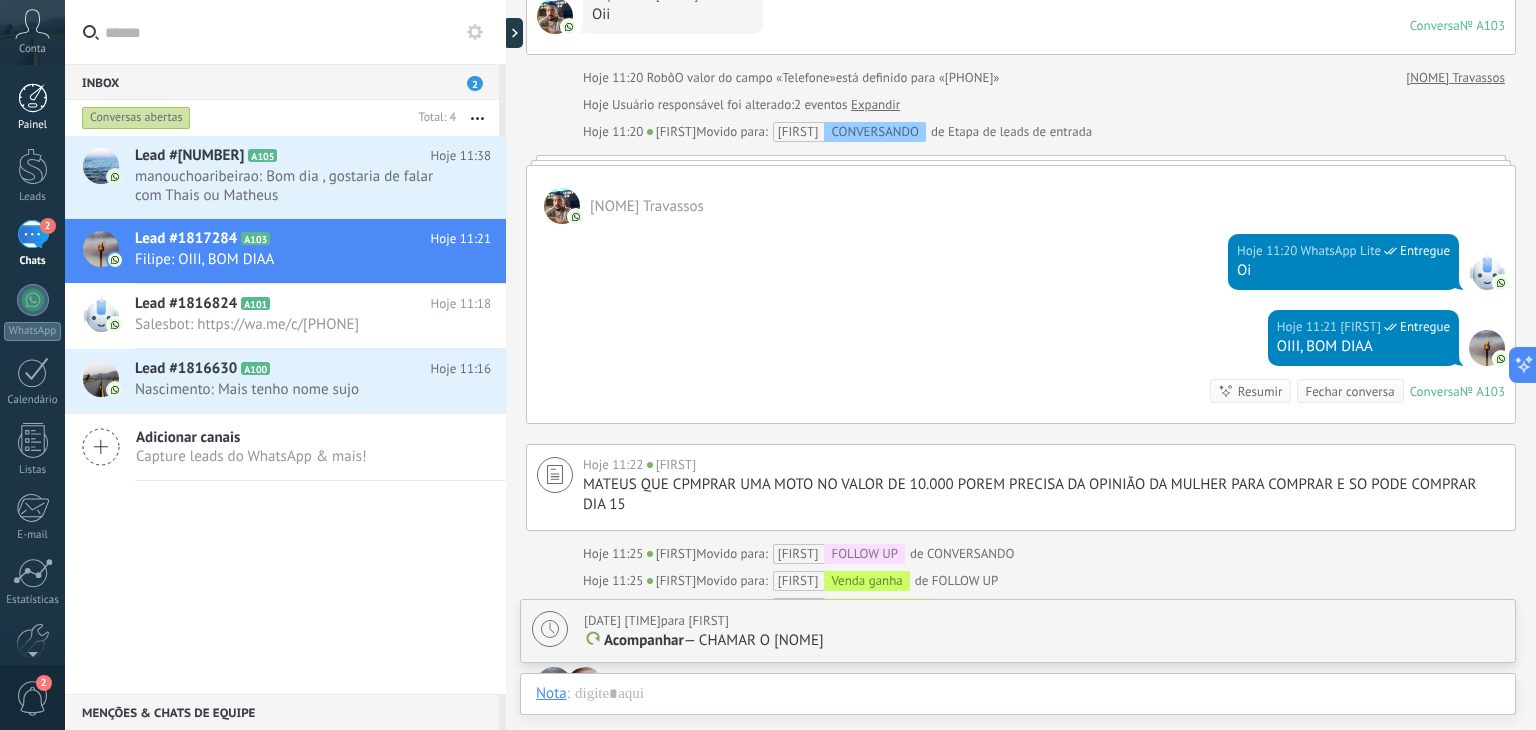click at bounding box center (33, 98) 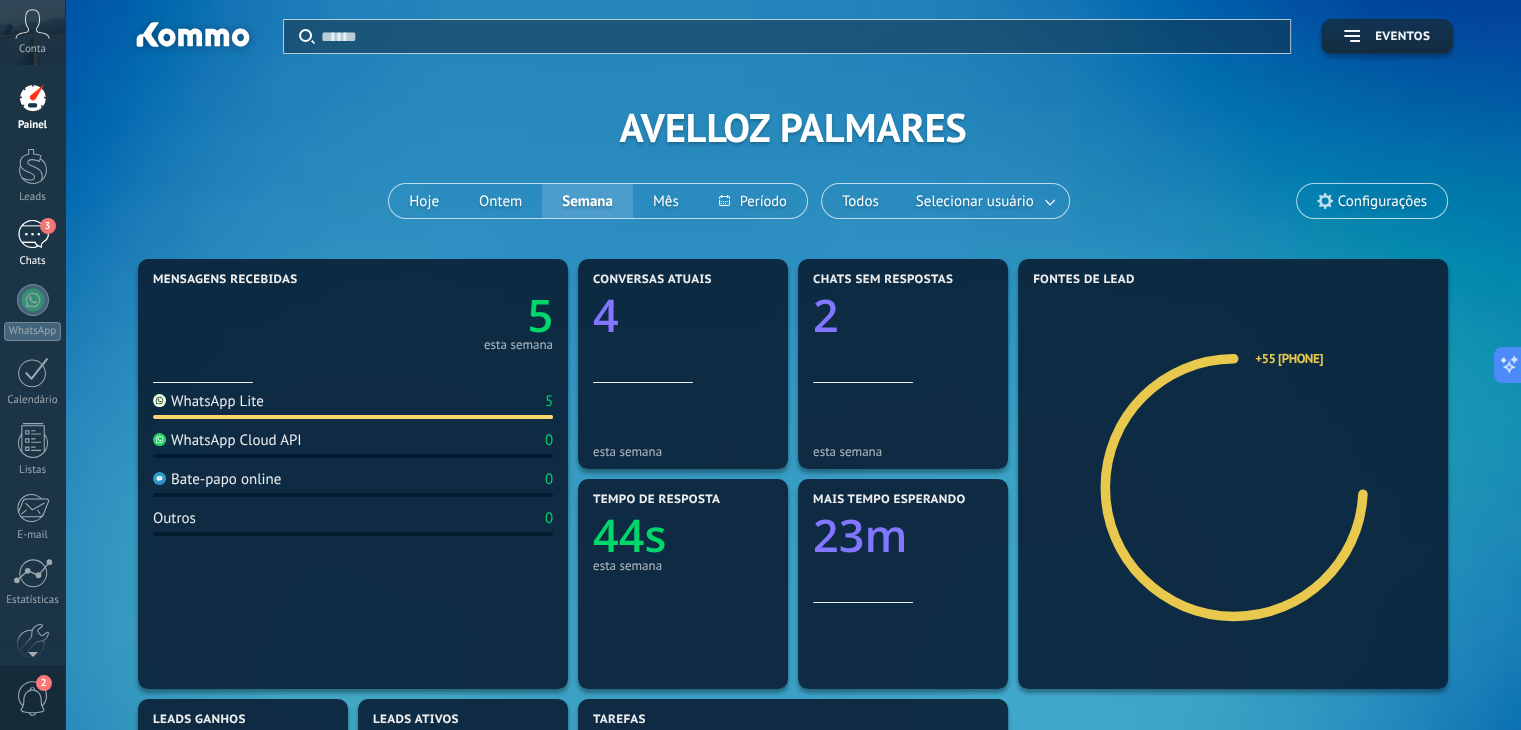 click on "3" at bounding box center (33, 234) 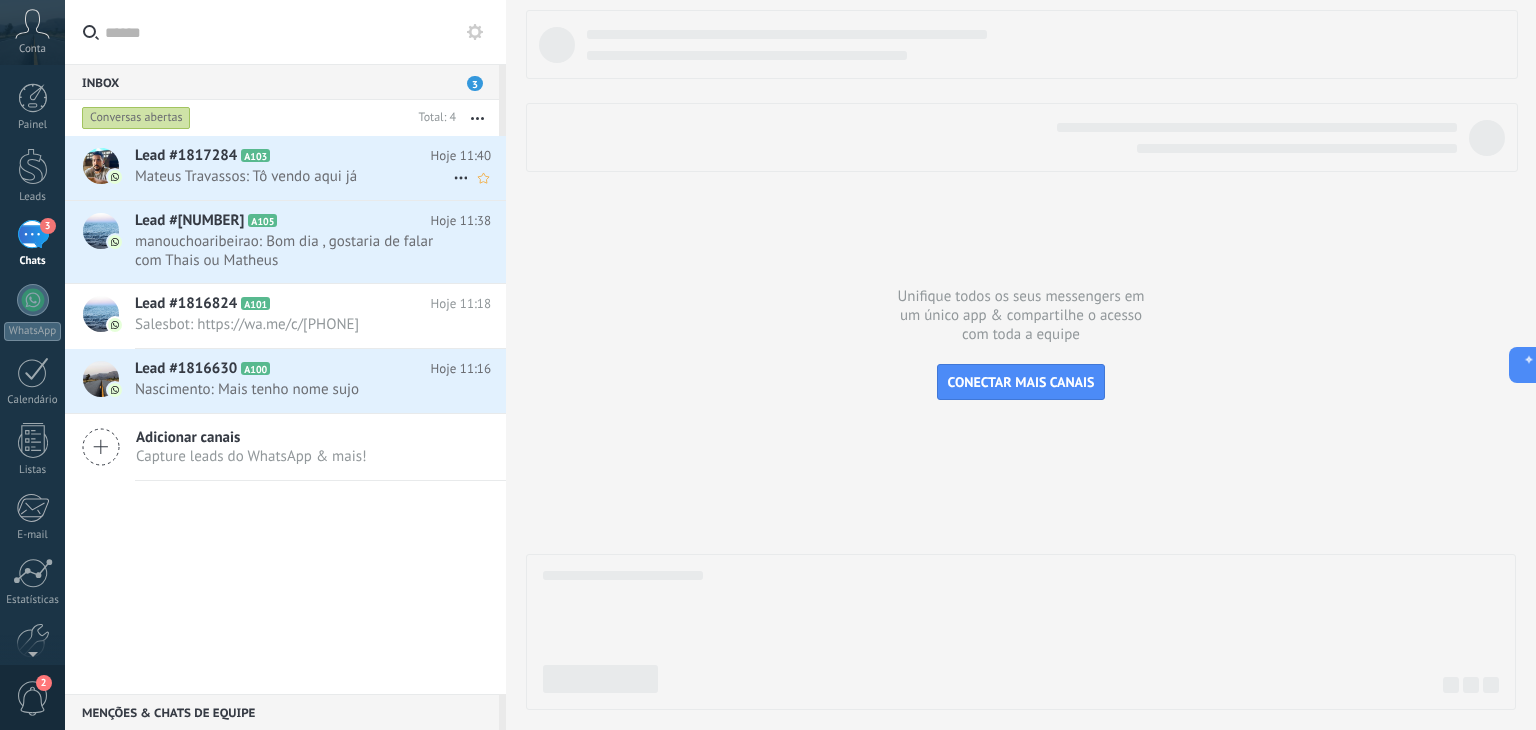 click 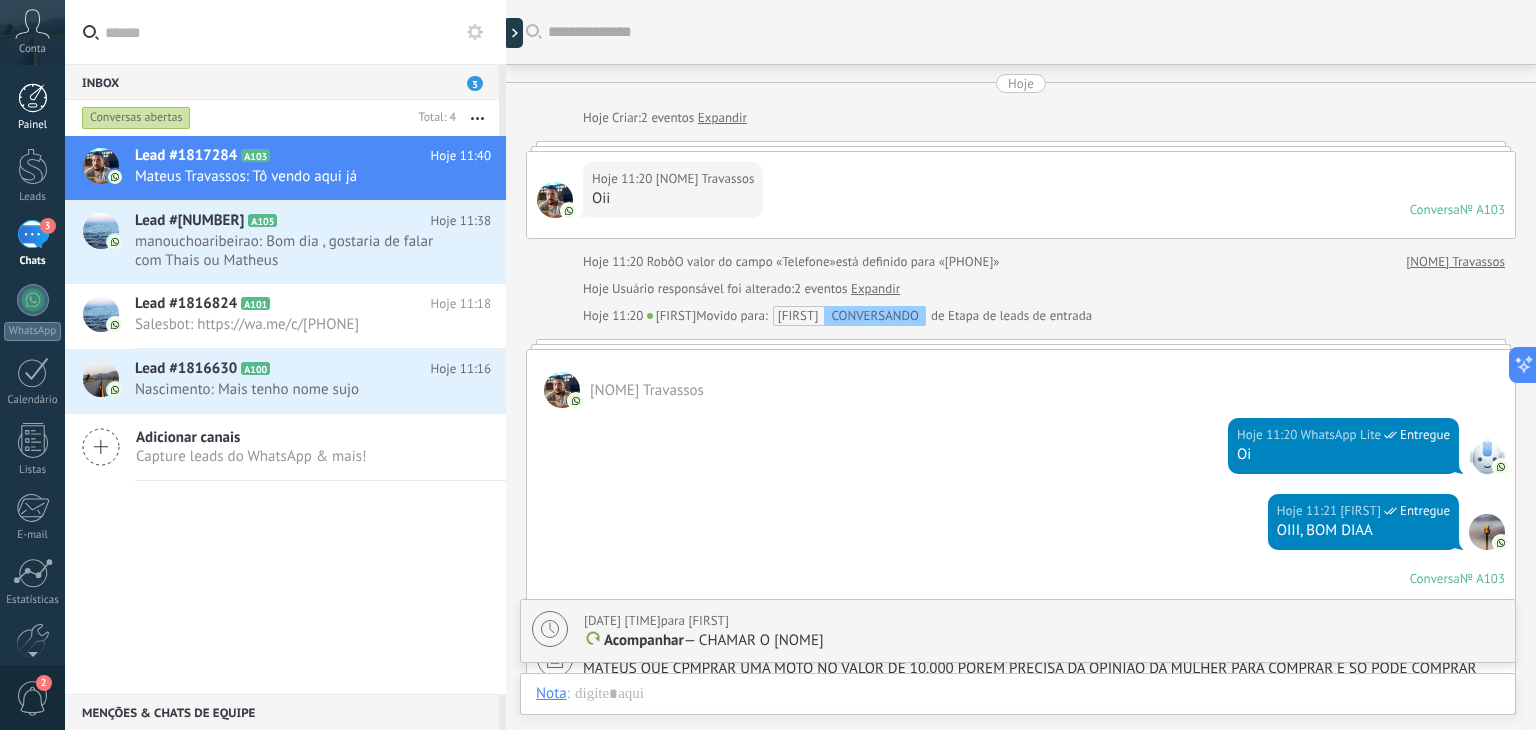 scroll, scrollTop: 832, scrollLeft: 0, axis: vertical 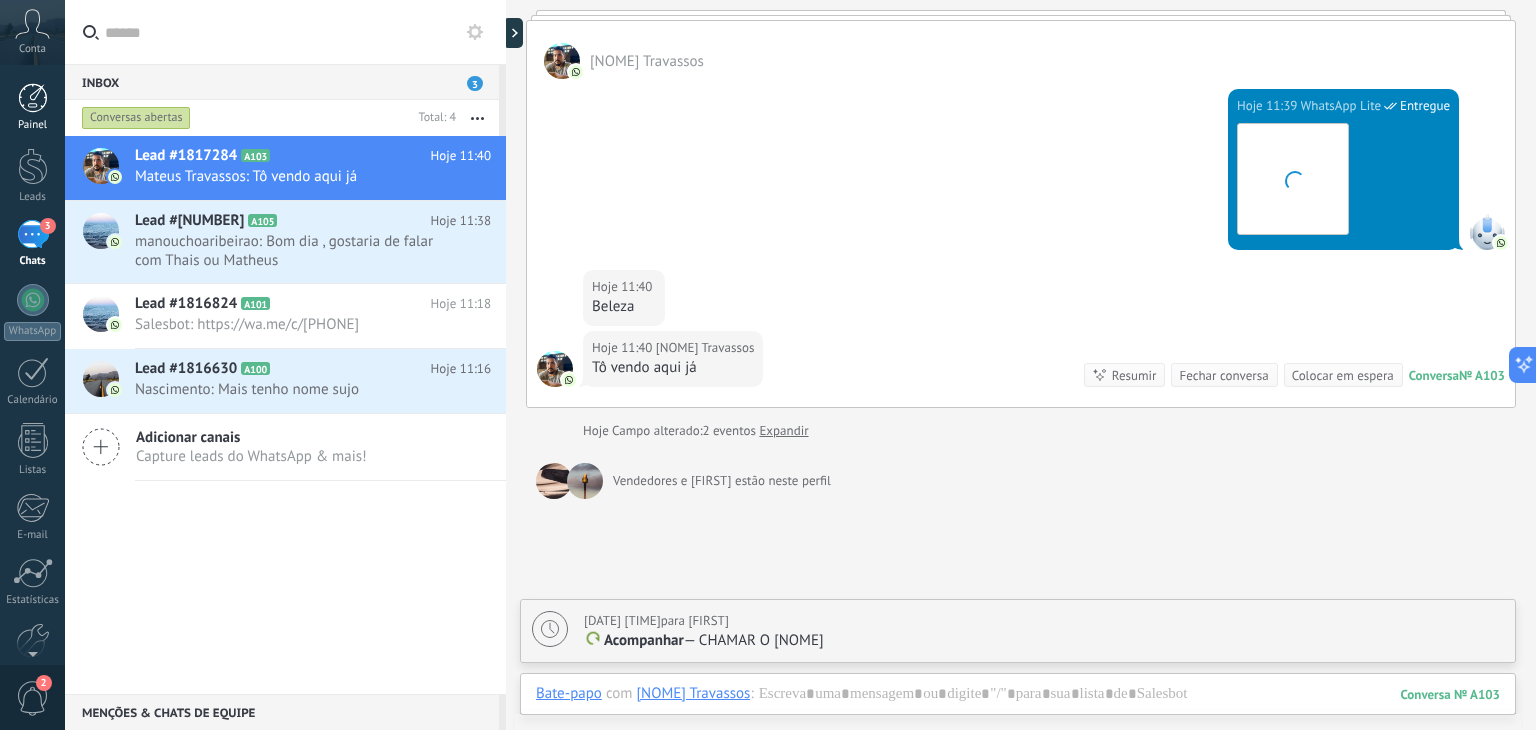 click at bounding box center [33, 98] 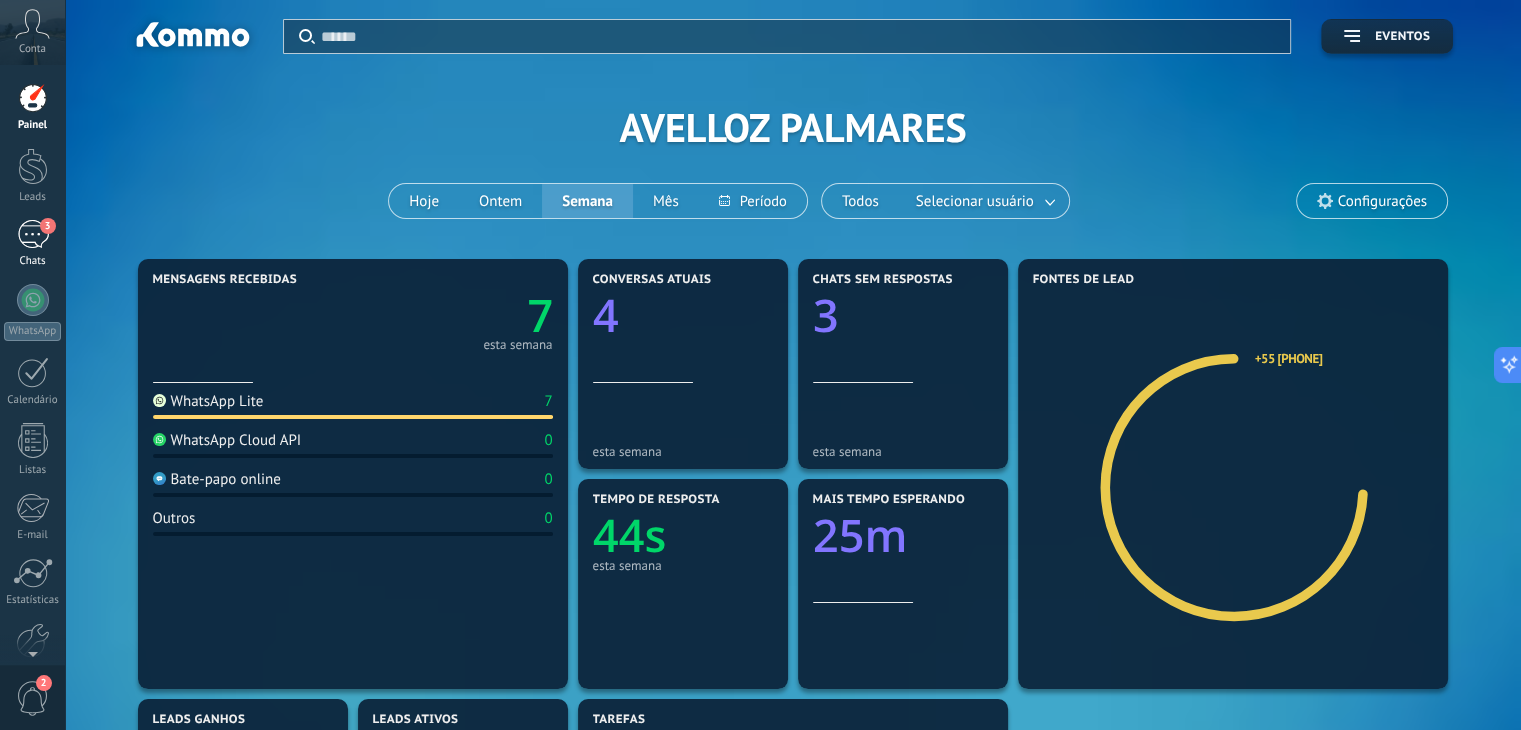 click on "3" at bounding box center [33, 234] 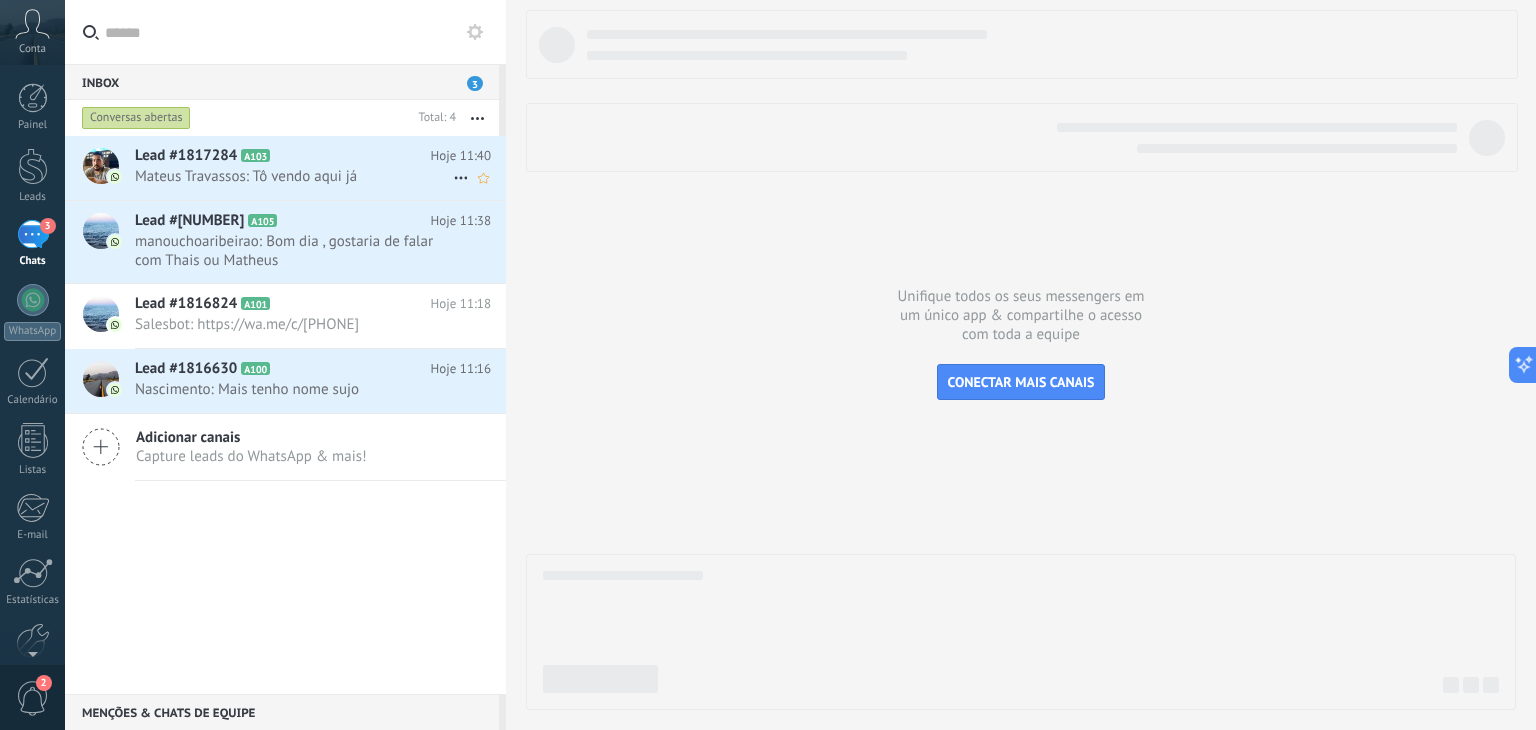 click on "Mateus Travassos: Tô vendo aqui já" at bounding box center (294, 176) 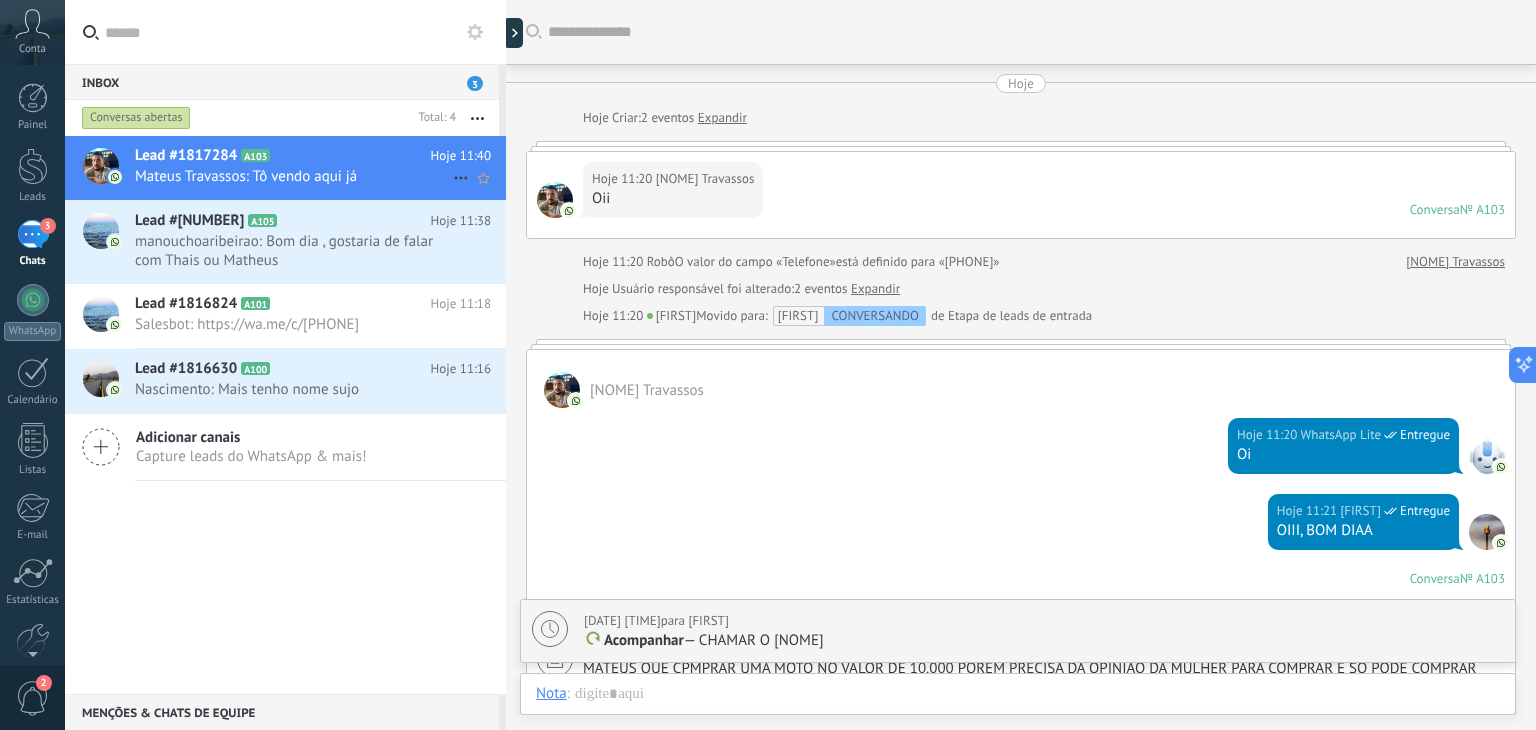 scroll, scrollTop: 832, scrollLeft: 0, axis: vertical 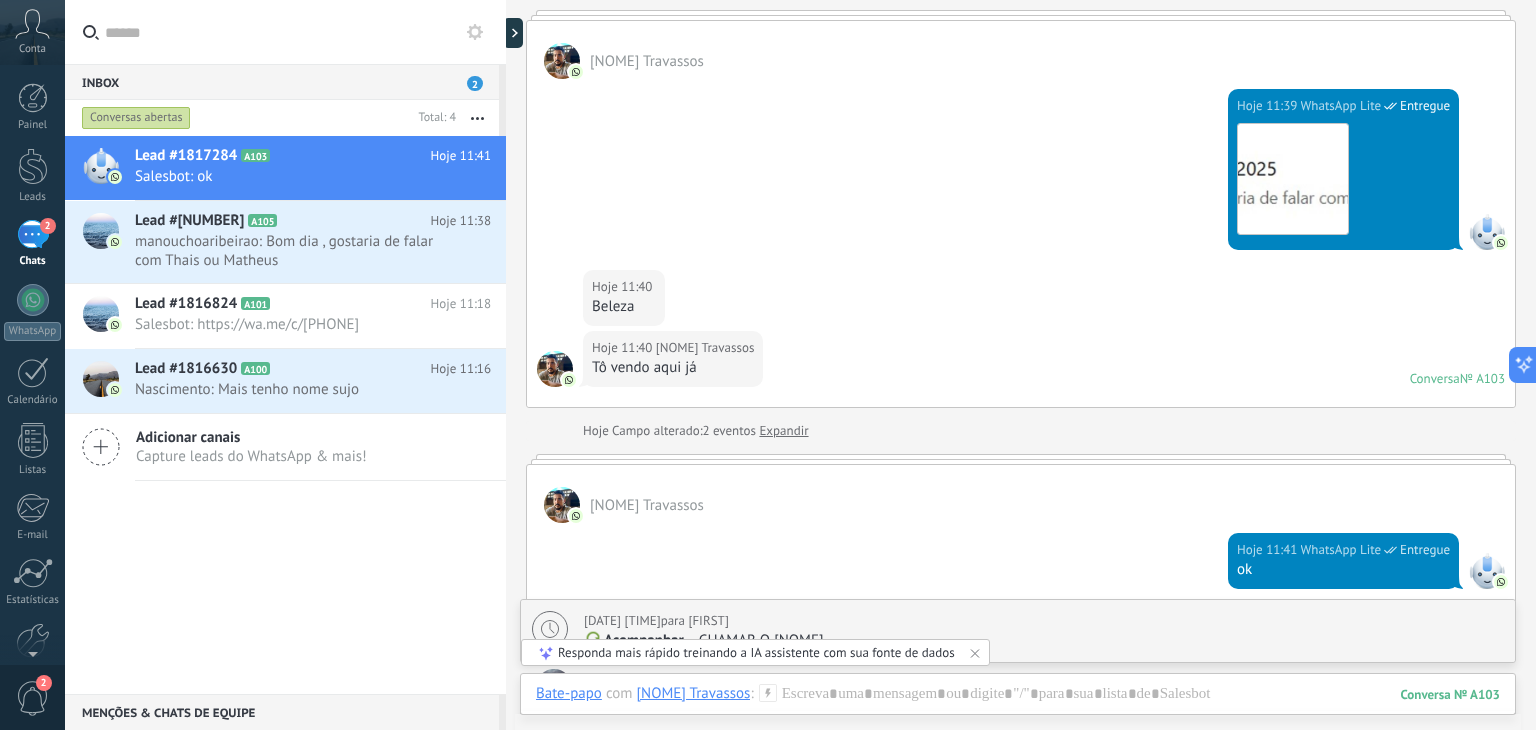 drag, startPoint x: 1535, startPoint y: 523, endPoint x: 1535, endPoint y: 610, distance: 87 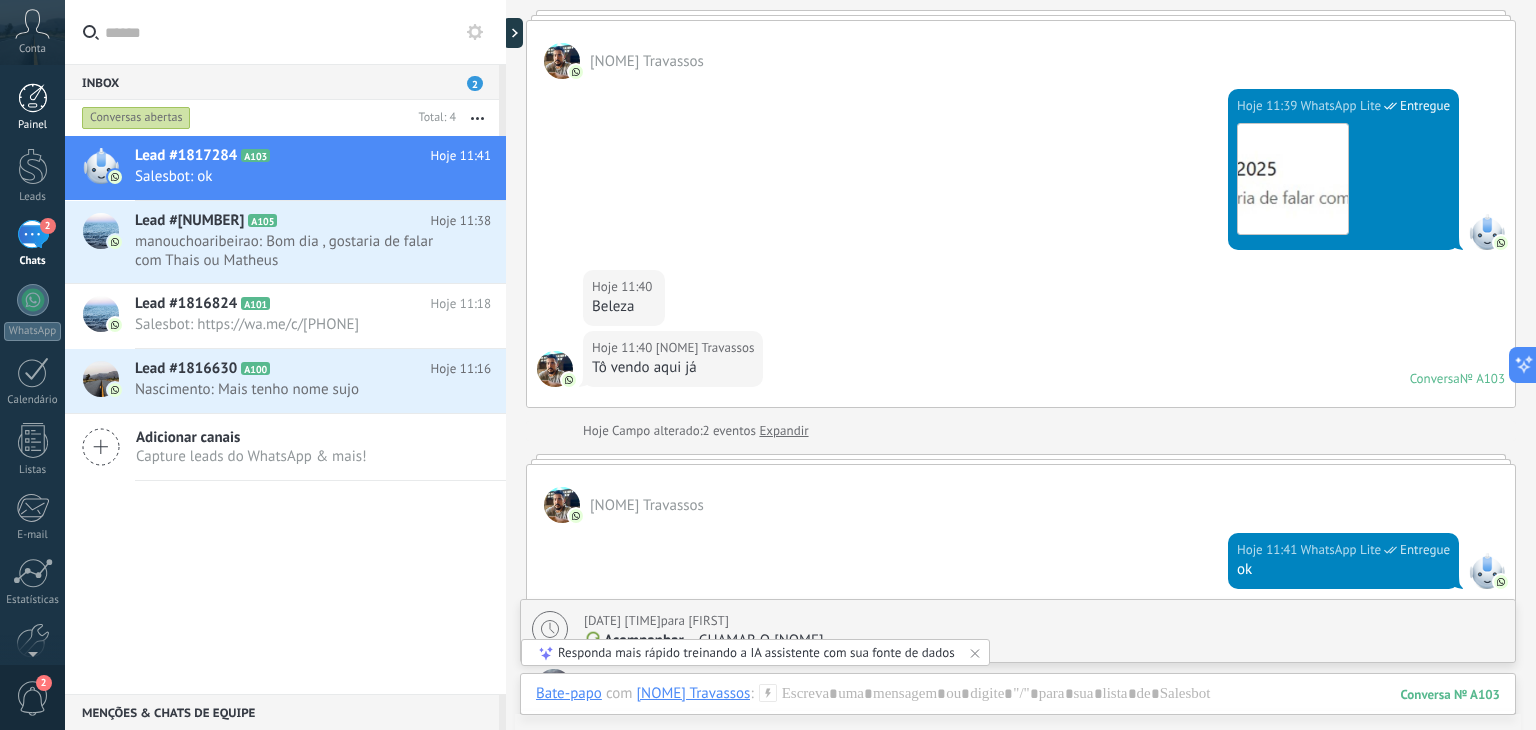 click on "Painel" at bounding box center (33, 125) 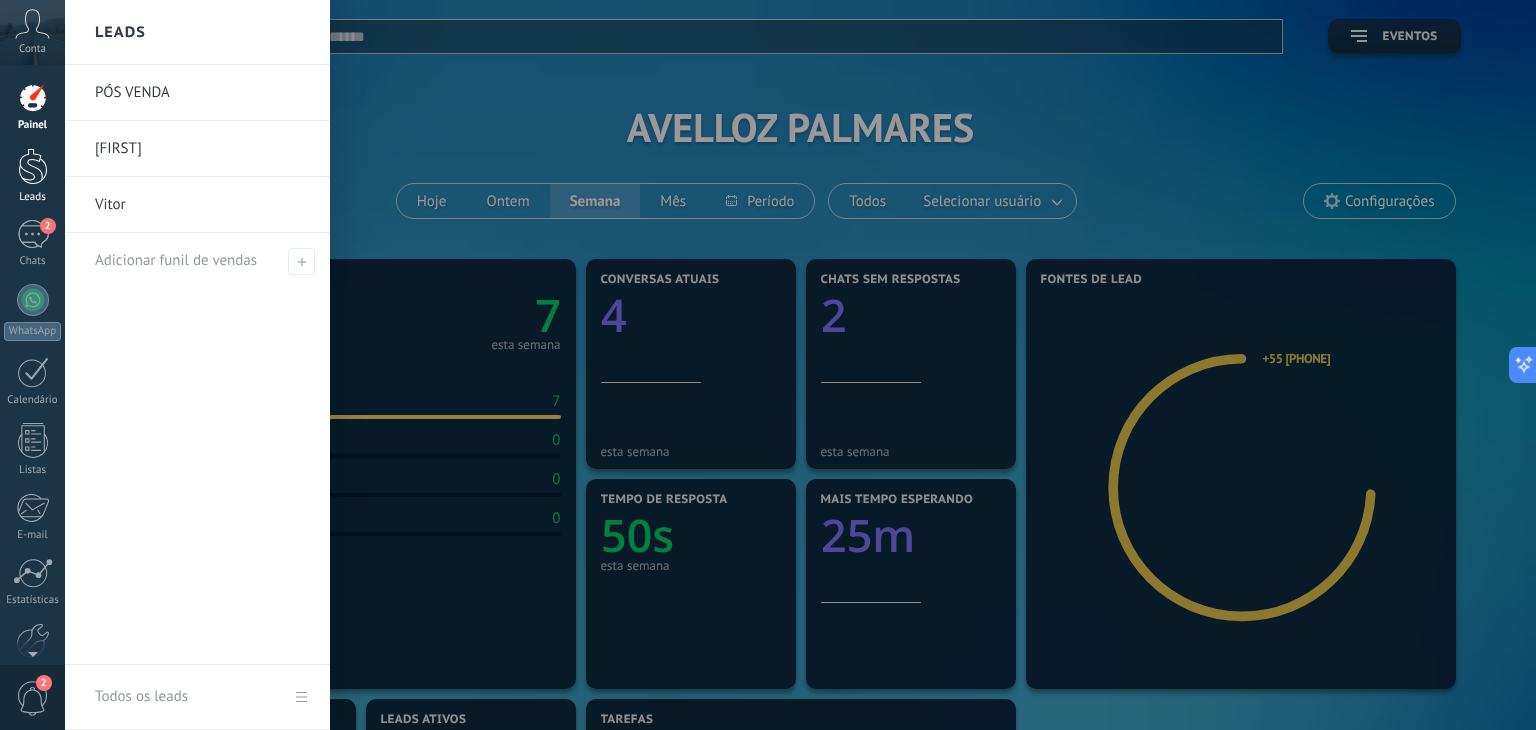 click on "Leads" at bounding box center [32, 176] 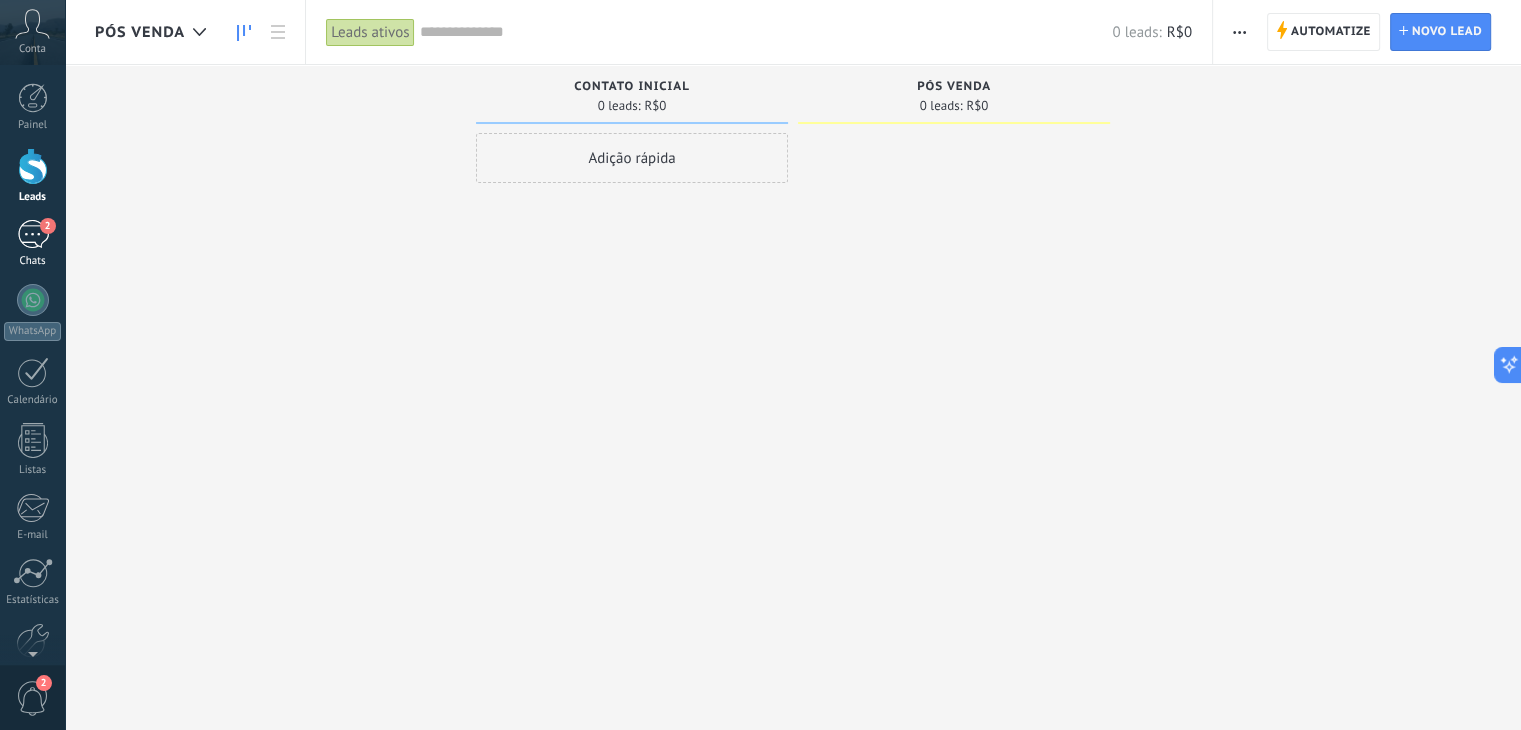 click on "2" at bounding box center (33, 234) 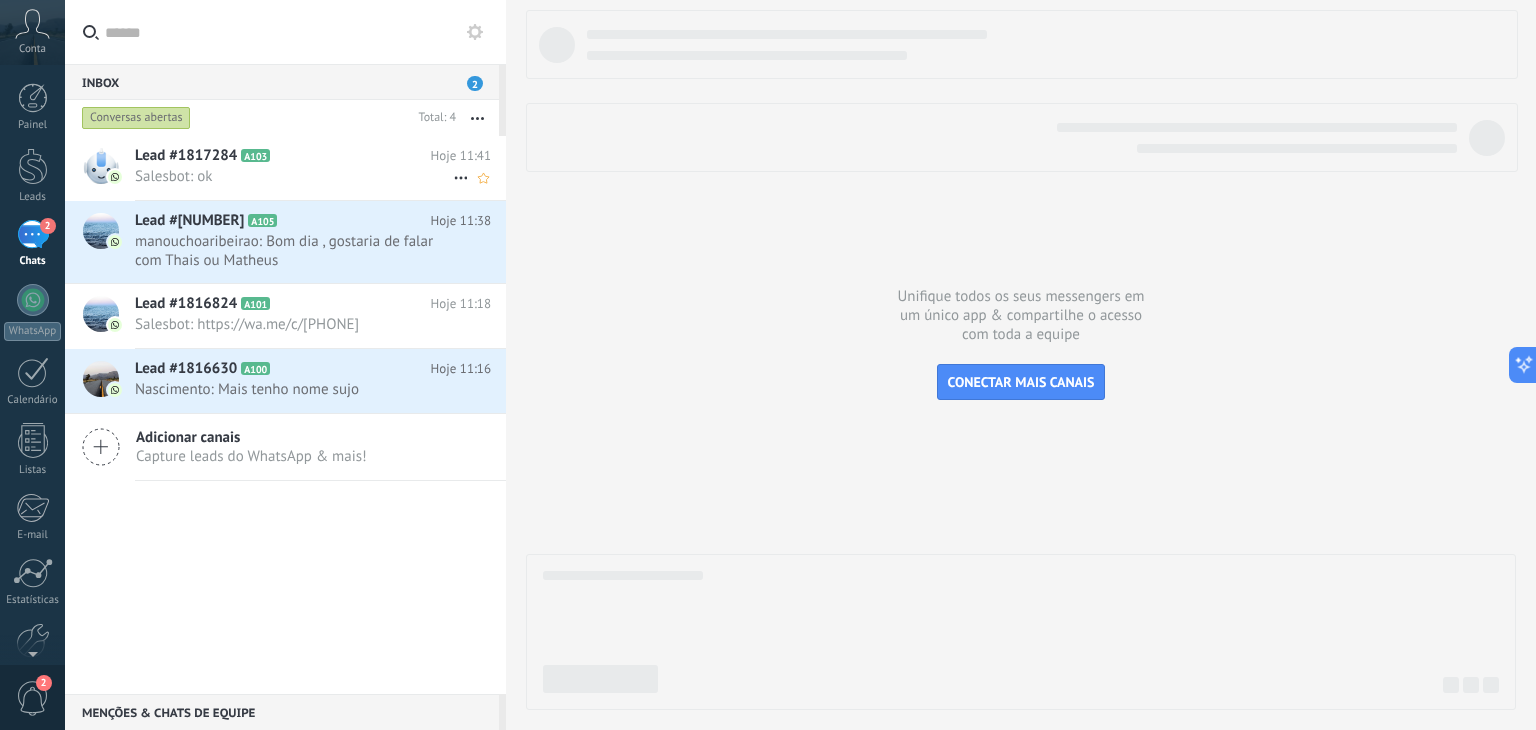 click on "Lead #1817284
A103" at bounding box center (283, 156) 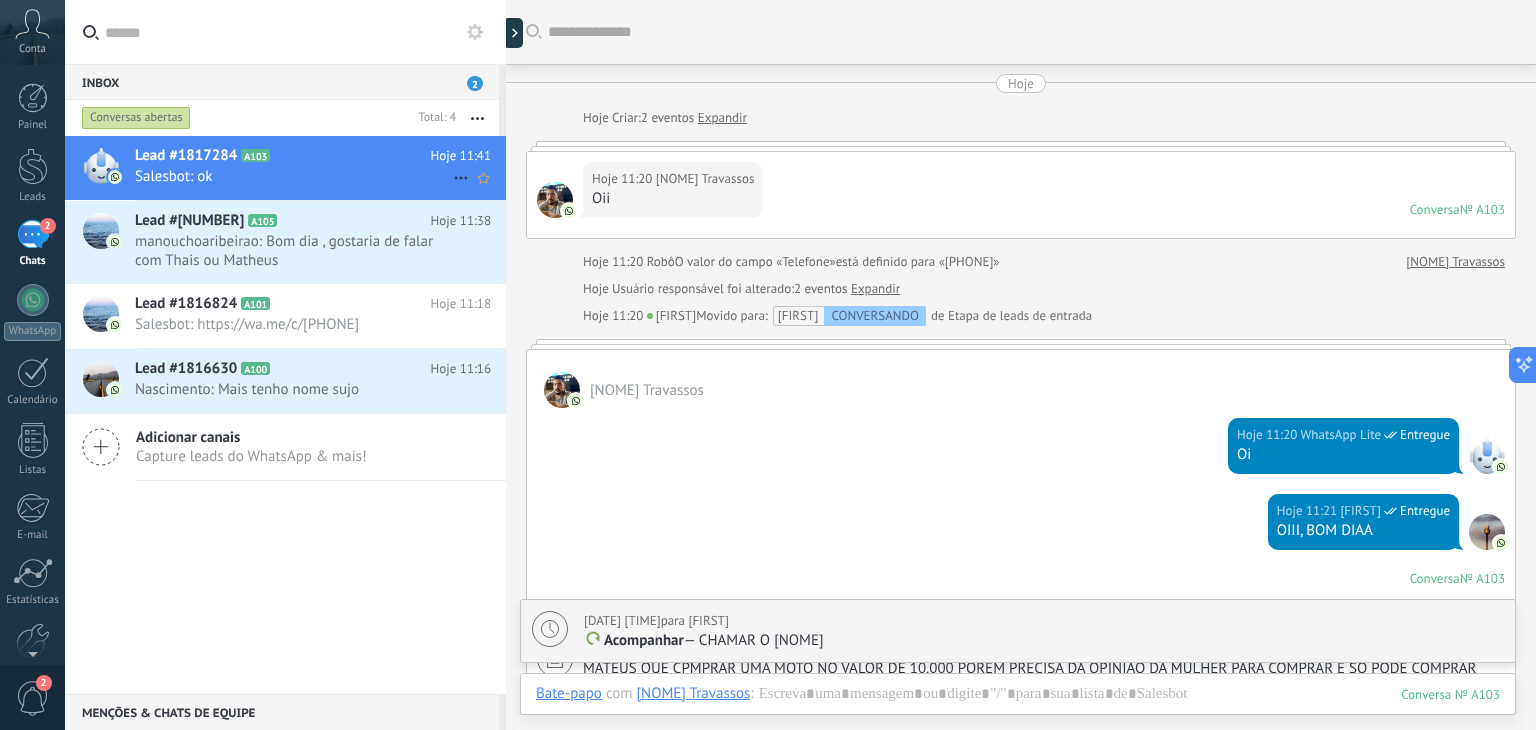 scroll, scrollTop: 1028, scrollLeft: 0, axis: vertical 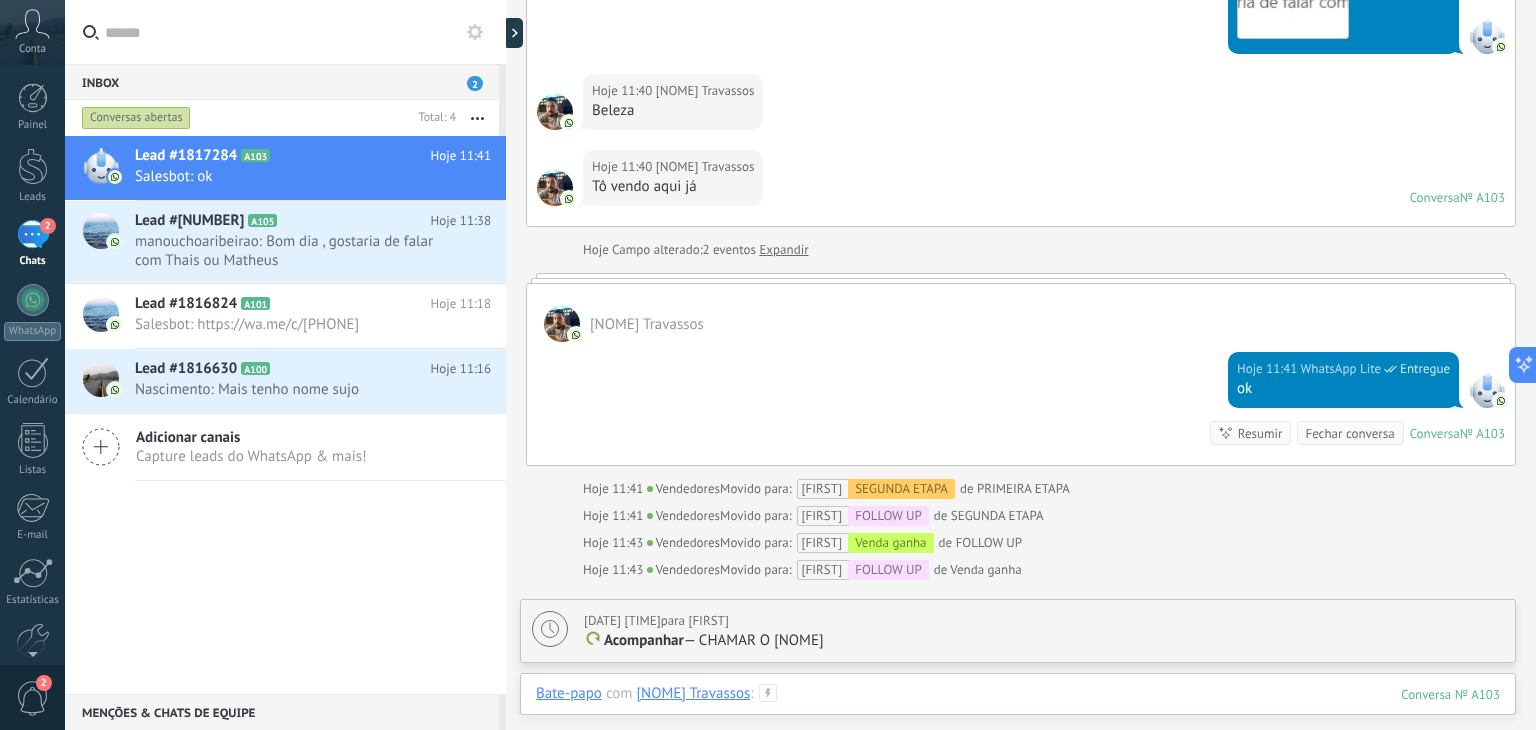 click at bounding box center (1018, 714) 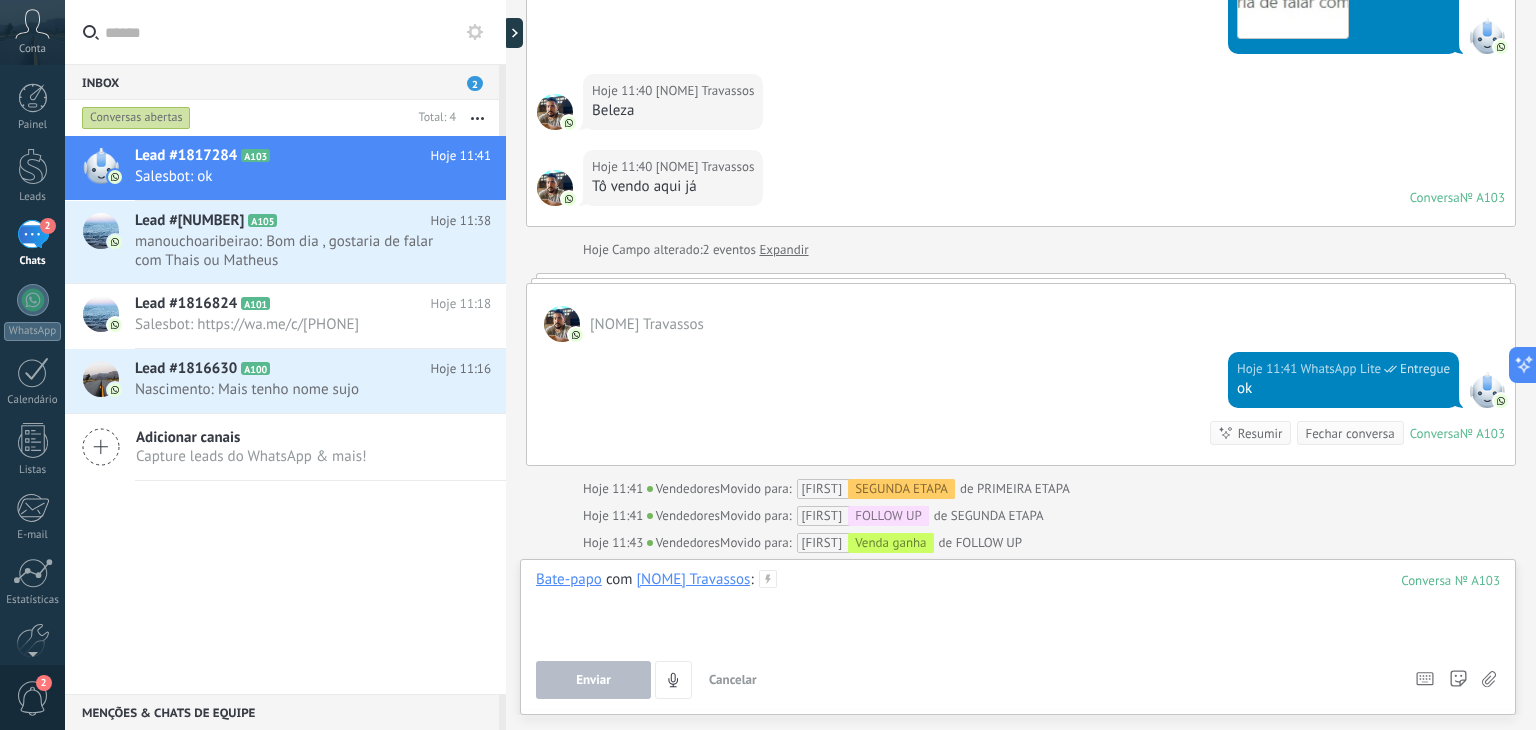 type 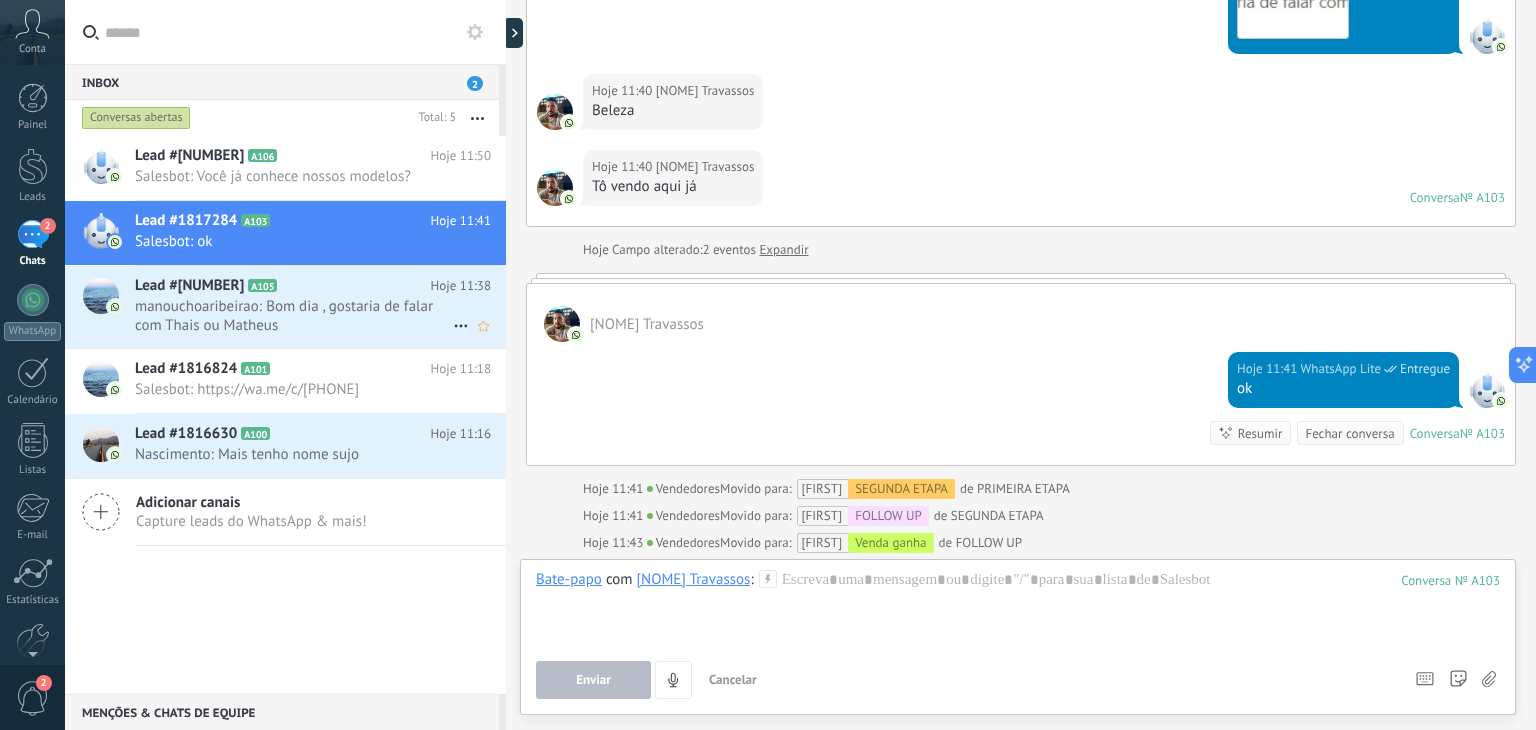 click on "manouchoaribeirao: Bom dia , gostaria de falar com Thais ou Matheus" at bounding box center [294, 316] 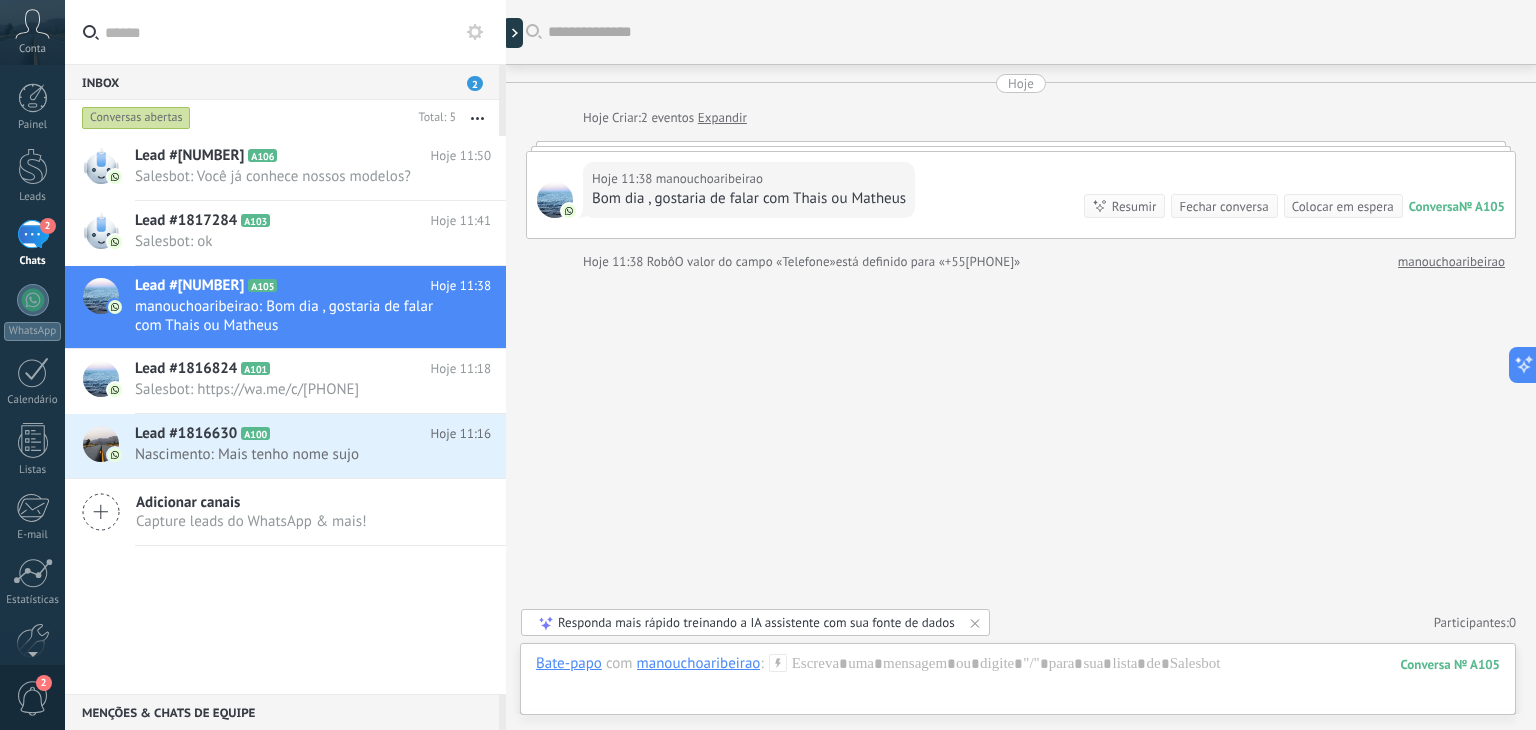 click on "manouchoaribeirao" at bounding box center [709, 179] 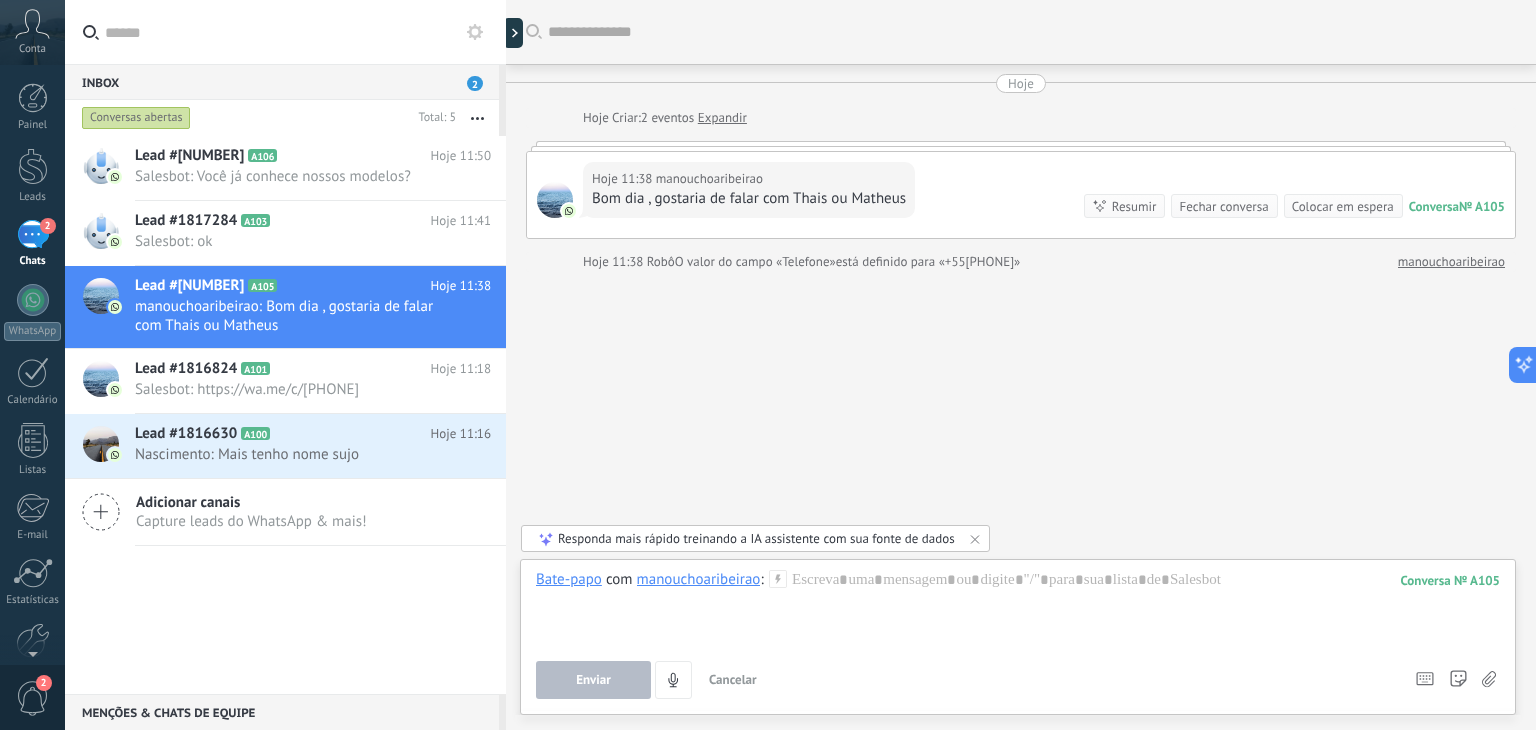 click 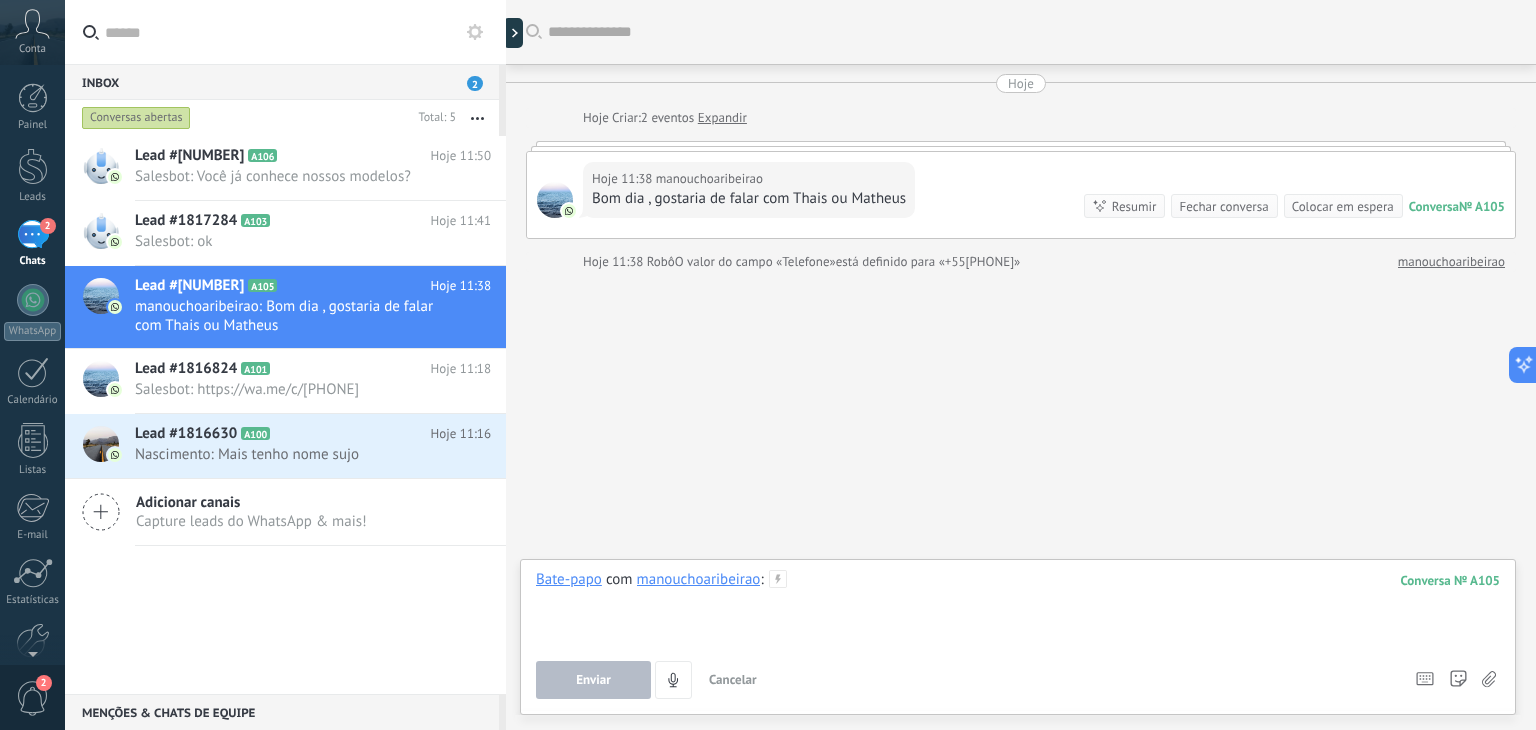 click at bounding box center [1018, 608] 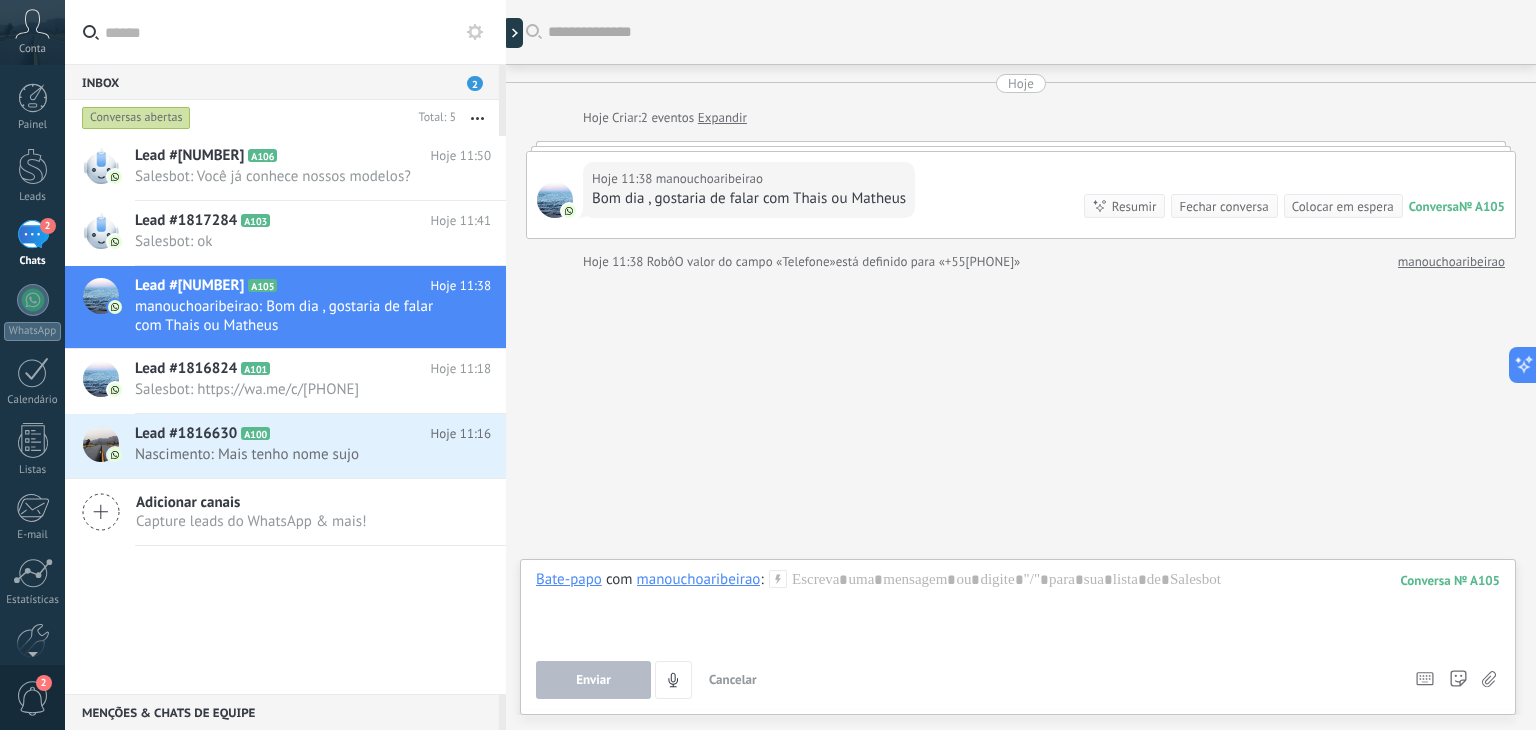 click on "Lead #1821896
A106
Hoje 11:50
Salesbot: Você já conhece nossos modelos?
Lead #1817284
A103" at bounding box center [285, 415] 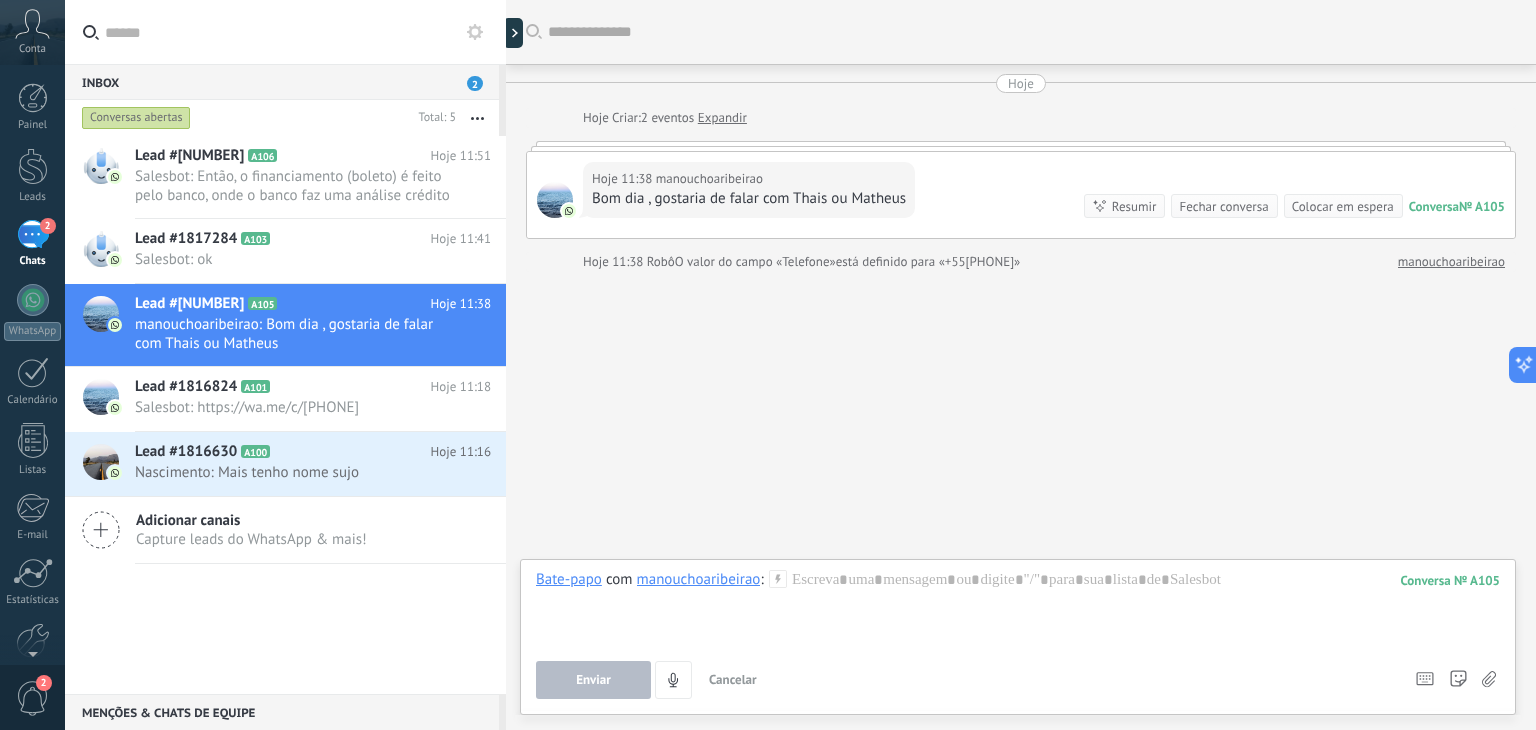 click on "2" at bounding box center (33, 234) 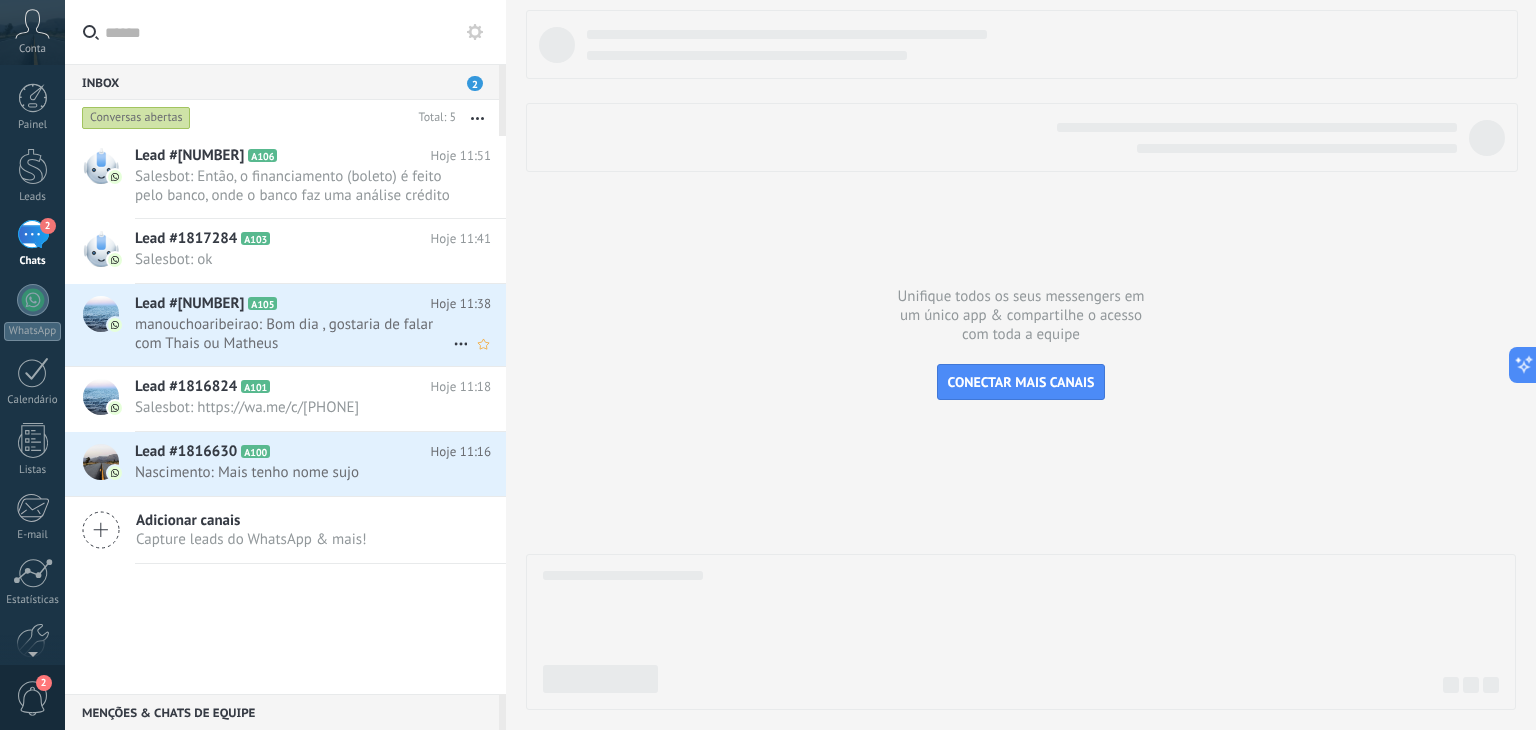 click 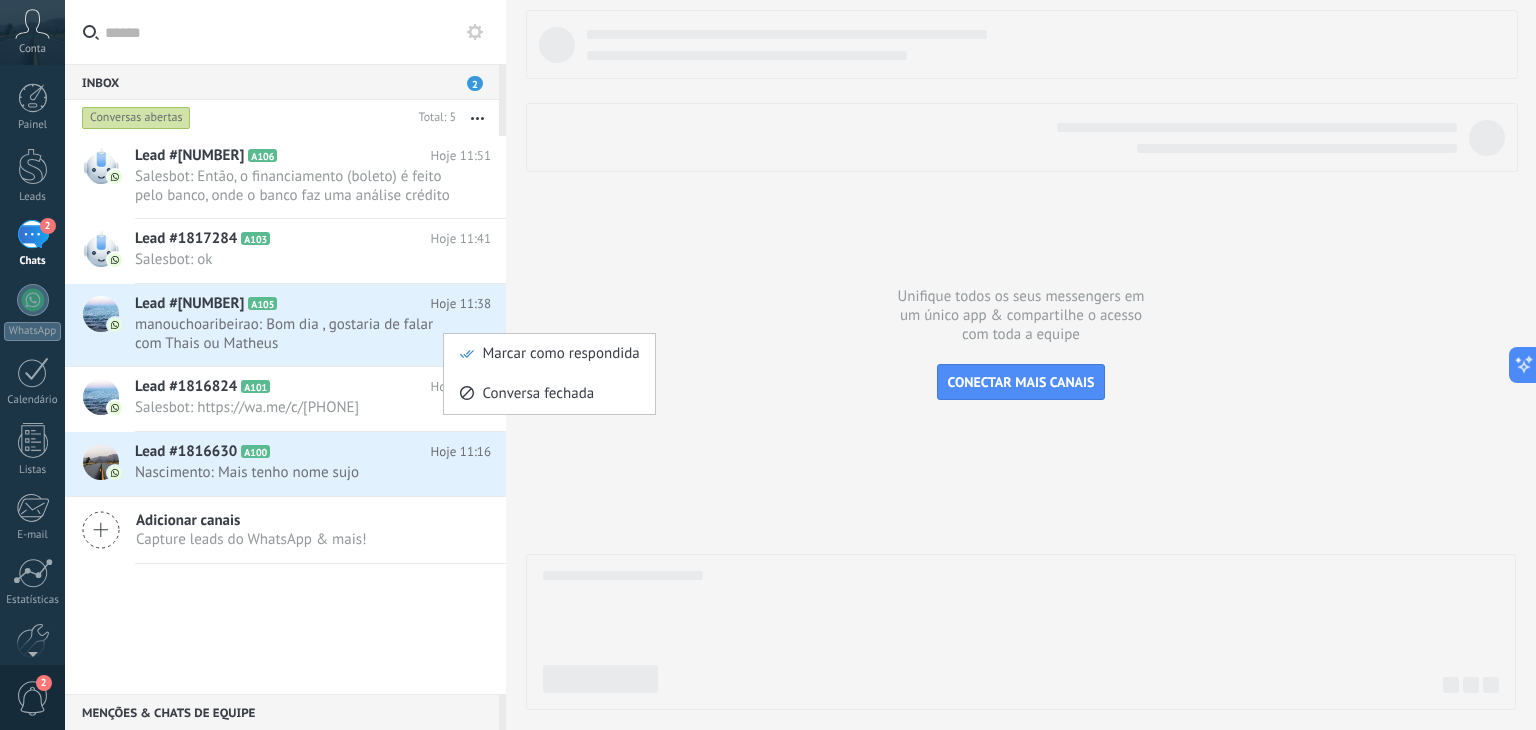 click at bounding box center (768, 365) 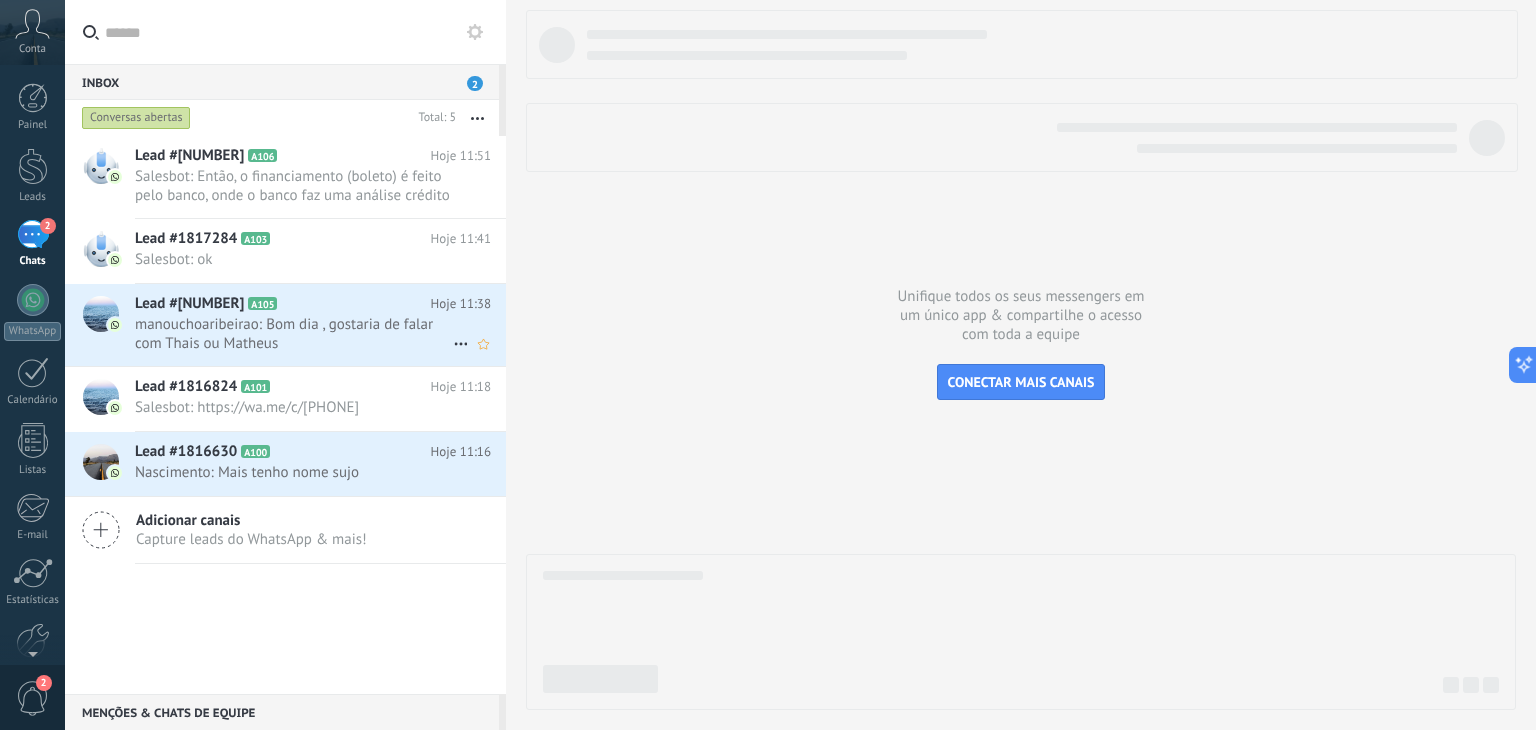 click on "Lead #1820356
A105" at bounding box center [283, 304] 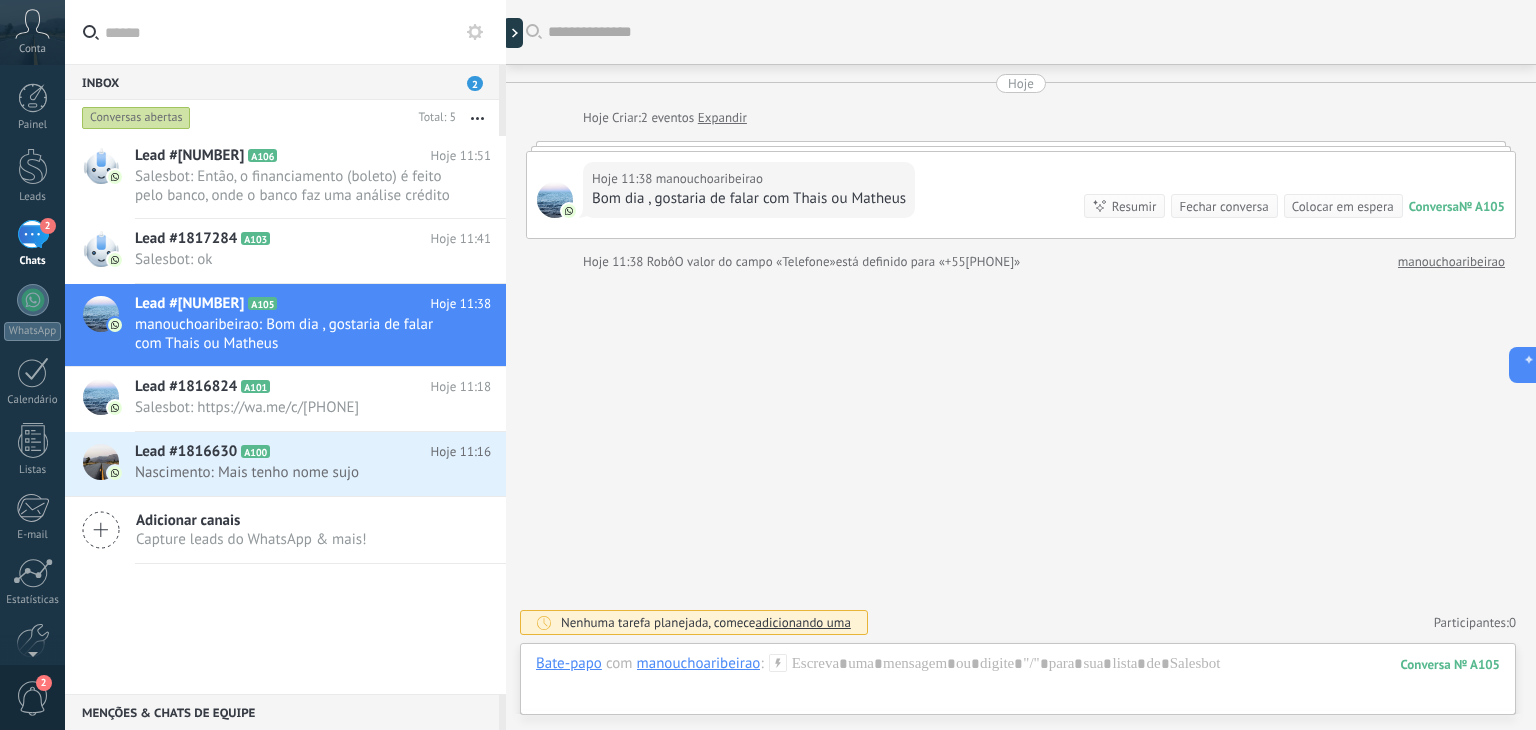 drag, startPoint x: 409, startPoint y: 299, endPoint x: 854, endPoint y: 396, distance: 455.44922 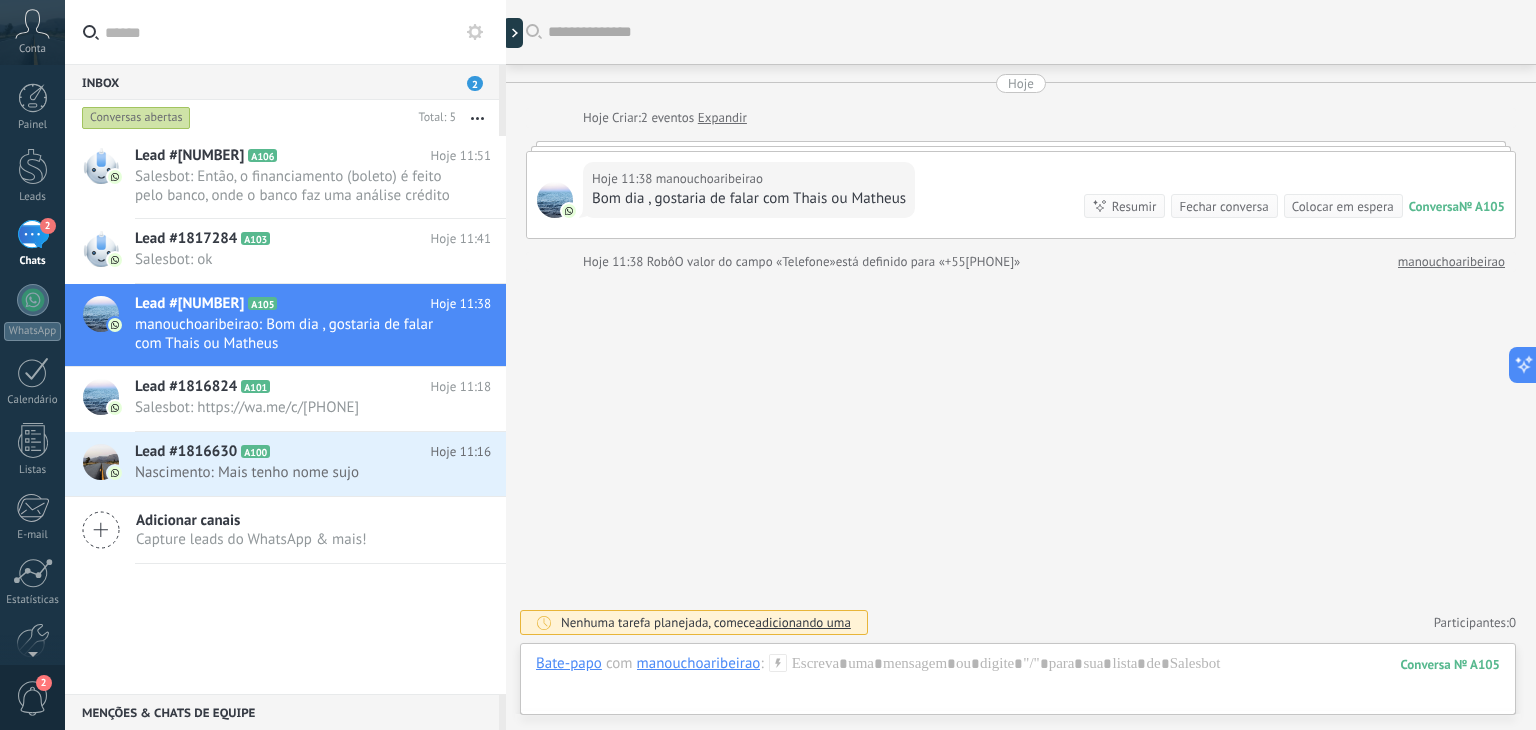click on "Buscar Carregar mais Hoje Hoje Criar: 2 eventos Expandir Hoje 11:38 manouchoaribeirao Bom dia , gostaria de falar com Thais ou Matheus Conversa № A105 Conversa № A105 Resumir Resumir Fechar conversa Colocar em espera Hoje 11:38 manouchoaribeirao: Bom dia , gostaria de falar com Thais ou Matheus Conversa № A105 Hoje 11:38 Robô O valor do campo «Telefone» está definido para «+55[PHONE]» manouchoaribeirao Nenhuma tarefa planejada, comece adicionando uma Participantes: 0 Adicionar membro Bots: 0" at bounding box center [1021, 365] 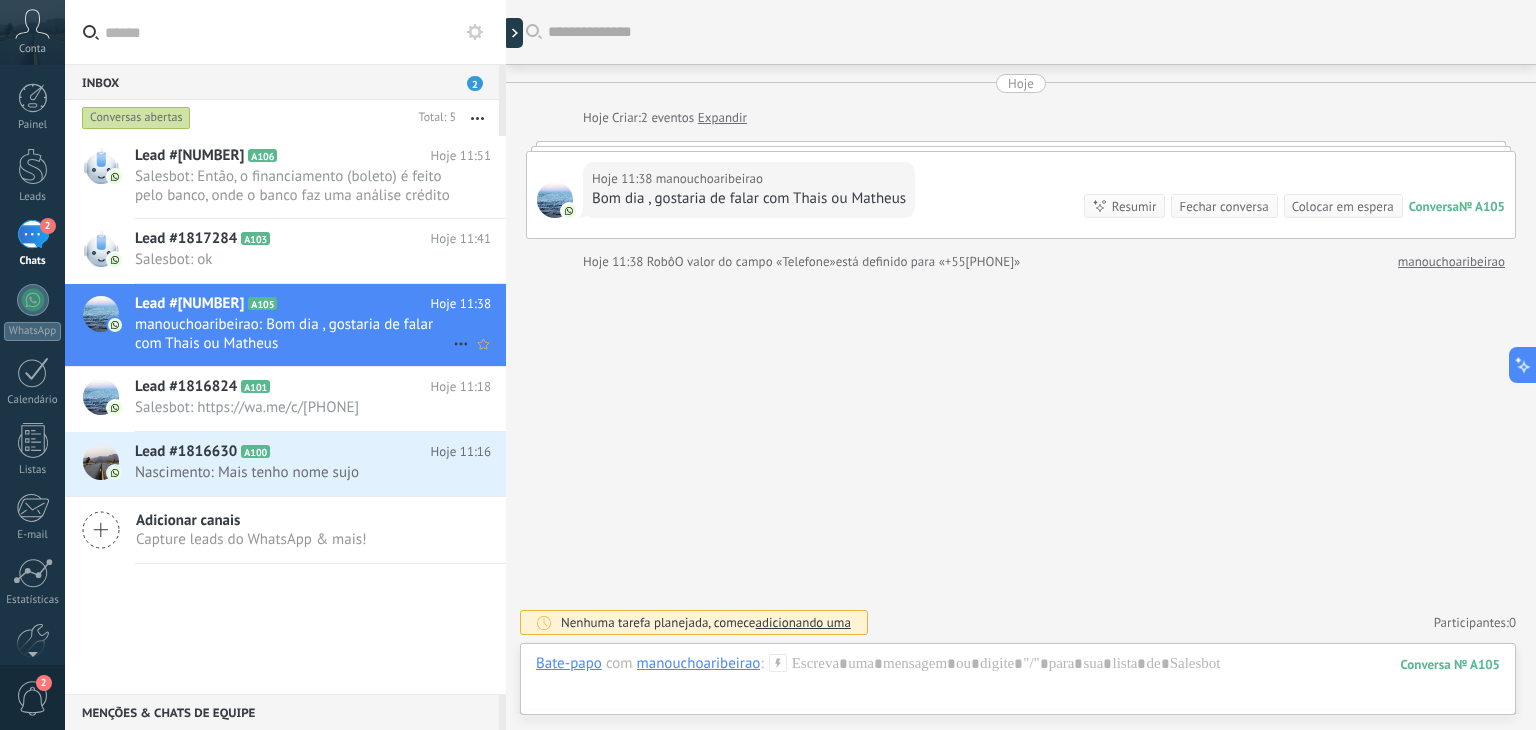 click on "manouchoaribeirao: Bom dia , gostaria de falar com Thais ou Matheus" at bounding box center [294, 334] 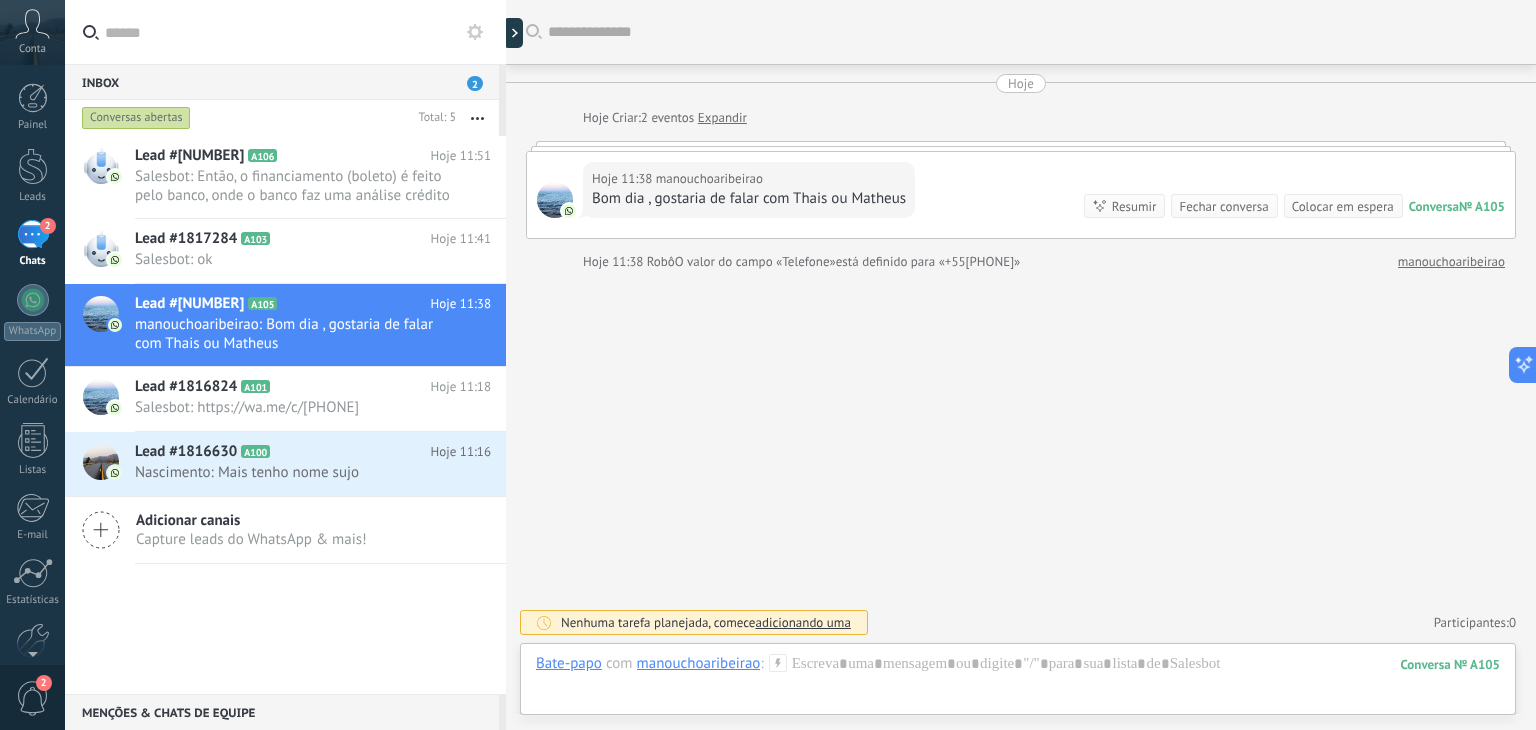 click on "Buscar Carregar mais Hoje Hoje Criar: 2 eventos Expandir Hoje 11:38 manouchoaribeirao Bom dia , gostaria de falar com Thais ou Matheus Conversa № A105 Conversa № A105 Resumir Resumir Fechar conversa Colocar em espera Hoje 11:38 manouchoaribeirao: Bom dia , gostaria de falar com Thais ou Matheus Conversa № A105 Hoje 11:38 Robô O valor do campo «Telefone» está definido para «+55[PHONE]» manouchoaribeirao Nenhuma tarefa planejada, comece adicionando uma Participantes: 0 Adicionar membro Bots: 0" at bounding box center (1021, 365) 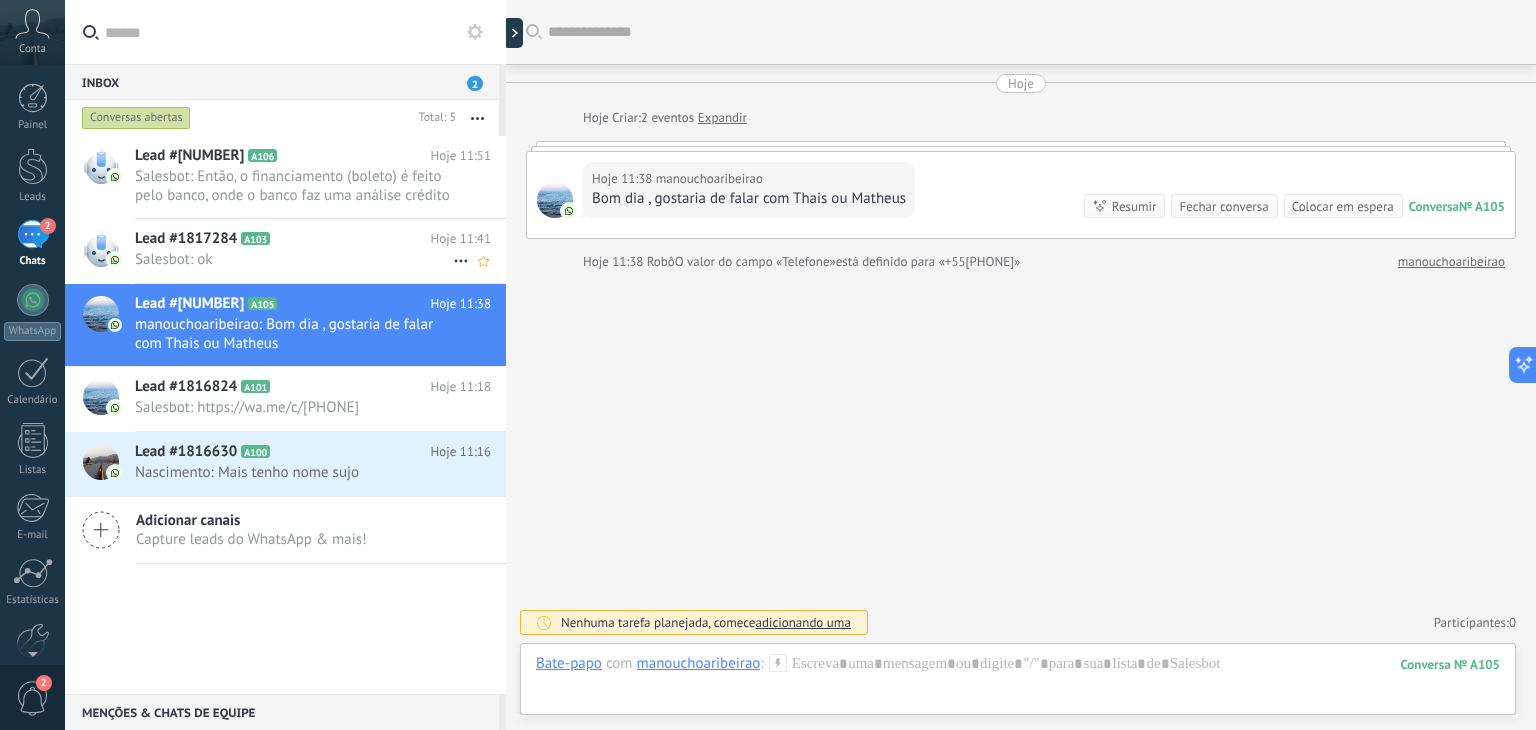 click on "Lead #1817284
A103" at bounding box center (283, 239) 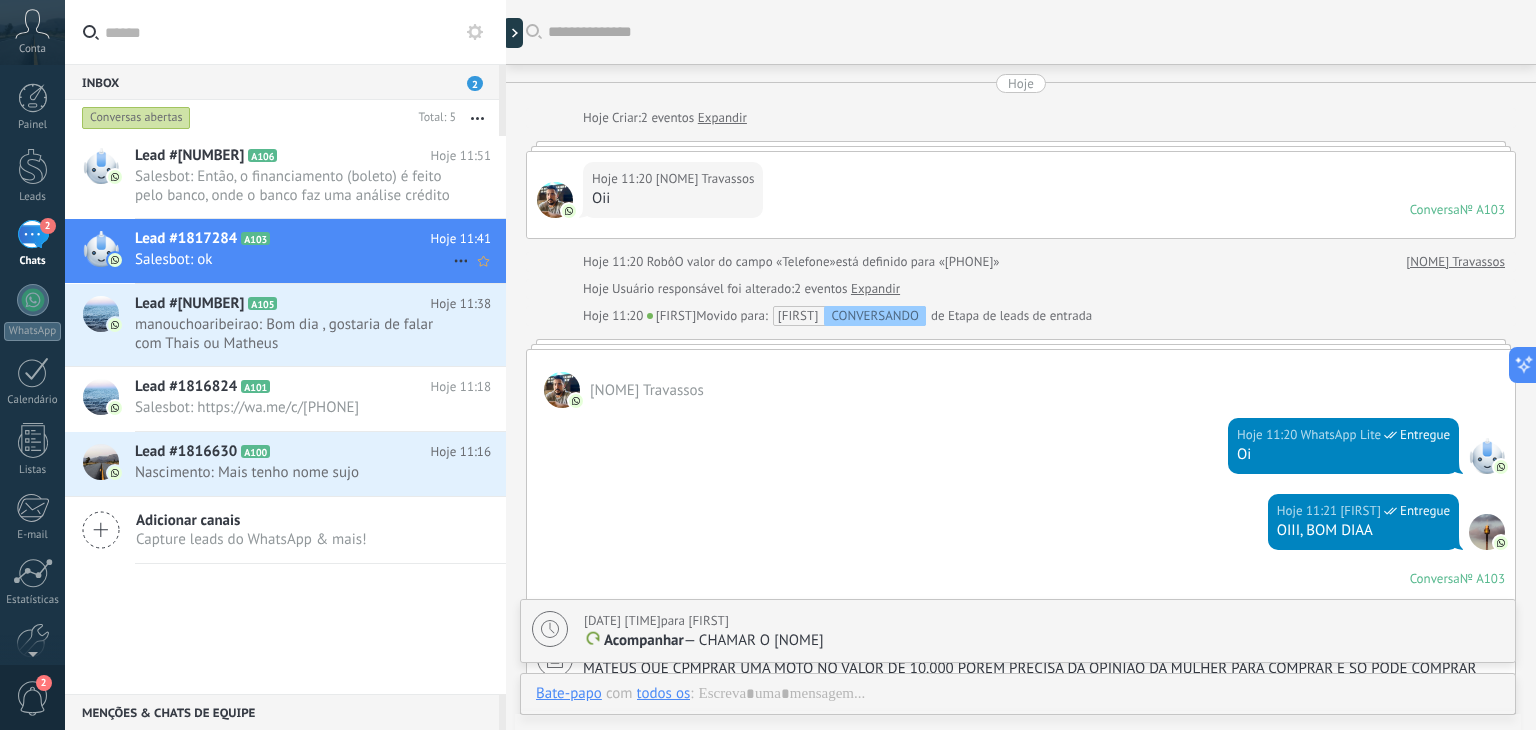 scroll, scrollTop: 1028, scrollLeft: 0, axis: vertical 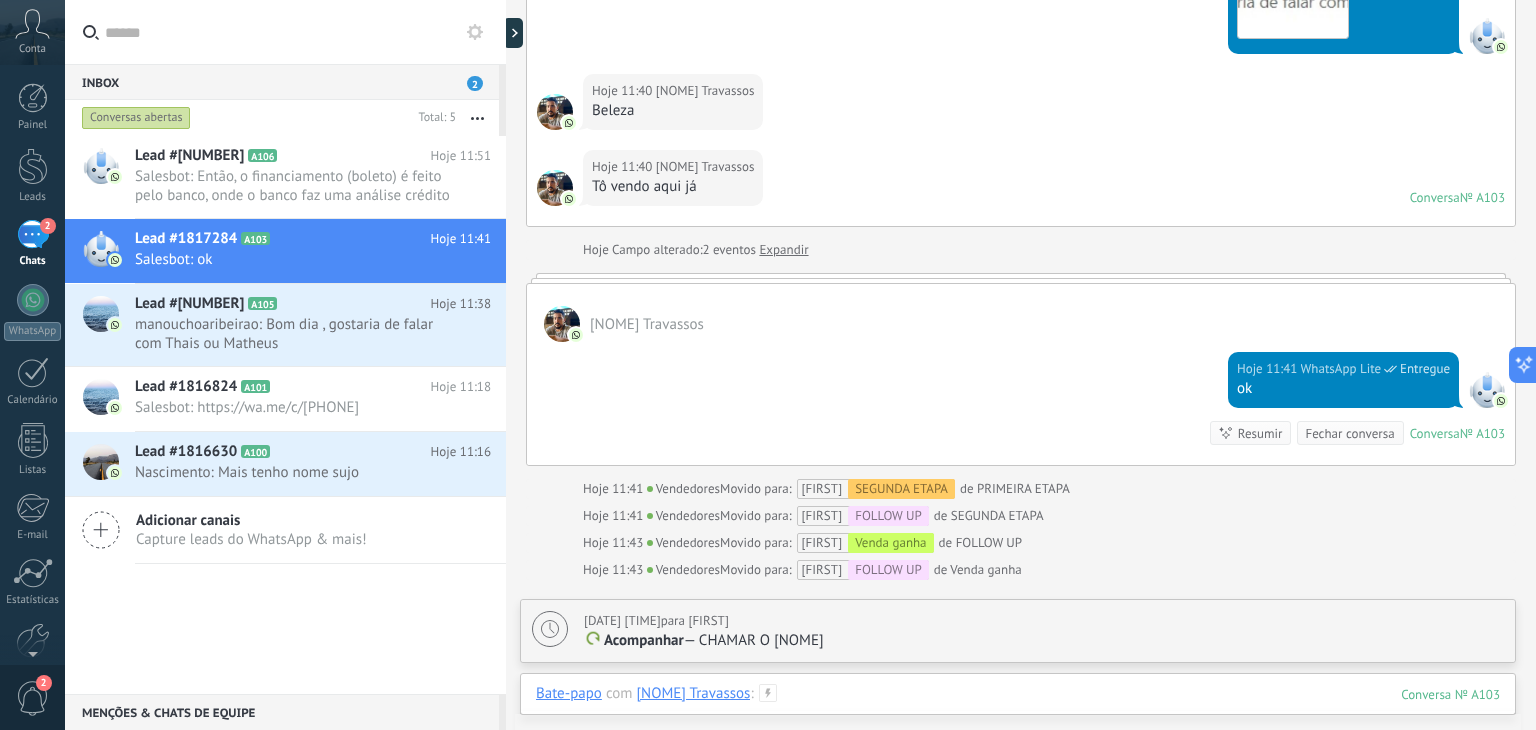 click at bounding box center [1018, 714] 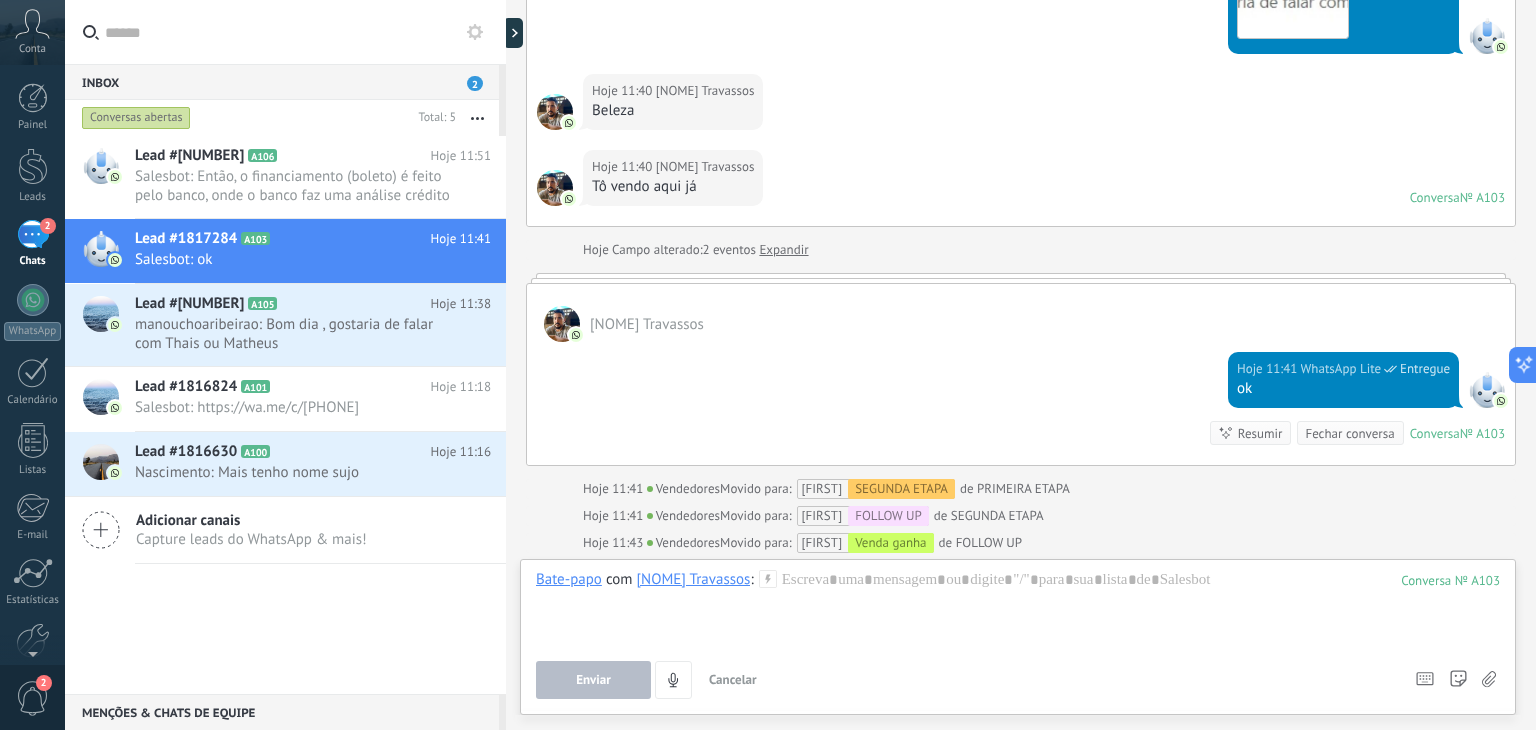 click on "Enviar Cancelar Rastrear cliques em links ? Reduzir links longos e rastrear cliques: quando habilitado, os URLs enviados serão substituídos por links de rastreamento. Uma vez clicado, um evento será registrado no feed do lead. Selecione abaixo quais fontes usam esse  em Configurações" at bounding box center (966, 680) 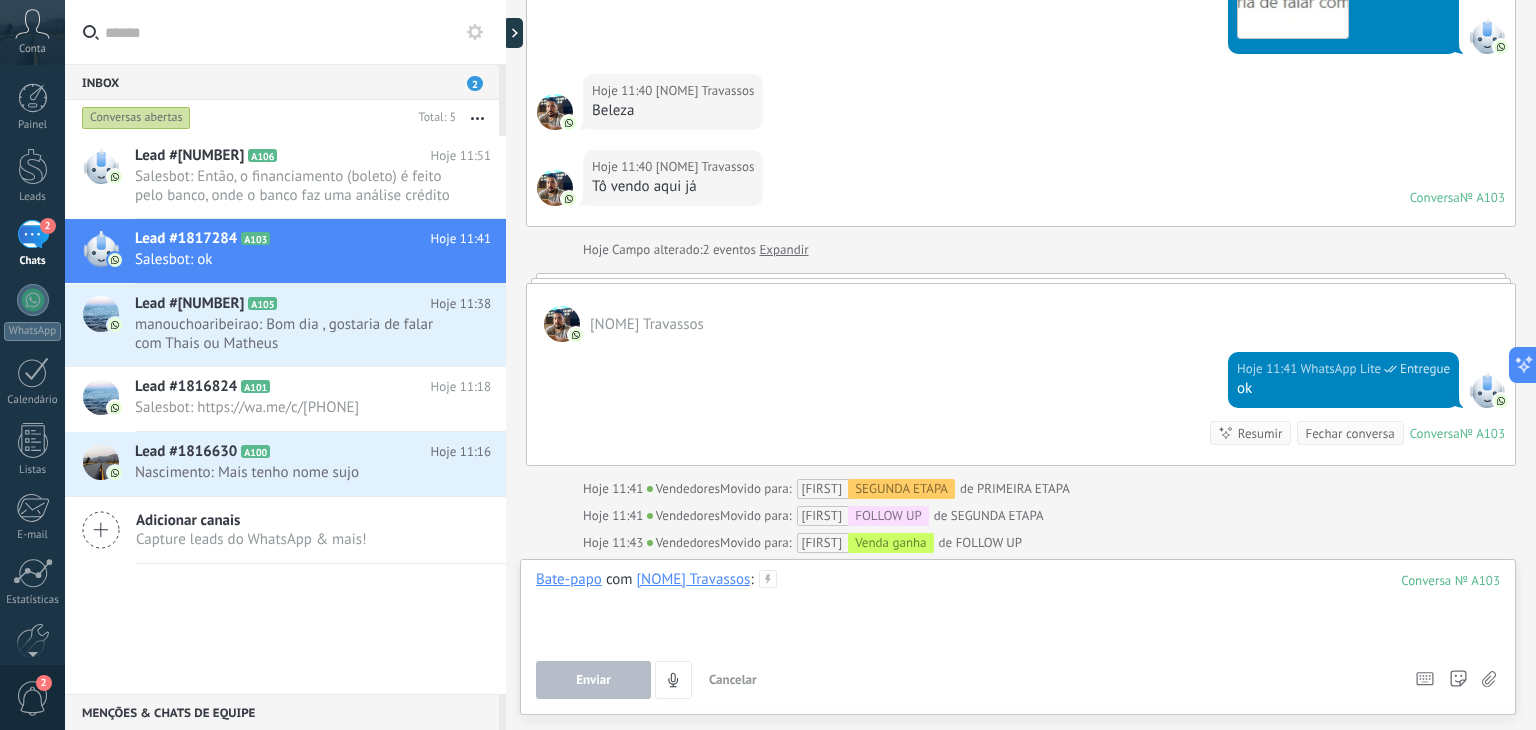 click at bounding box center [1018, 608] 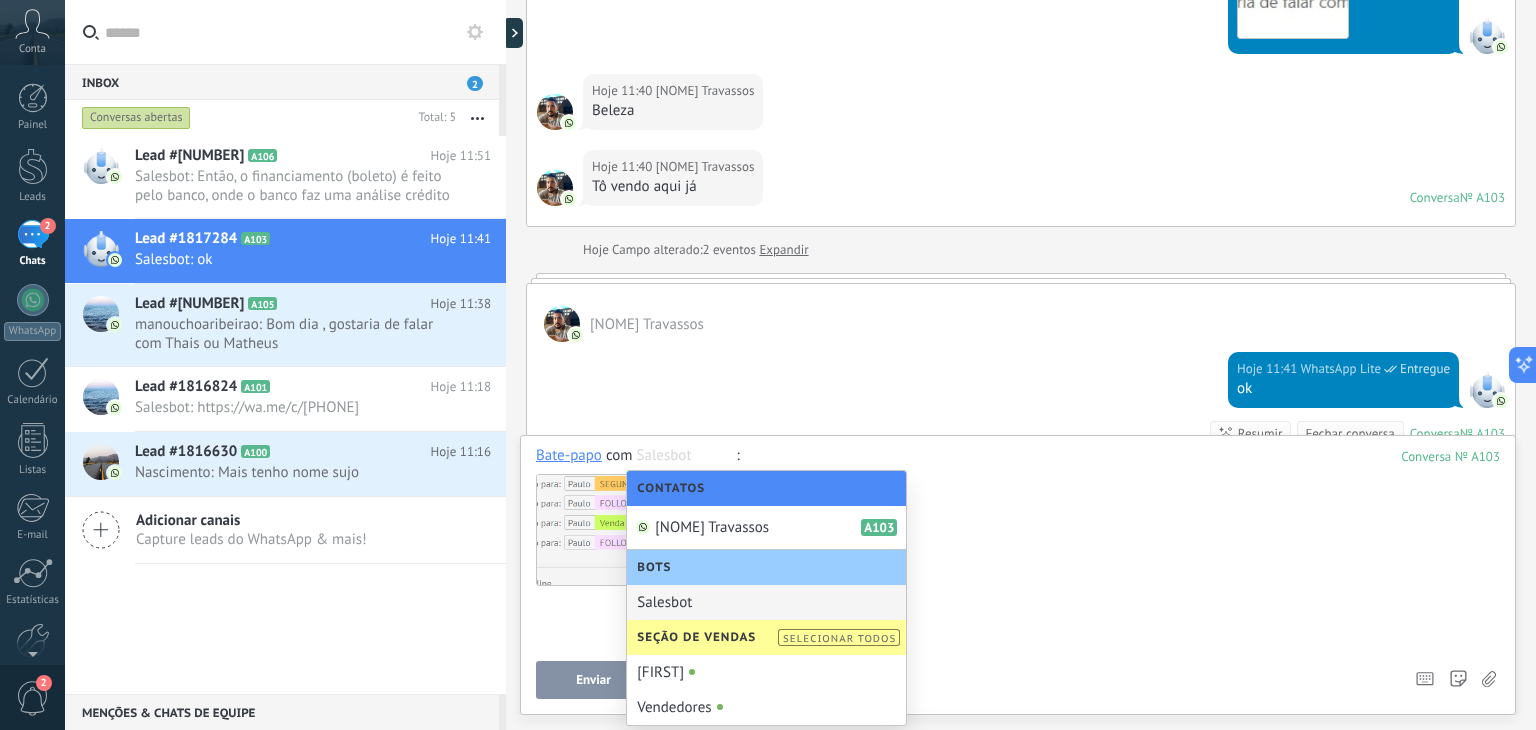 click at bounding box center (1018, 630) 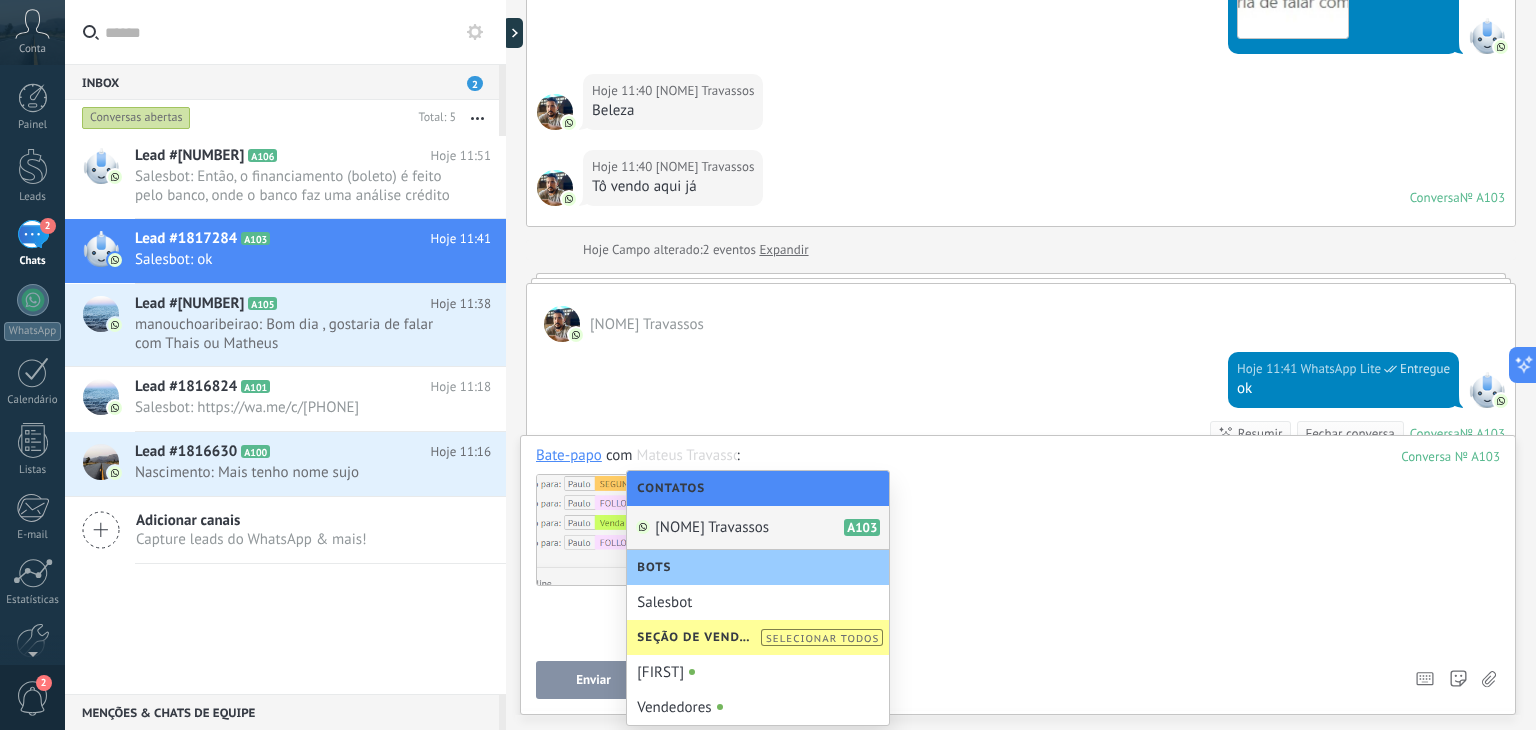 click at bounding box center (1015, 630) 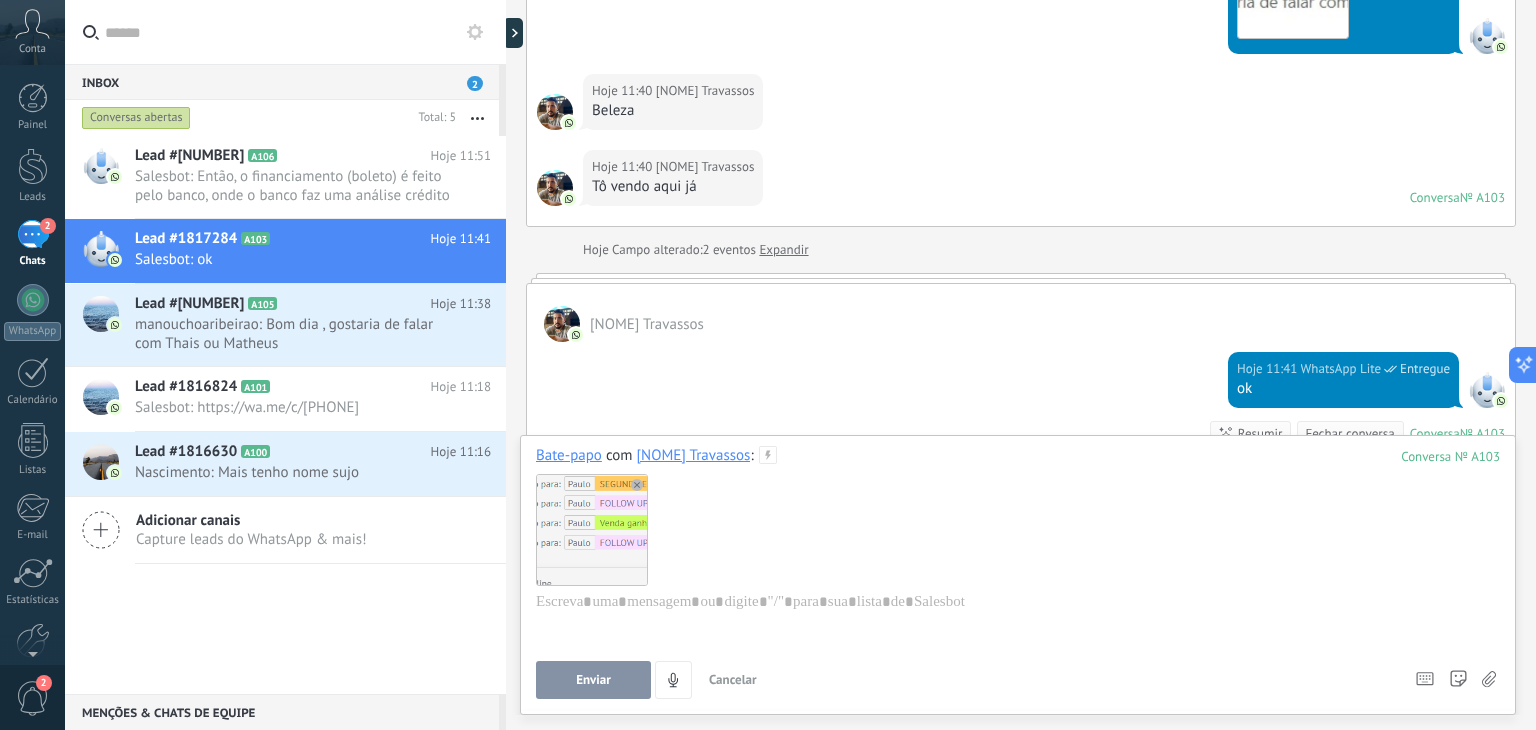 click 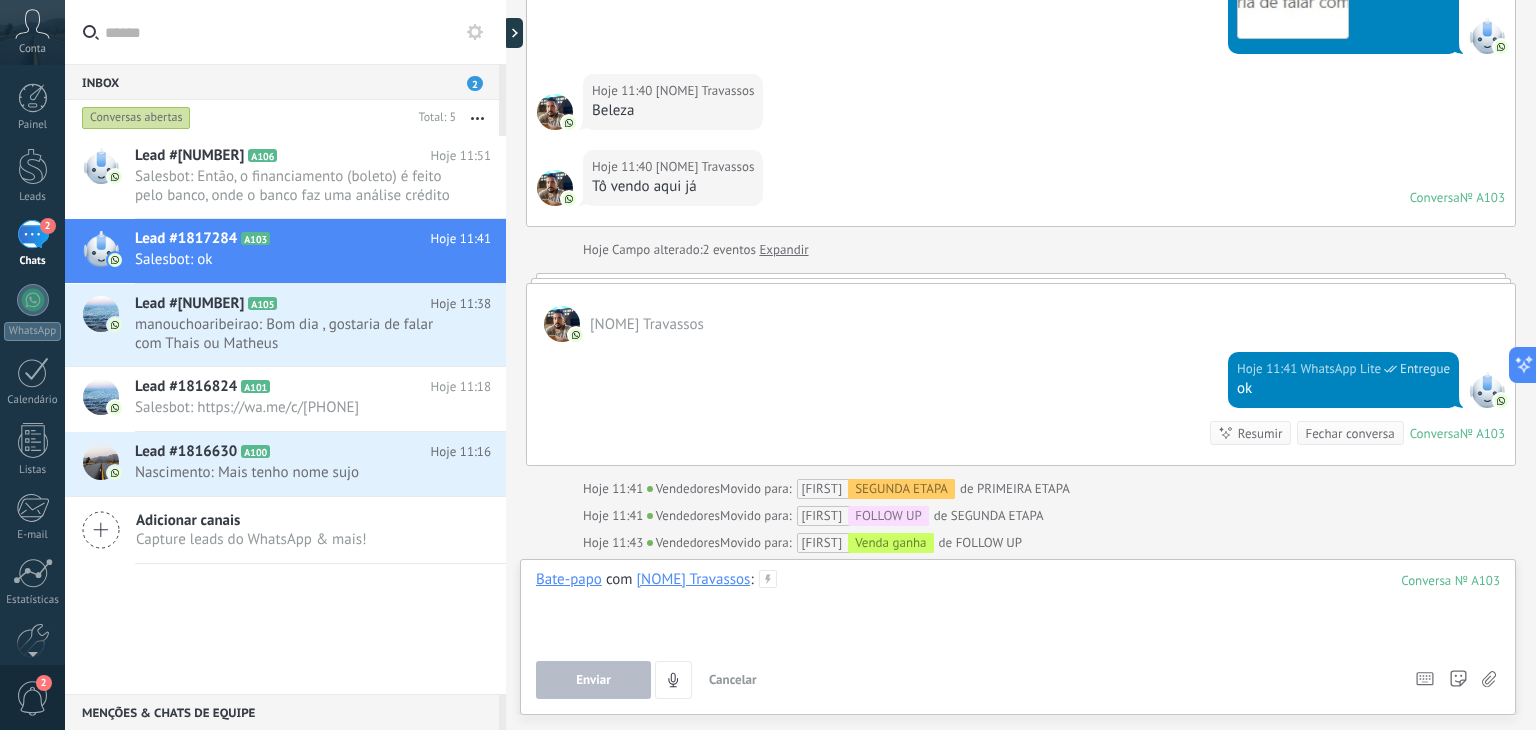 type 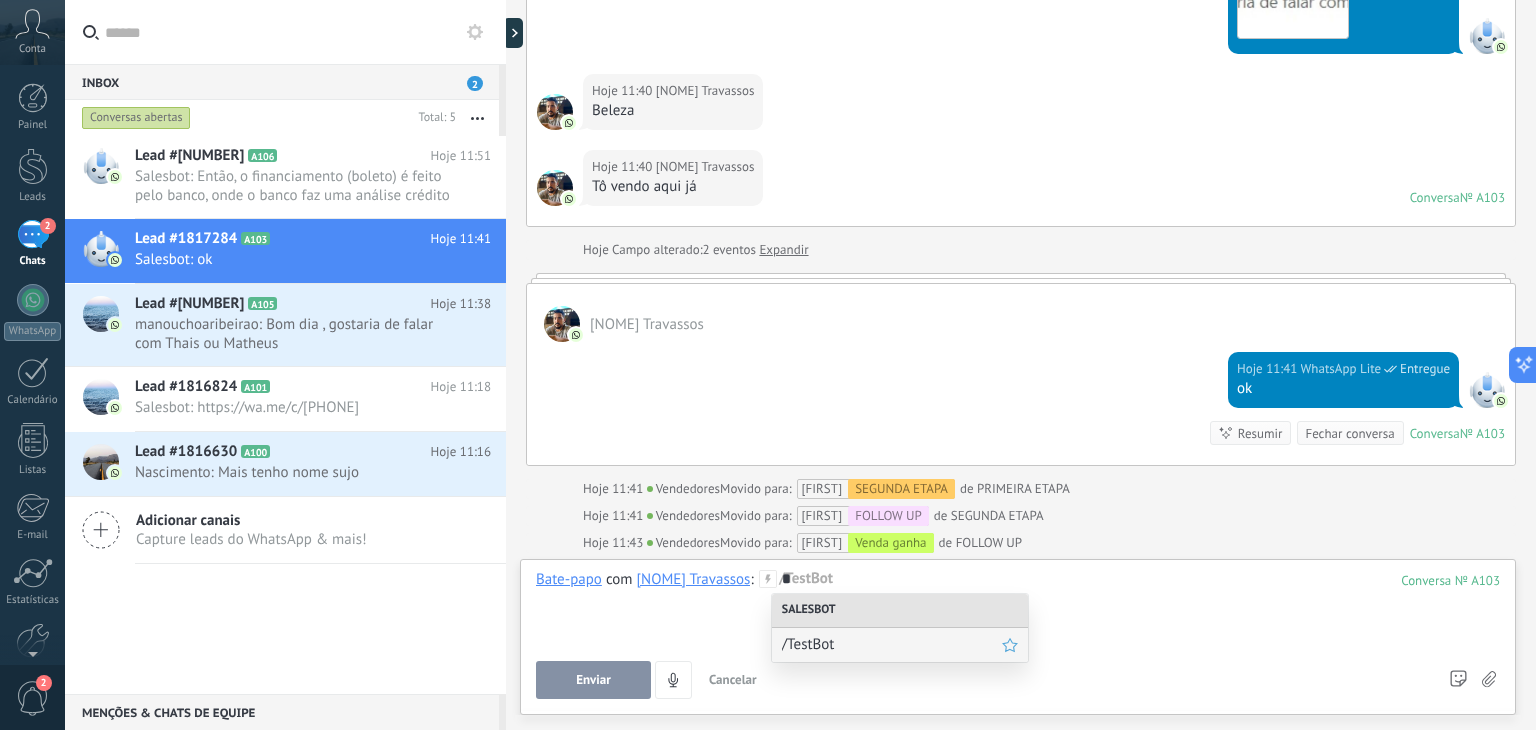 click on "/TestBot" at bounding box center [892, 644] 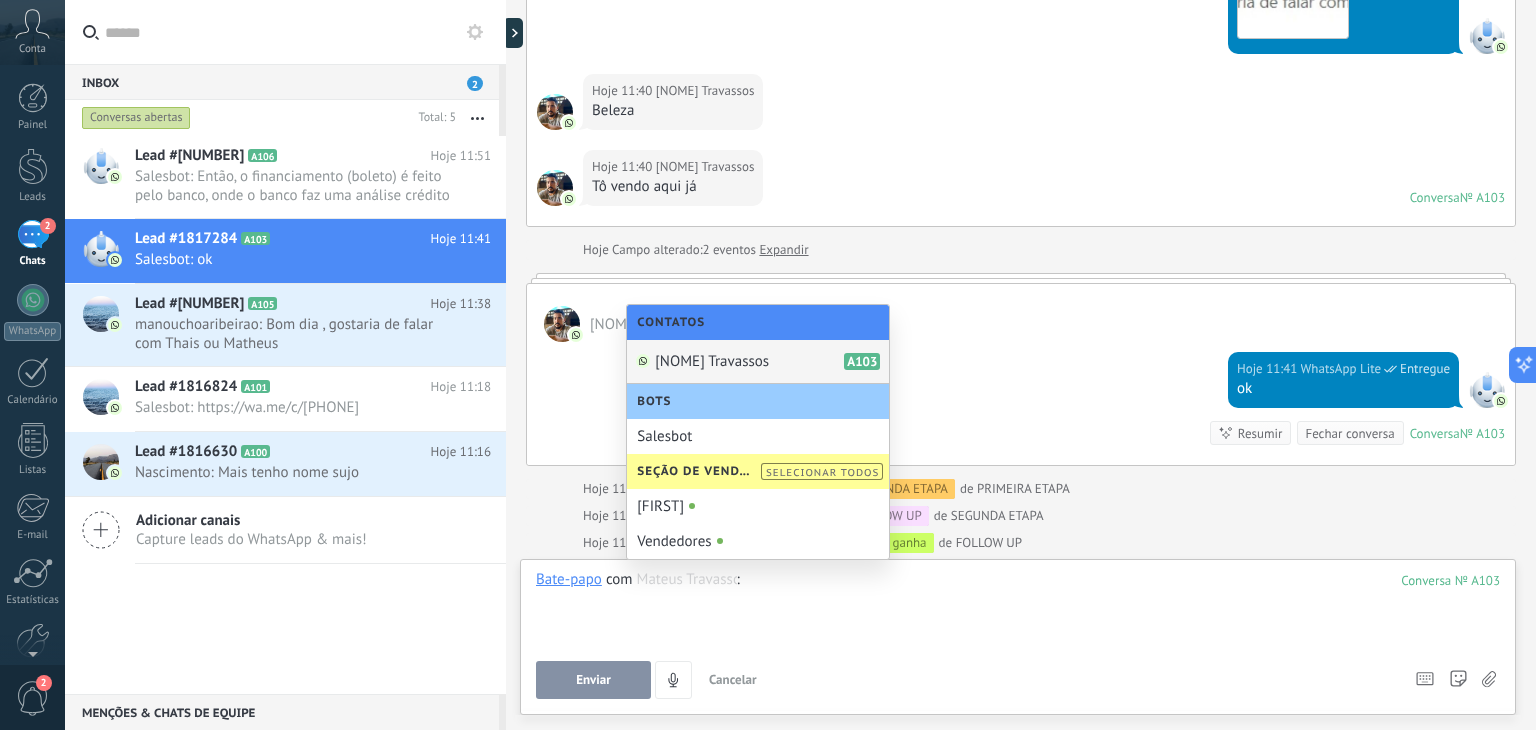 click on "Bate-papo com [FIRST] [LAST] [FIRST] [LAST]A103 : 103 Enviar Cancelar Rastrear cliques em links ? Reduzir links longos e rastrear cliques: quando habilitado, os URLs enviados serão substituídos por links de rastreamento. Uma vez clicado, um evento será registrado no feed do lead. Selecione abaixo quais fontes usam esse em Configurações Os modelos não podem ser editados A sessão de mensagens termina em: Atalhos – execute bots e modelos – selecione ação – mencione membro da equipe – selecione o destinatário – insira o valor do campo Kommo IA Beta Corrija a gramática e ortografia Torne-o profissional Torne-o amigável Torne-o divertido Torne-o mais longo Torne-o mais curto Torne-o mais simples" at bounding box center (1018, 634) 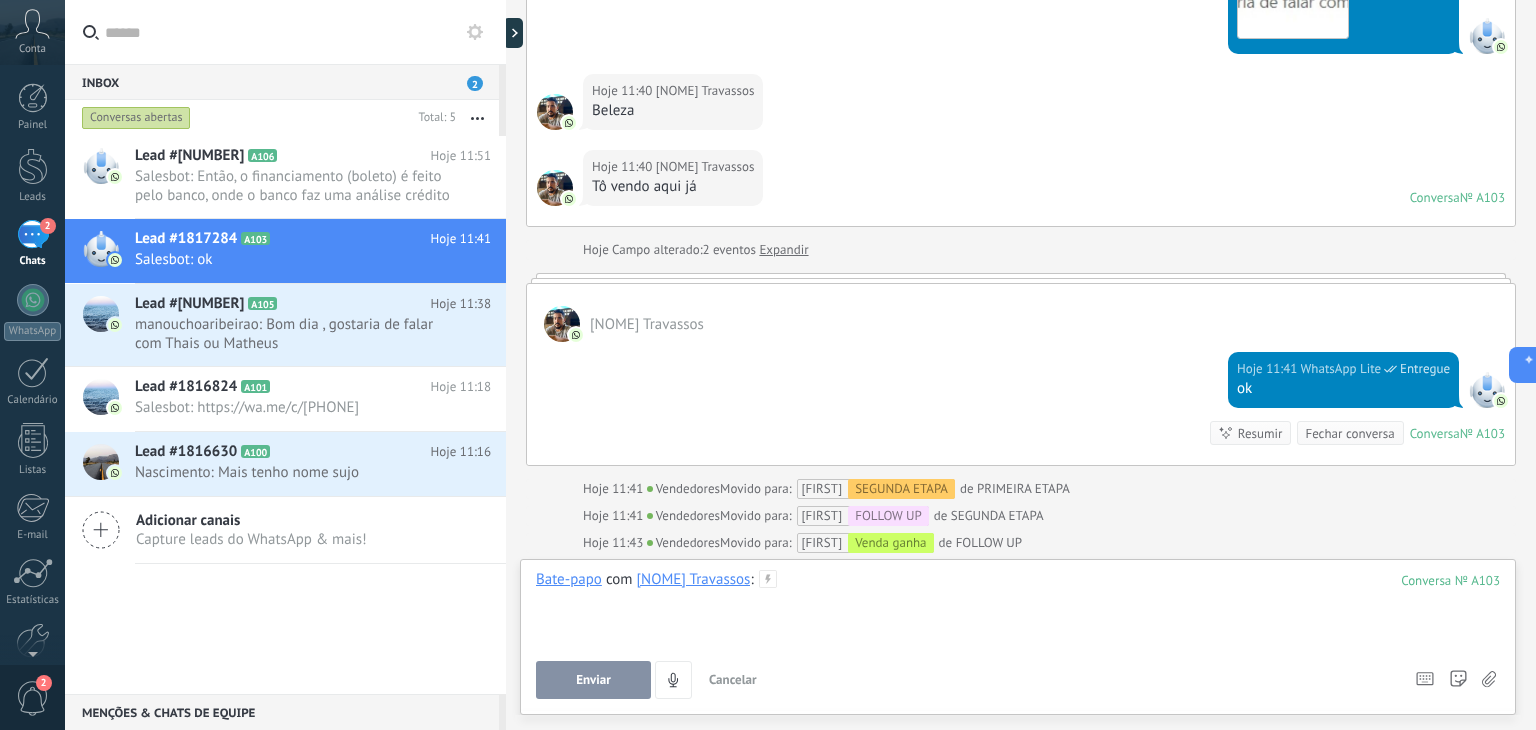 click at bounding box center [1018, 608] 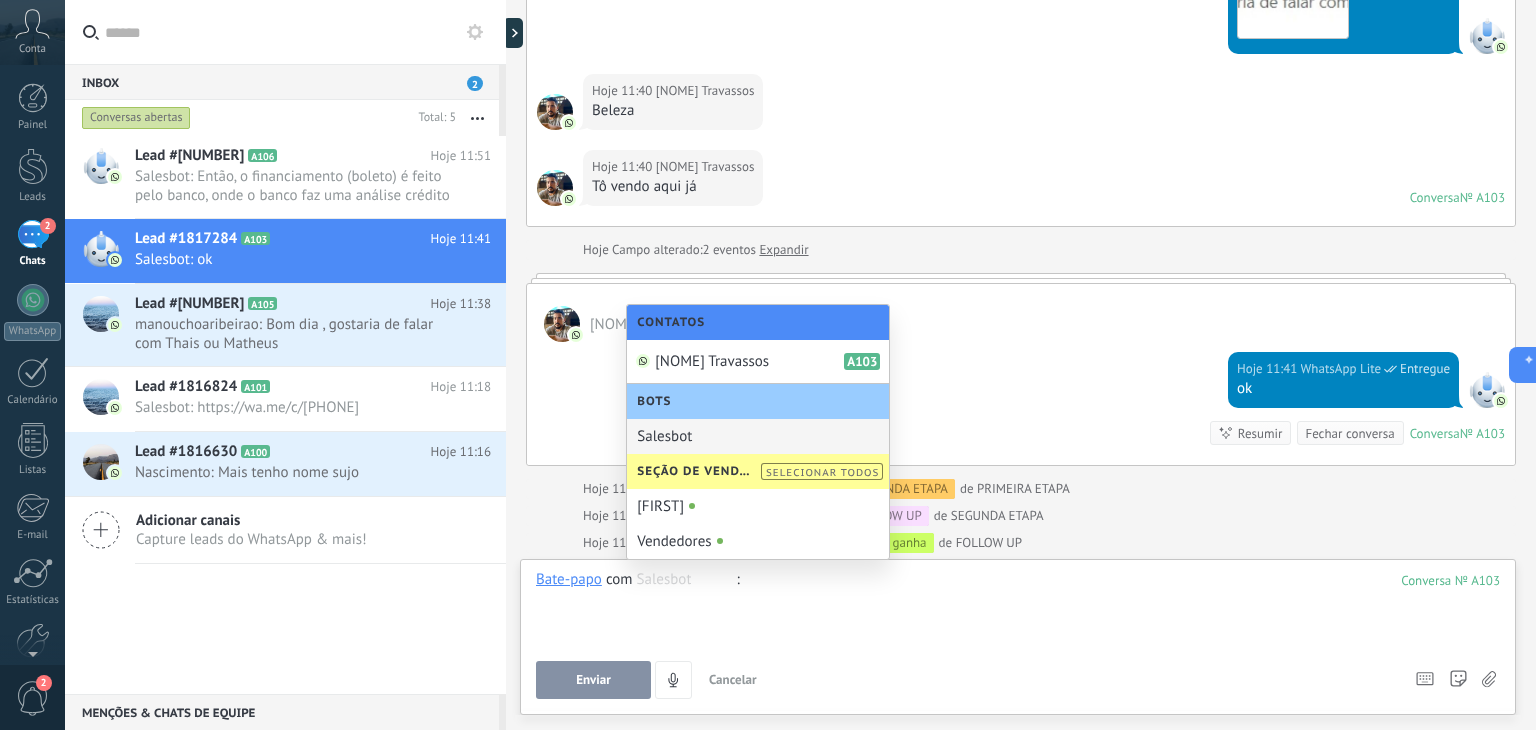 click on "Salesbot" at bounding box center (758, 436) 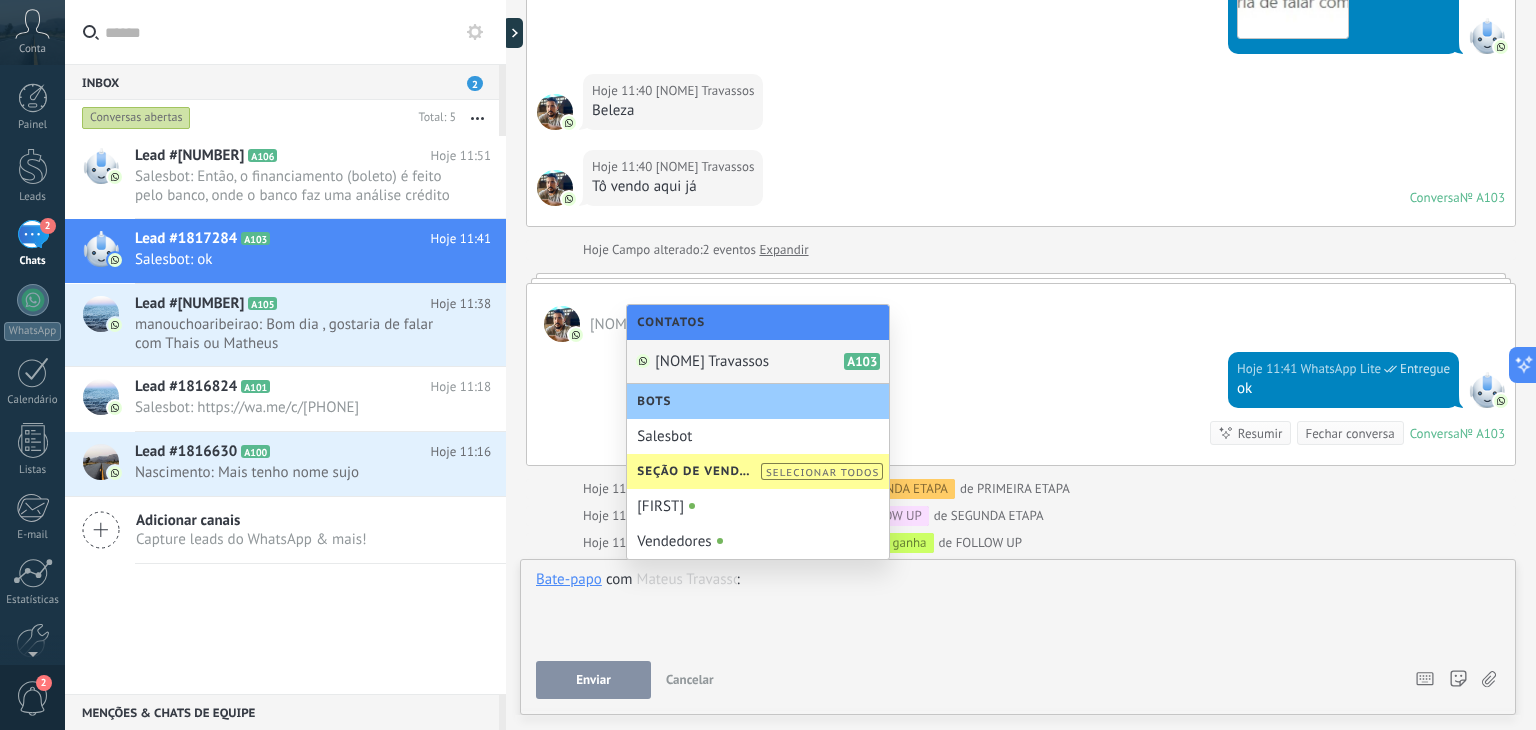 click on "[NOME] Travassos" at bounding box center (712, 361) 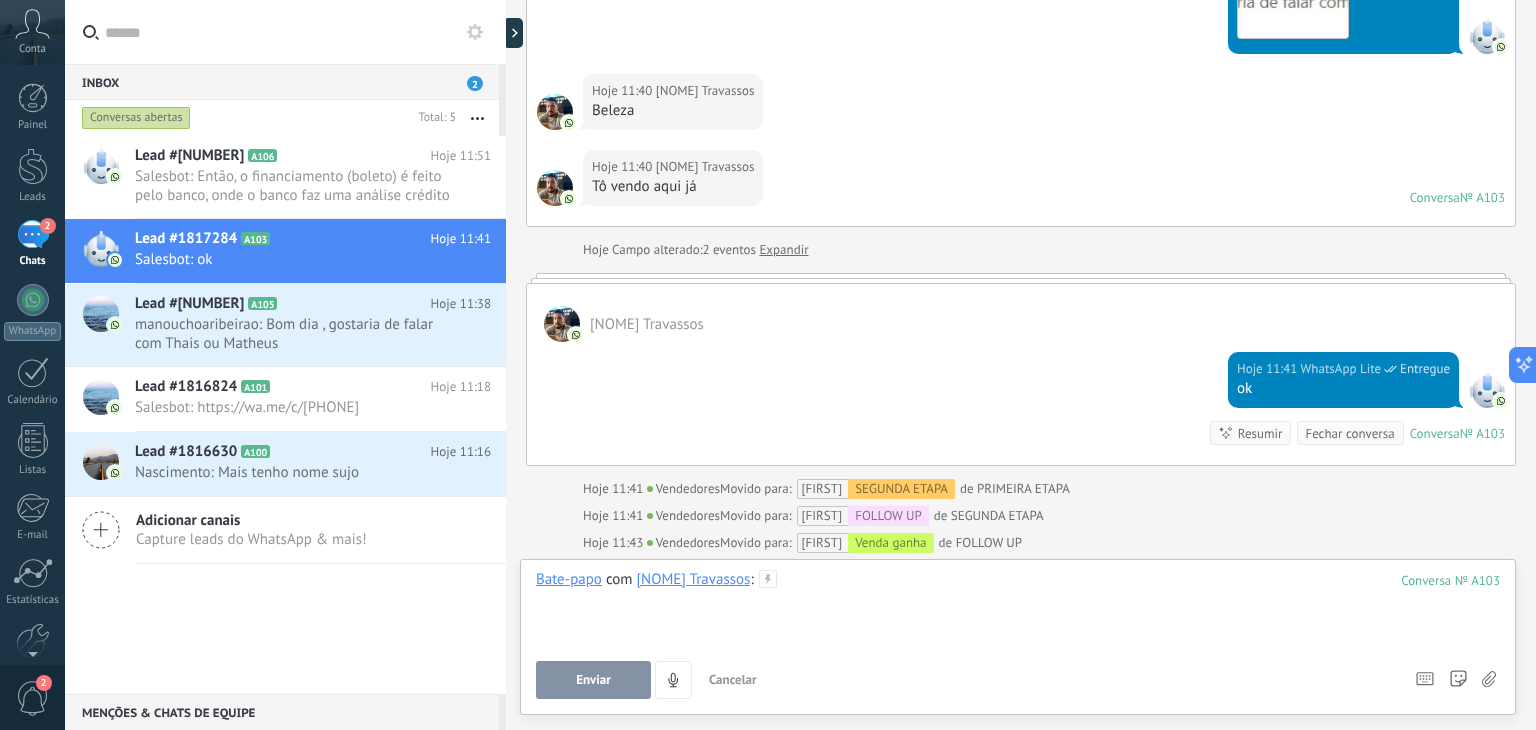 click at bounding box center (1018, 608) 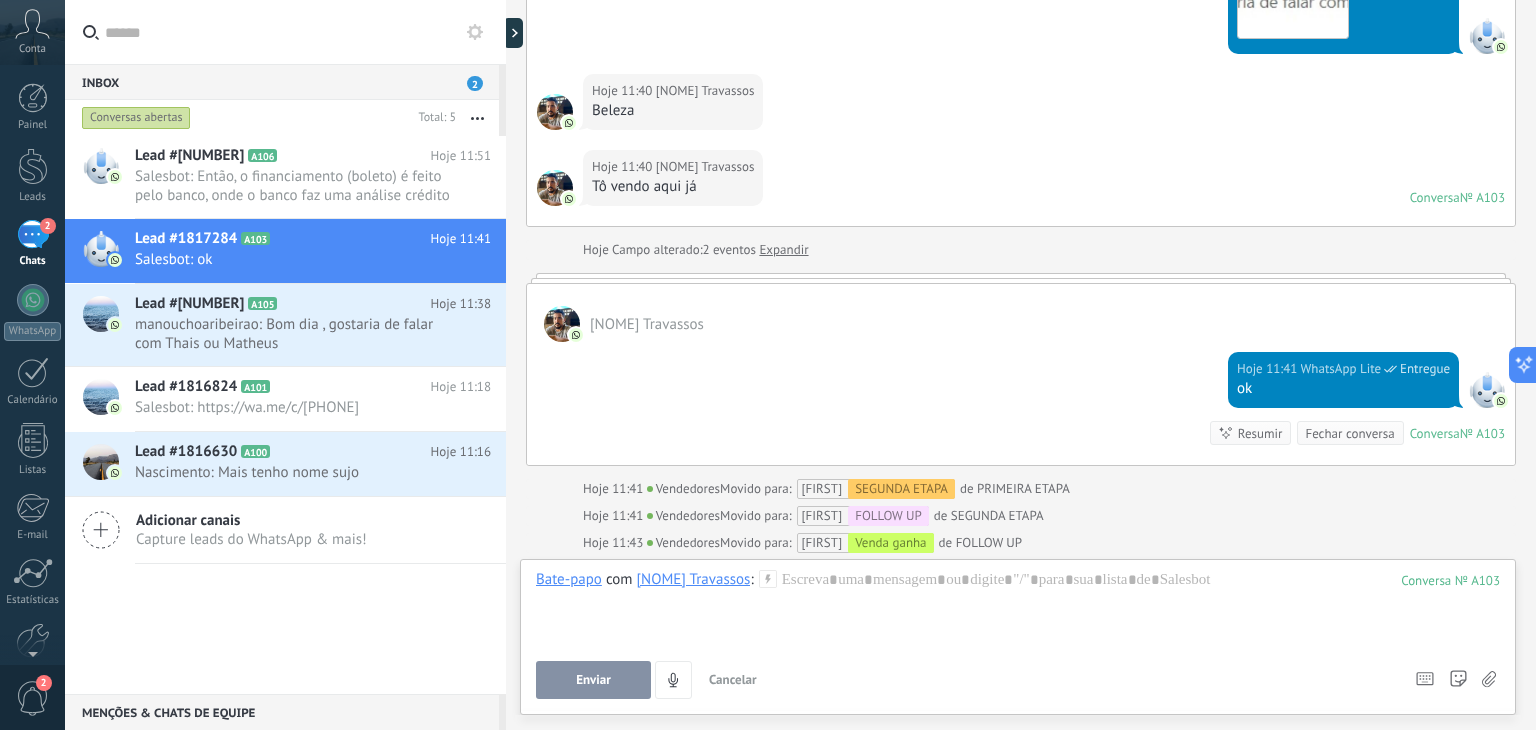click on "Enviar Cancelar Rastrear cliques em links ? Reduzir links longos e rastrear cliques: quando habilitado, os URLs enviados serão substituídos por links de rastreamento. Uma vez clicado, um evento será registrado no feed do lead. Selecione abaixo quais fontes usam esse  em Configurações" at bounding box center [966, 680] 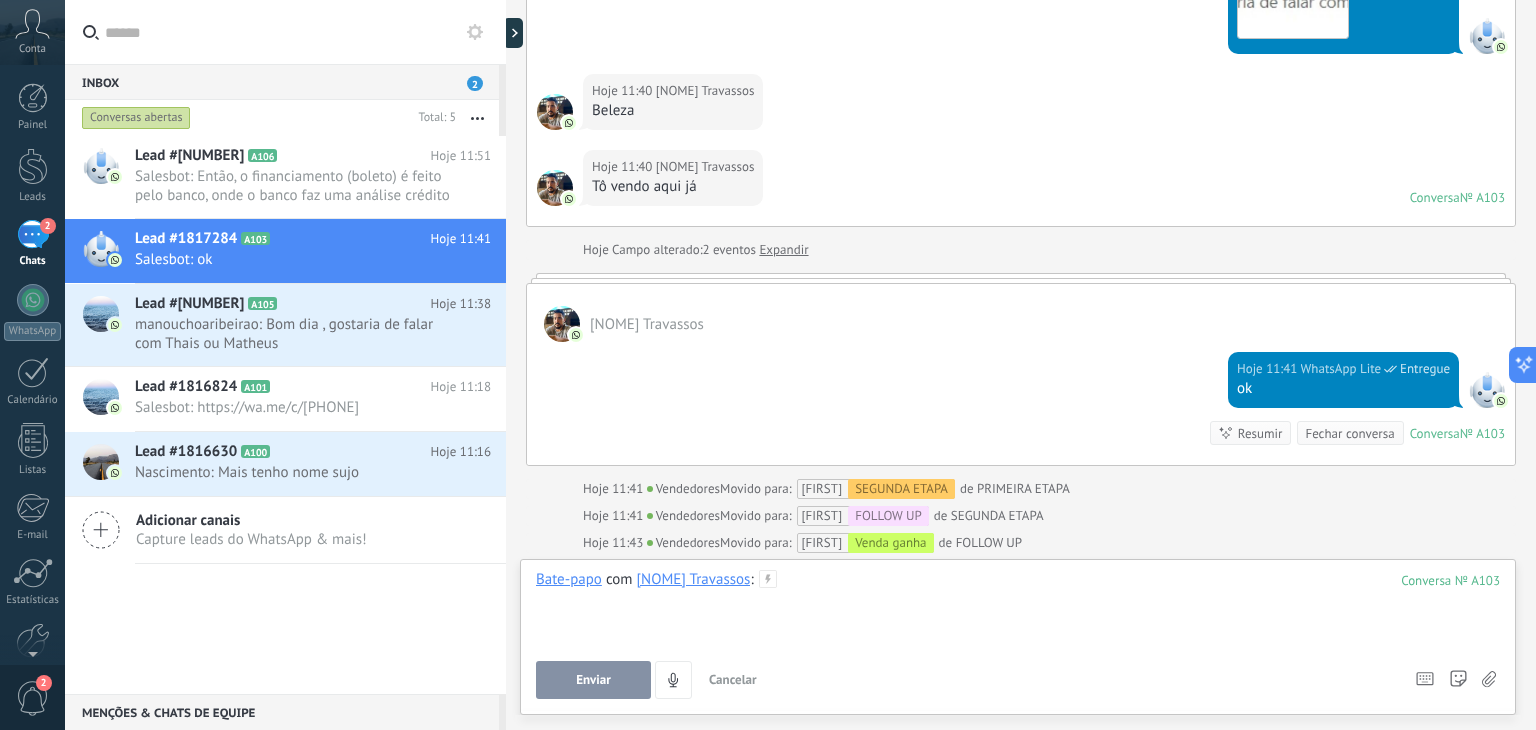 click at bounding box center (1018, 608) 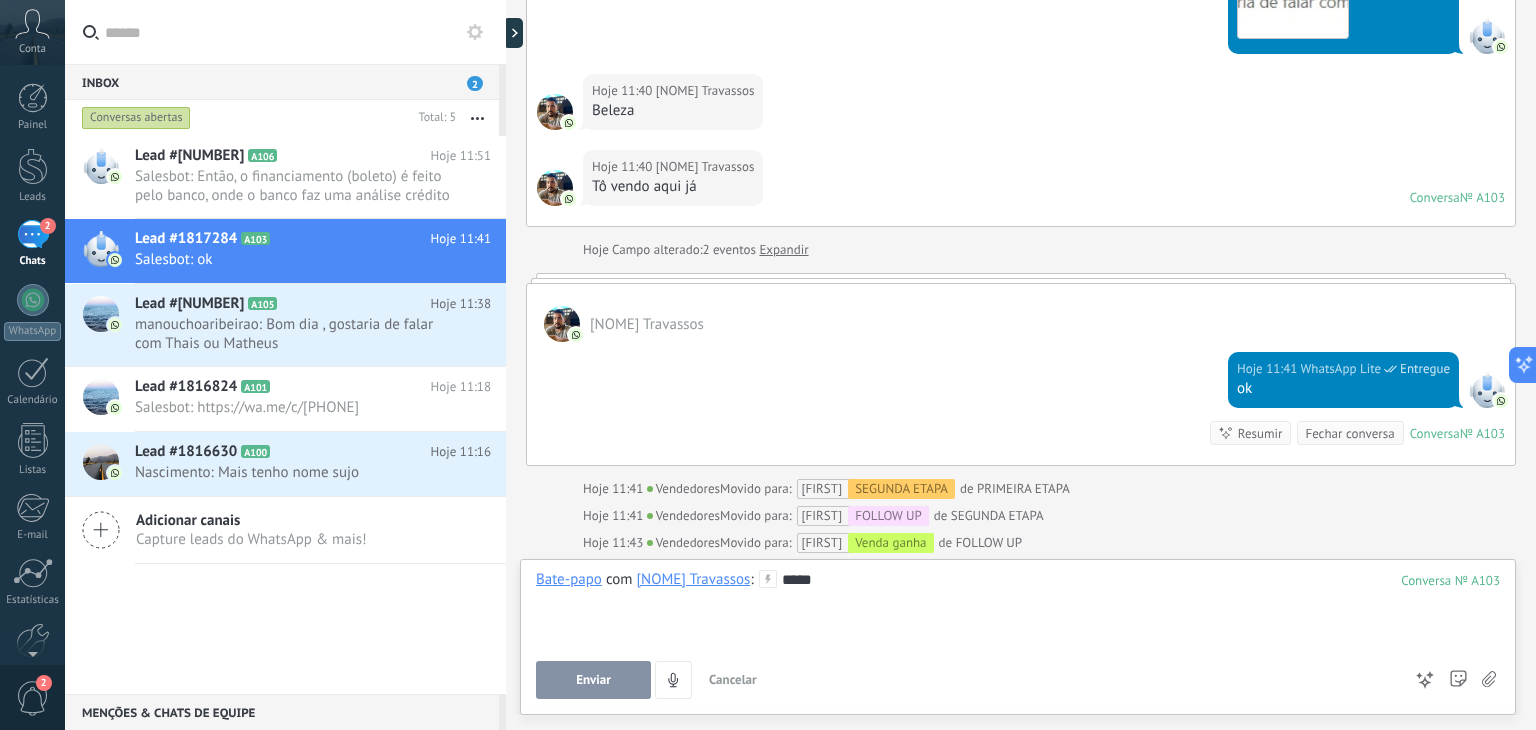 click on "Enviar" at bounding box center (593, 680) 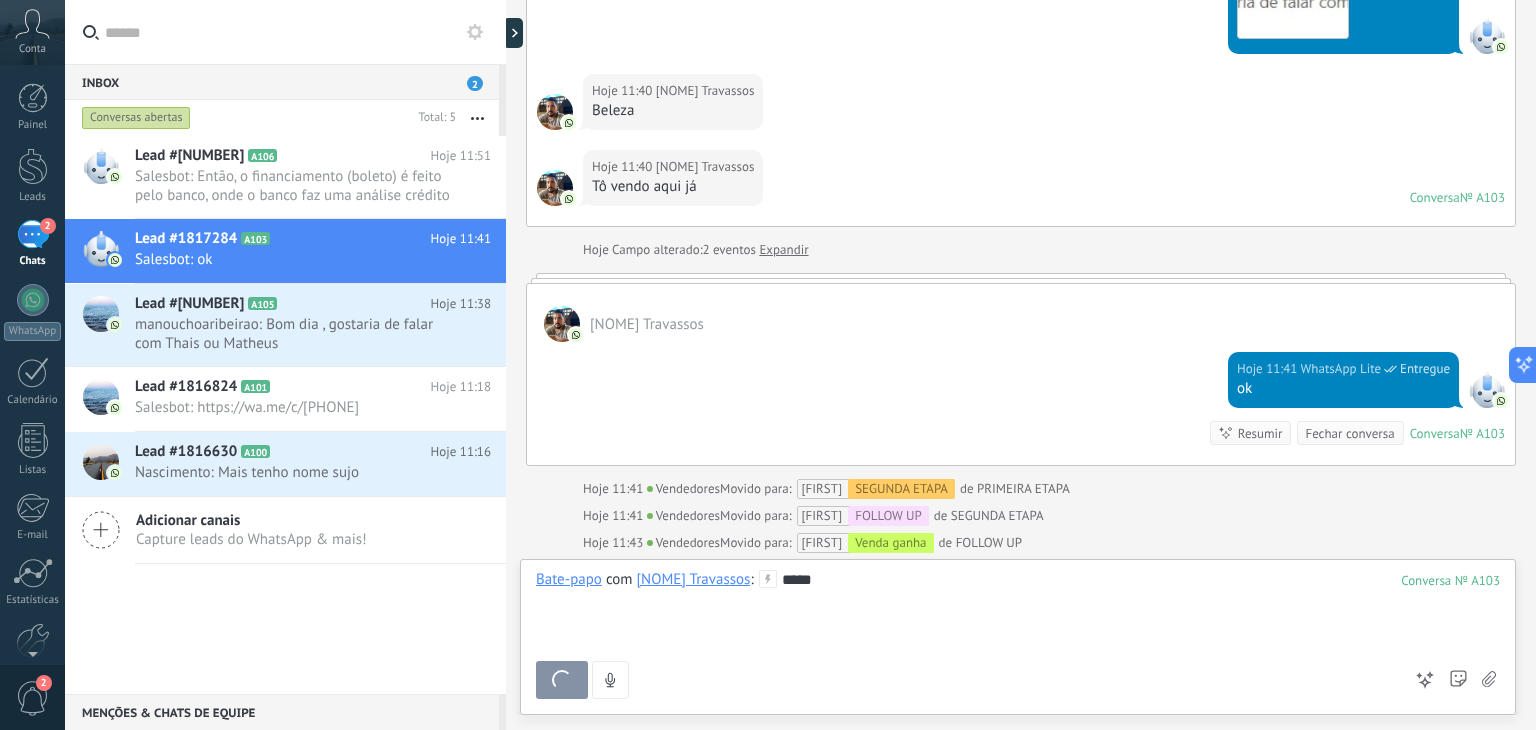 scroll, scrollTop: 1279, scrollLeft: 0, axis: vertical 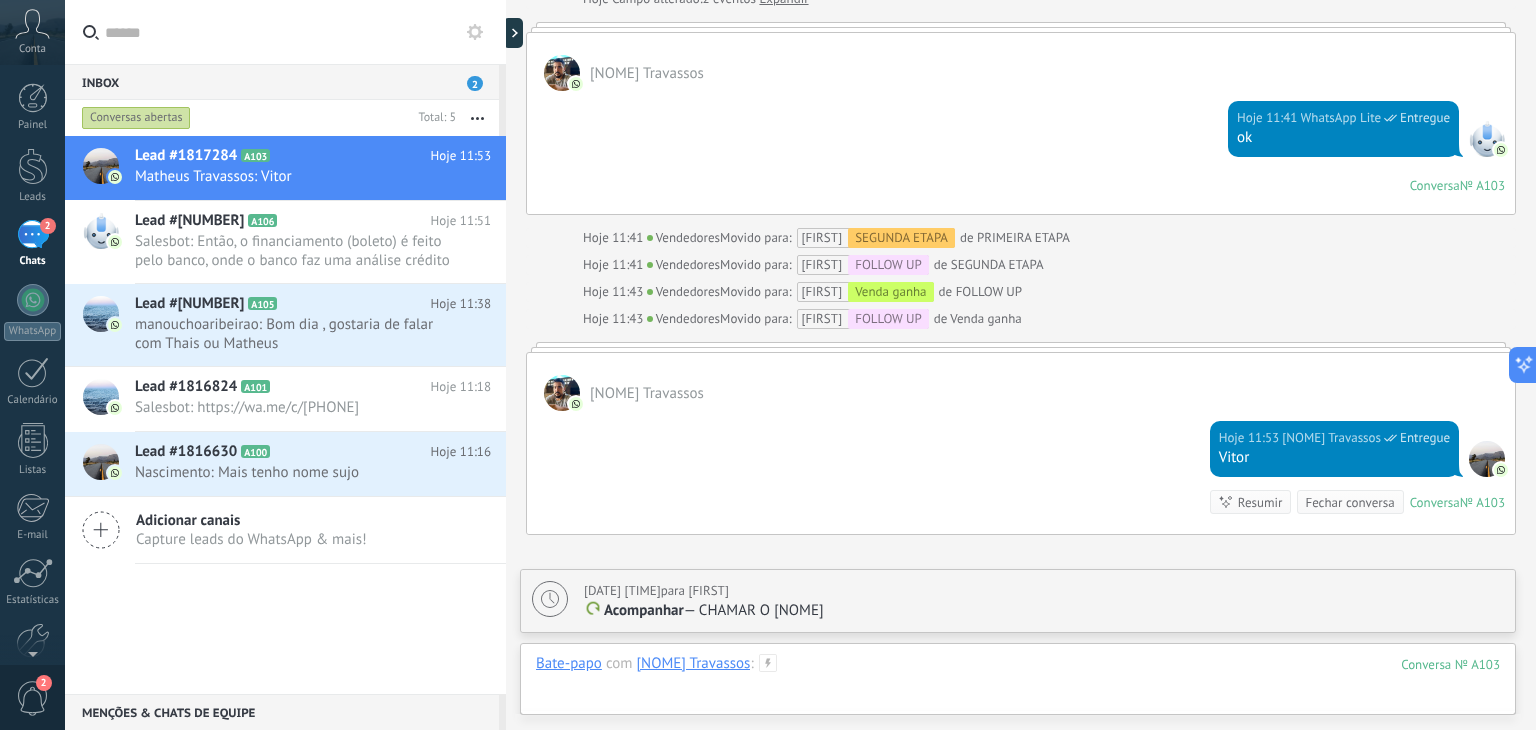 click at bounding box center [1018, 684] 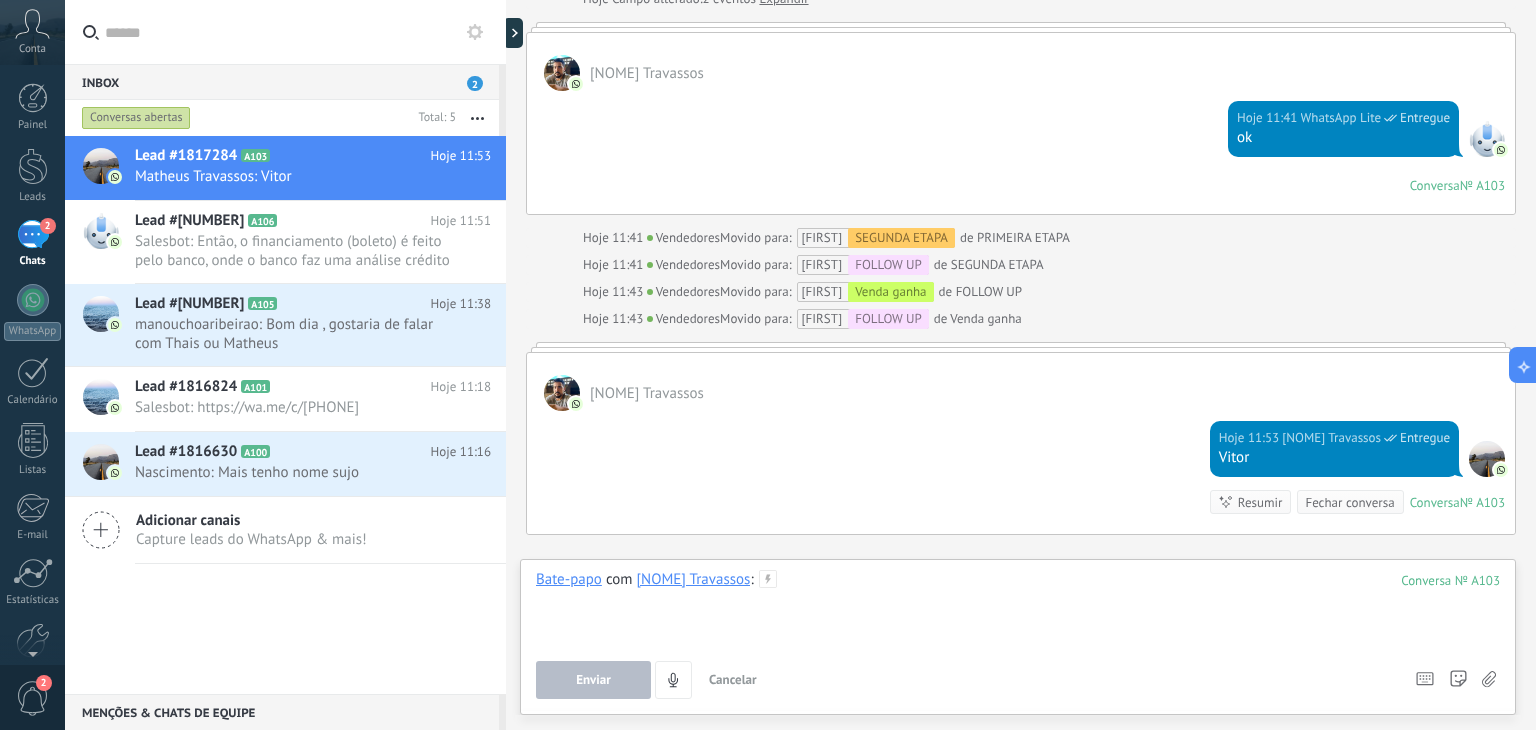 type 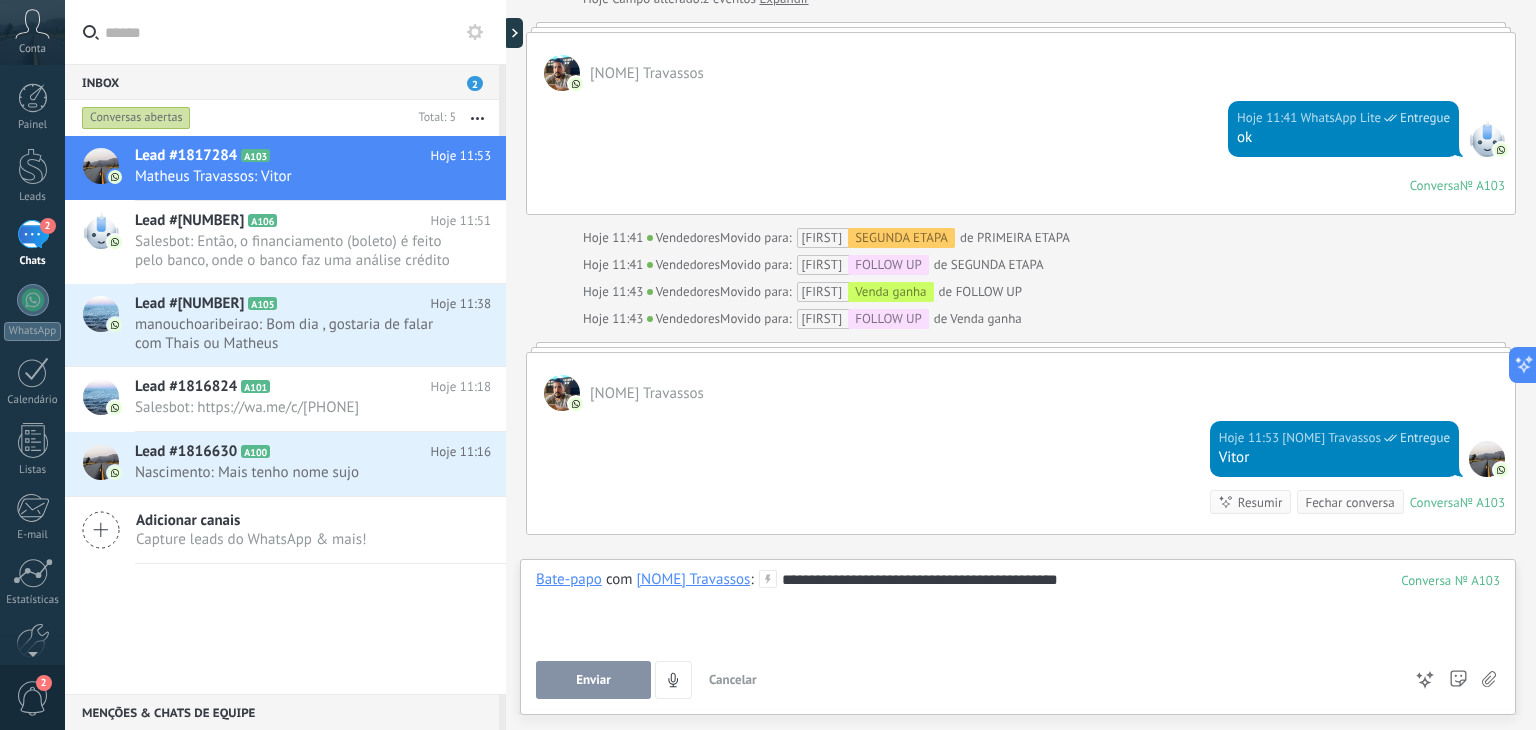 click on "**********" at bounding box center (1018, 608) 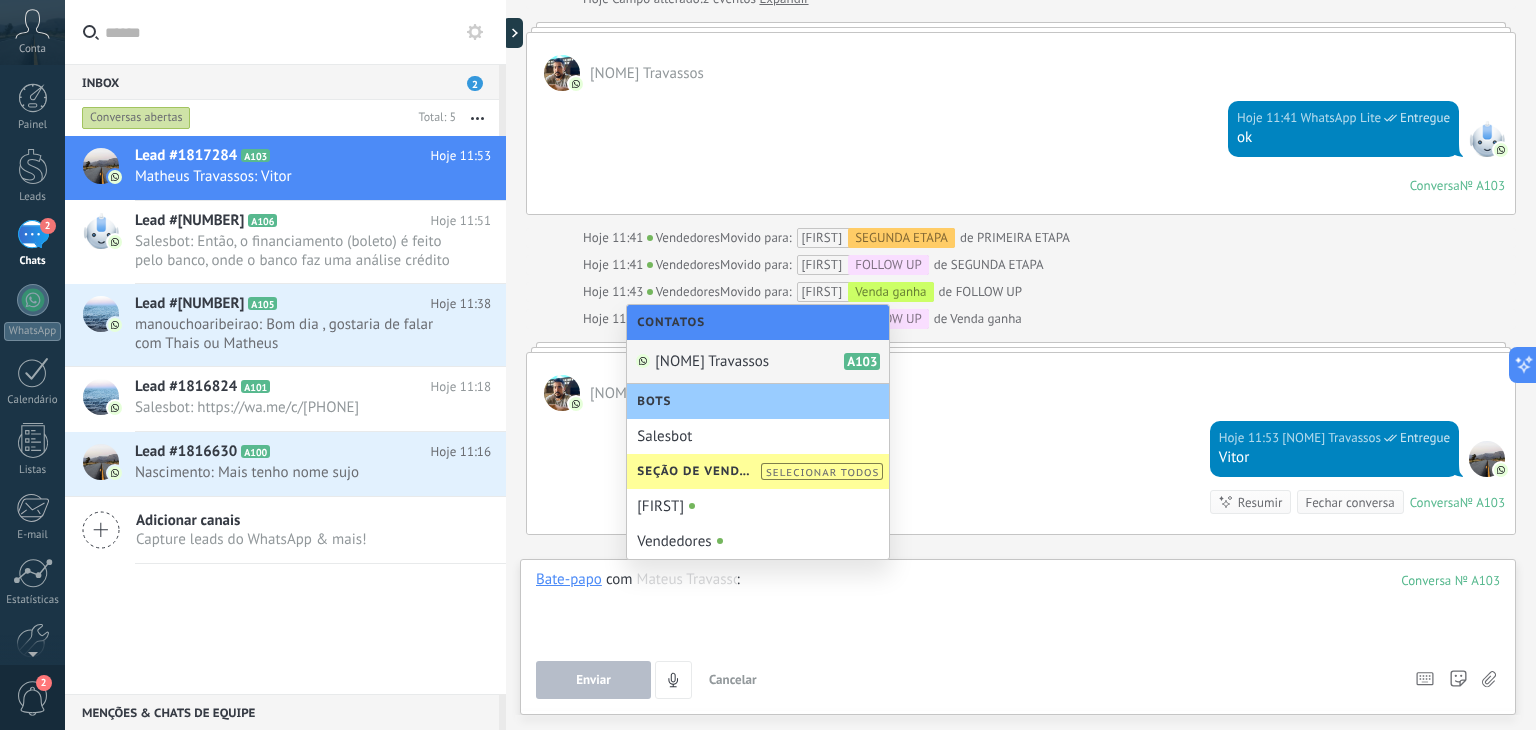 click on "Mateus Travassos A103" at bounding box center [758, 362] 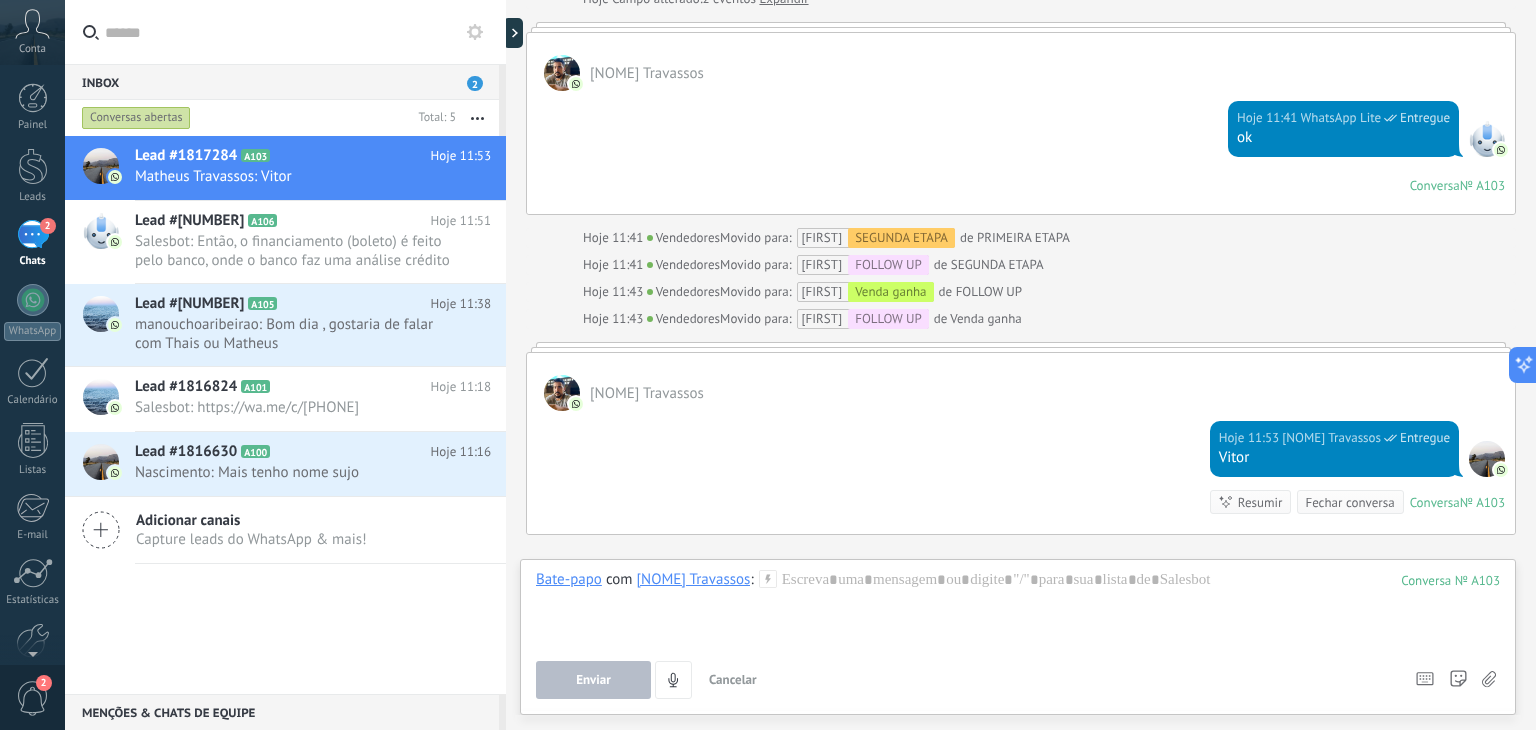 click on "Lead #1817284 A103 Hoje 11:53 Matheus Travassos: Vitor" at bounding box center (285, 415) 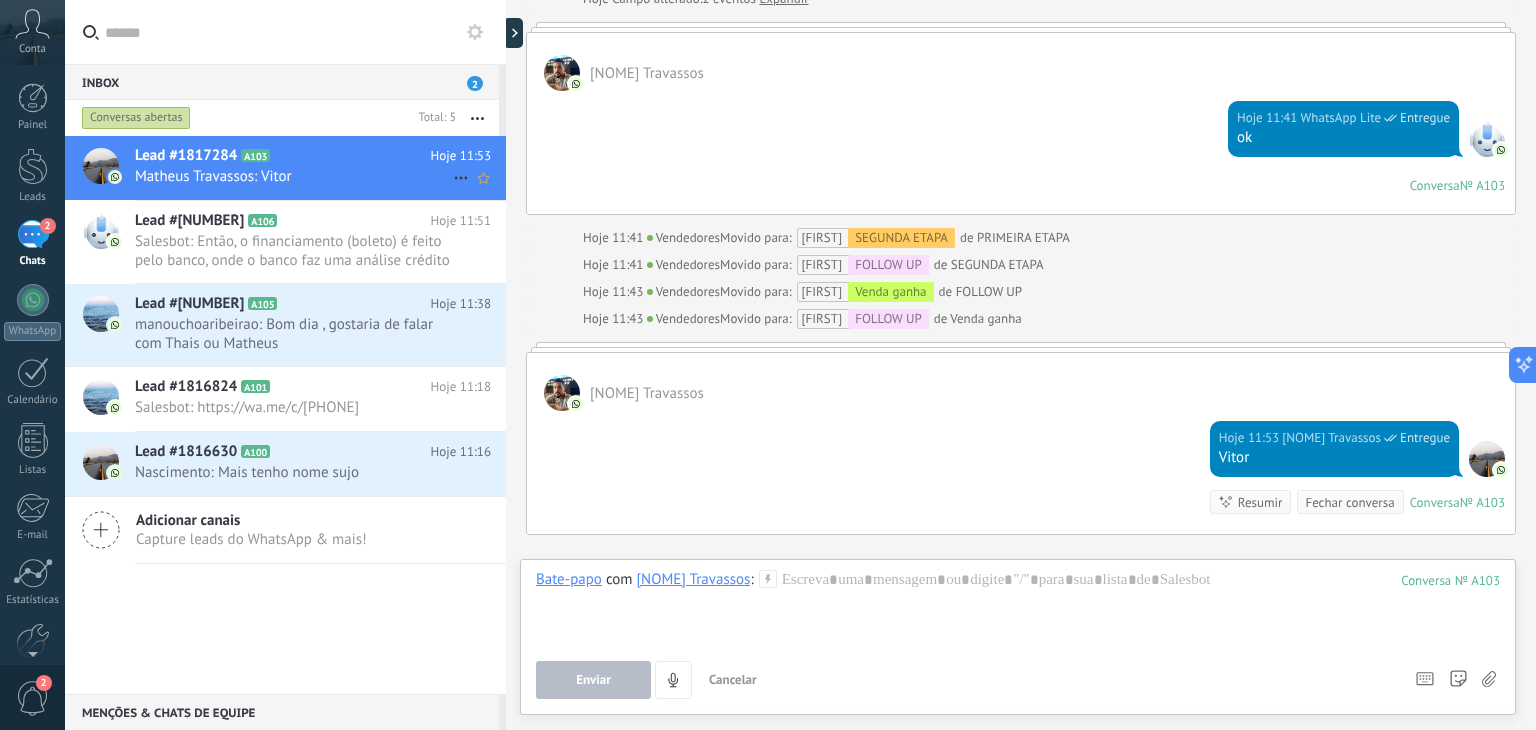 click on "Lead #1817284
A103
Hoje 11:53
Matheus Travassos: Vitor" at bounding box center [320, 167] 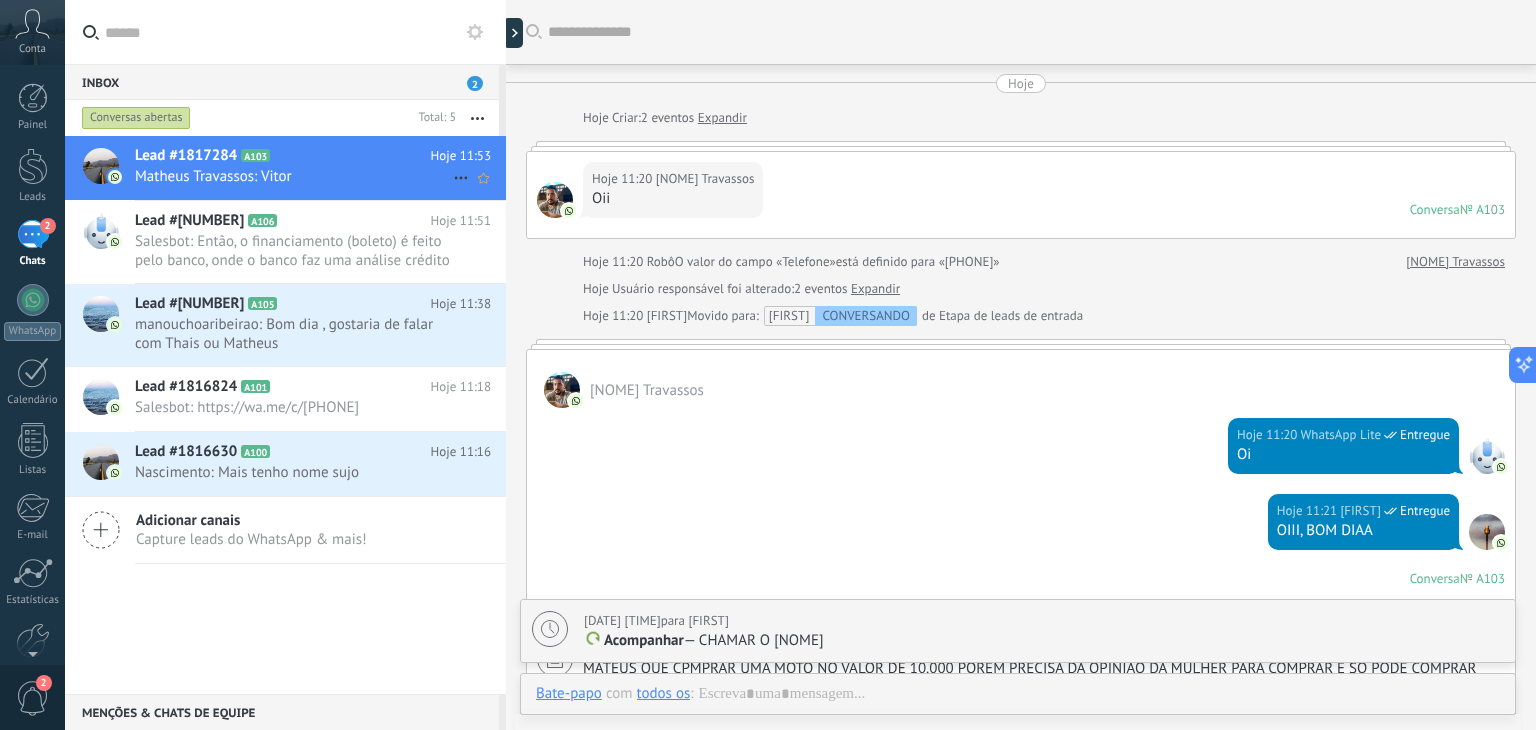 scroll, scrollTop: 1348, scrollLeft: 0, axis: vertical 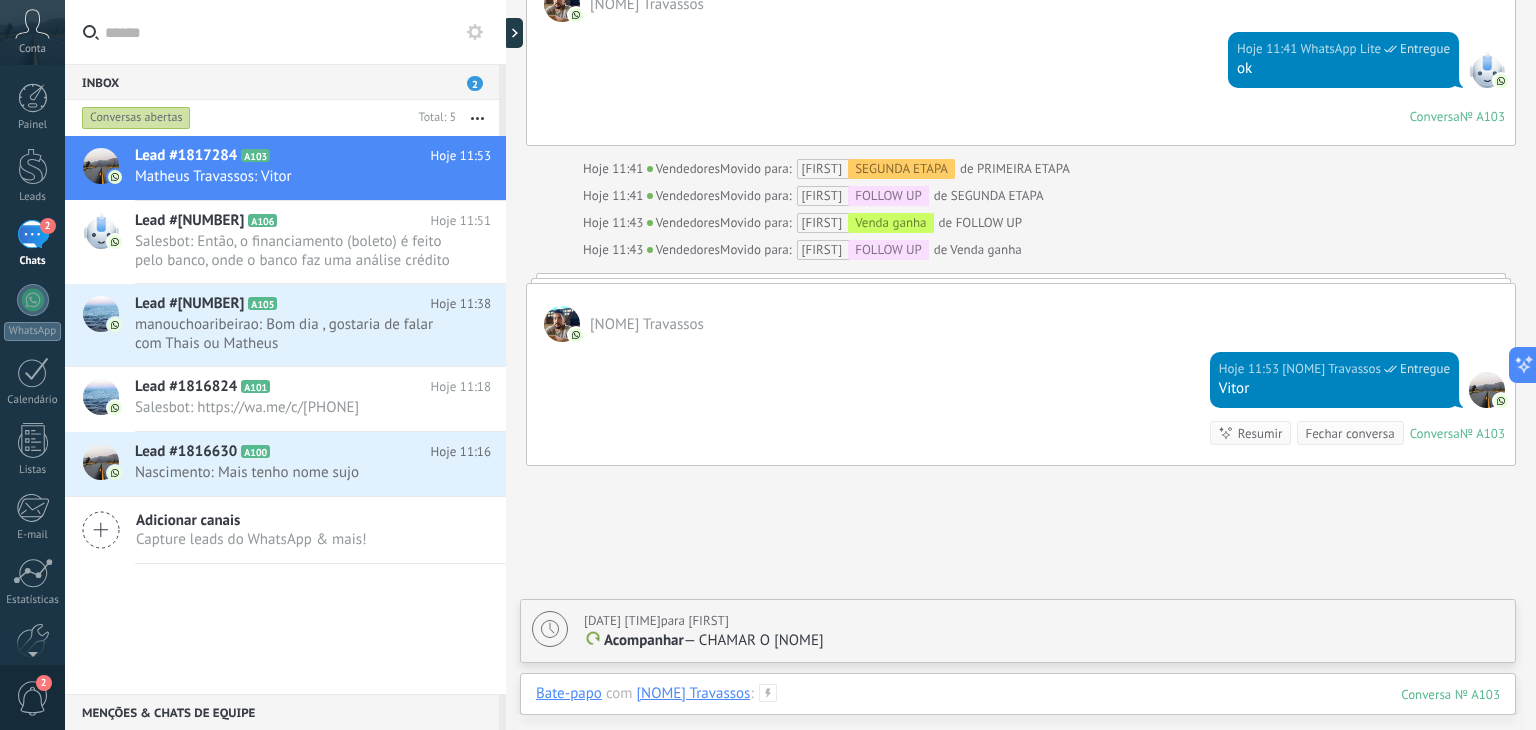 click at bounding box center [1018, 714] 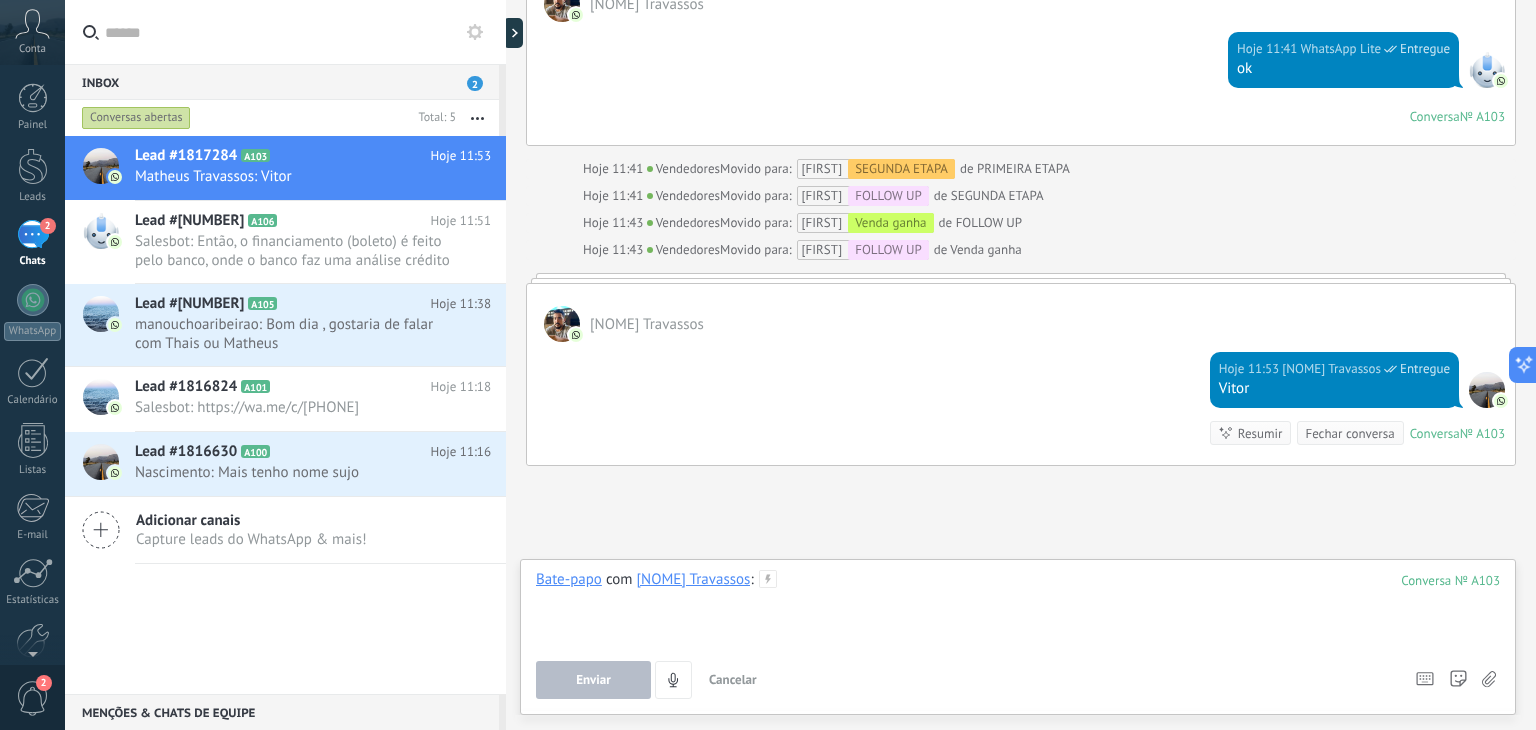 type 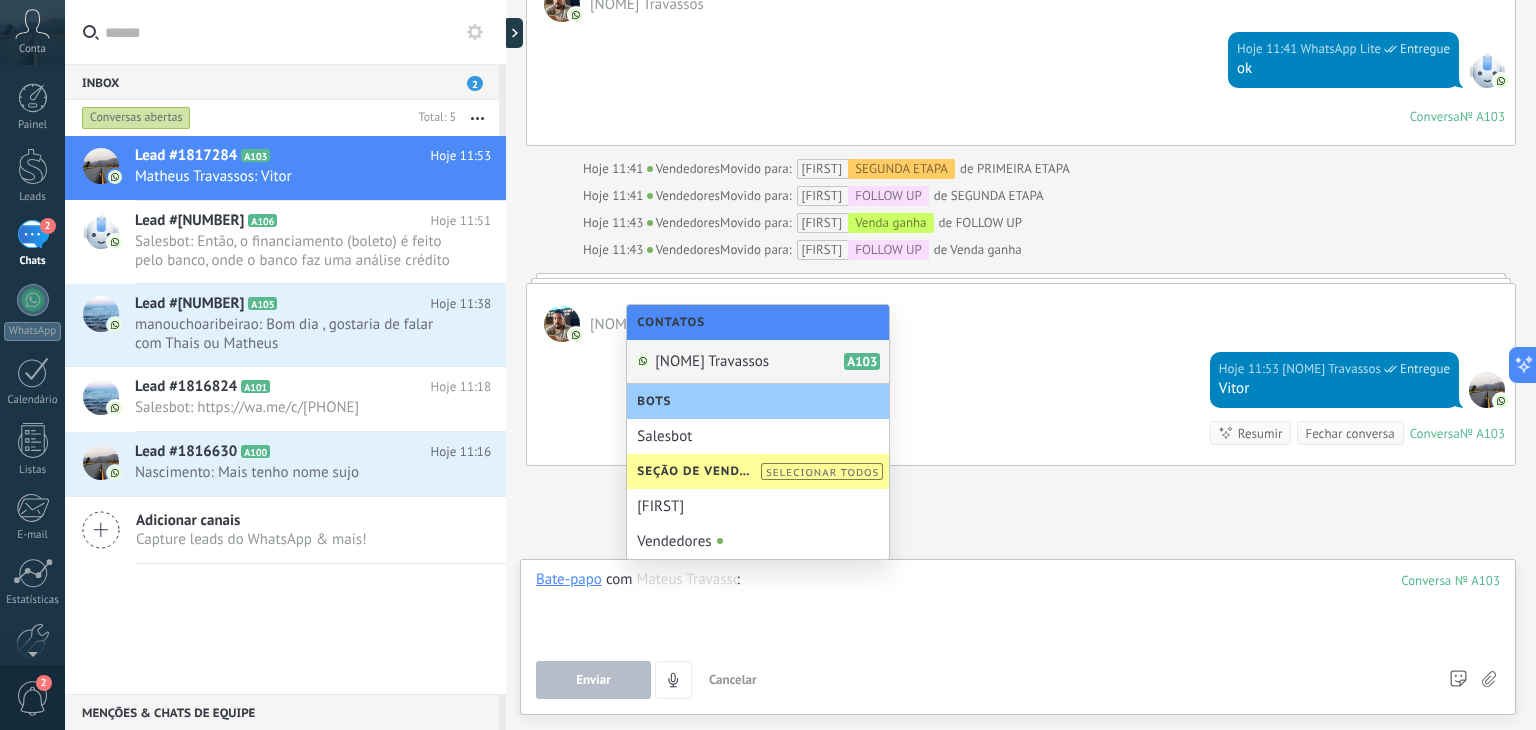 click on "Mateus Travassos A103" at bounding box center [758, 362] 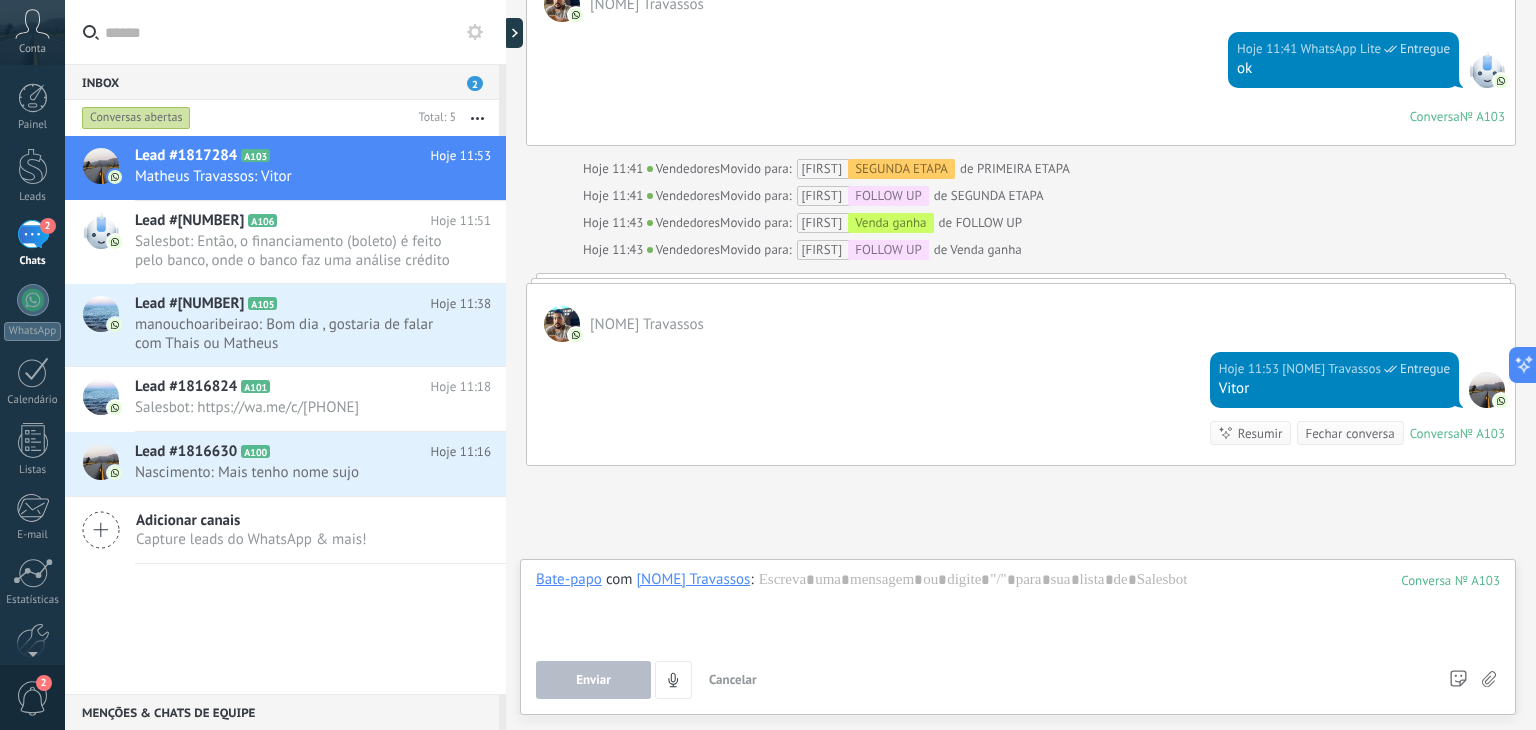 click on "[NOME] Travassos" at bounding box center (1021, 313) 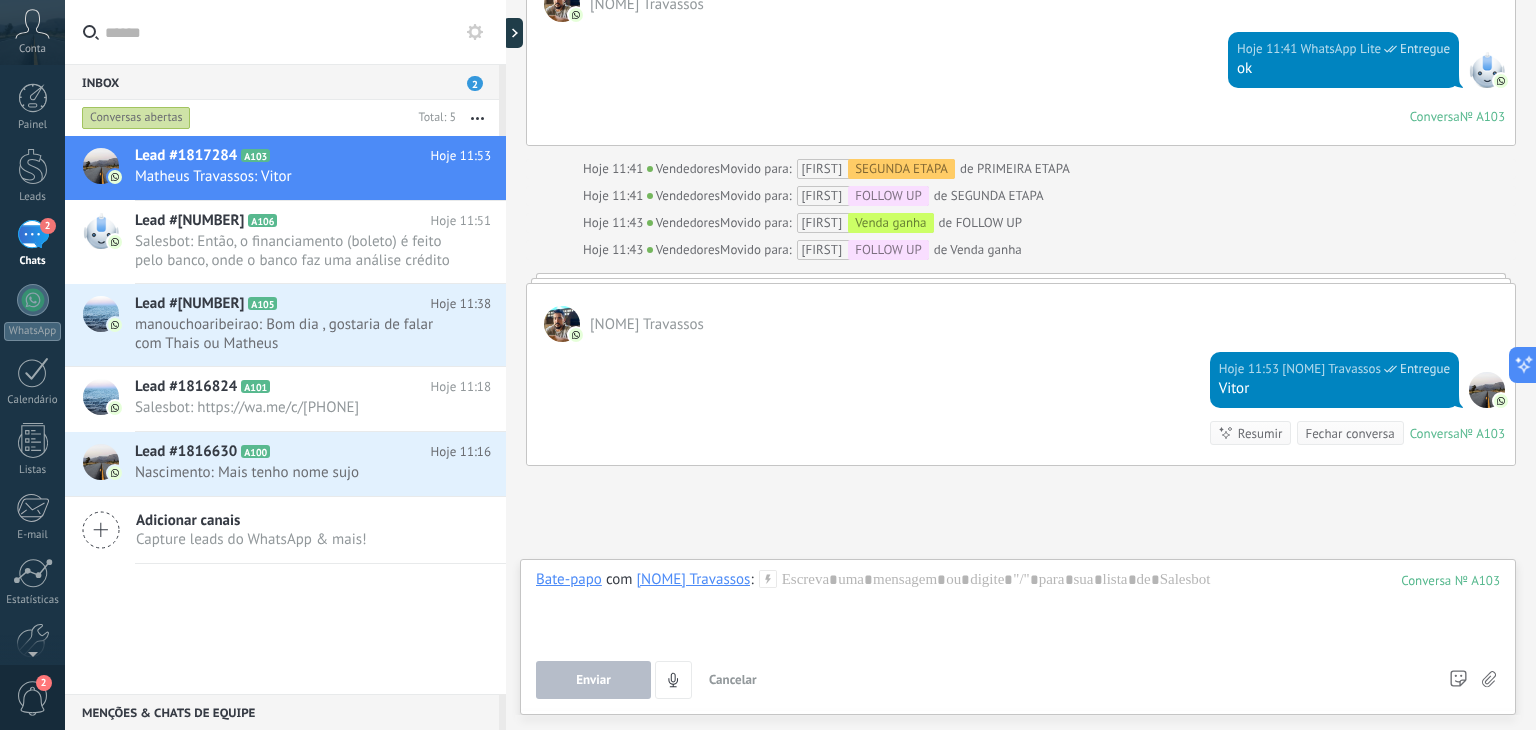click on "[NOME] Travassos" at bounding box center (1021, 313) 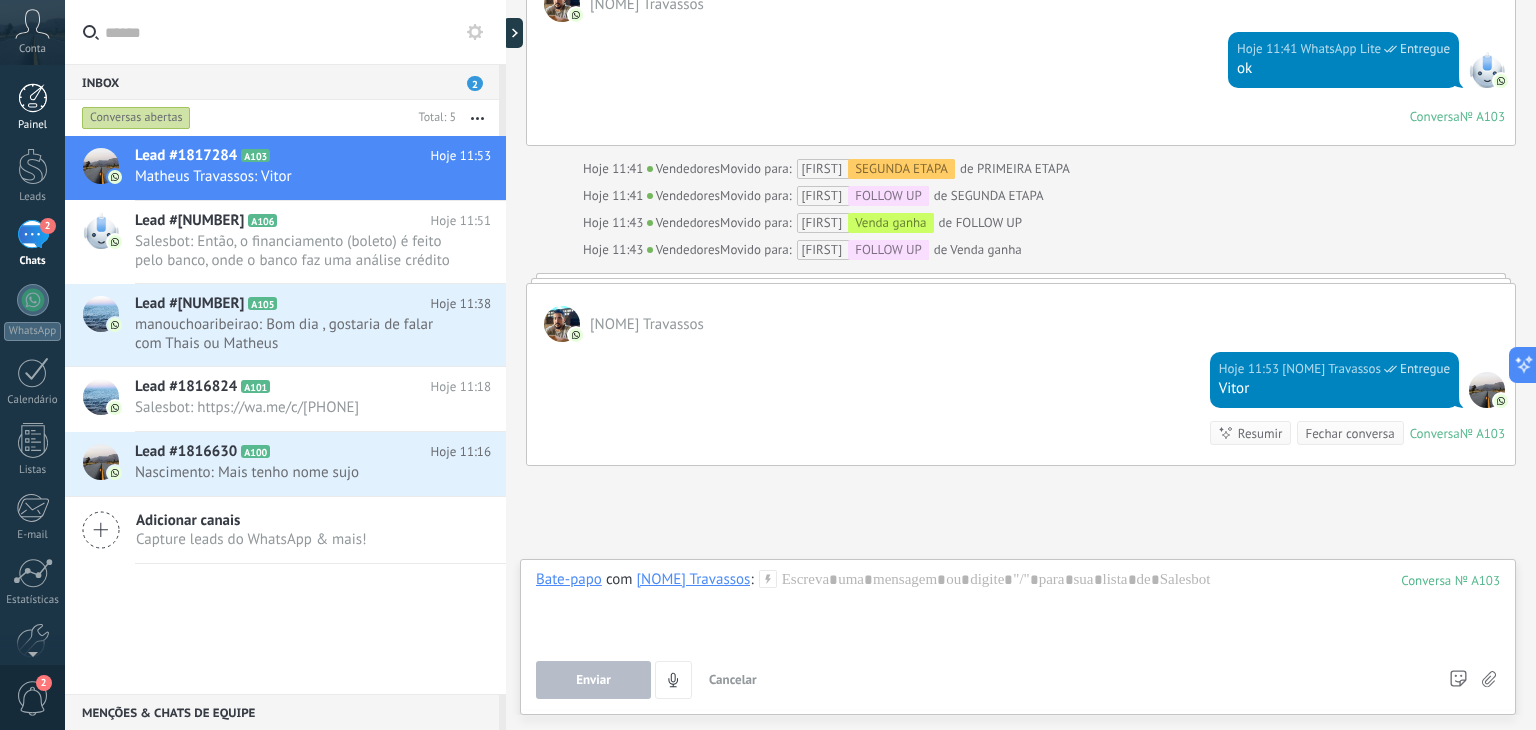 click at bounding box center (33, 98) 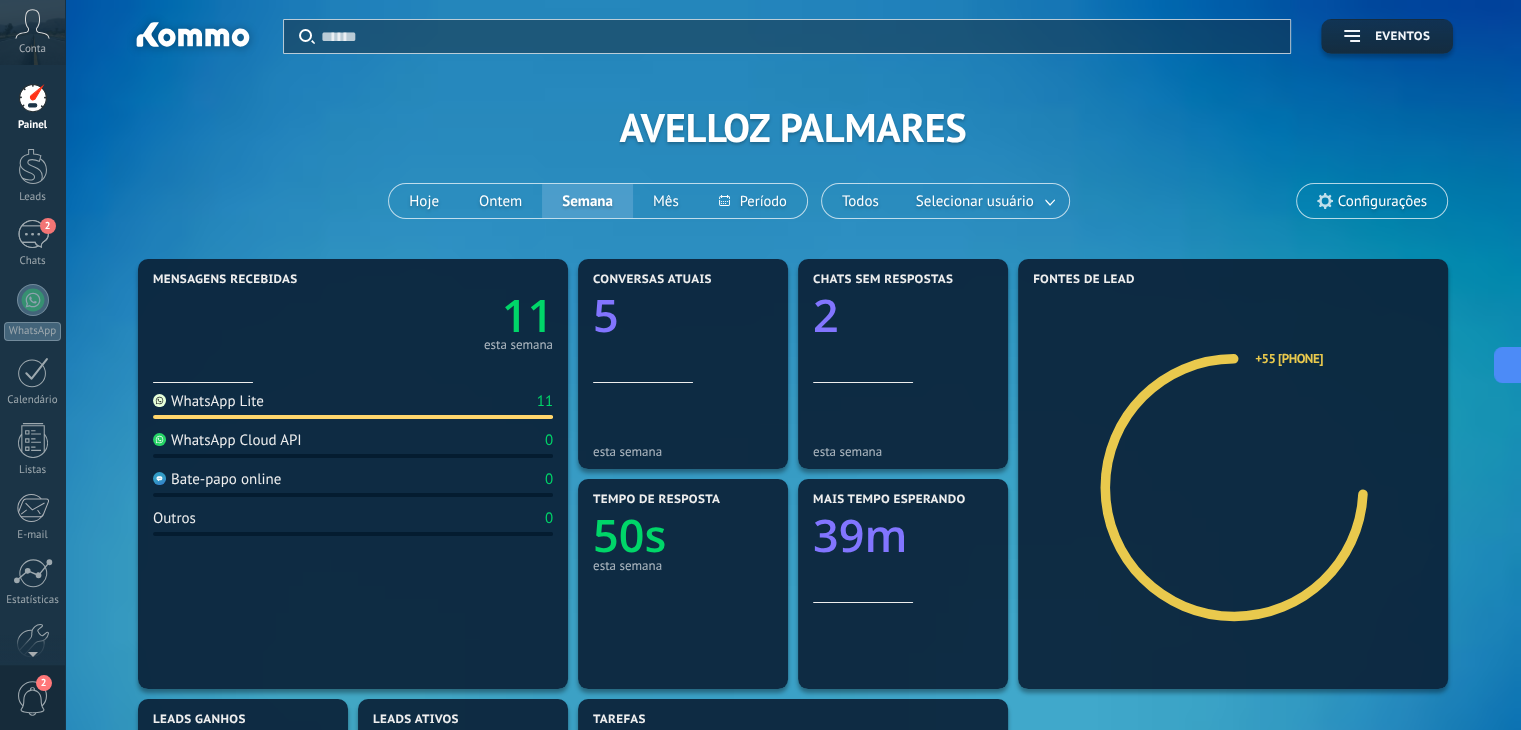 click 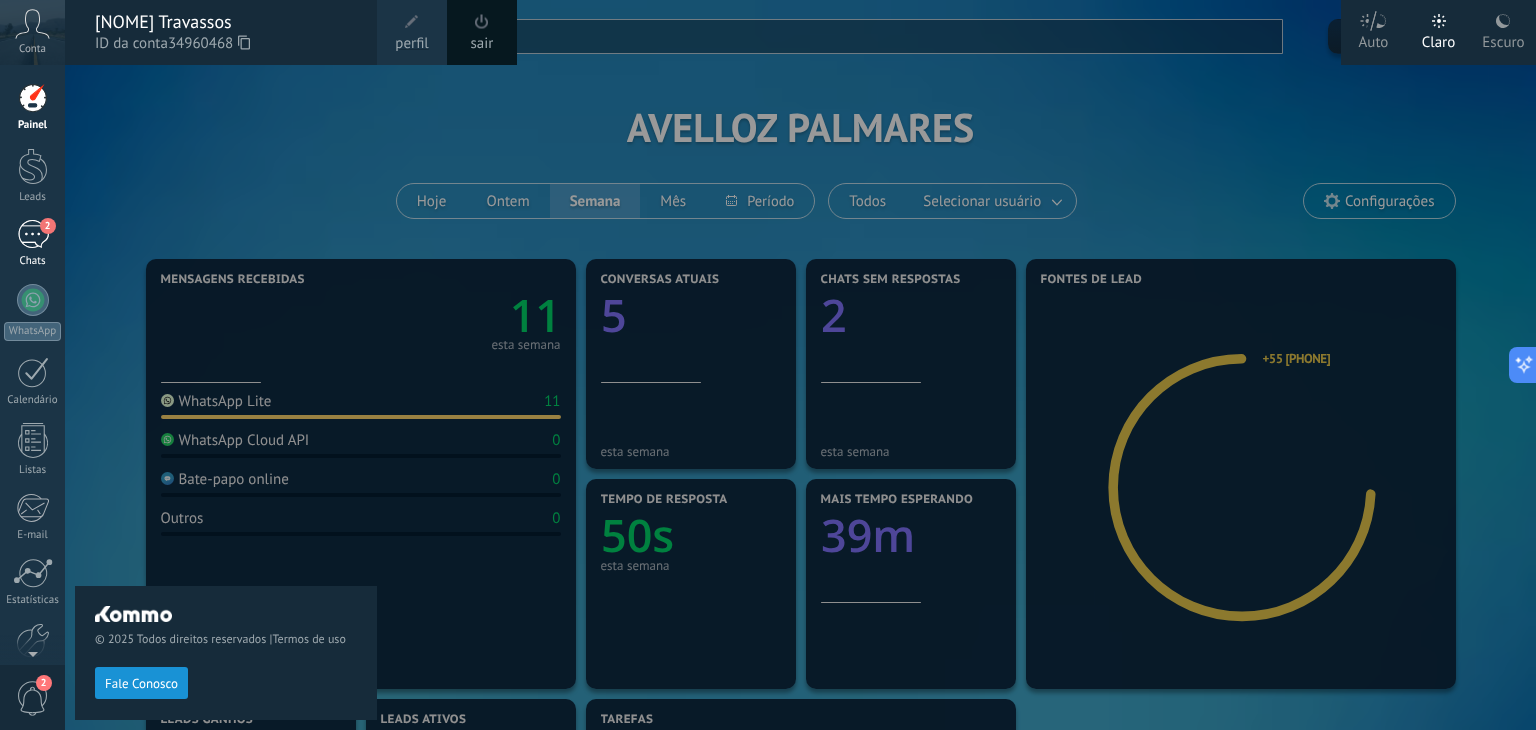 click on "2" at bounding box center (33, 234) 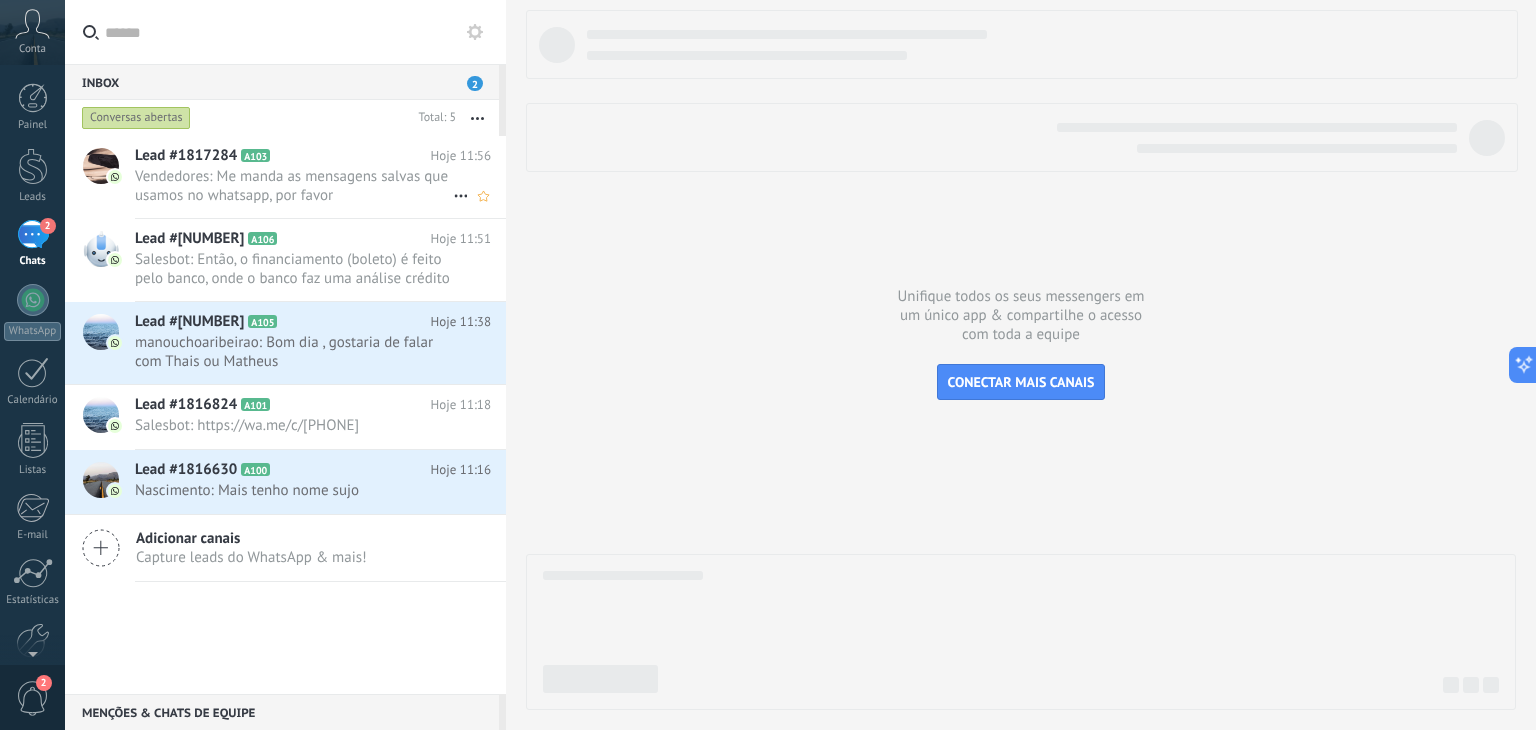 click on "Vendedores: Me manda as mensagens salvas que usamos no whatsapp, por favor" at bounding box center [294, 186] 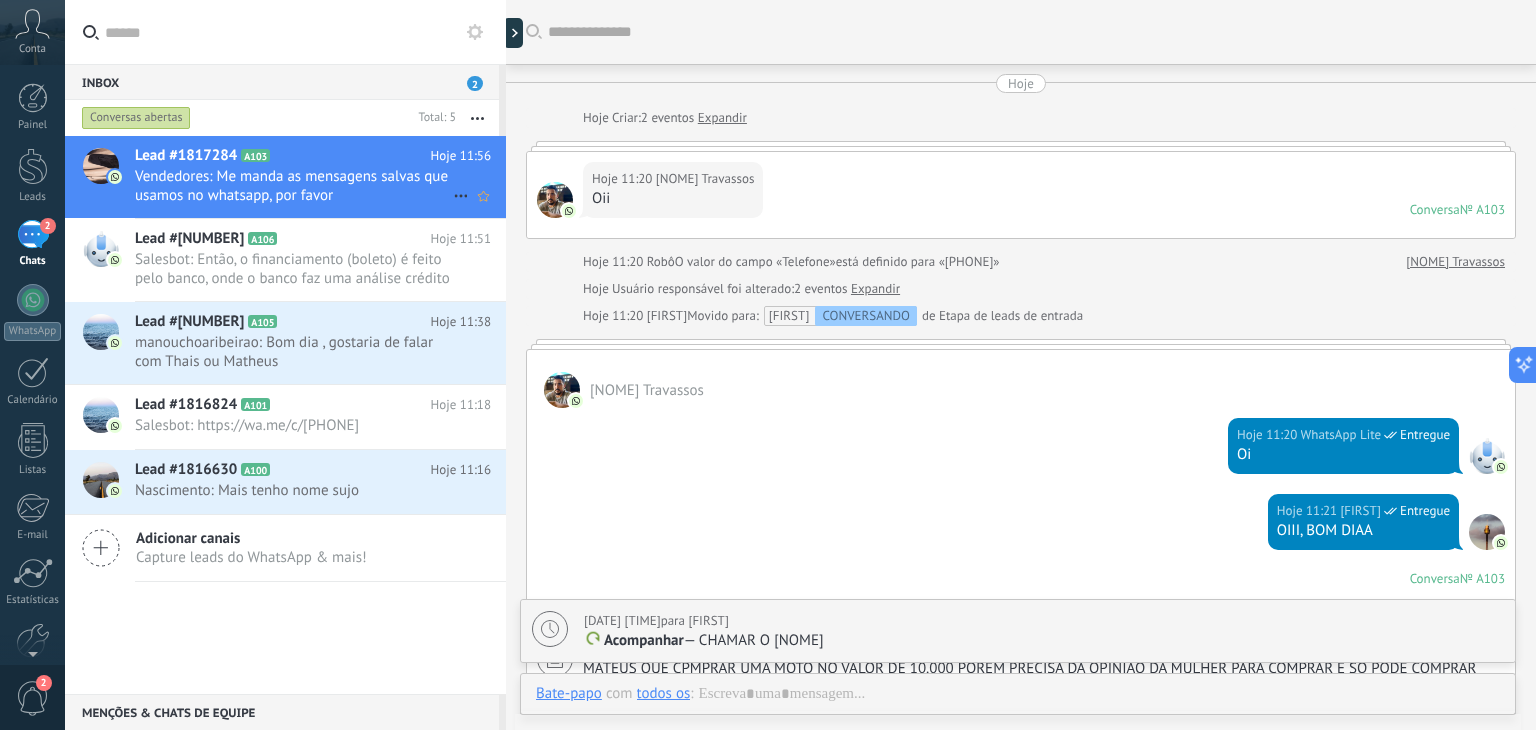 scroll, scrollTop: 1524, scrollLeft: 0, axis: vertical 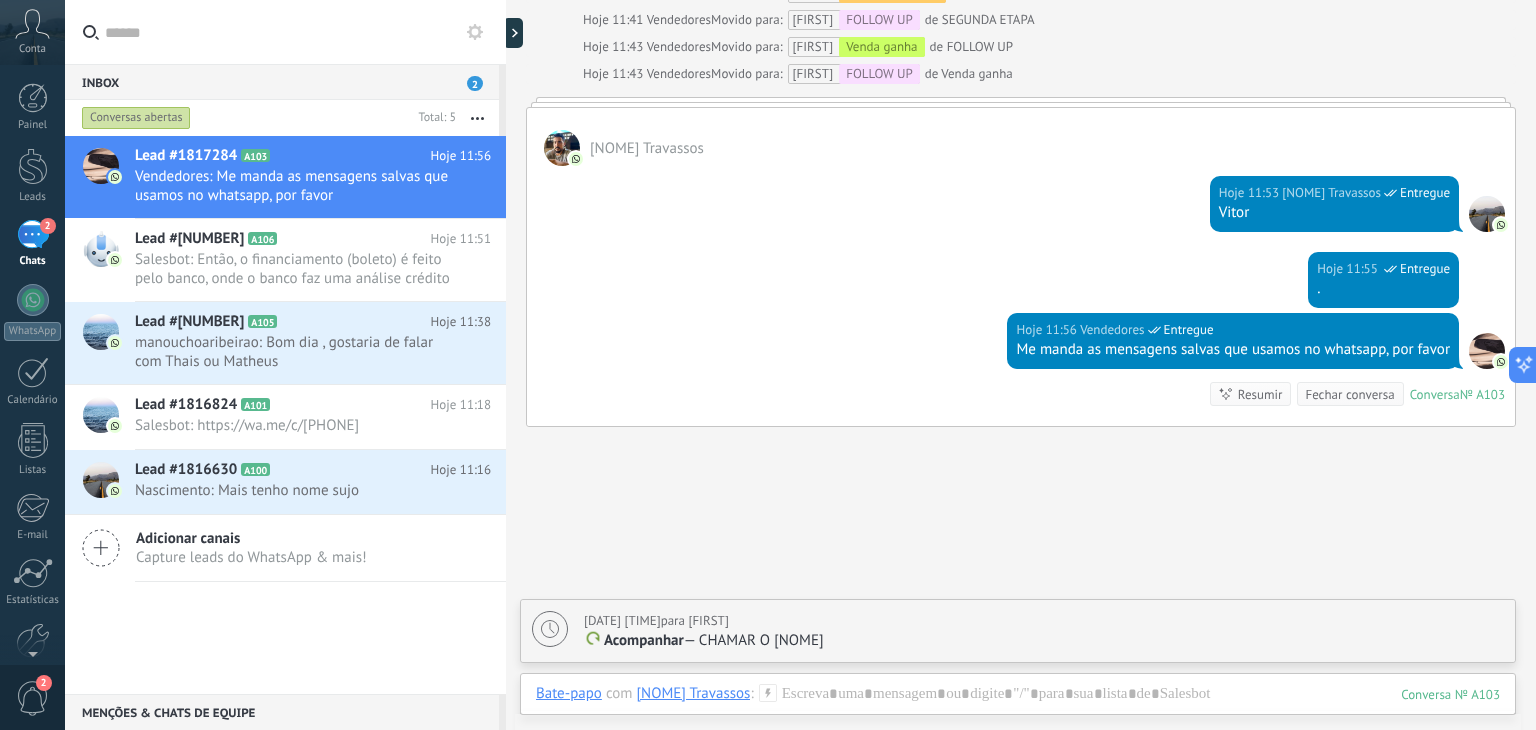 click on "Me manda as mensagens salvas que usamos no whatsapp, por favor" at bounding box center (1233, 350) 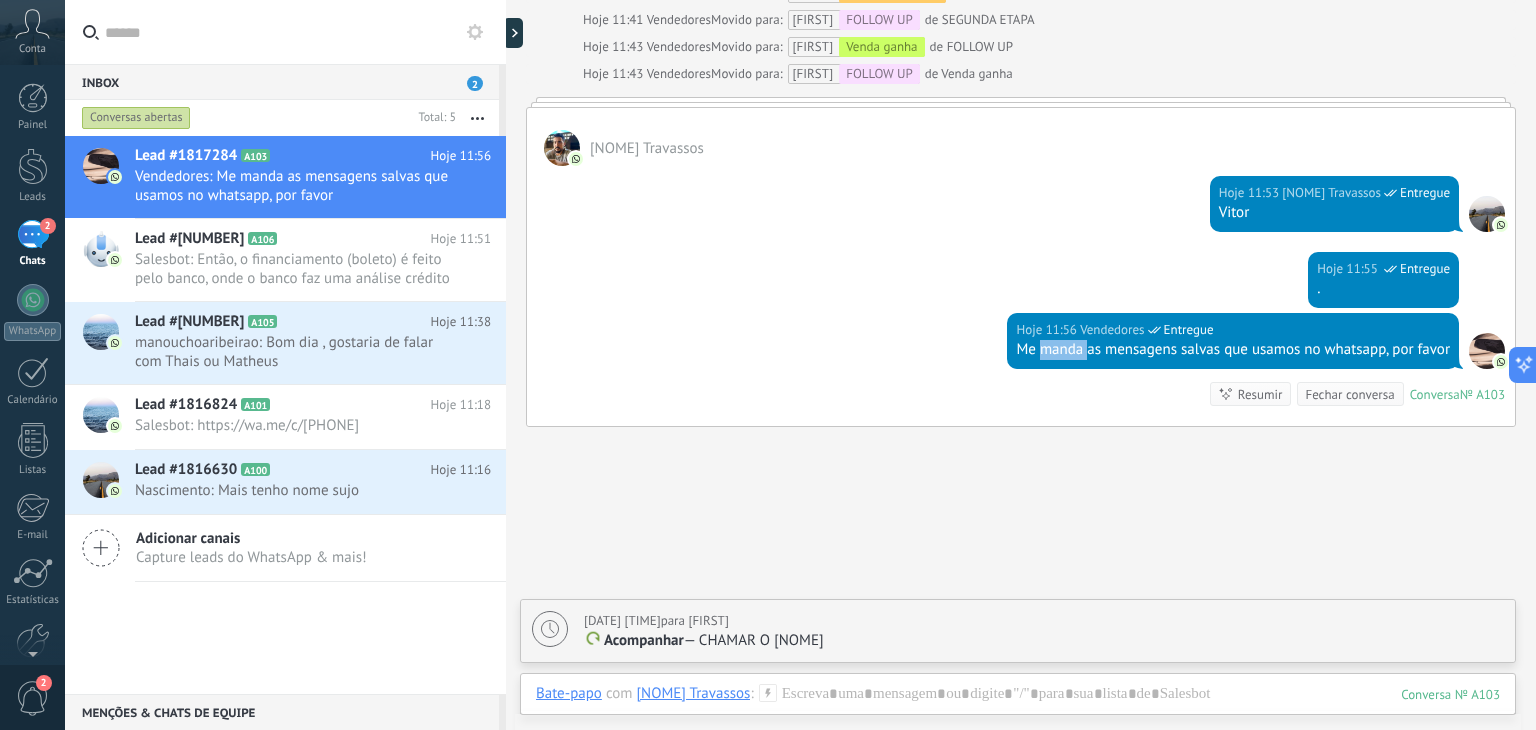 click on "Me manda as mensagens salvas que usamos no whatsapp, por favor" at bounding box center [1233, 350] 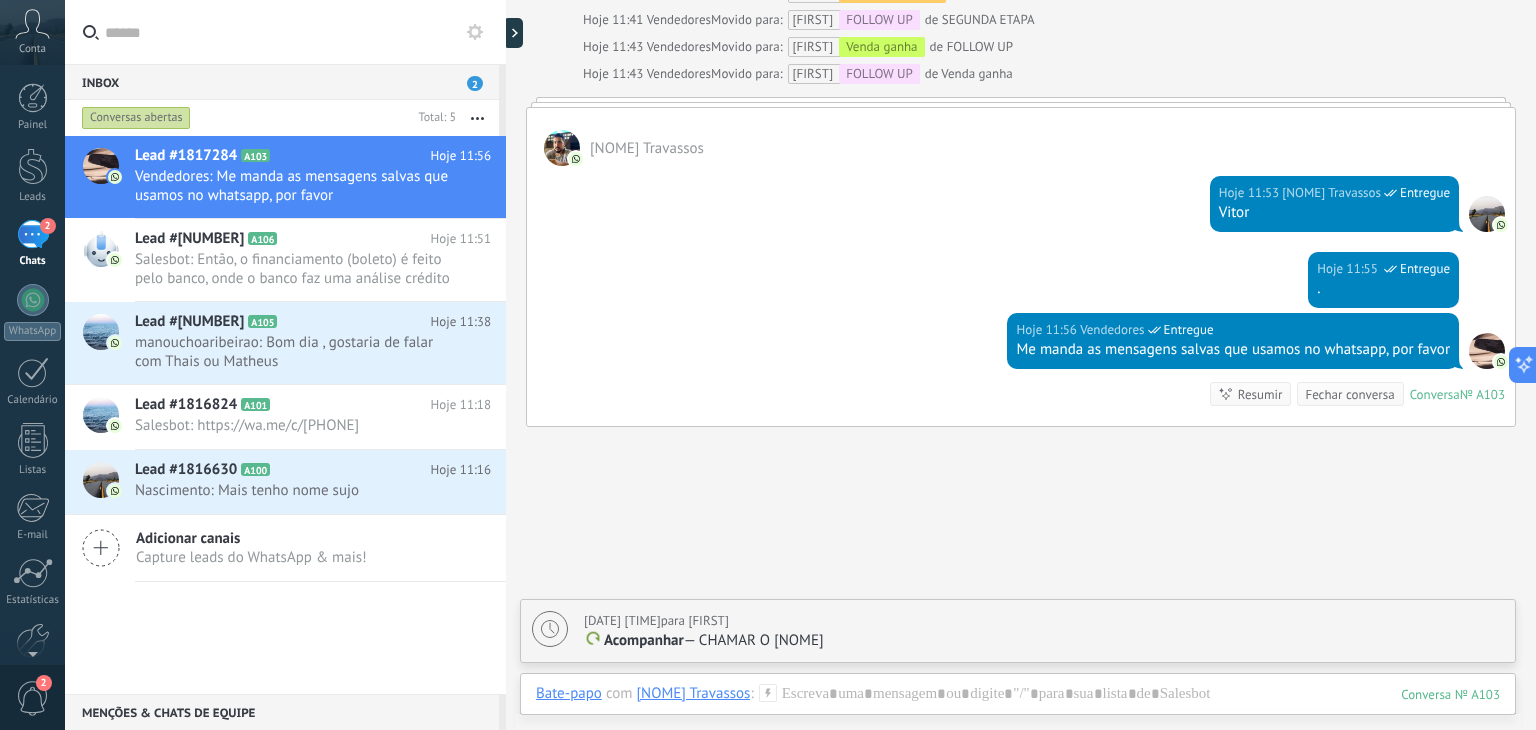 click on "Me manda as mensagens salvas que usamos no whatsapp, por favor" at bounding box center [1233, 350] 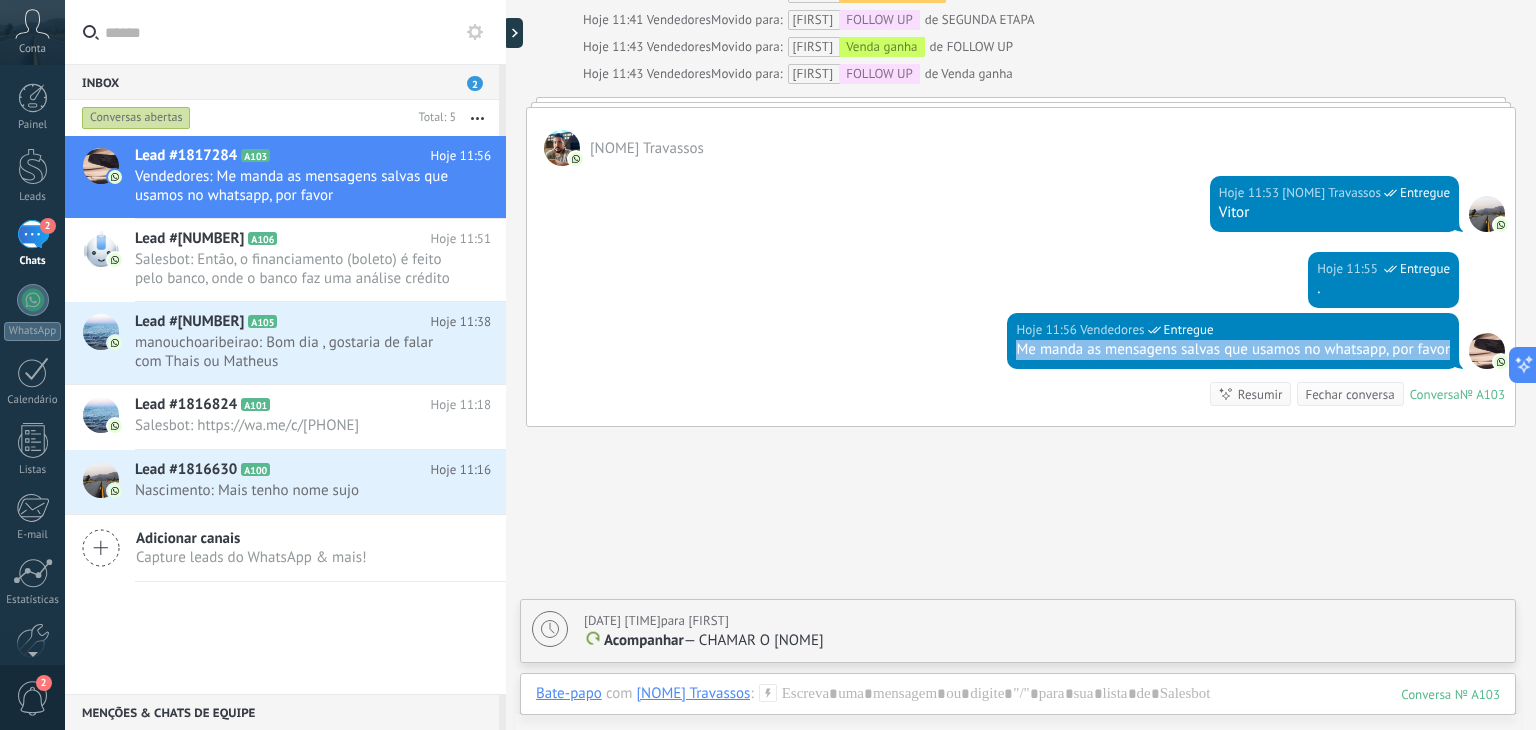 drag, startPoint x: 1007, startPoint y: 346, endPoint x: 1455, endPoint y: 337, distance: 448.0904 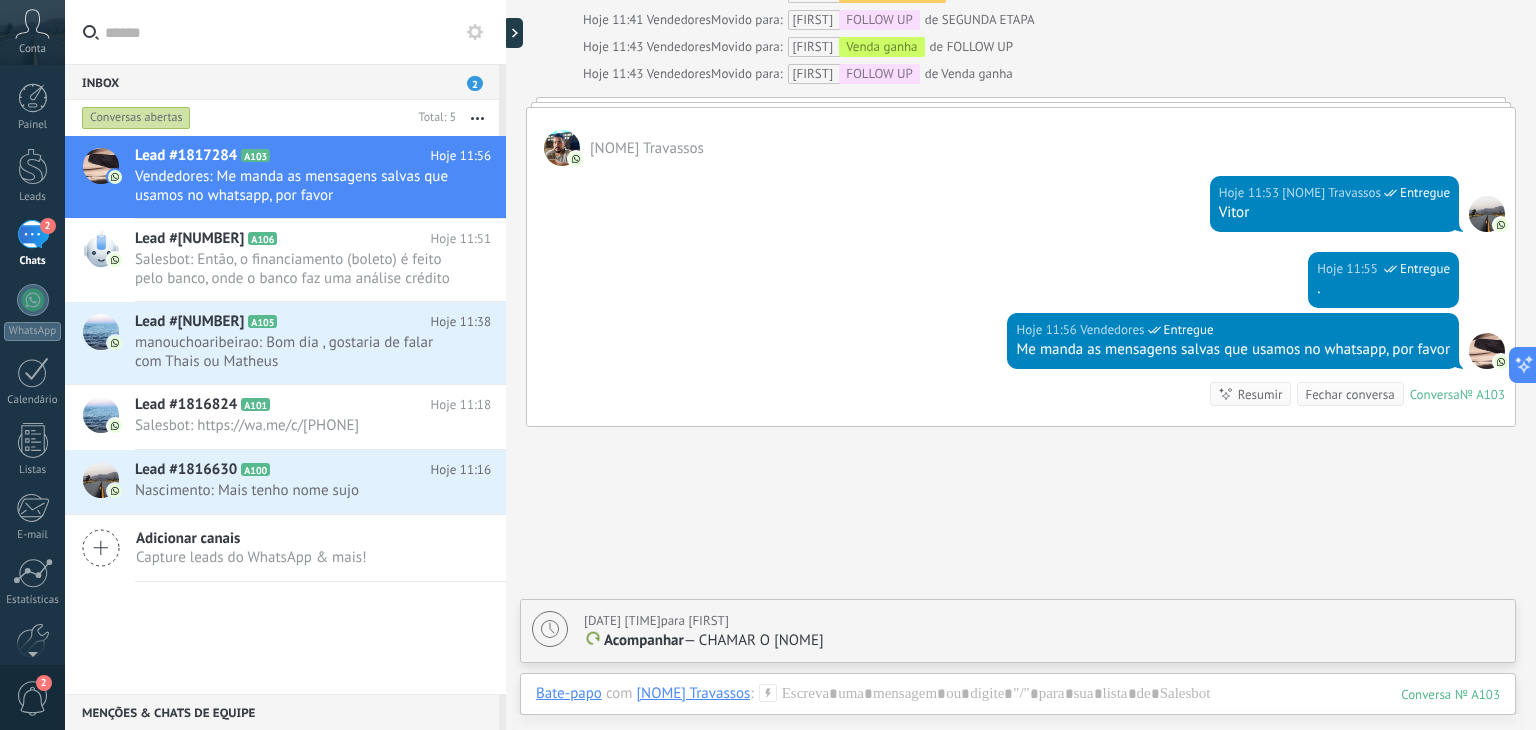 drag, startPoint x: 1272, startPoint y: 339, endPoint x: 580, endPoint y: 283, distance: 694.2622 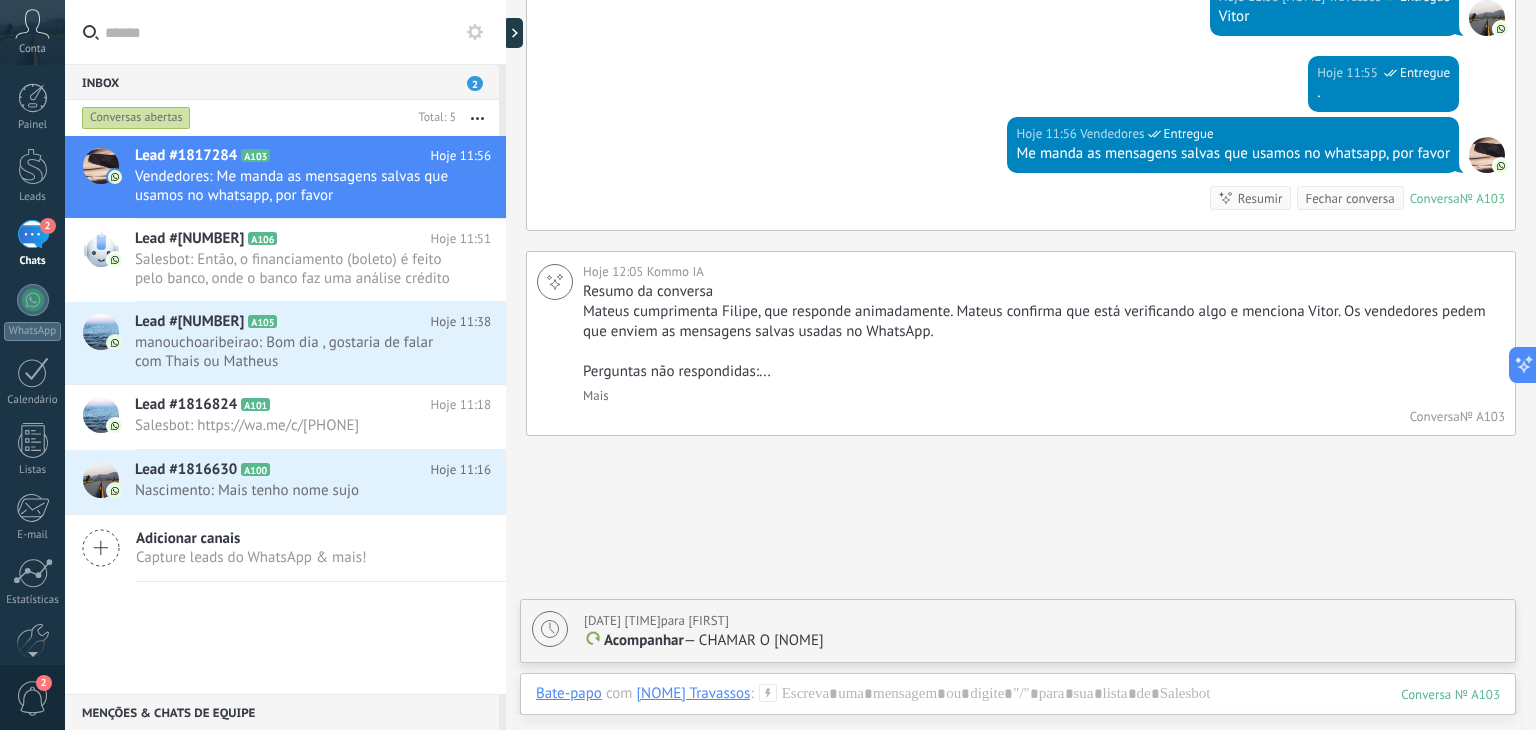 scroll, scrollTop: 1724, scrollLeft: 0, axis: vertical 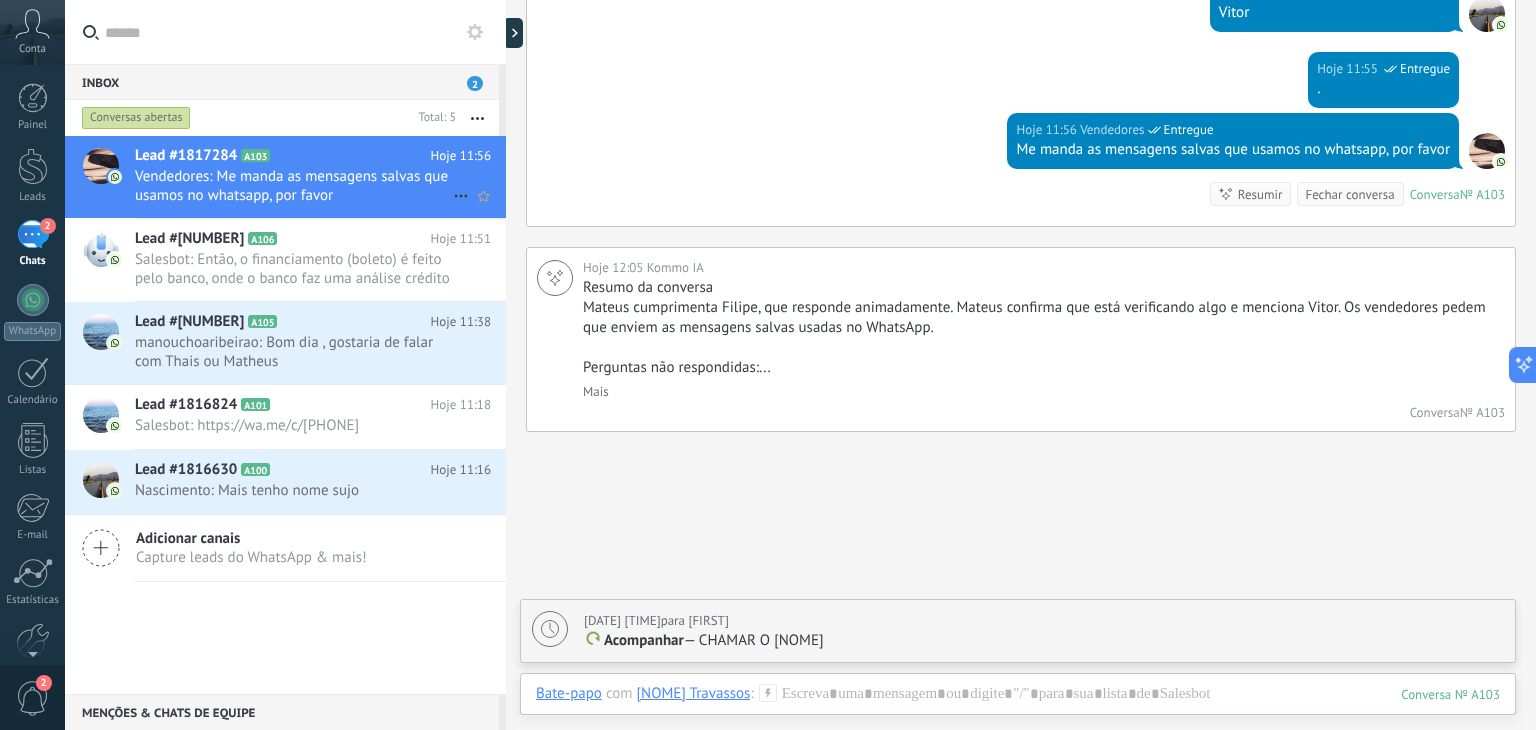 click on "Vendedores: Me manda as mensagens salvas que usamos no whatsapp, por favor" at bounding box center [294, 186] 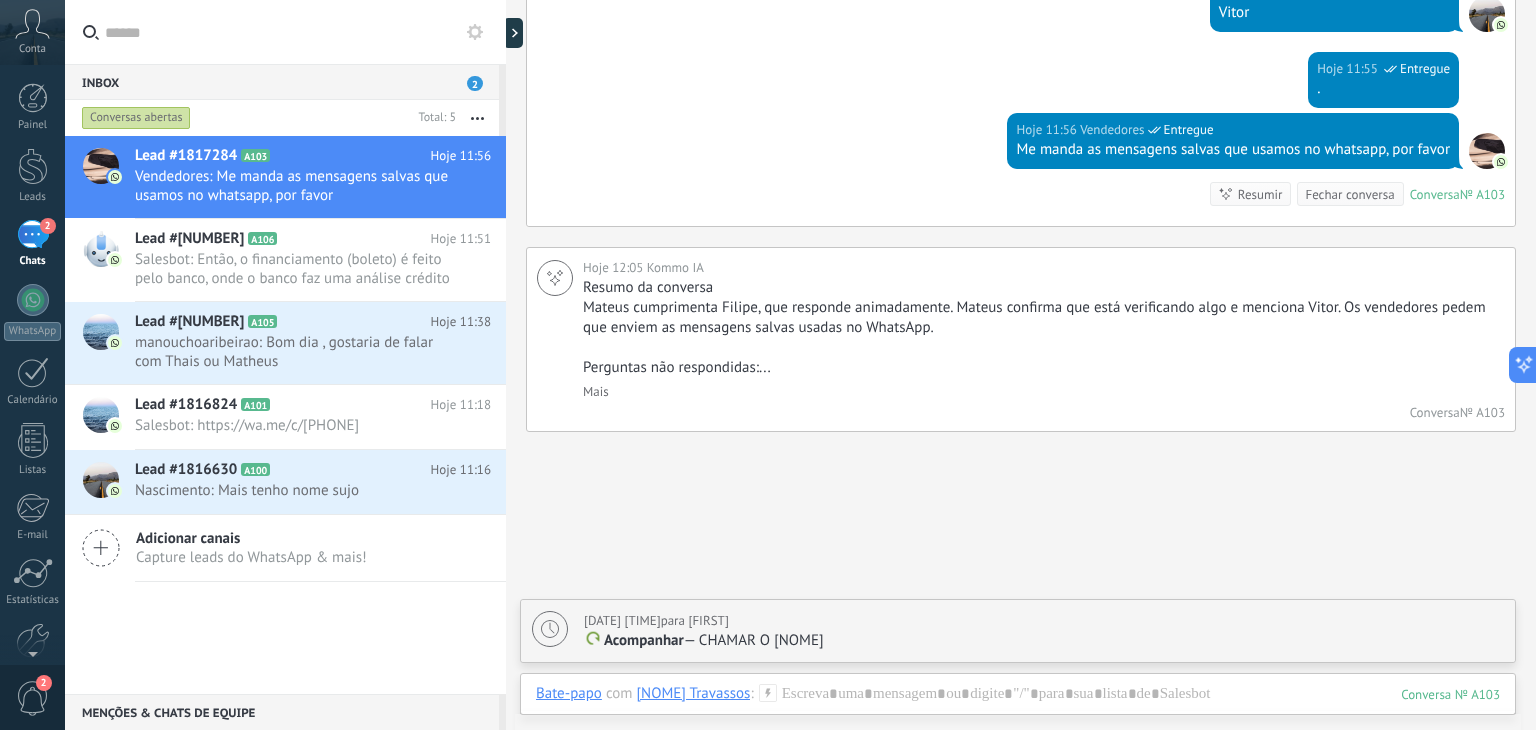 click on "Hoje 11:56 Vendedores  Entregue Me manda as mensagens salvas que usamos no whatsapp, por favor Conversa  № A103 Conversa № A103 Resumir Resumir Fechar conversa" at bounding box center (1021, 169) 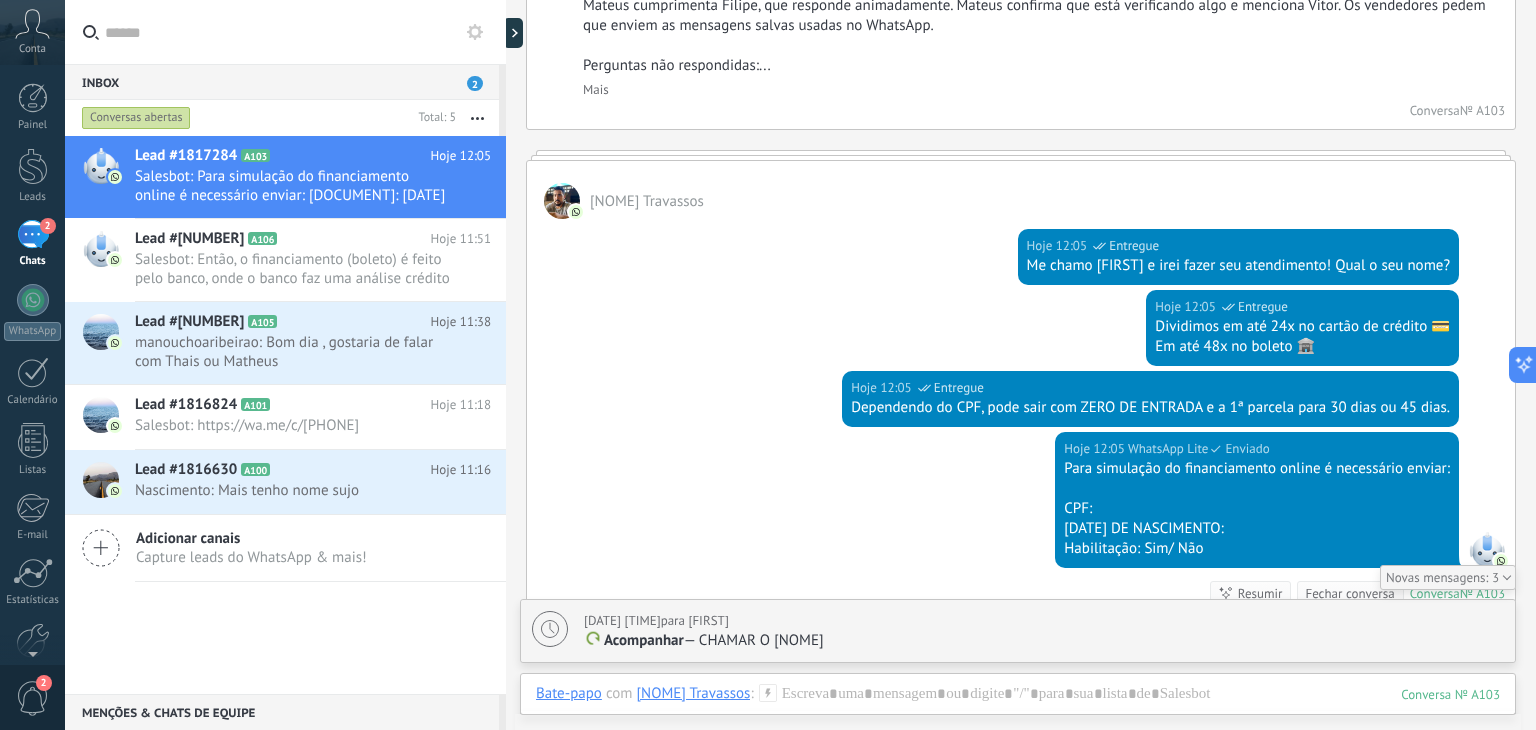 scroll, scrollTop: 2092, scrollLeft: 0, axis: vertical 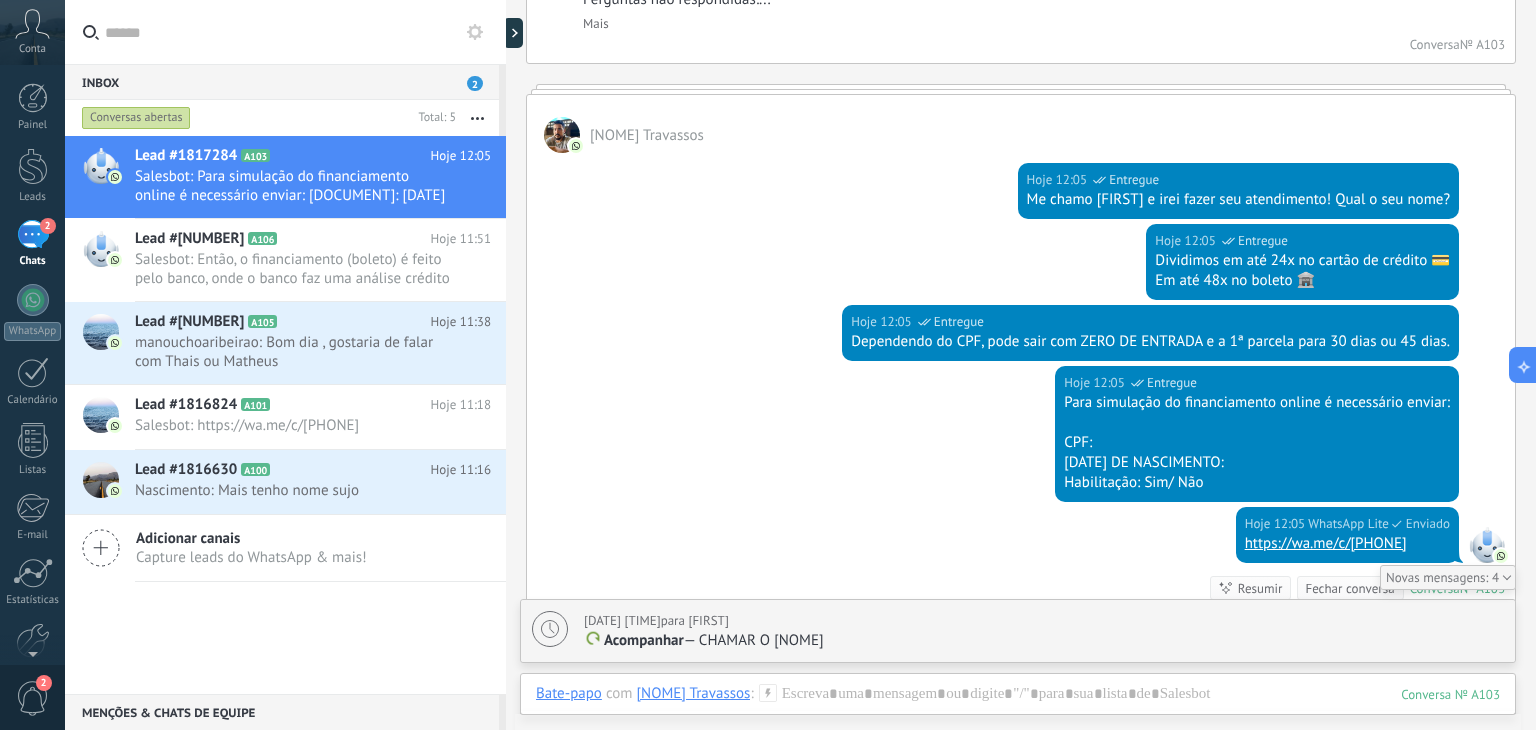 click on "Acompanhar  — CHAMAR O [NOME]" at bounding box center (1044, 641) 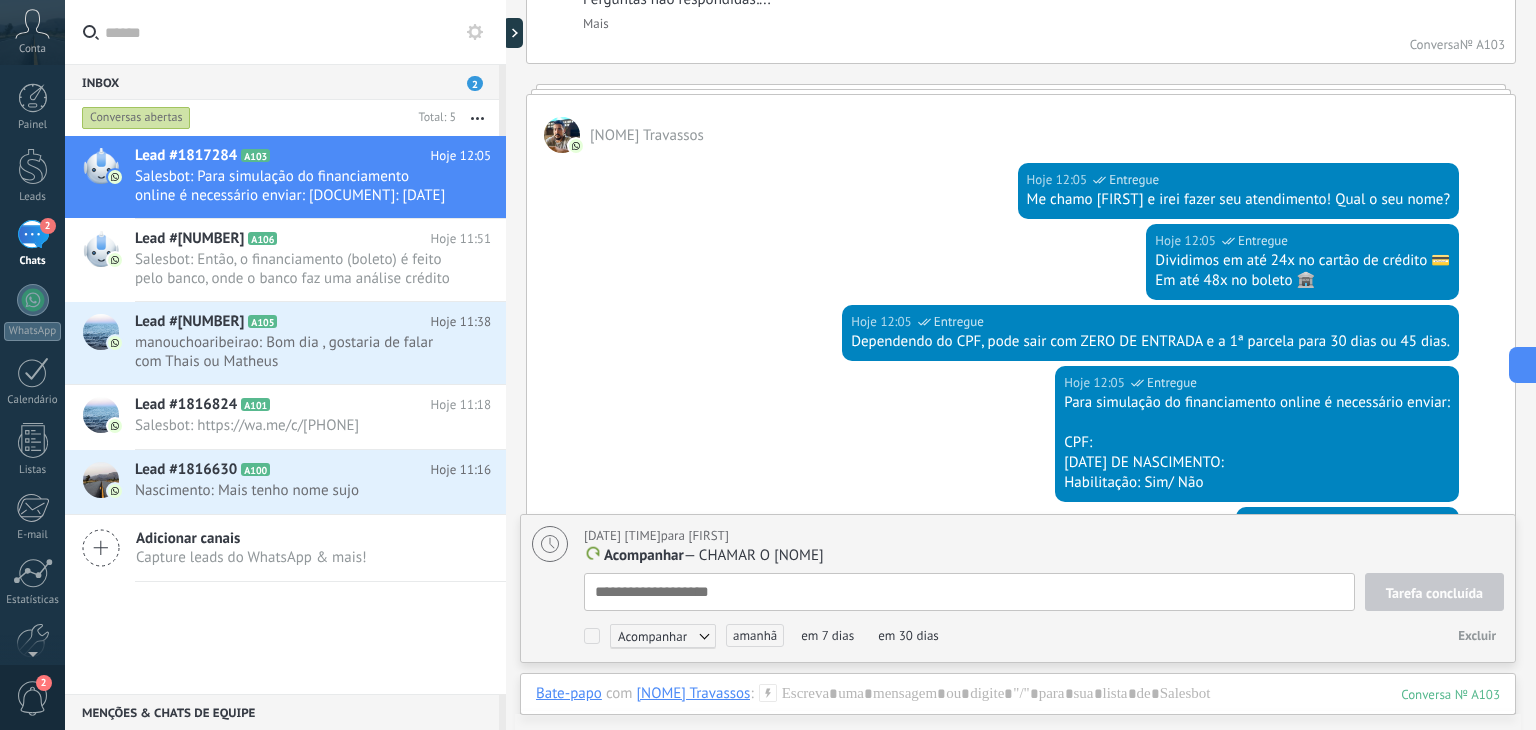 scroll, scrollTop: 2264, scrollLeft: 0, axis: vertical 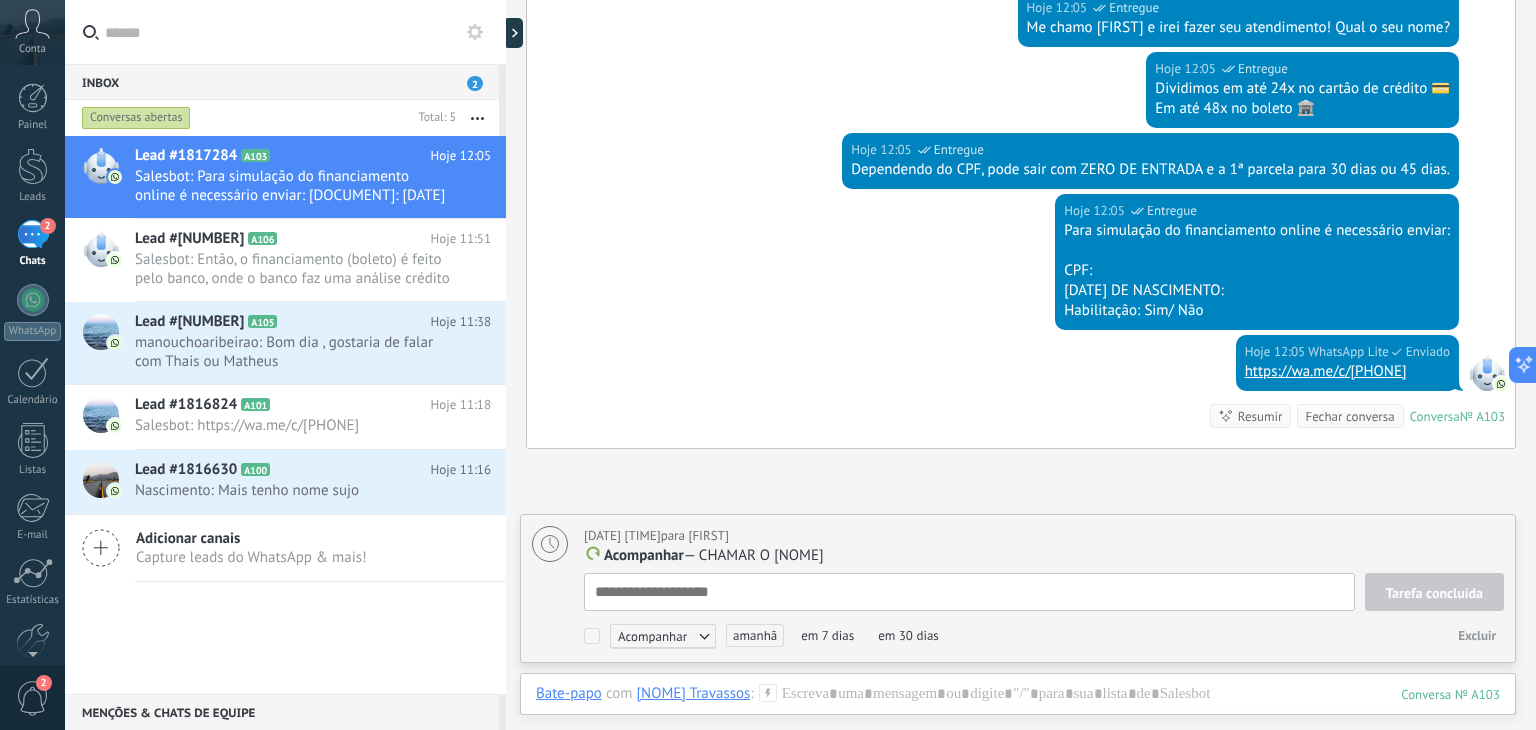 type on "**********" 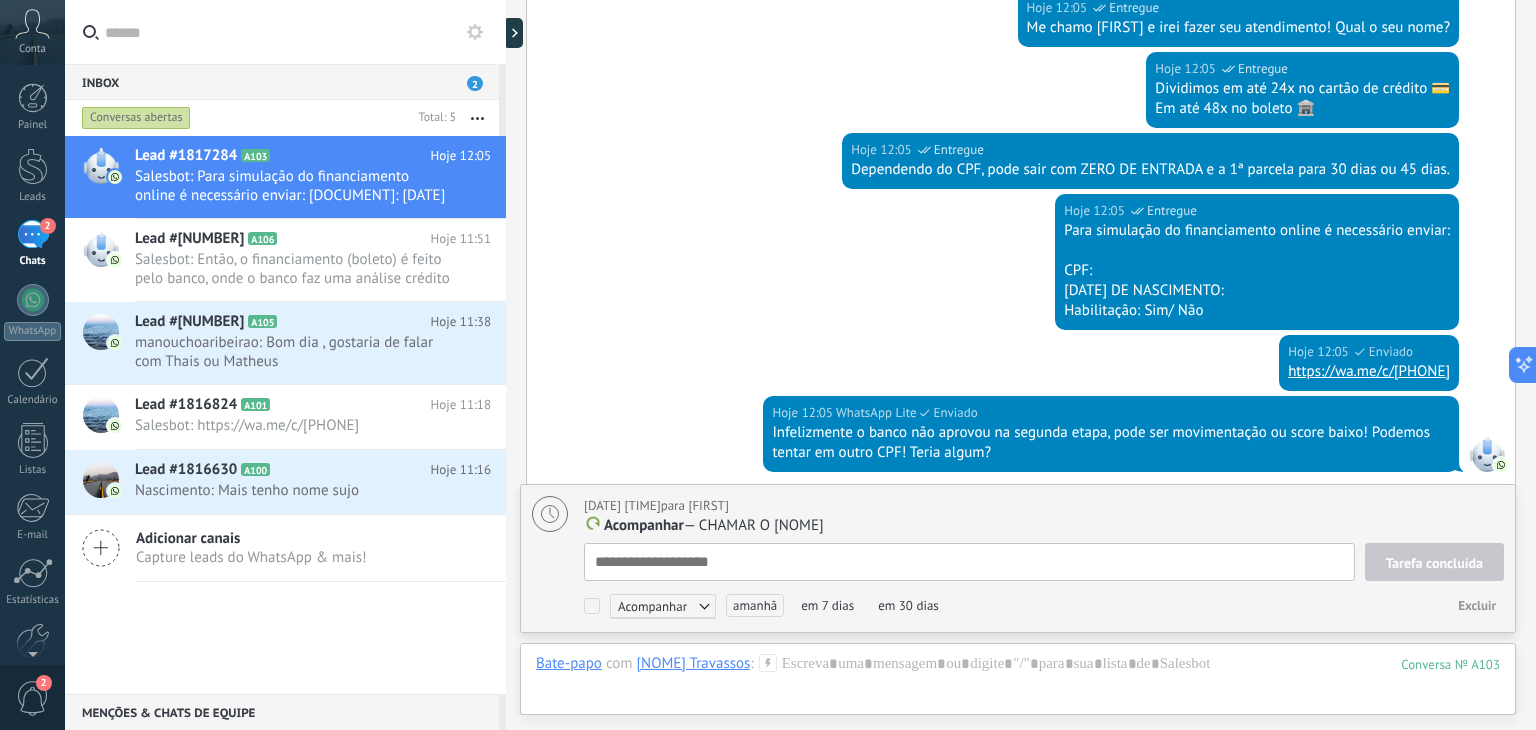 scroll, scrollTop: 2560, scrollLeft: 0, axis: vertical 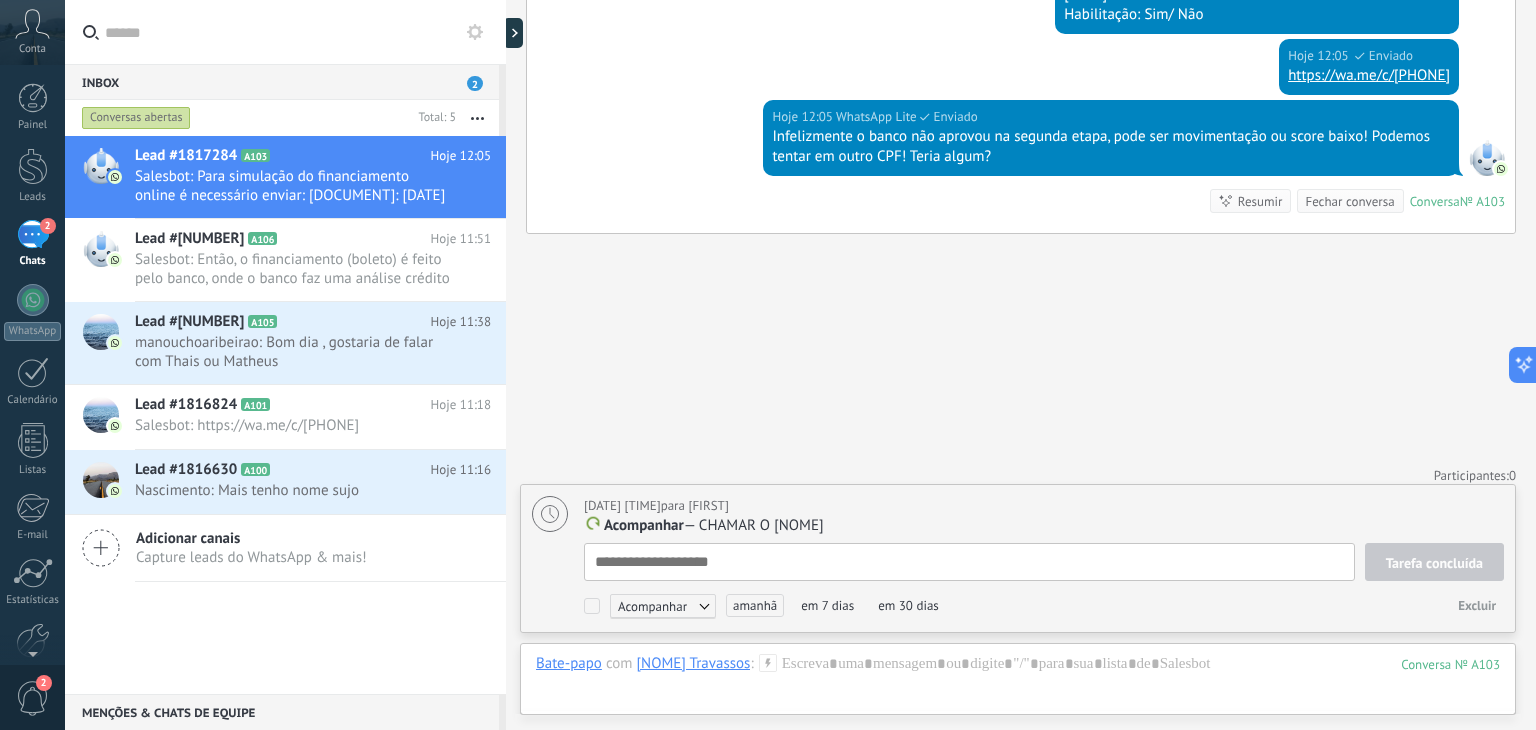 click on "Buscar Carregar mais Hoje Hoje Criar:  2  eventos   Expandir Hoje 11:20 Mateus Travassos  Oii Conversa  № A103 Conversa № A103 Hoje 11:20 Robô  O valor do campo «Telefone»  está definido para «+558186352036» Mateus Travassos Hoje Usuário responsável foi alterado:  2  eventos   Expandir Hoje 11:20 Filipe  Movido para: Paulo CONVERSANDO de Etapa de leads de entrada Mateus Travassos  Hoje 11:20 WhatsApp Lite  Entregue Oi Hoje 11:21 Filipe  Entregue OIII, BOM DIAA Conversa  № A103 Conversa № A103 Hoje 11:22 Filipe  MATEUS QUE CPMPRAR UMA MOTO NO VALOR DE 10.000 POREM PRECISA DA OPINIÃO DA MULHER PARA COMPRAR E SO PODE COMPRAR DIA 15 Fixar Excluir Editar Hoje 11:25 Filipe  Movido para: Paulo FOLLOW UP de CONVERSANDO Hoje 11:25 Filipe  Movido para: Paulo Venda ganha de FOLLOW UP Hoje 11:25 Filipe  Movido para: Paulo PRIMEIRA ETAPA de Venda ganha Hoje Campo alterado:  2  eventos   Expandir Mateus Travassos  Hoje 11:39 WhatsApp Lite  Entregue Download Hoje 11:40 Beleza Hoje 11:40" at bounding box center (1021, -912) 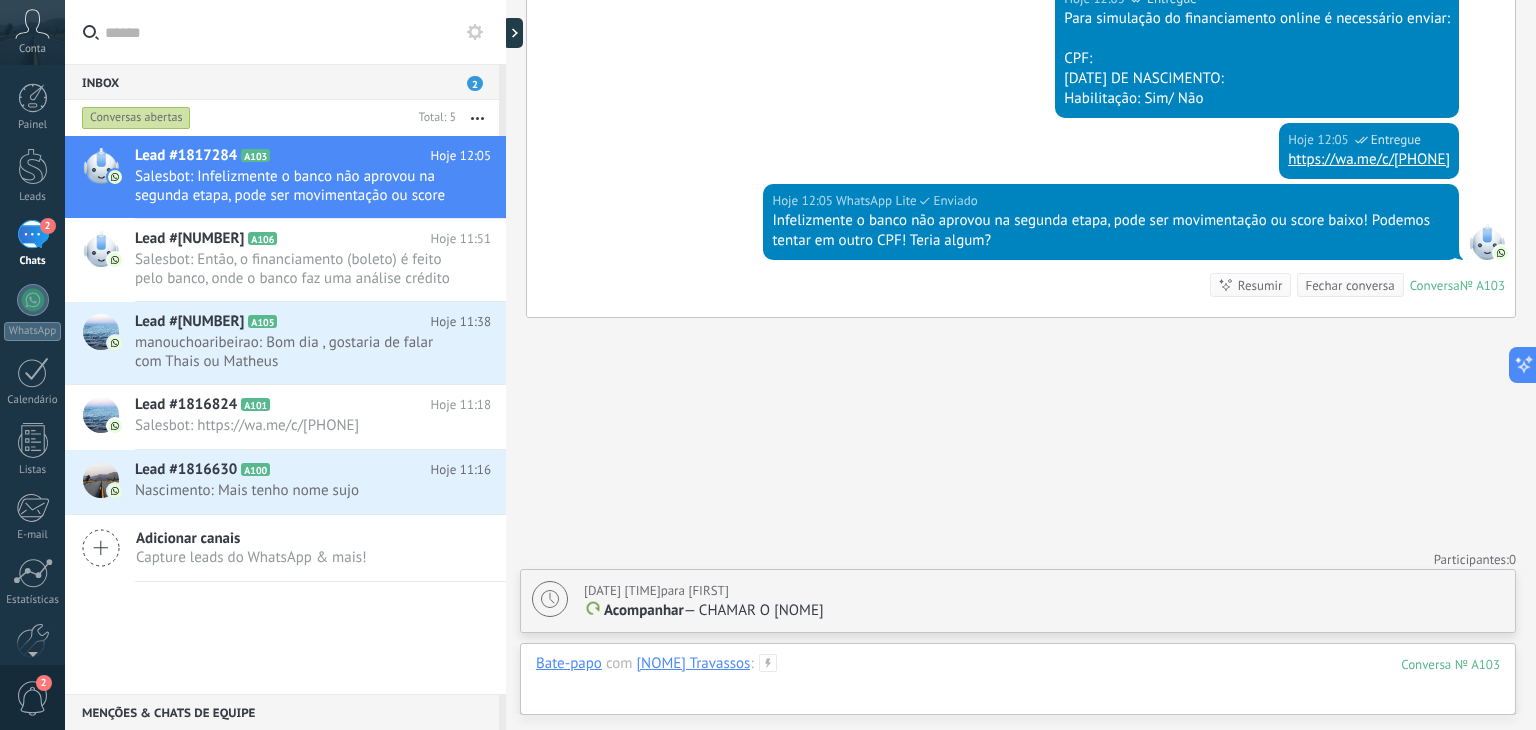 click at bounding box center [1018, 684] 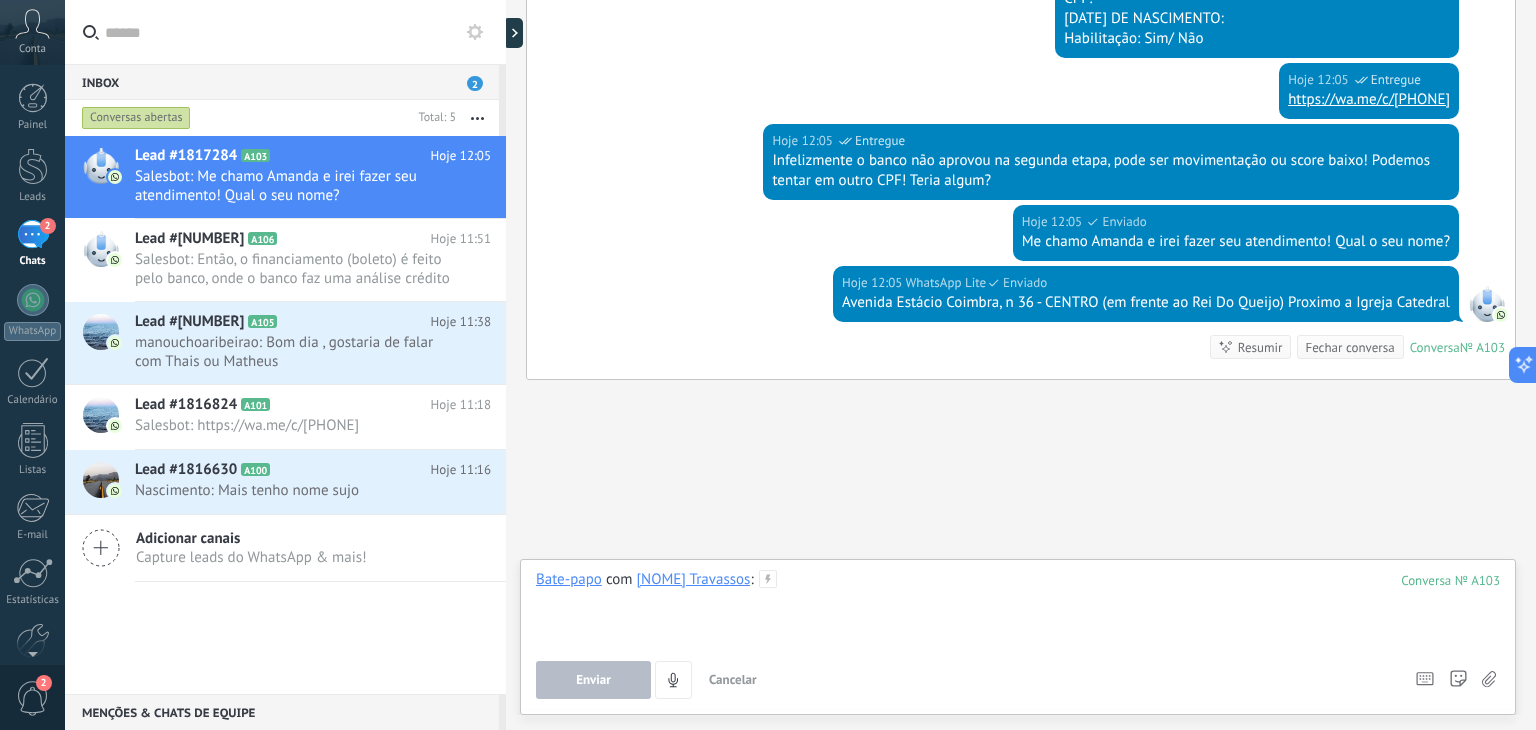 scroll, scrollTop: 2597, scrollLeft: 0, axis: vertical 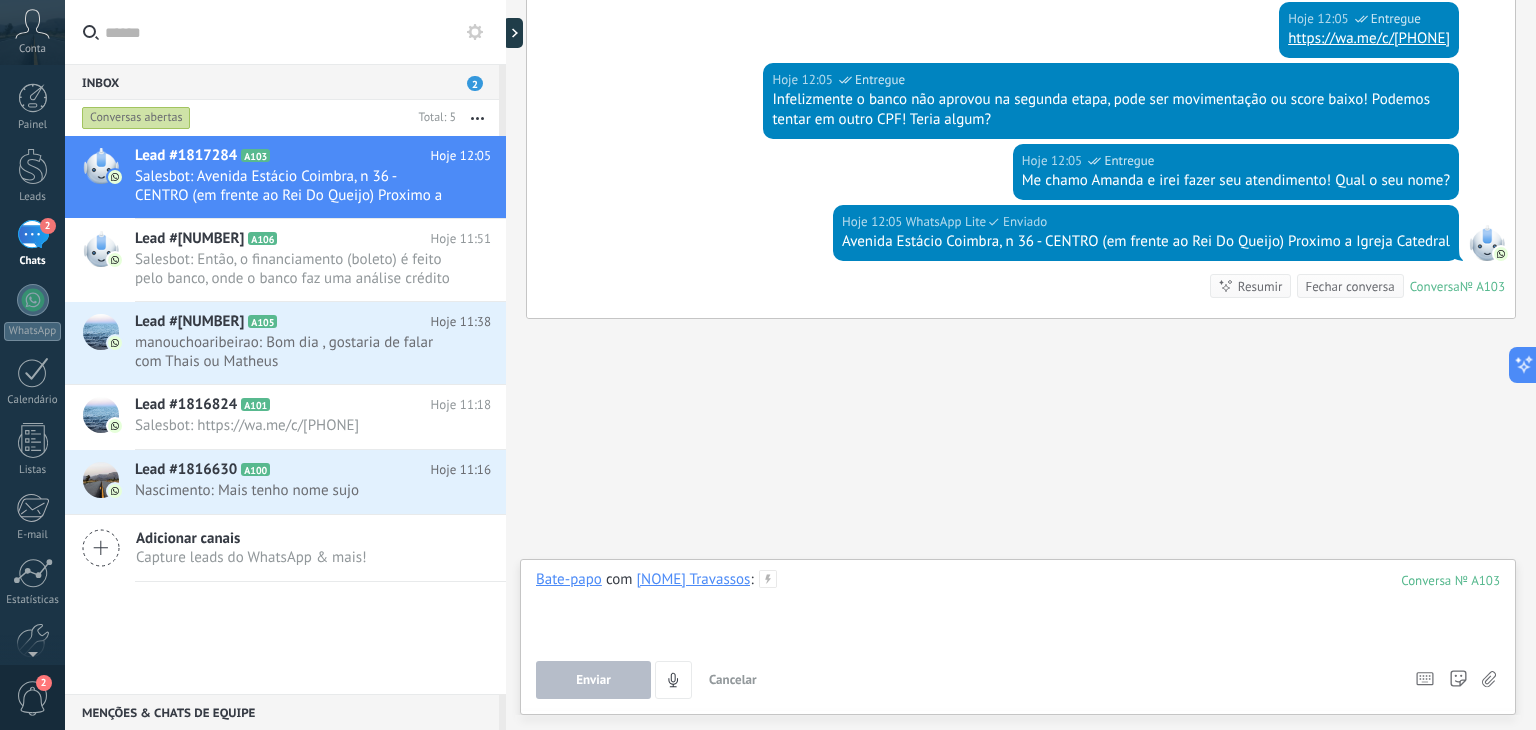 type 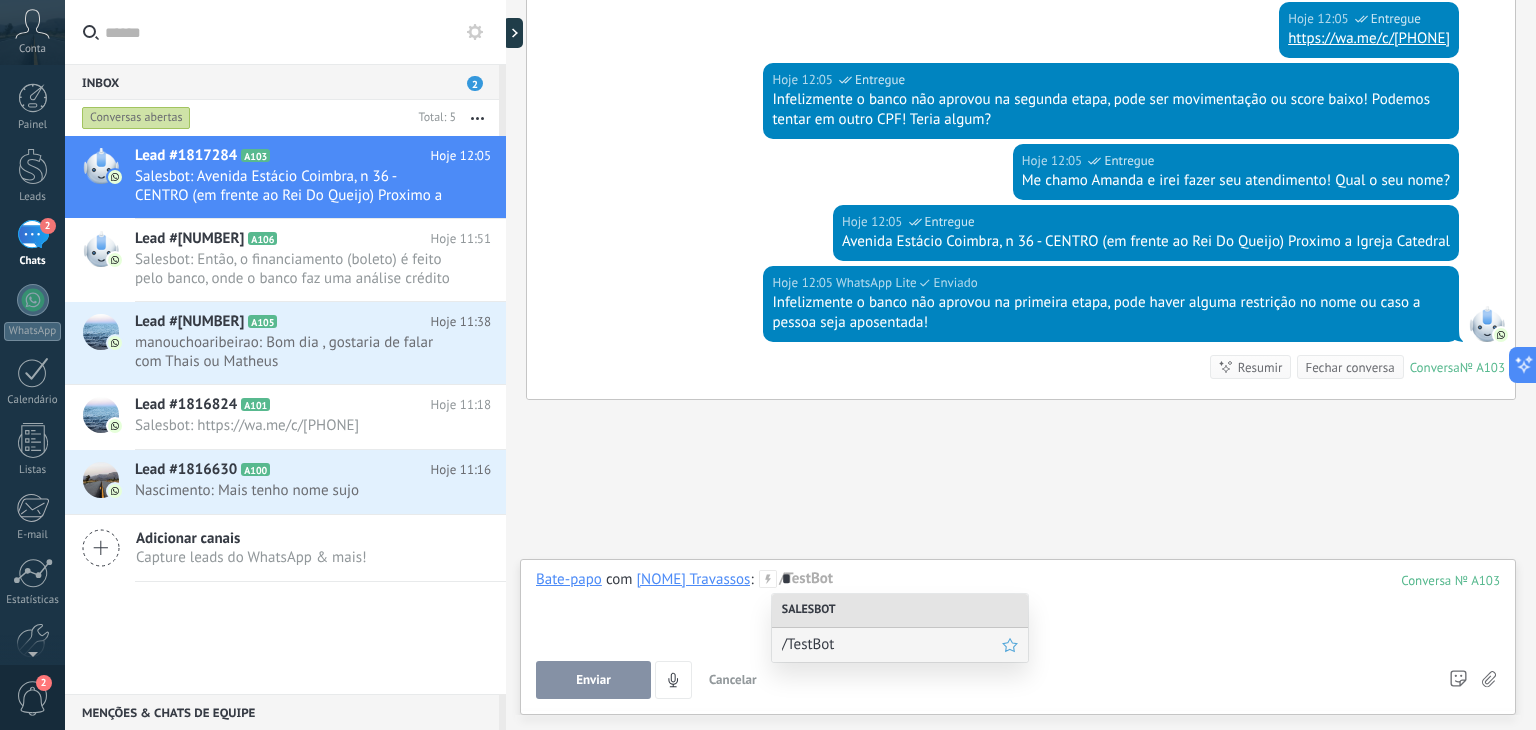 scroll, scrollTop: 2679, scrollLeft: 0, axis: vertical 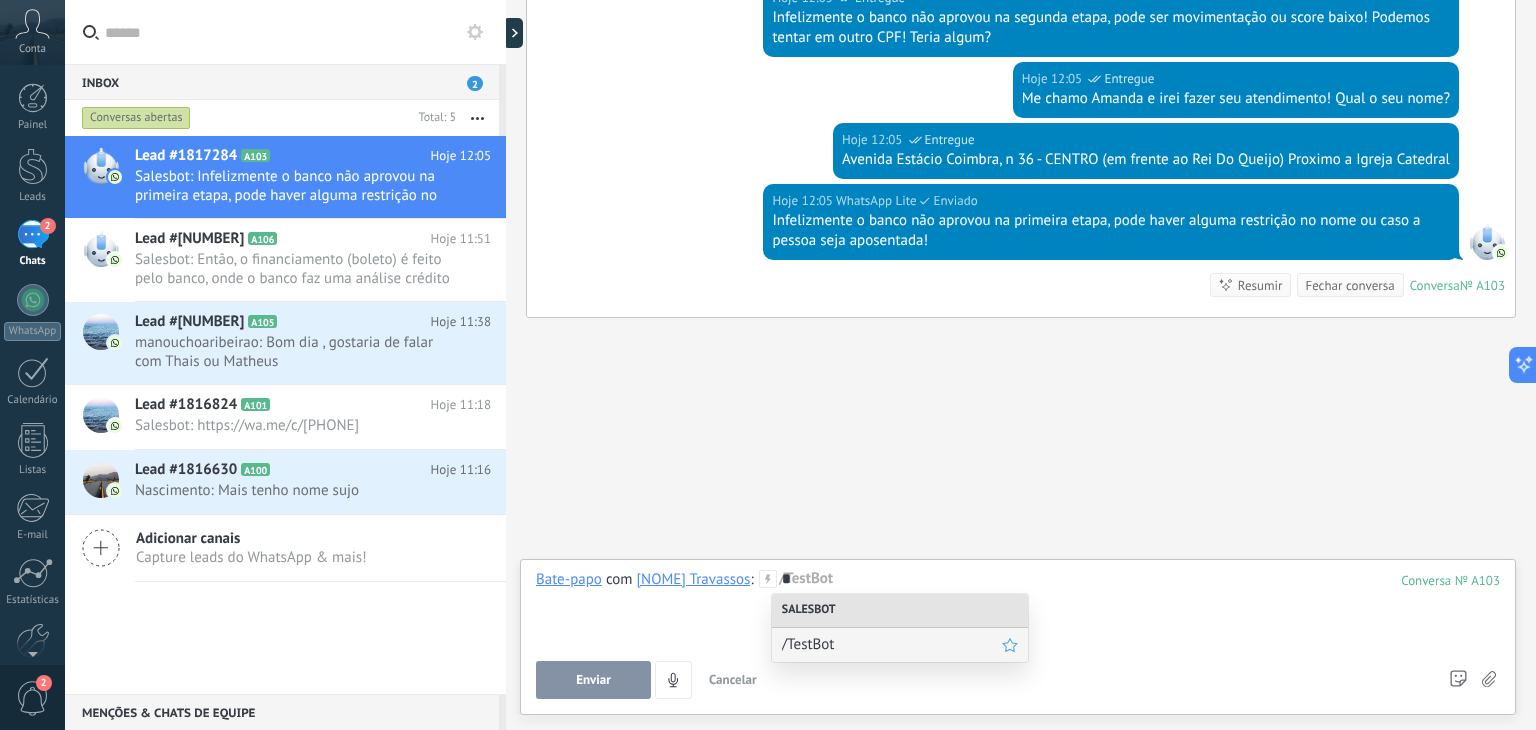 click on "/TestBot" at bounding box center [892, 644] 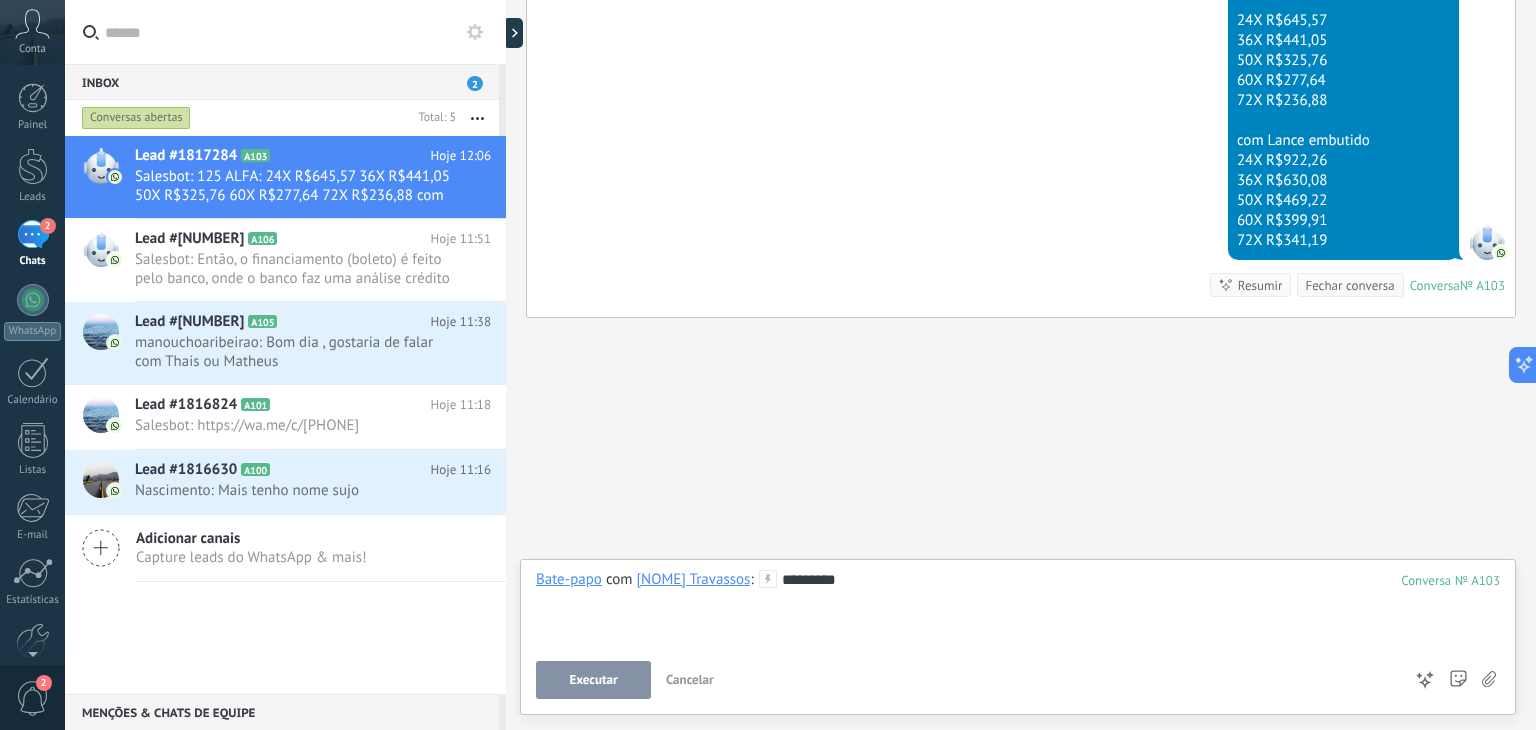 scroll, scrollTop: 4408, scrollLeft: 0, axis: vertical 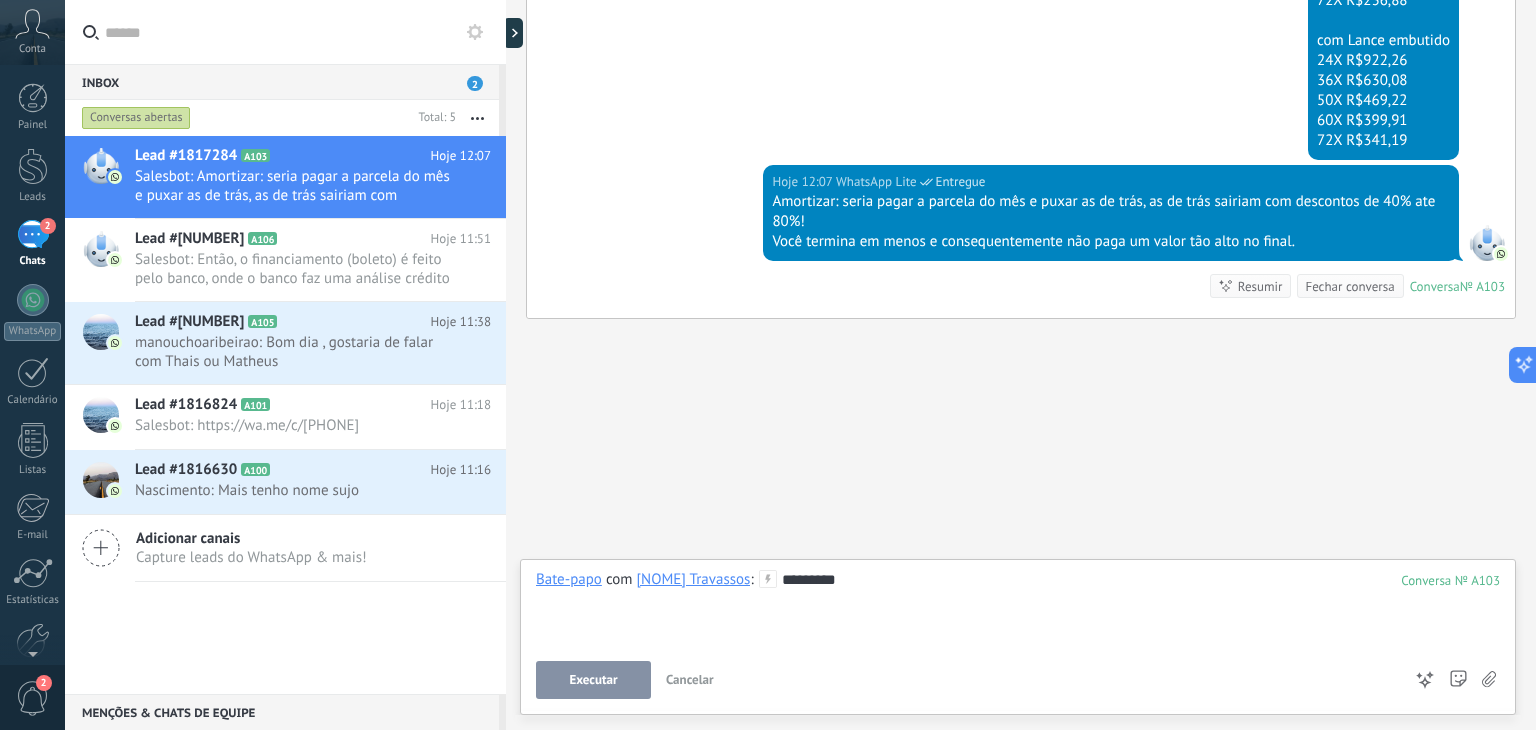 drag, startPoint x: 766, startPoint y: 193, endPoint x: 1318, endPoint y: 231, distance: 553.3064 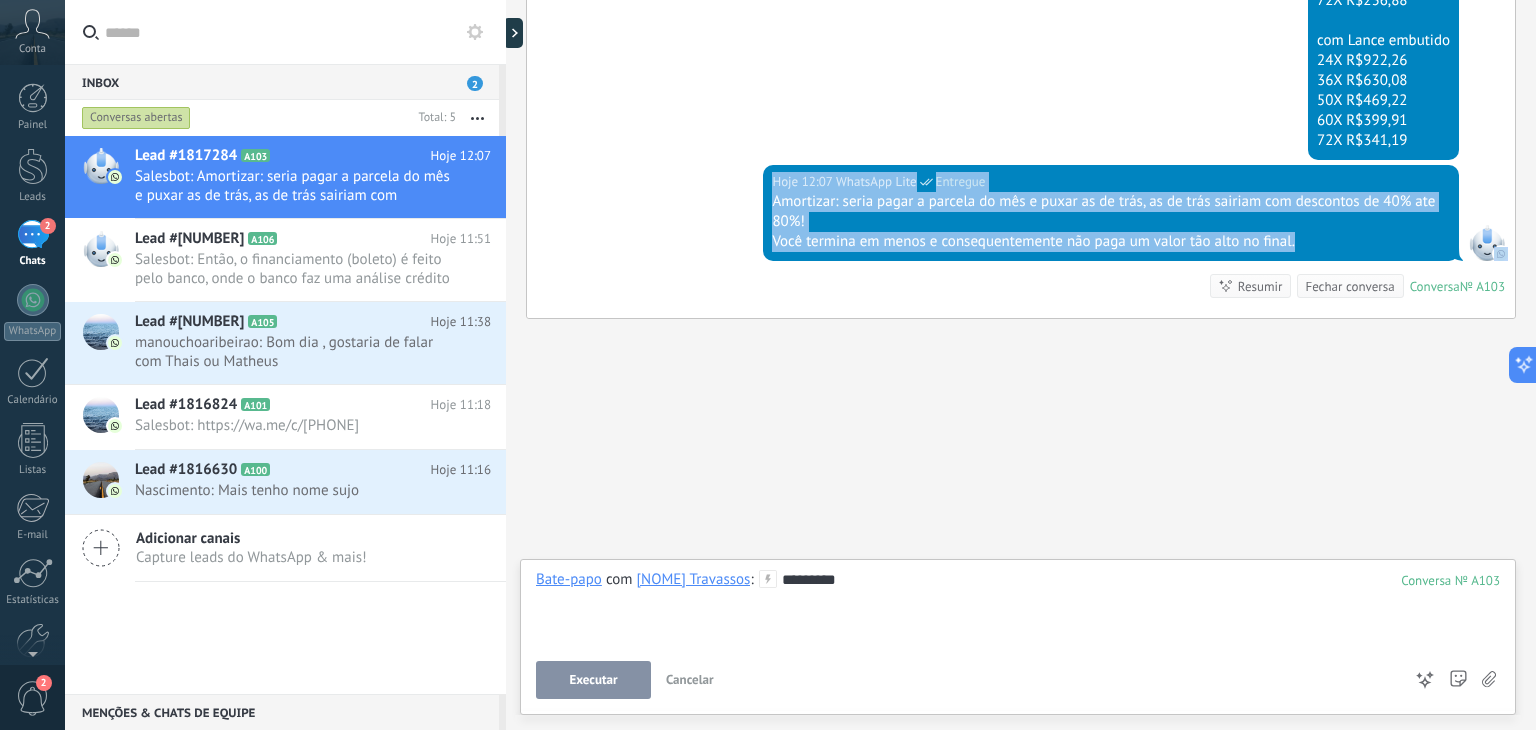 click on "********" at bounding box center [1018, 608] 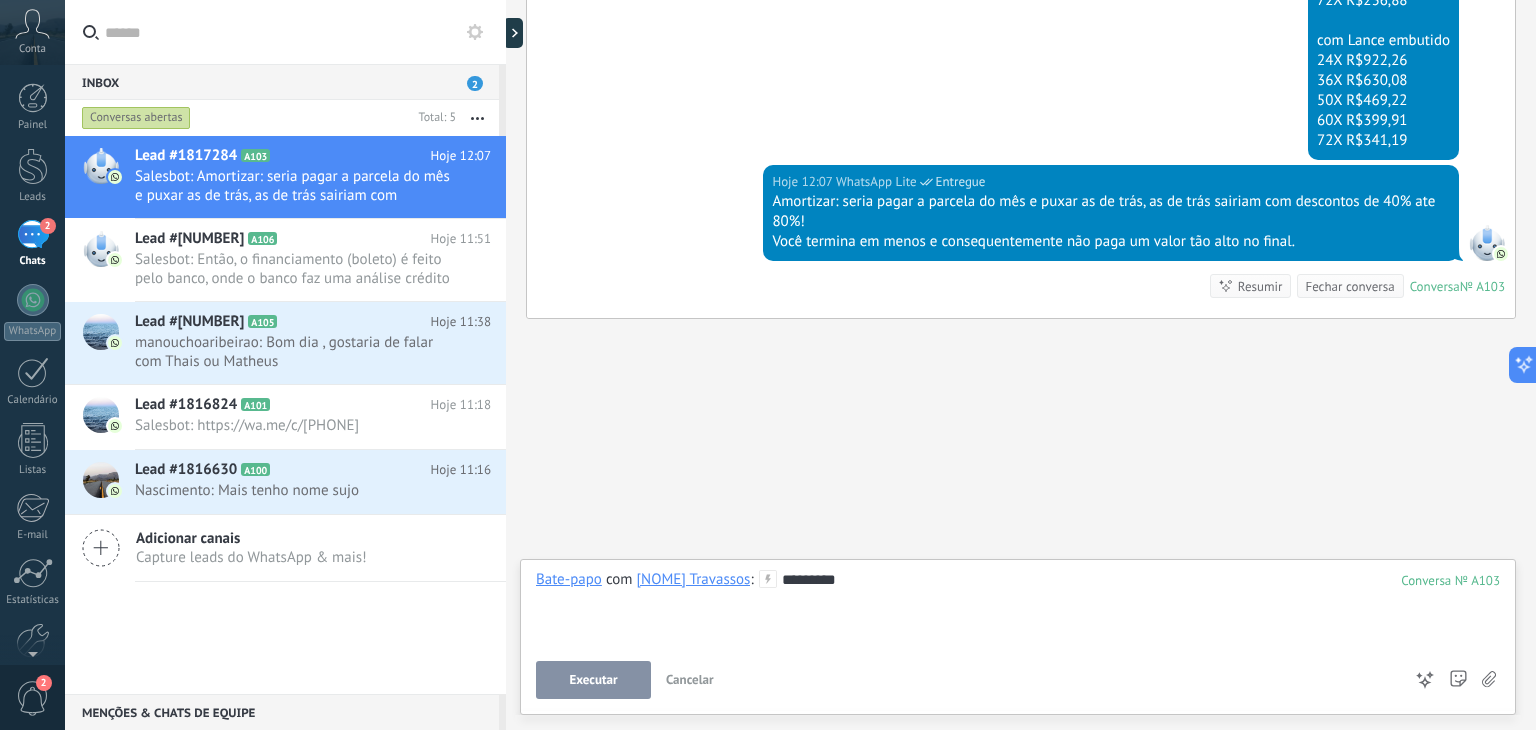 click on "********" at bounding box center [1018, 608] 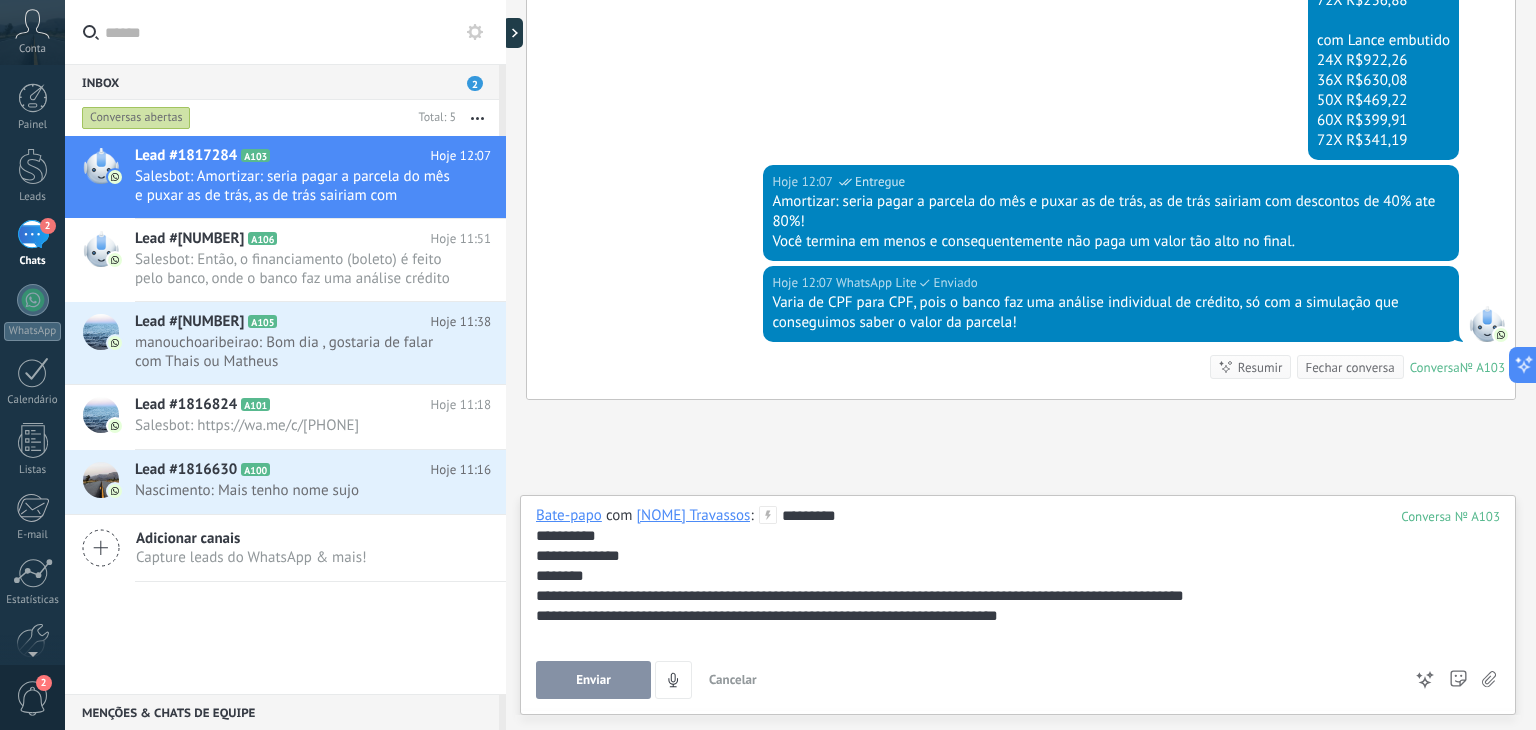 scroll, scrollTop: 4489, scrollLeft: 0, axis: vertical 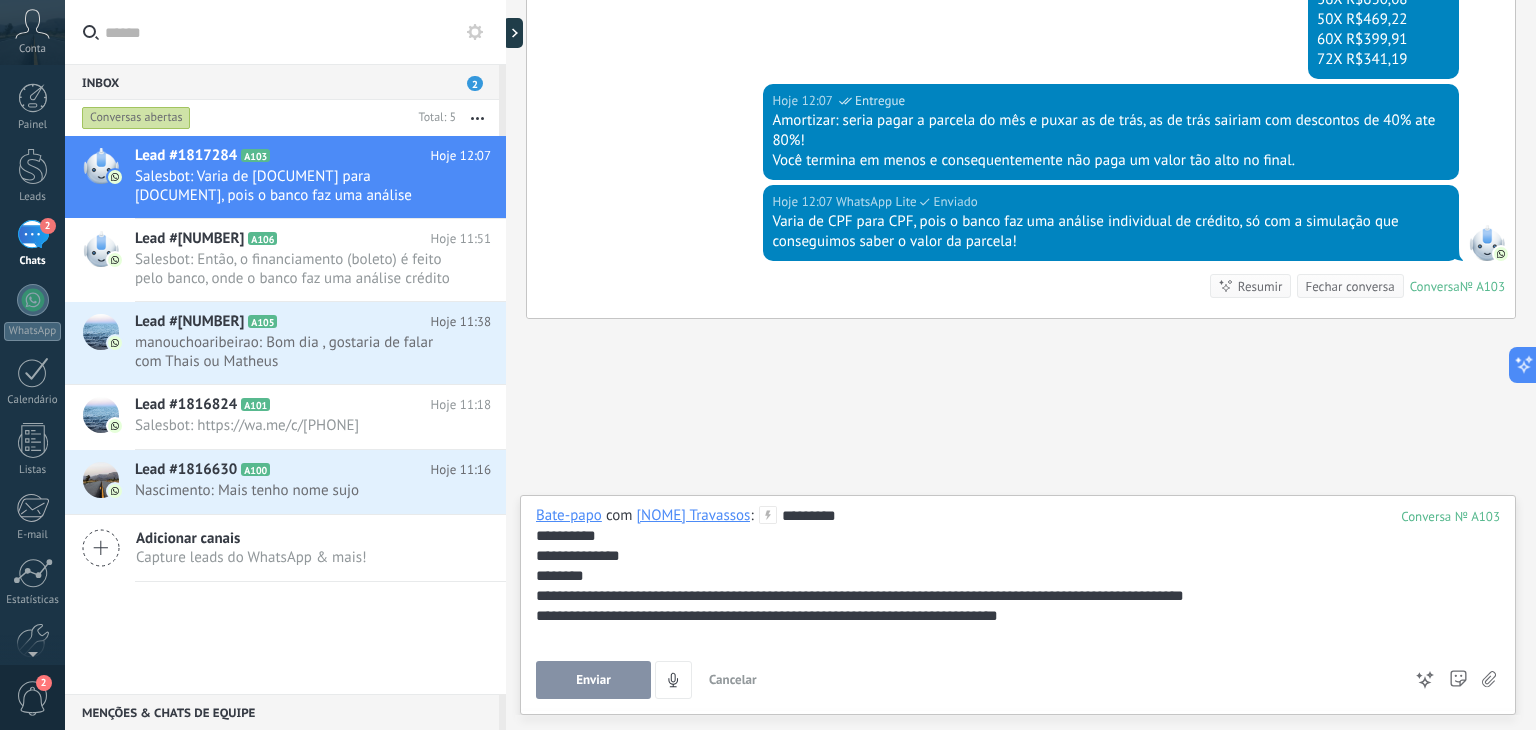 click on "Enviar" at bounding box center (593, 680) 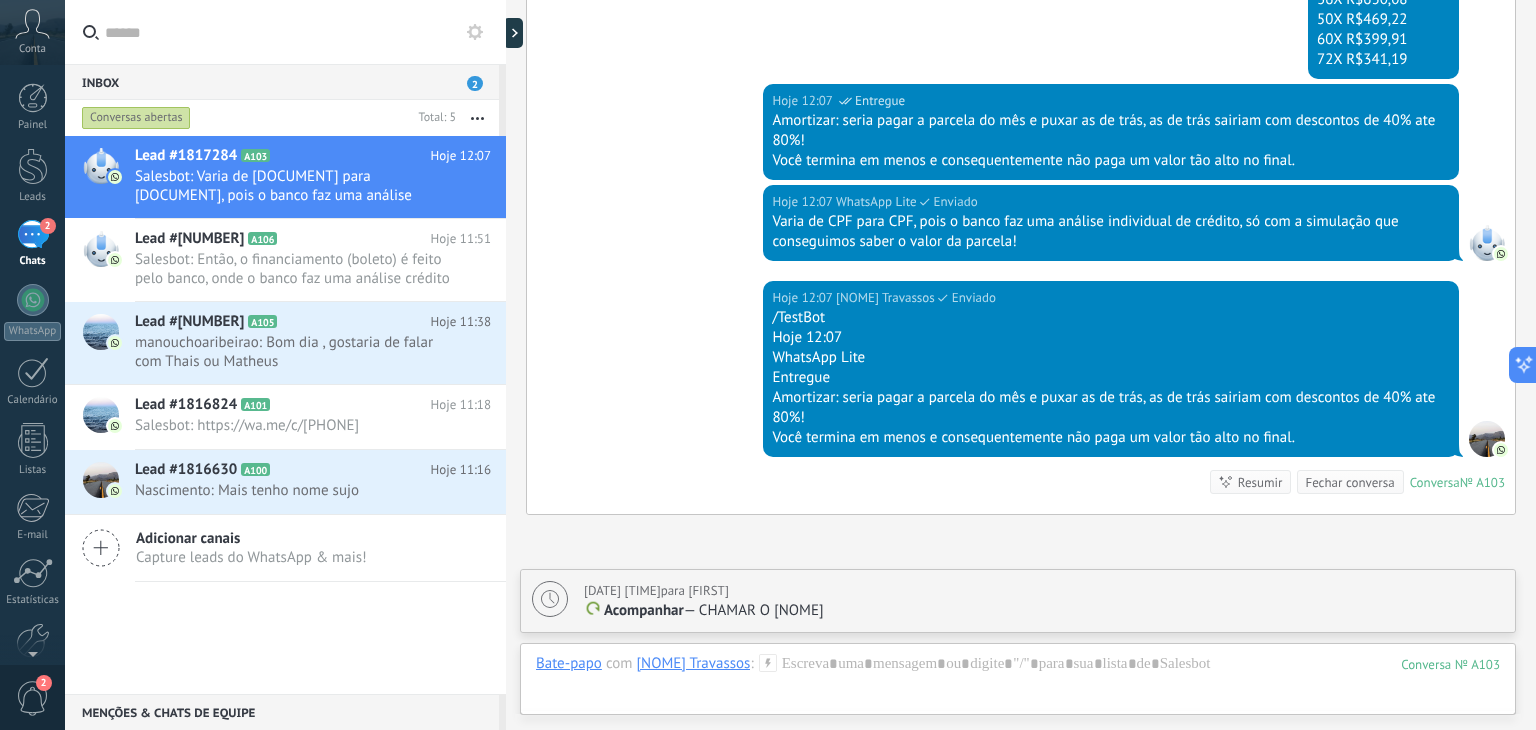 scroll, scrollTop: 4685, scrollLeft: 0, axis: vertical 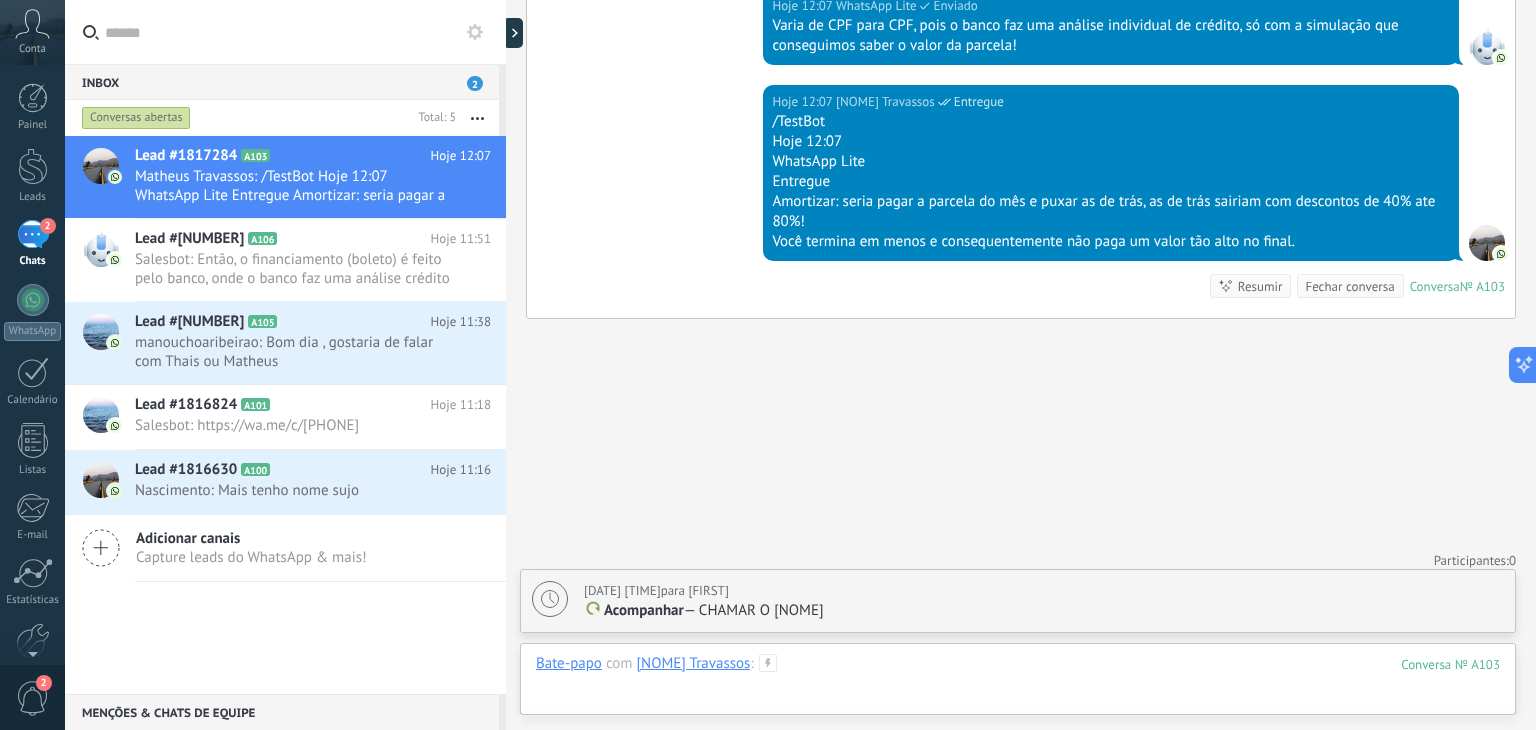 click at bounding box center [1018, 684] 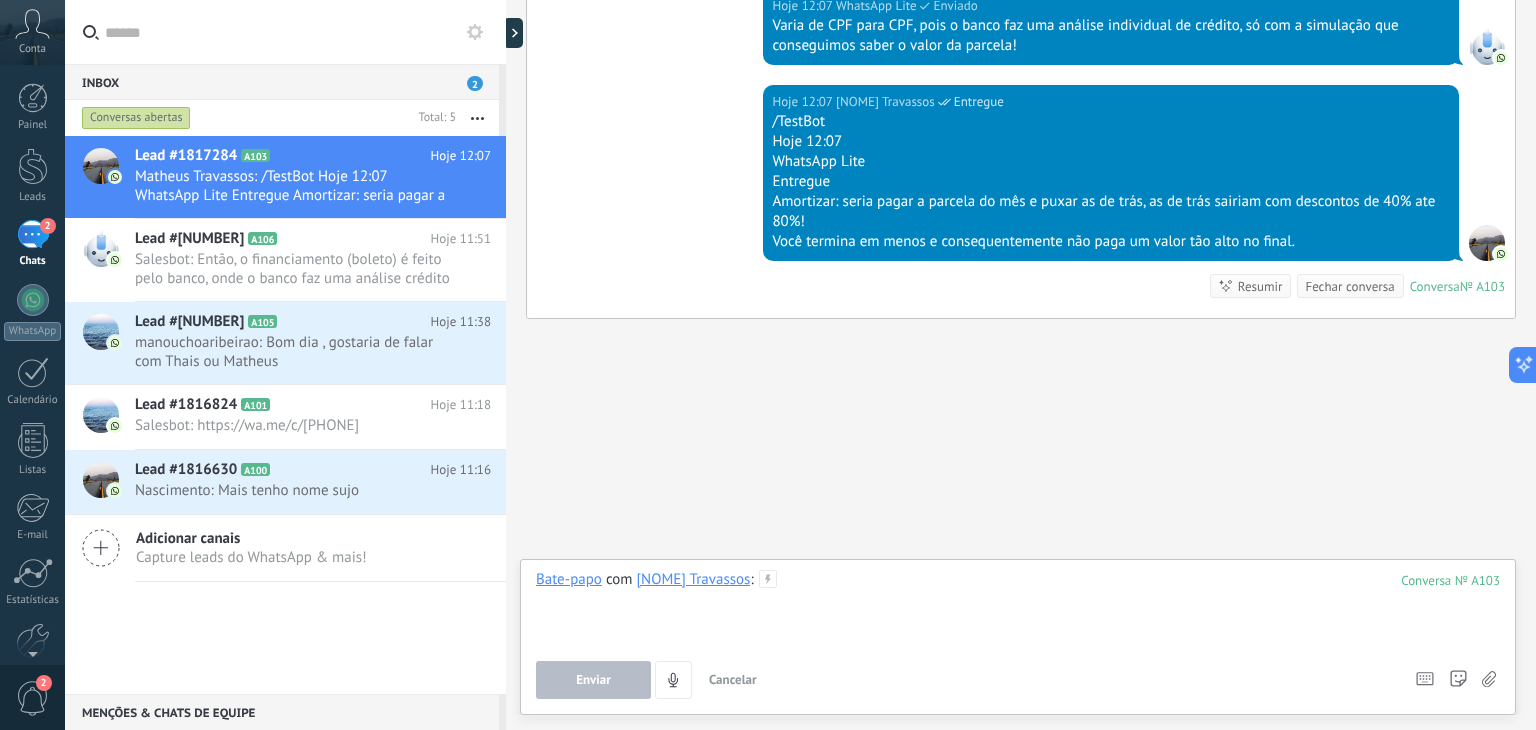 type 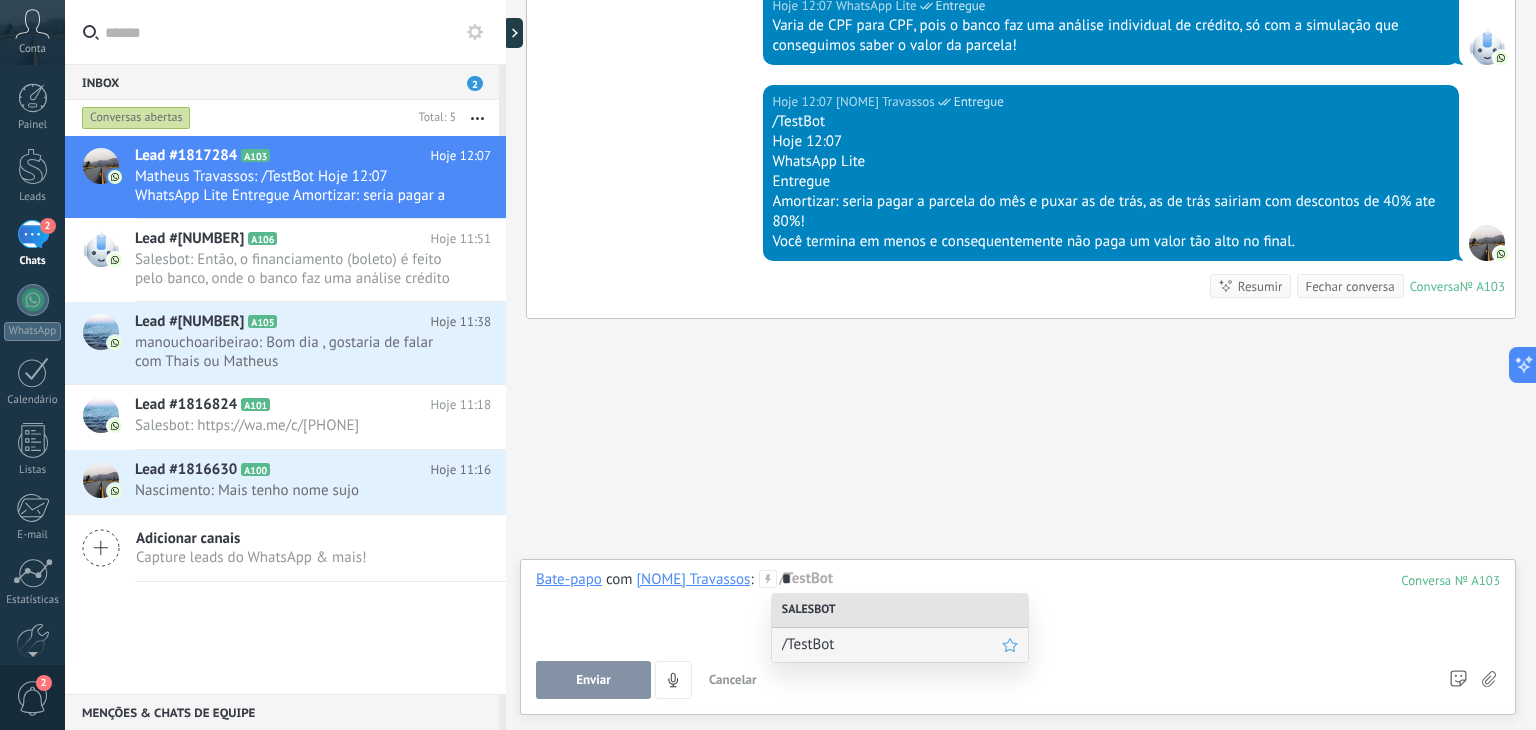 click on "/TestBot" at bounding box center [892, 644] 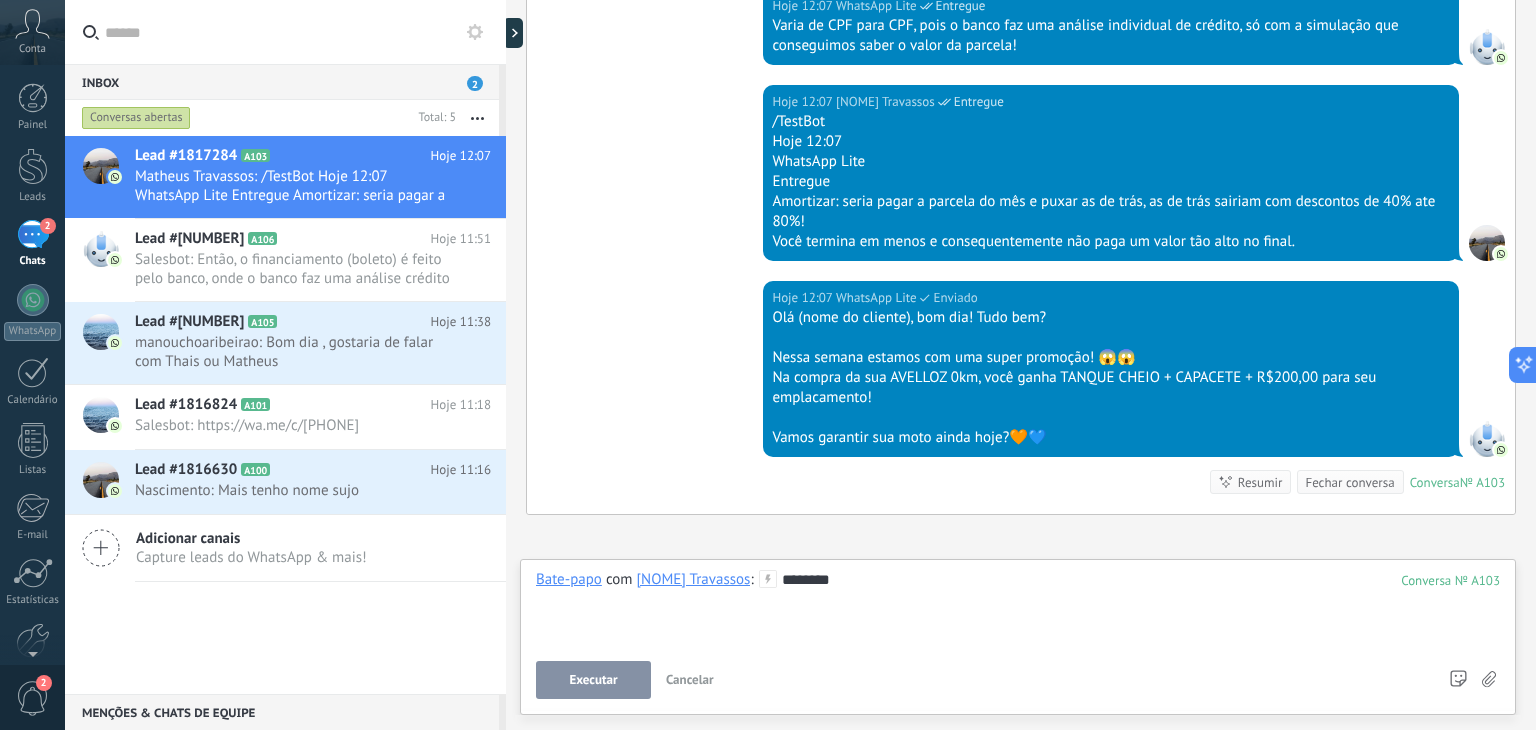 scroll, scrollTop: 4881, scrollLeft: 0, axis: vertical 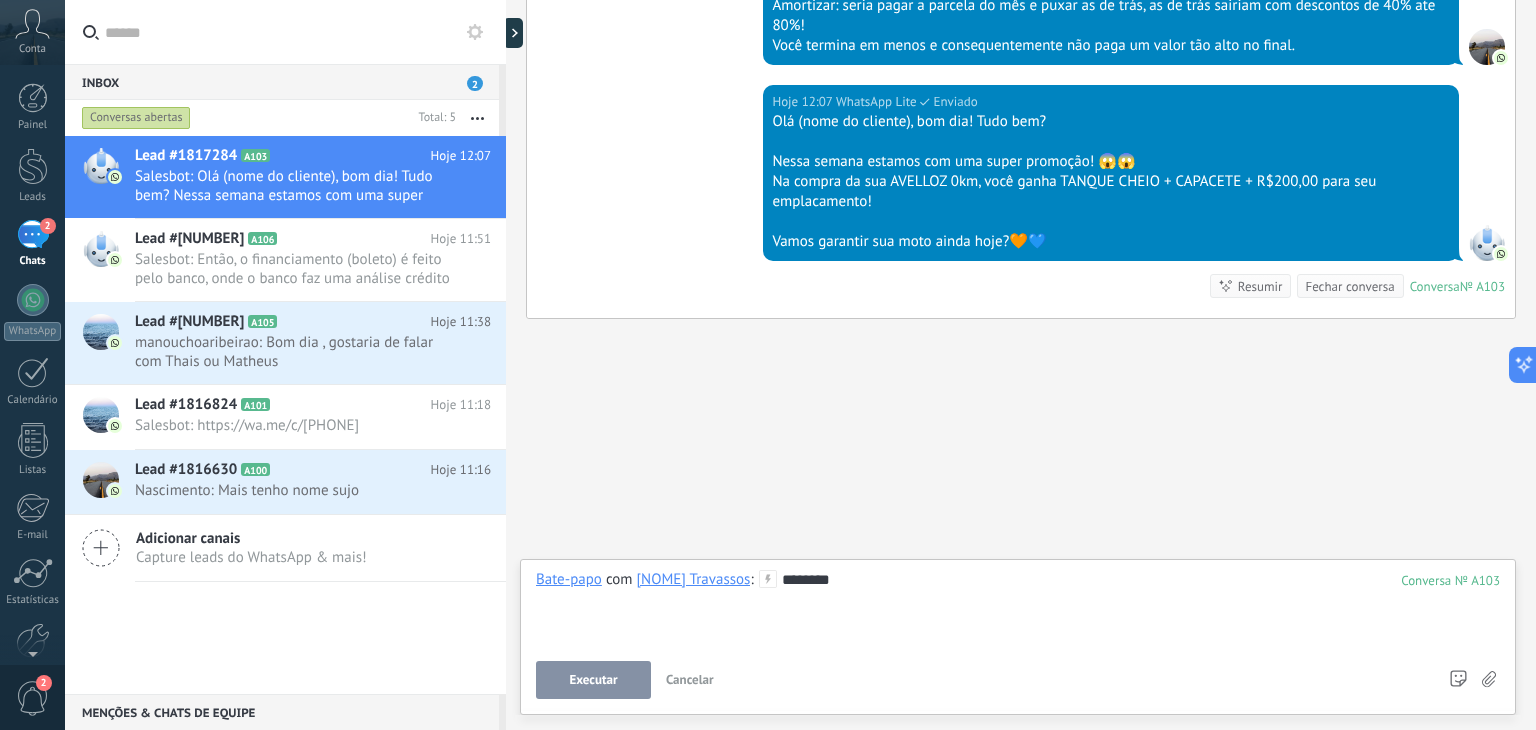 drag, startPoint x: 1535, startPoint y: 661, endPoint x: 1535, endPoint y: 601, distance: 60 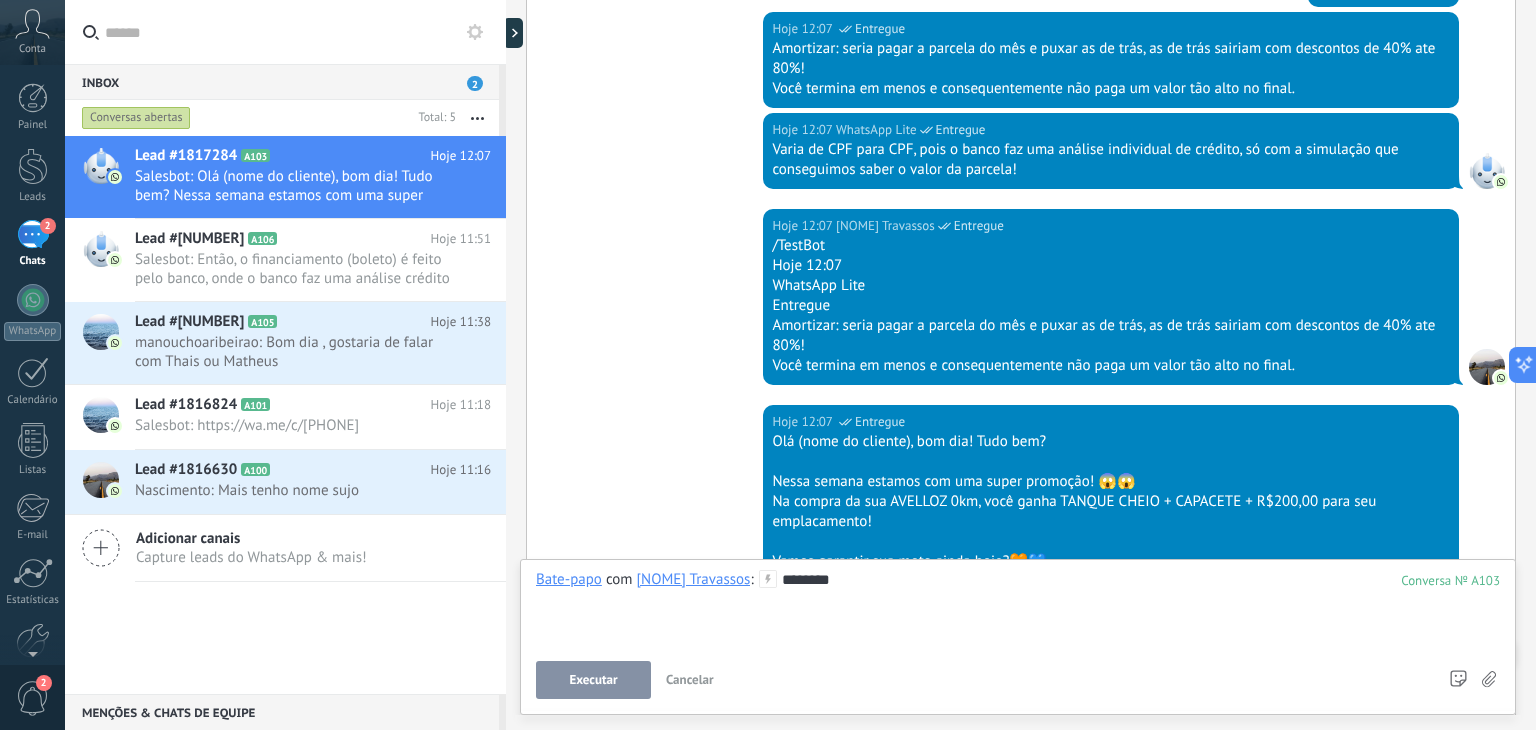scroll, scrollTop: 4708, scrollLeft: 0, axis: vertical 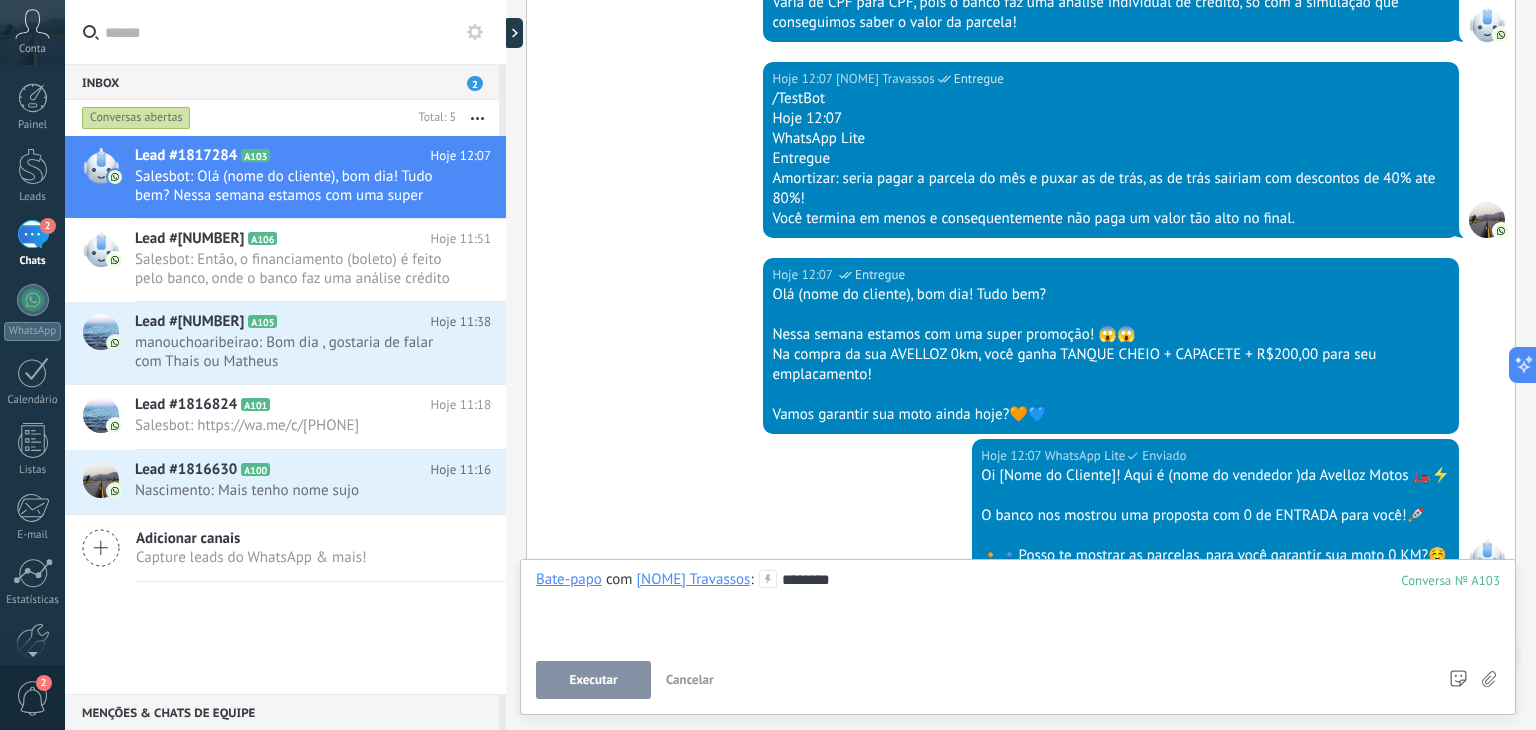 click on "Hoje 12:07 WhatsApp Lite  Entregue" at bounding box center [1111, 275] 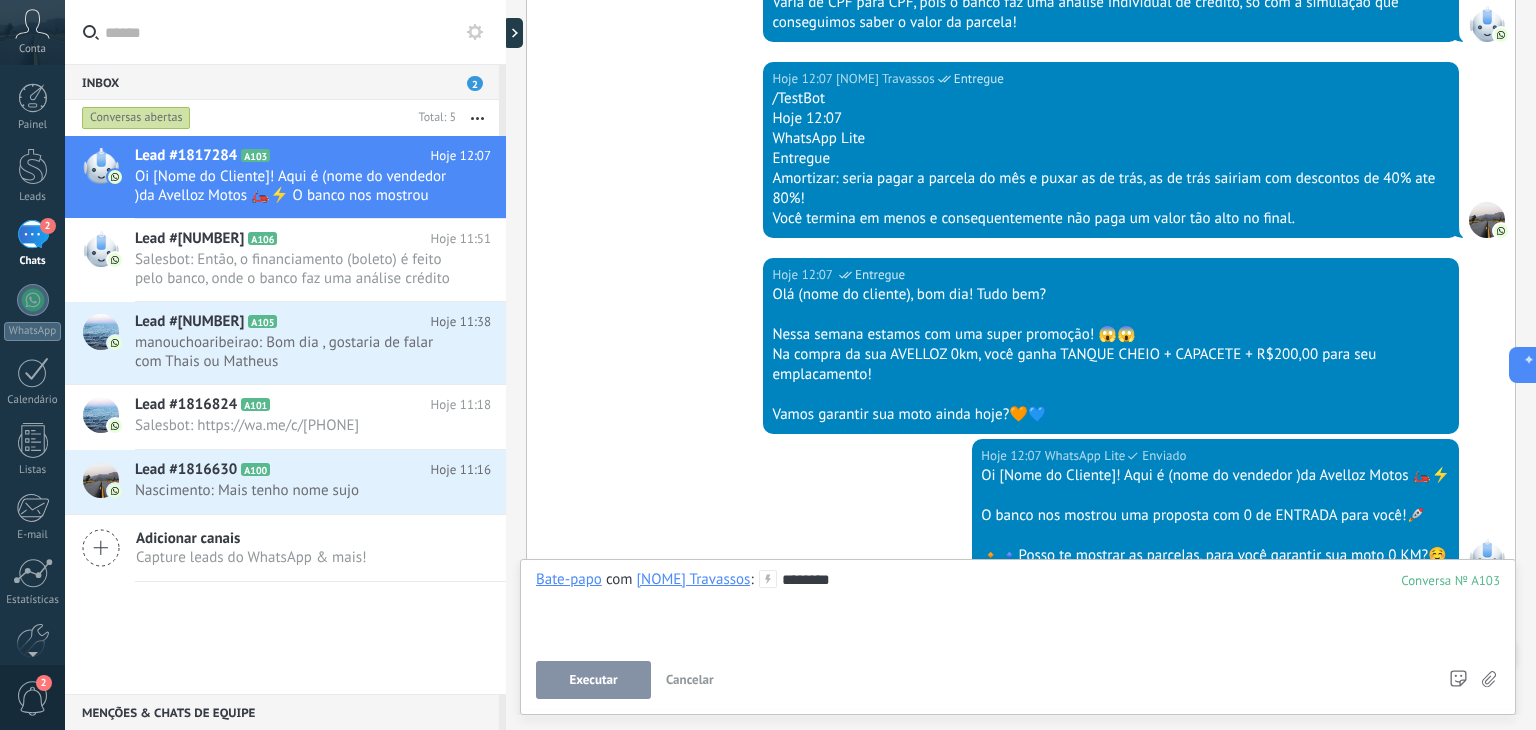 drag, startPoint x: 1250, startPoint y: 269, endPoint x: 738, endPoint y: 283, distance: 512.19135 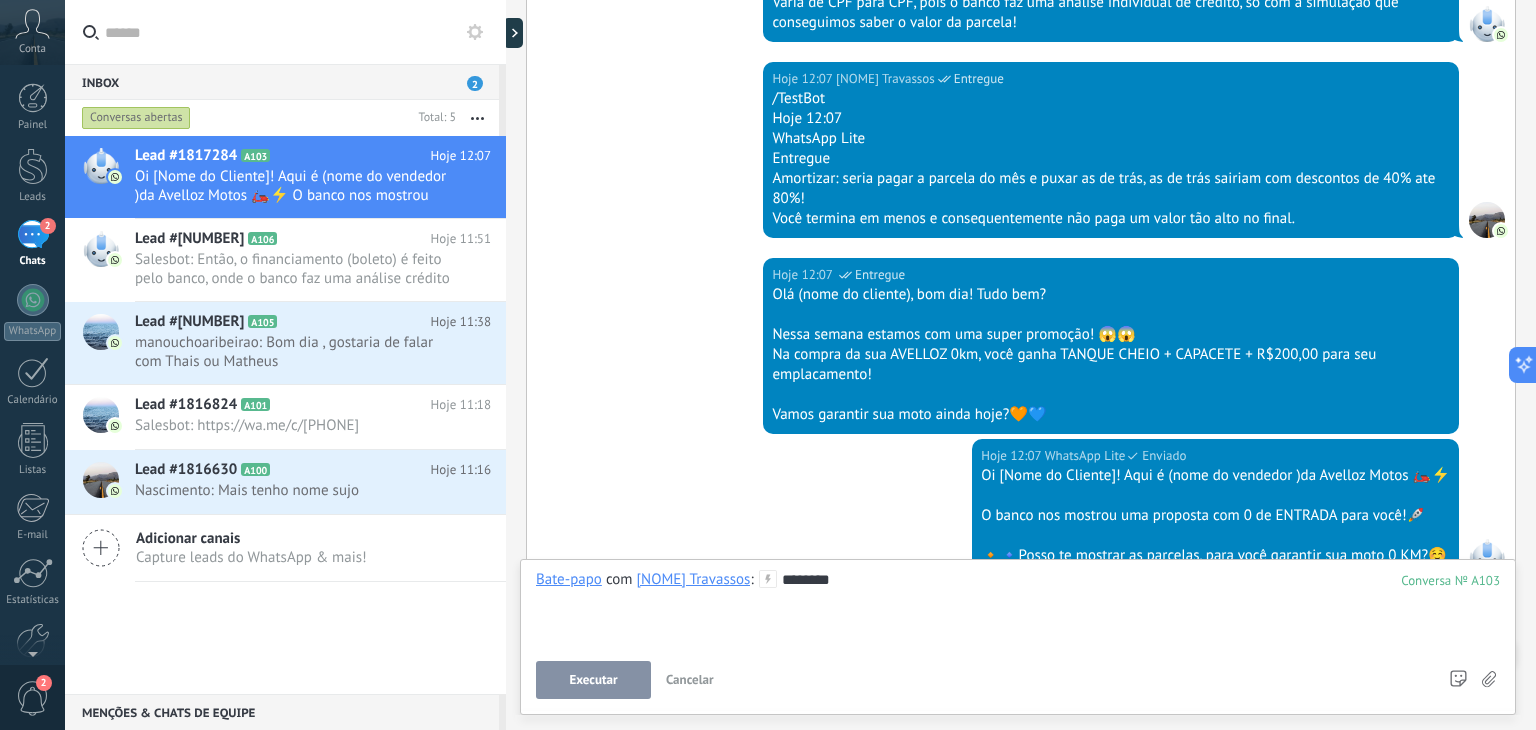 drag, startPoint x: 926, startPoint y: 165, endPoint x: 926, endPoint y: 120, distance: 45 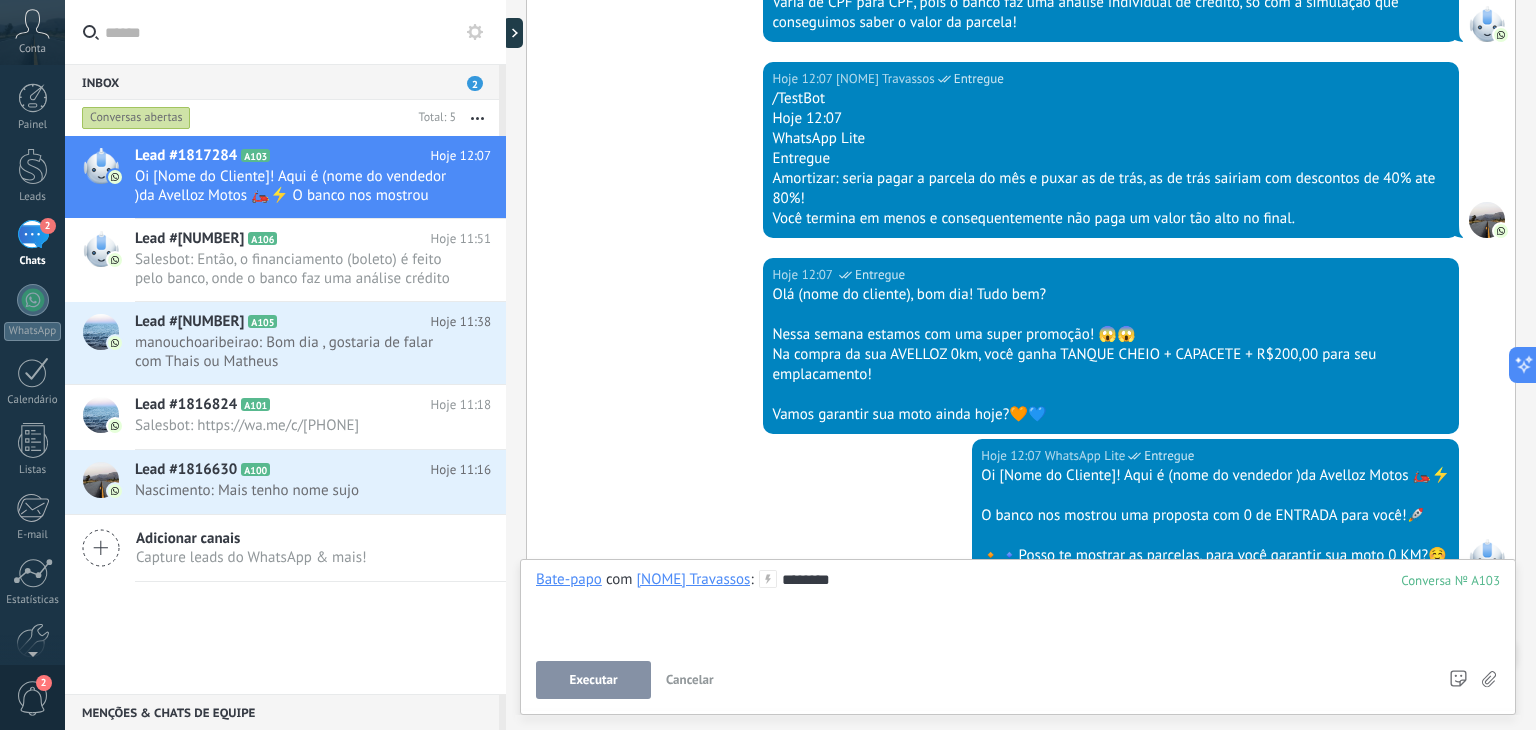 click on "[NOME] Travassos" at bounding box center (885, 79) 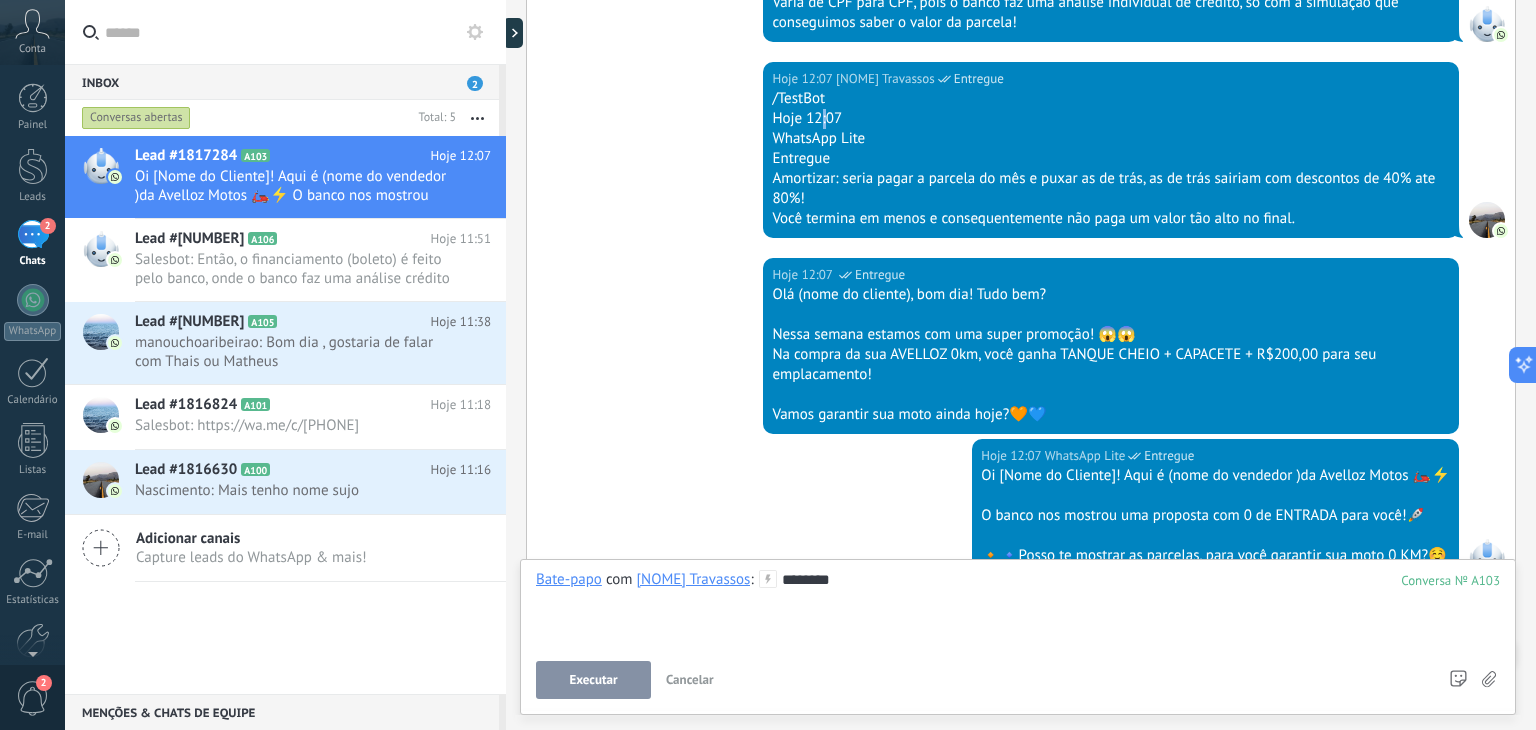 click on "Hoje 12:07" at bounding box center (1111, 119) 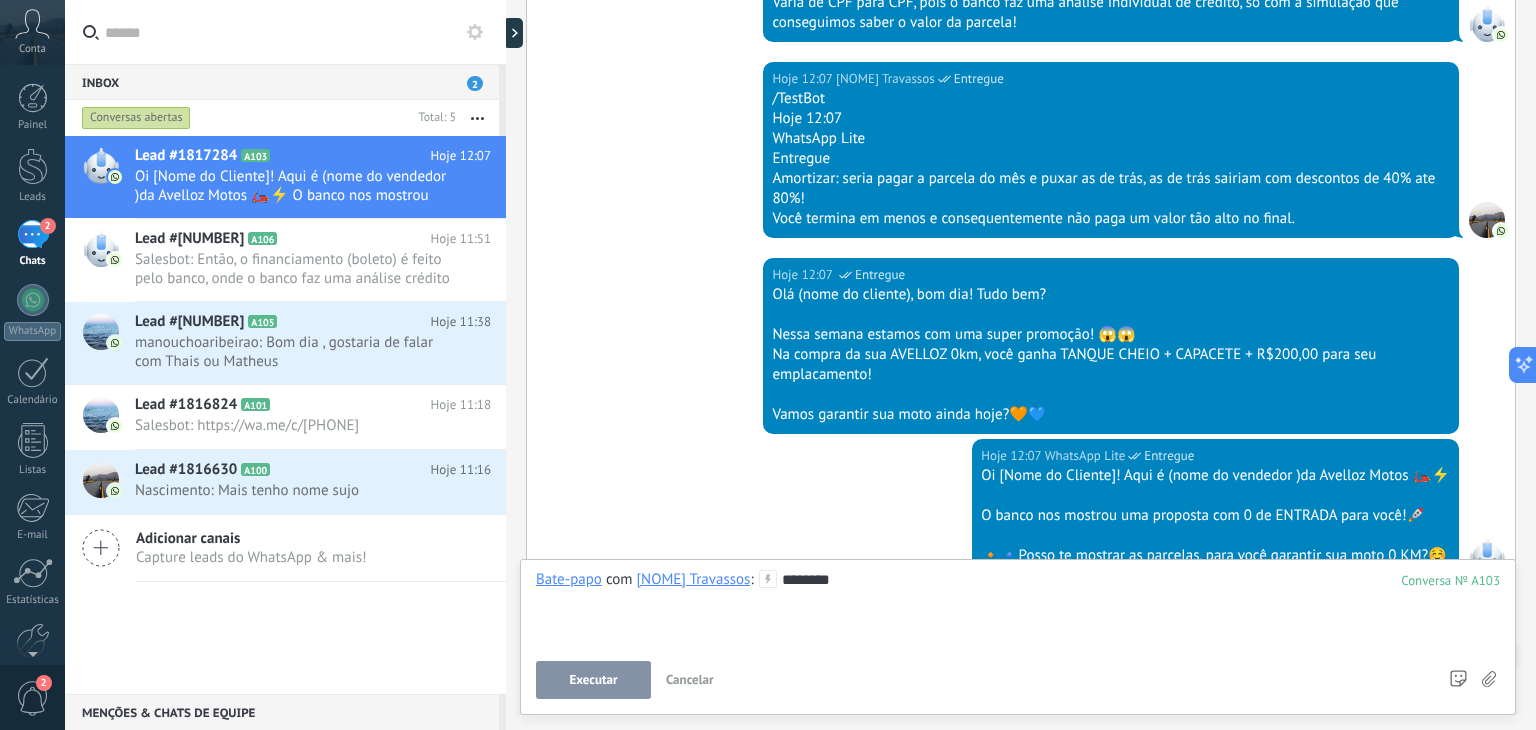 drag, startPoint x: 905, startPoint y: 68, endPoint x: 908, endPoint y: 78, distance: 10.440307 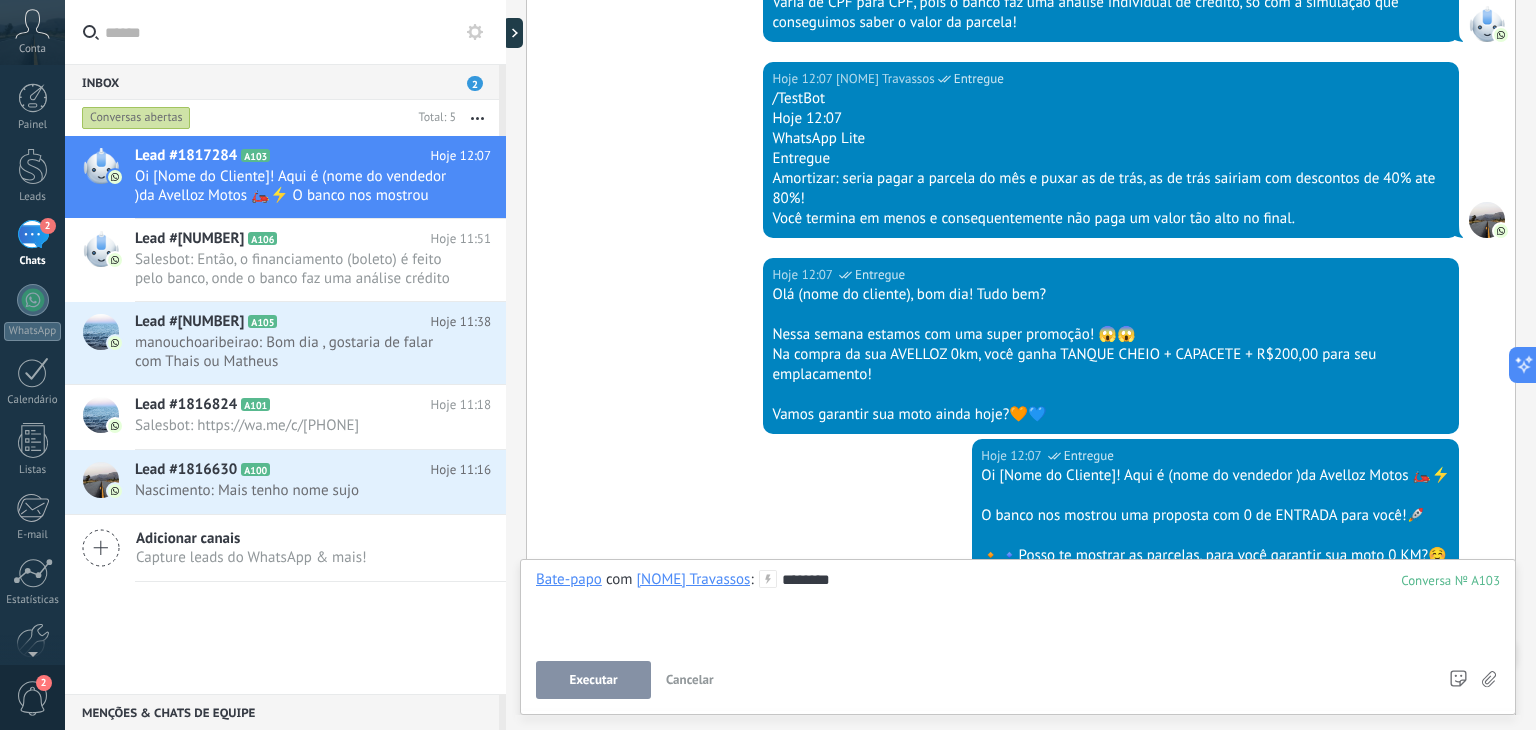 scroll, scrollTop: 4852, scrollLeft: 0, axis: vertical 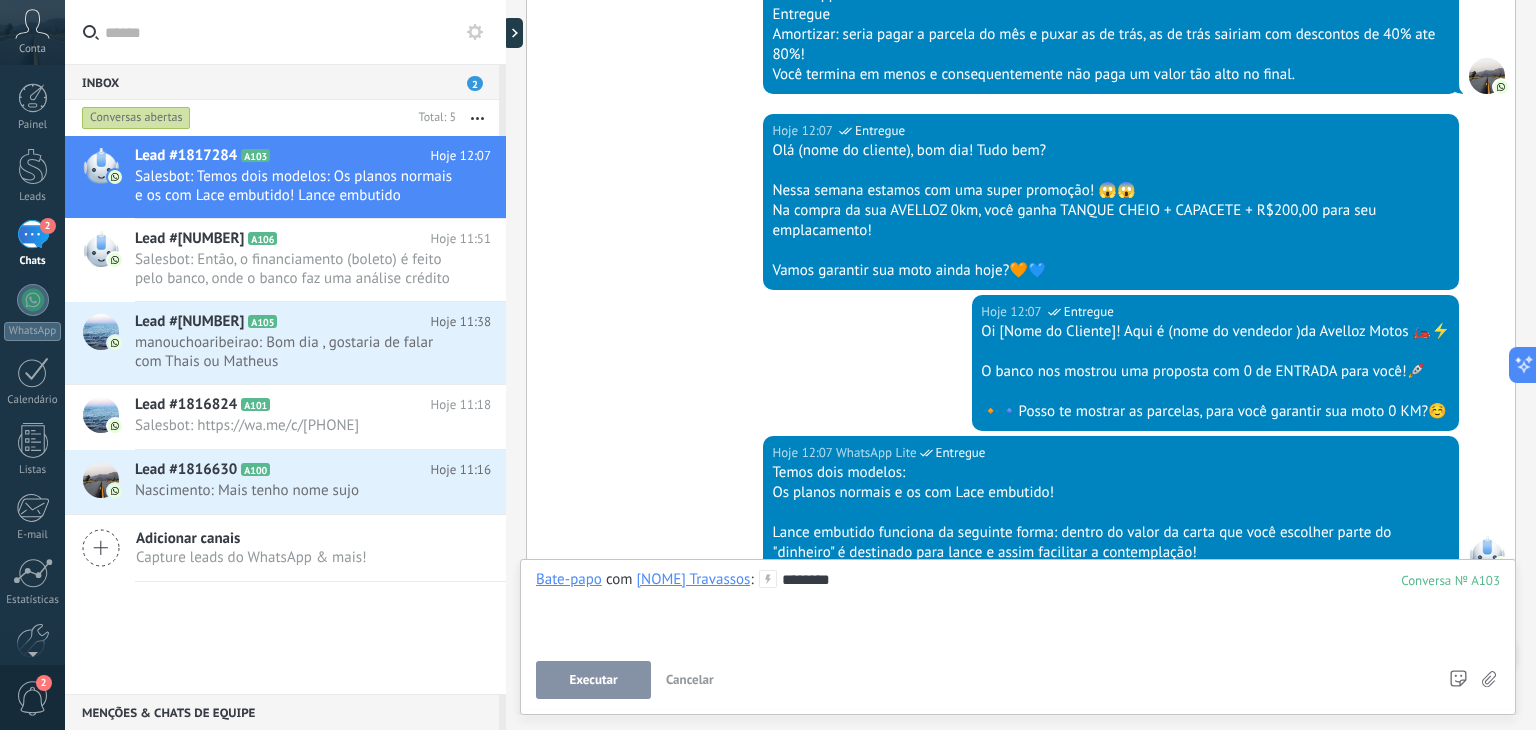 click on "Hoje 12:07 WhatsApp Lite Entregue Olá (nome do cliente), bom dia! Tudo bem?
Nessa semana estamos com uma super promoção! 😱😱
Na compra da sua AVELLOZ 0km, você ganha TANQUE CHEIO + CAPACETE + R$200,00 para seu emplacamento!
Vamos garantir sua moto ainda hoje?🧡💙" at bounding box center [1021, 204] 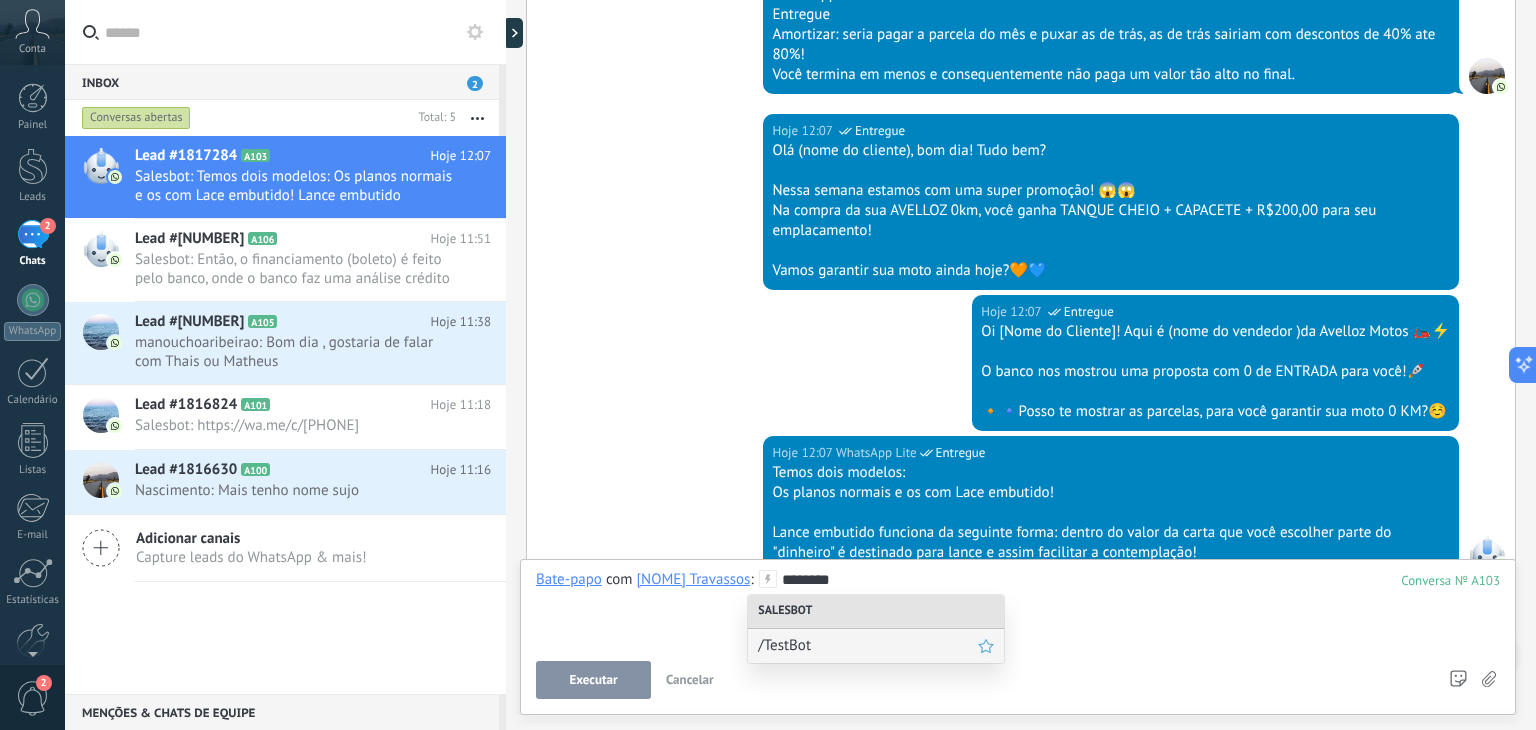click on "/TestBot" at bounding box center [868, 645] 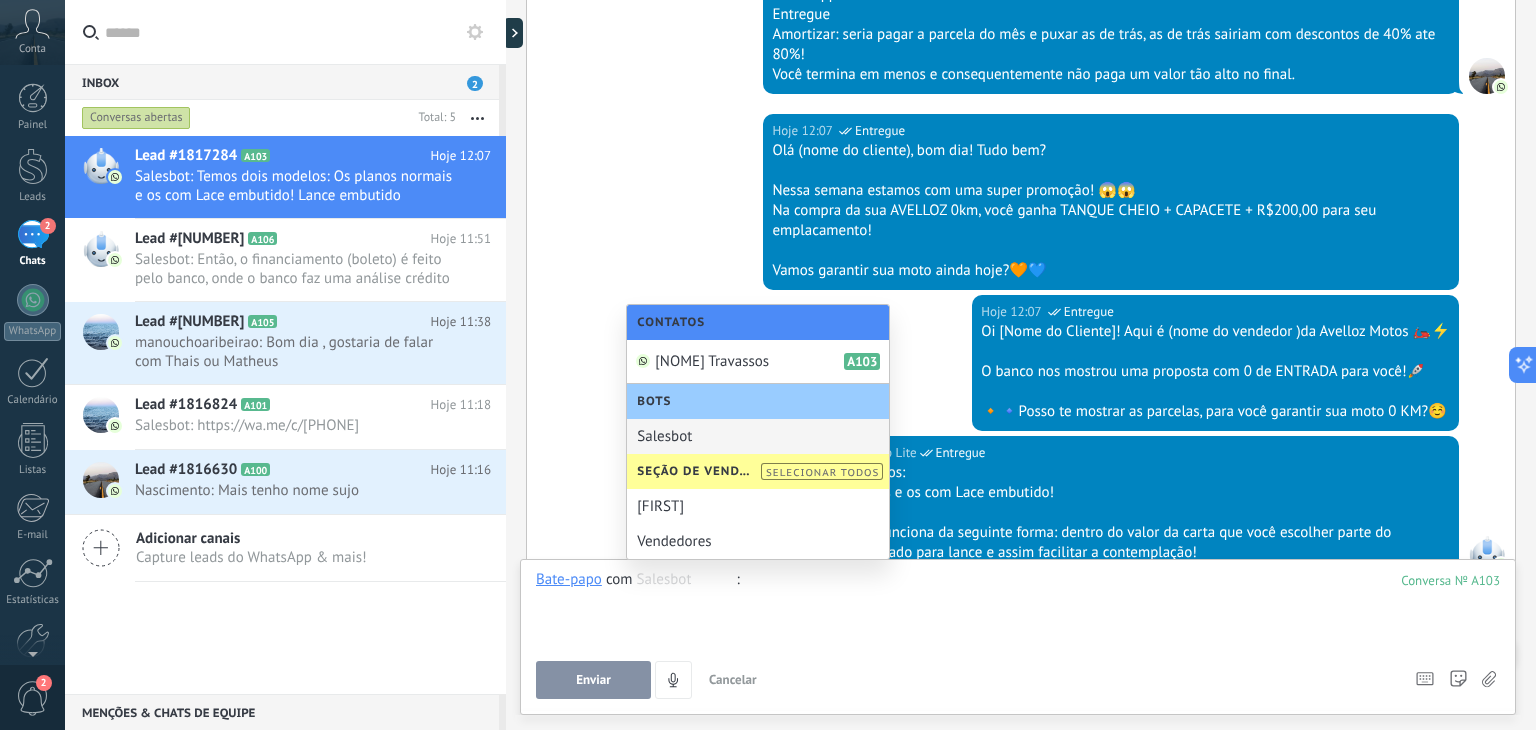 click on "Salesbot" at bounding box center [758, 436] 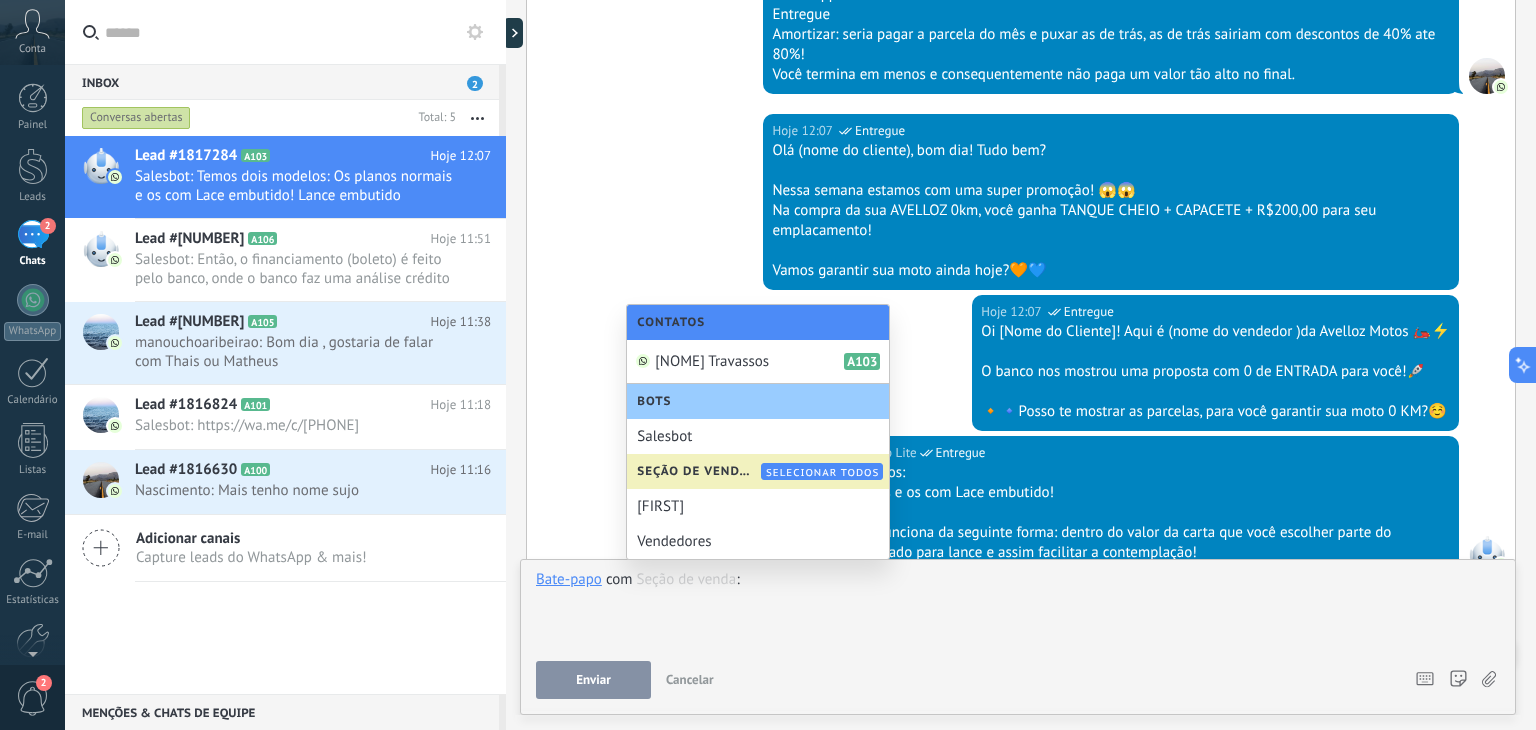 click on "Seção de vendas" at bounding box center (701, 471) 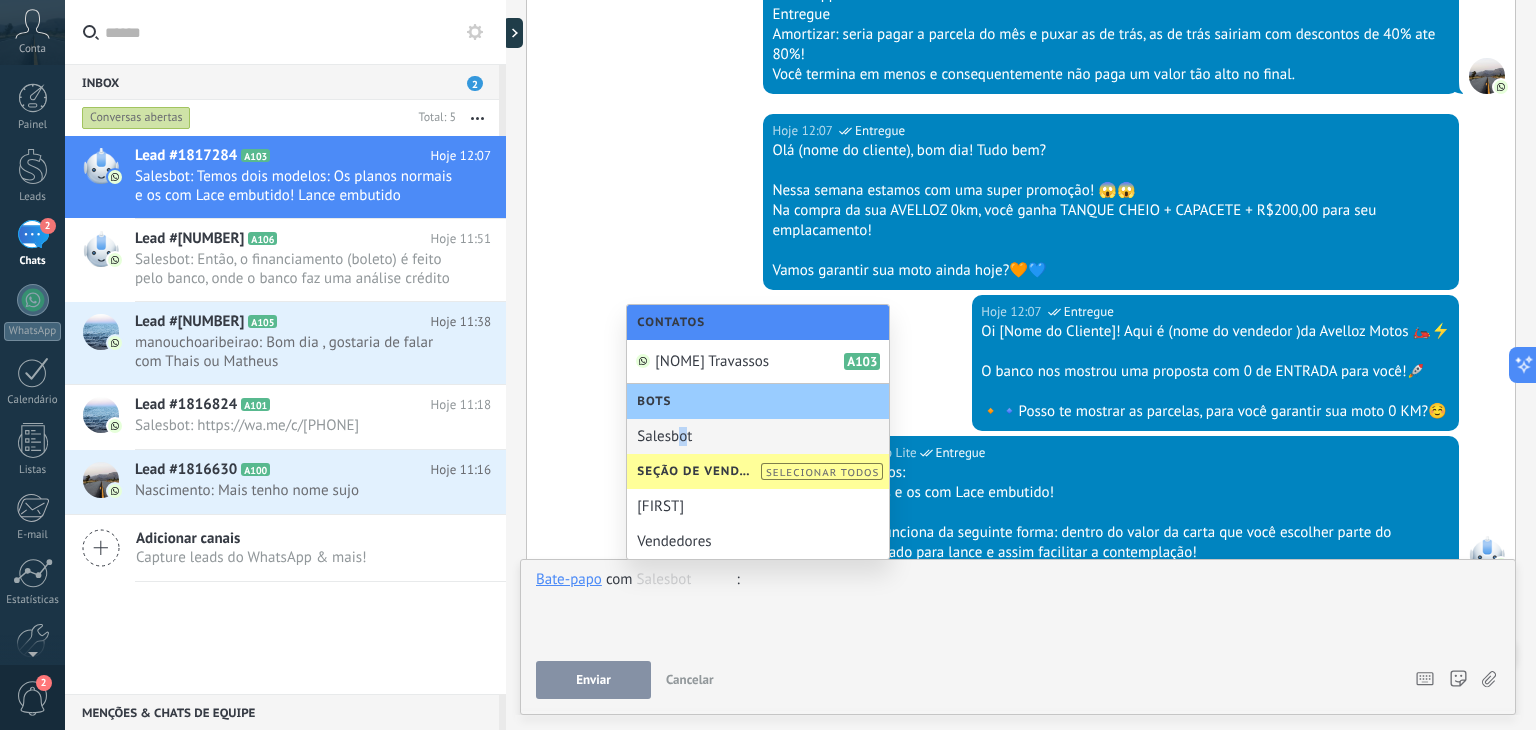 drag, startPoint x: 712, startPoint y: 438, endPoint x: 684, endPoint y: 439, distance: 28.01785 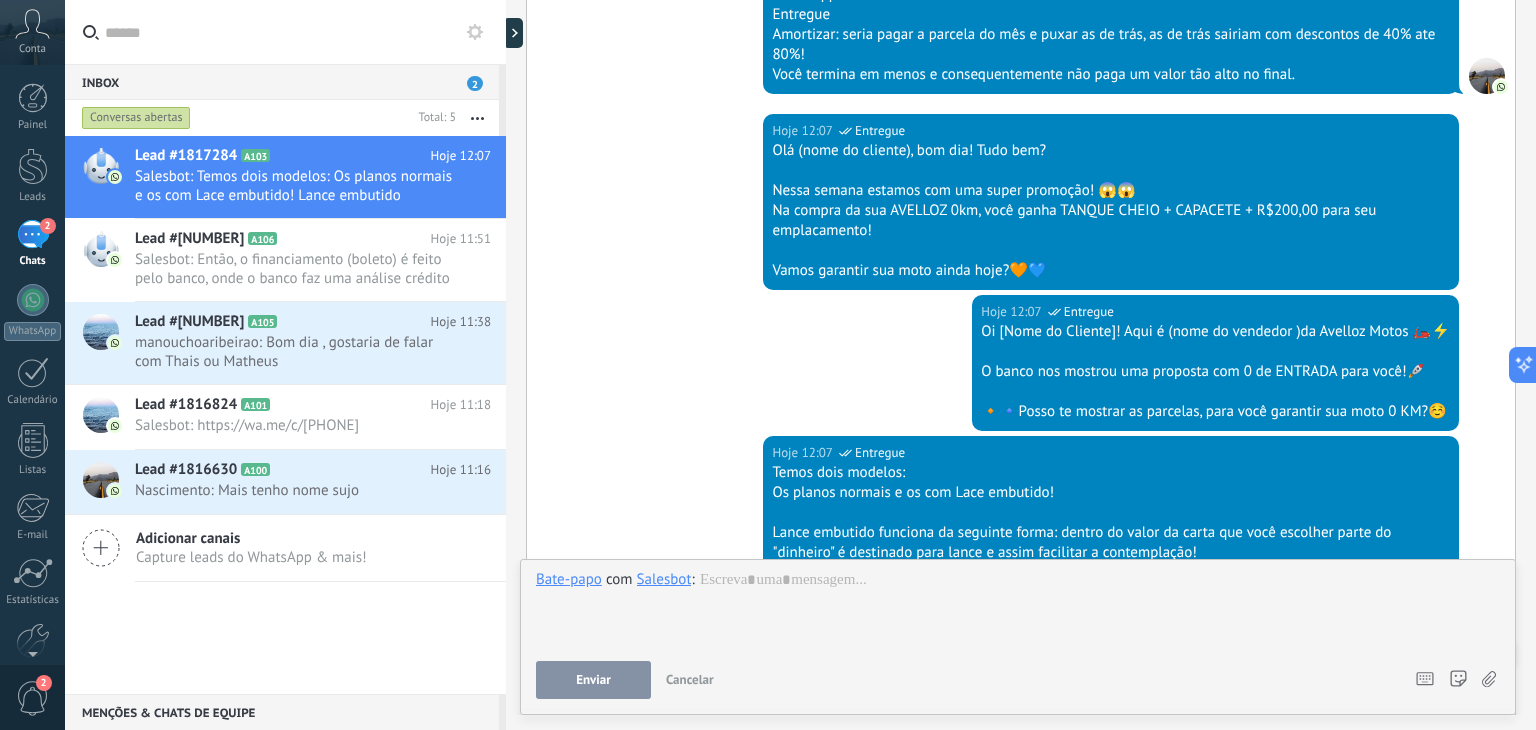 click on "Hoje 12:08 WhatsApp Lite Enviado 160 xtreme: 24X R$929,86 36X R$635,27 50X R$469,22 60X R$399,91 72X R$341,19 com Lance embutido 24X R$1,328,36 36X R$907,53 50X R$670,31 60X R$571,29 72X R$487,42 Conversa № A103 Conversa № A103 Resumir Resumir Fechar conversa" at bounding box center [1021, 763] 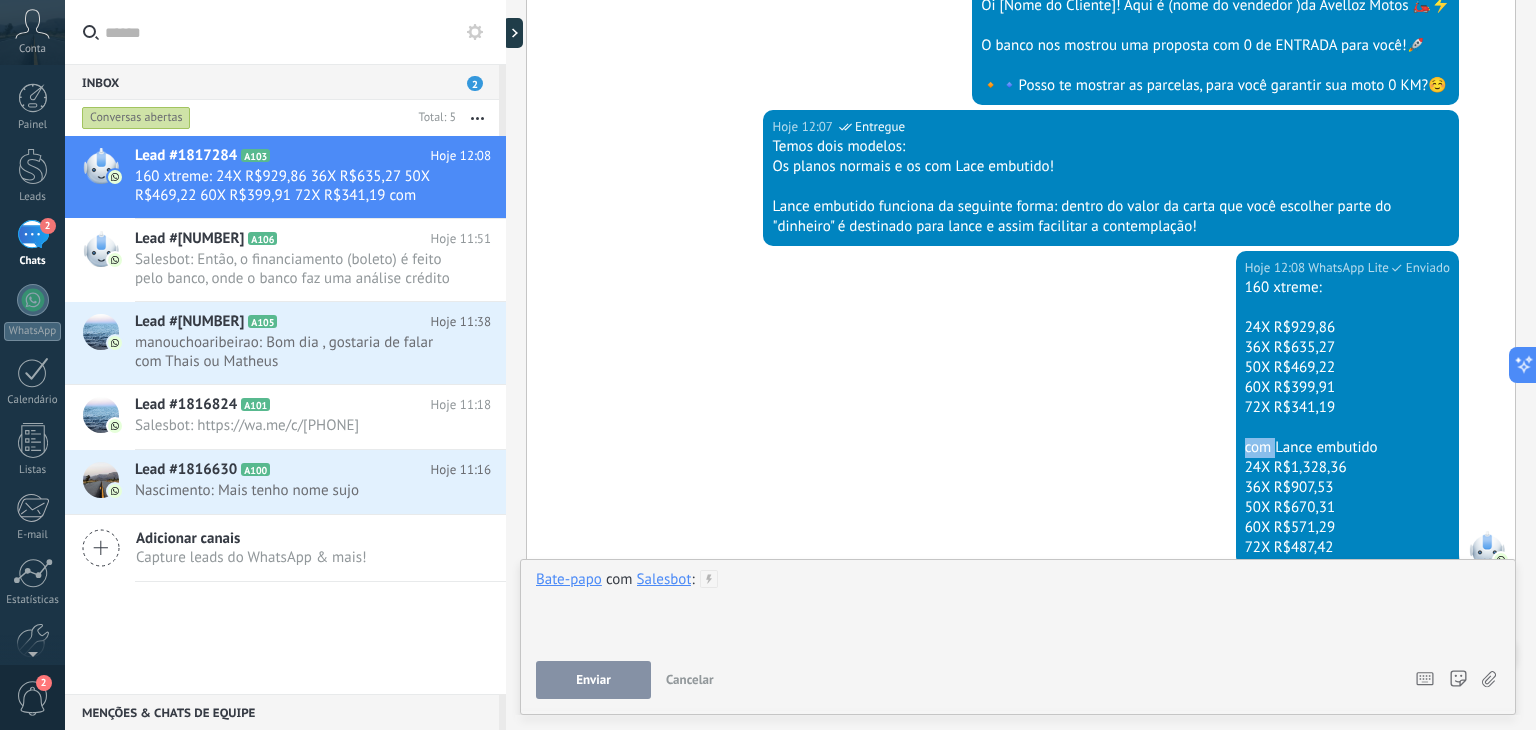 click at bounding box center (1018, 608) 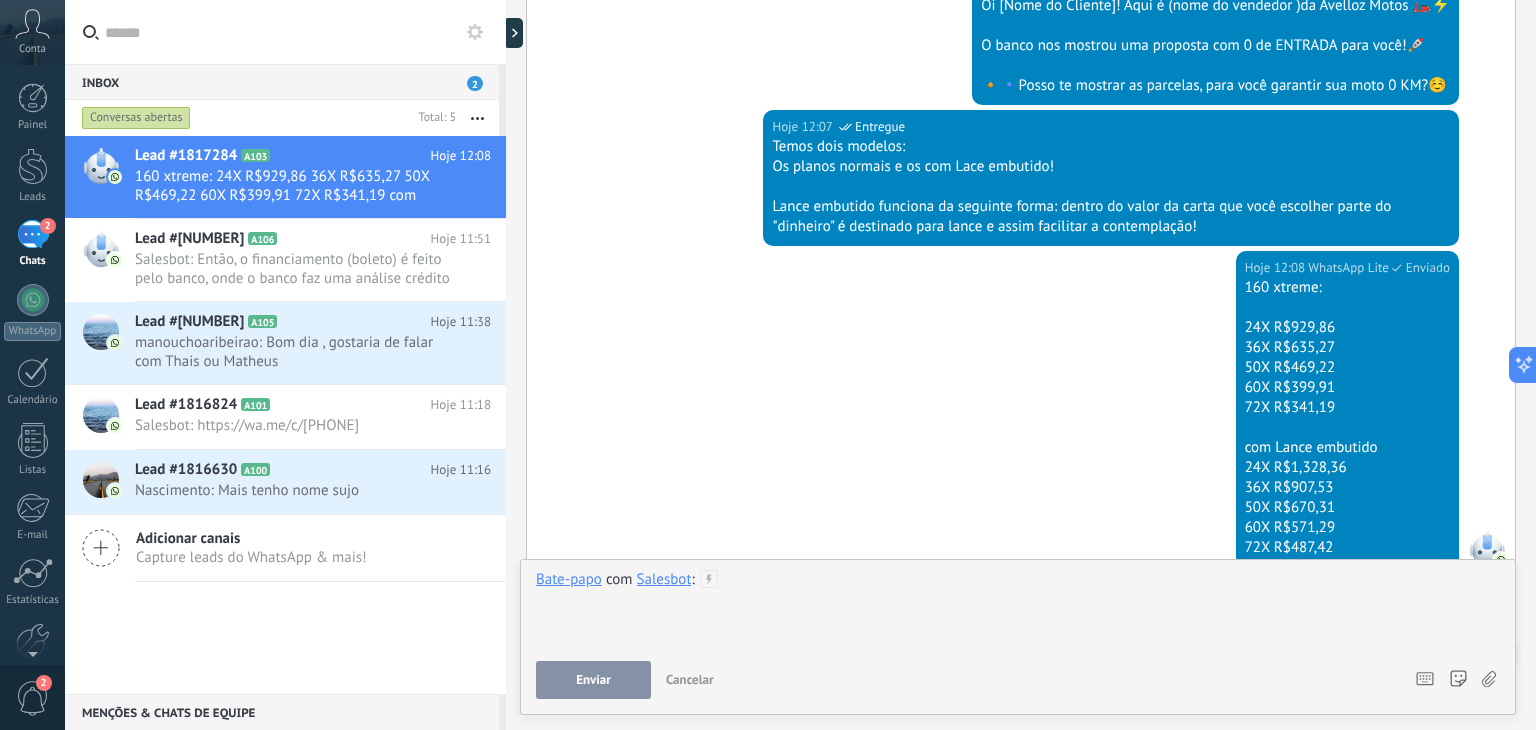 click at bounding box center (1018, 608) 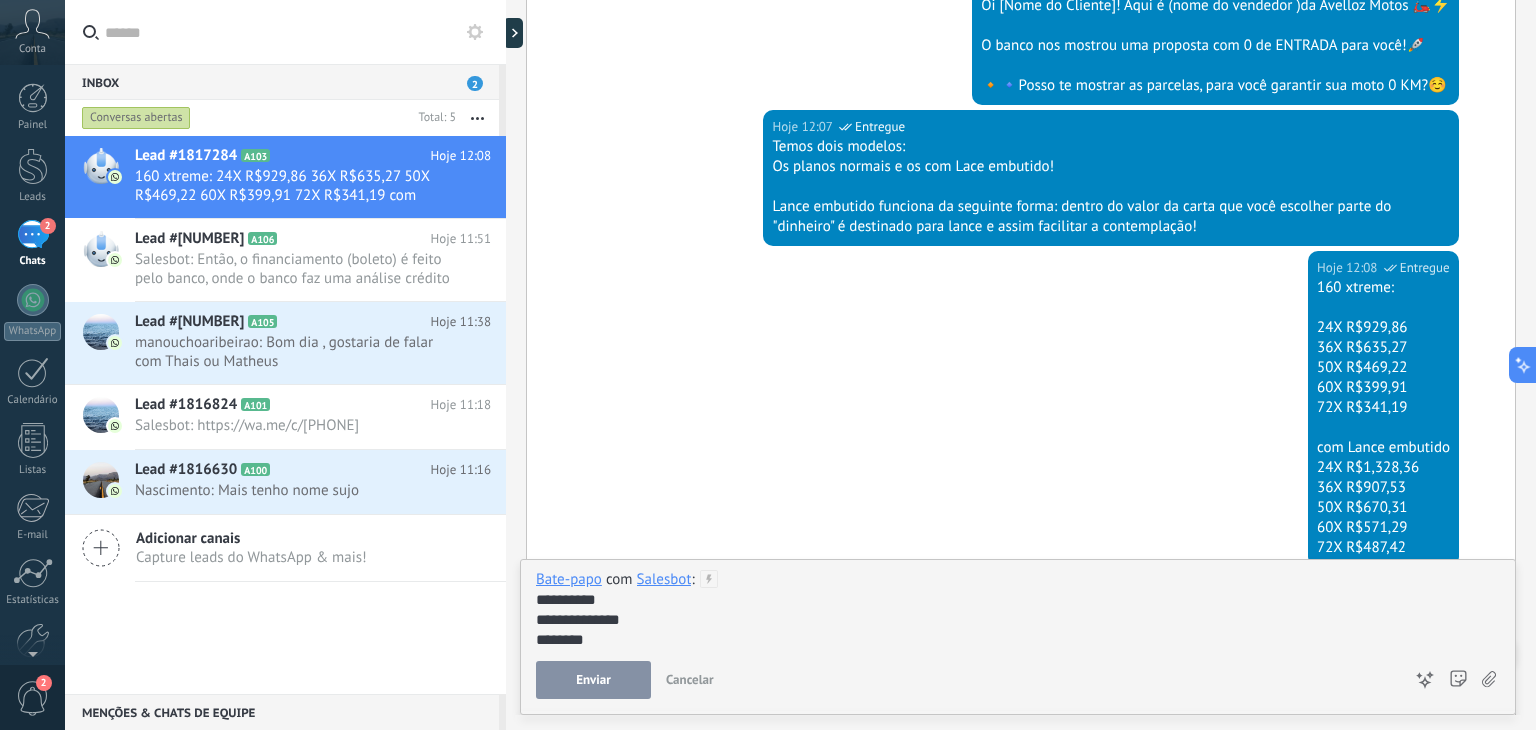 scroll, scrollTop: 5284, scrollLeft: 0, axis: vertical 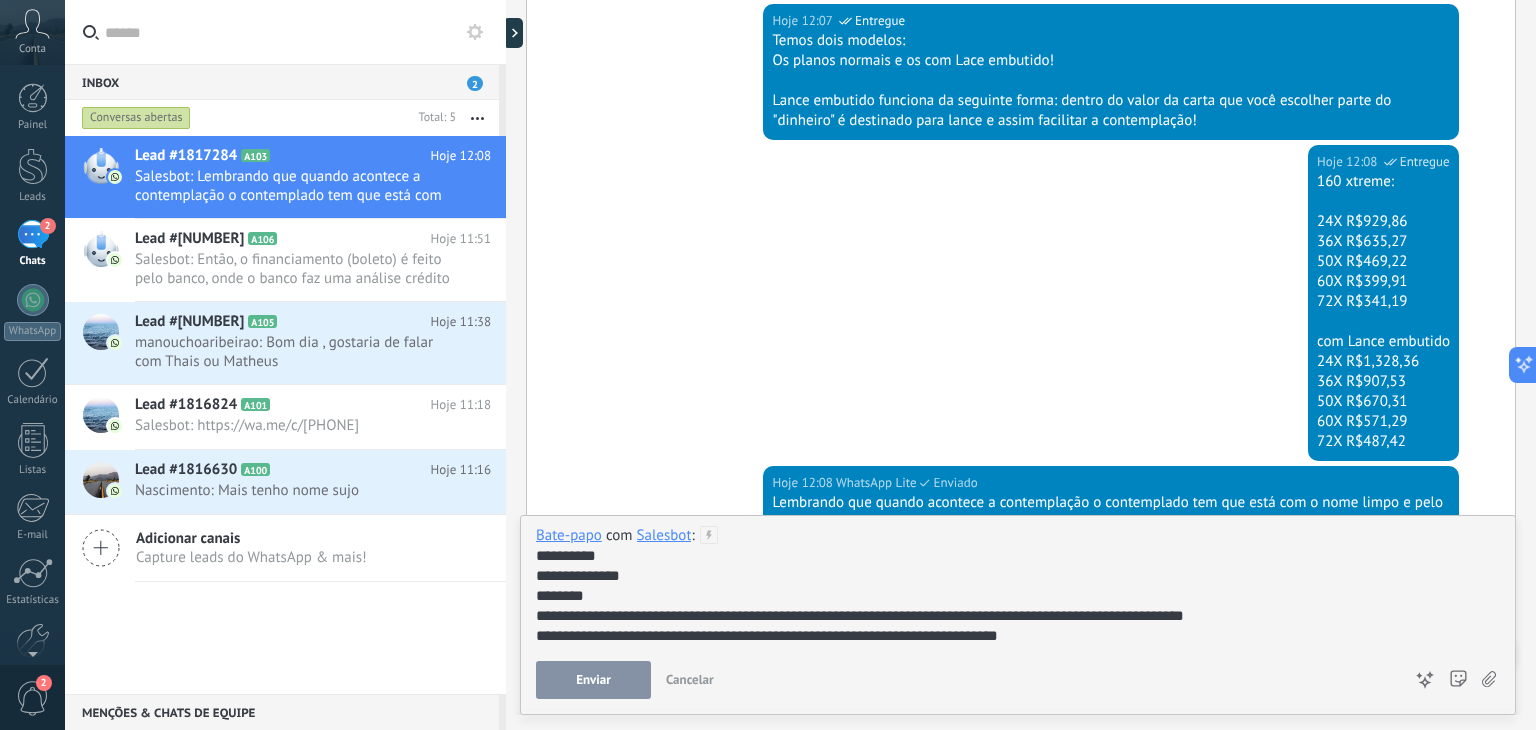 click on "********" 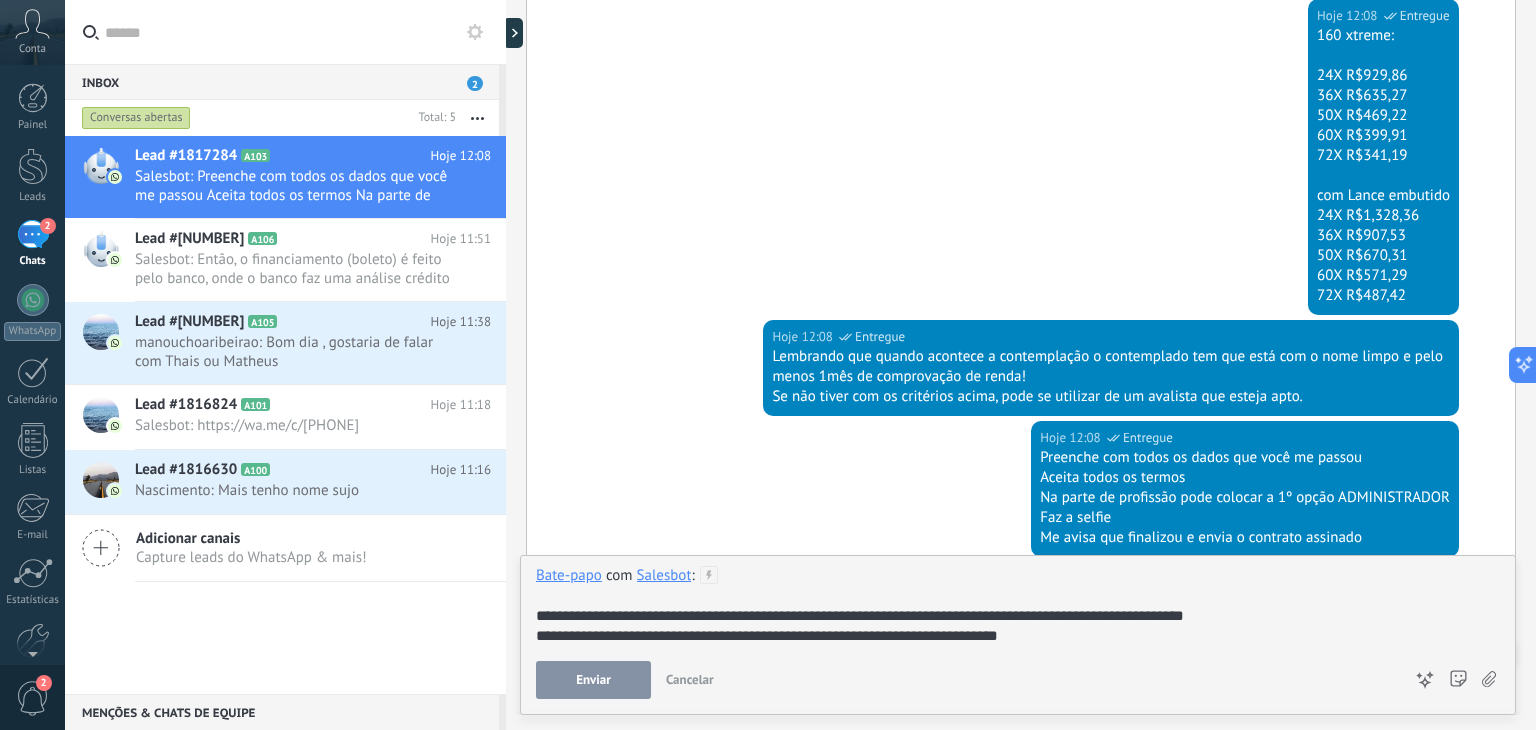 scroll, scrollTop: 5516, scrollLeft: 0, axis: vertical 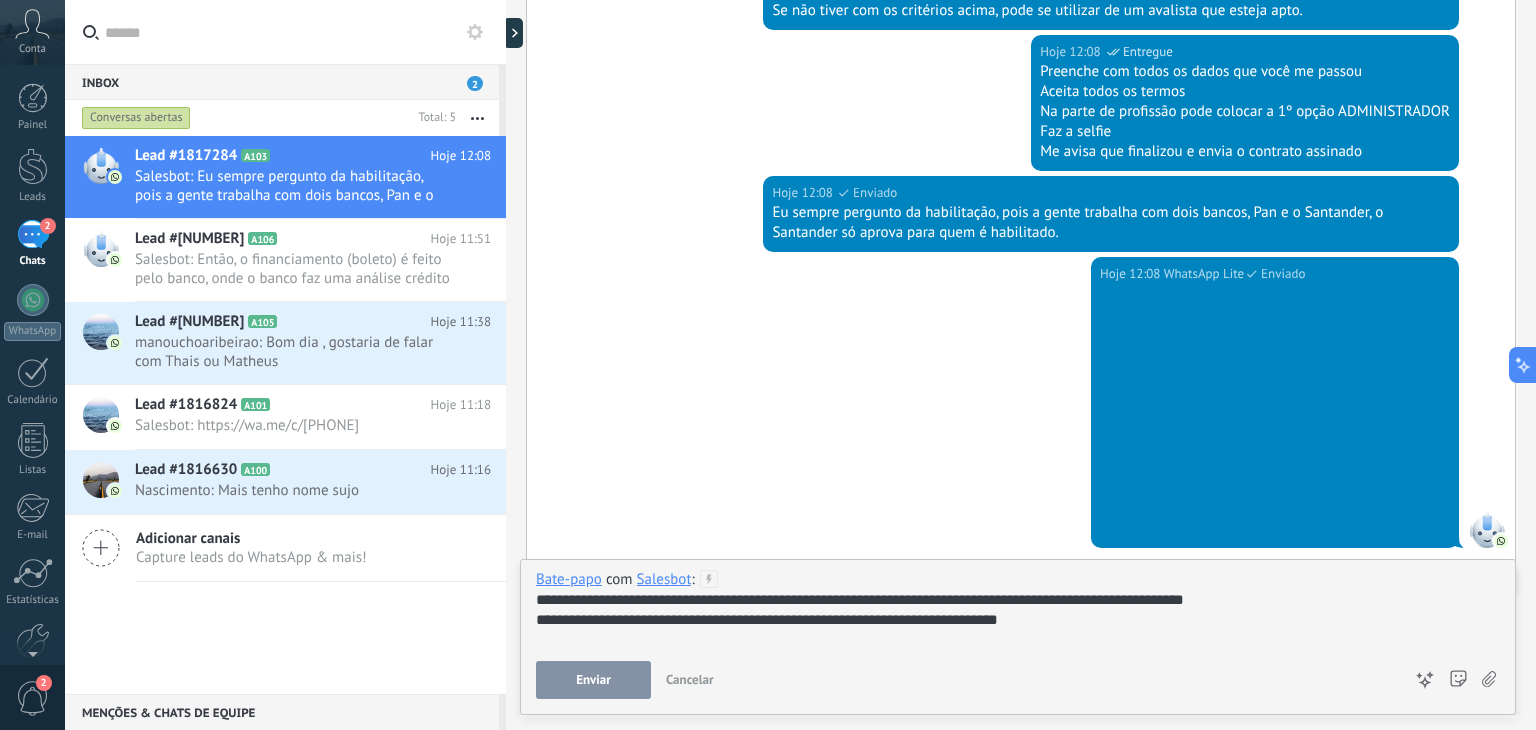 click on "Enviar" at bounding box center (593, 680) 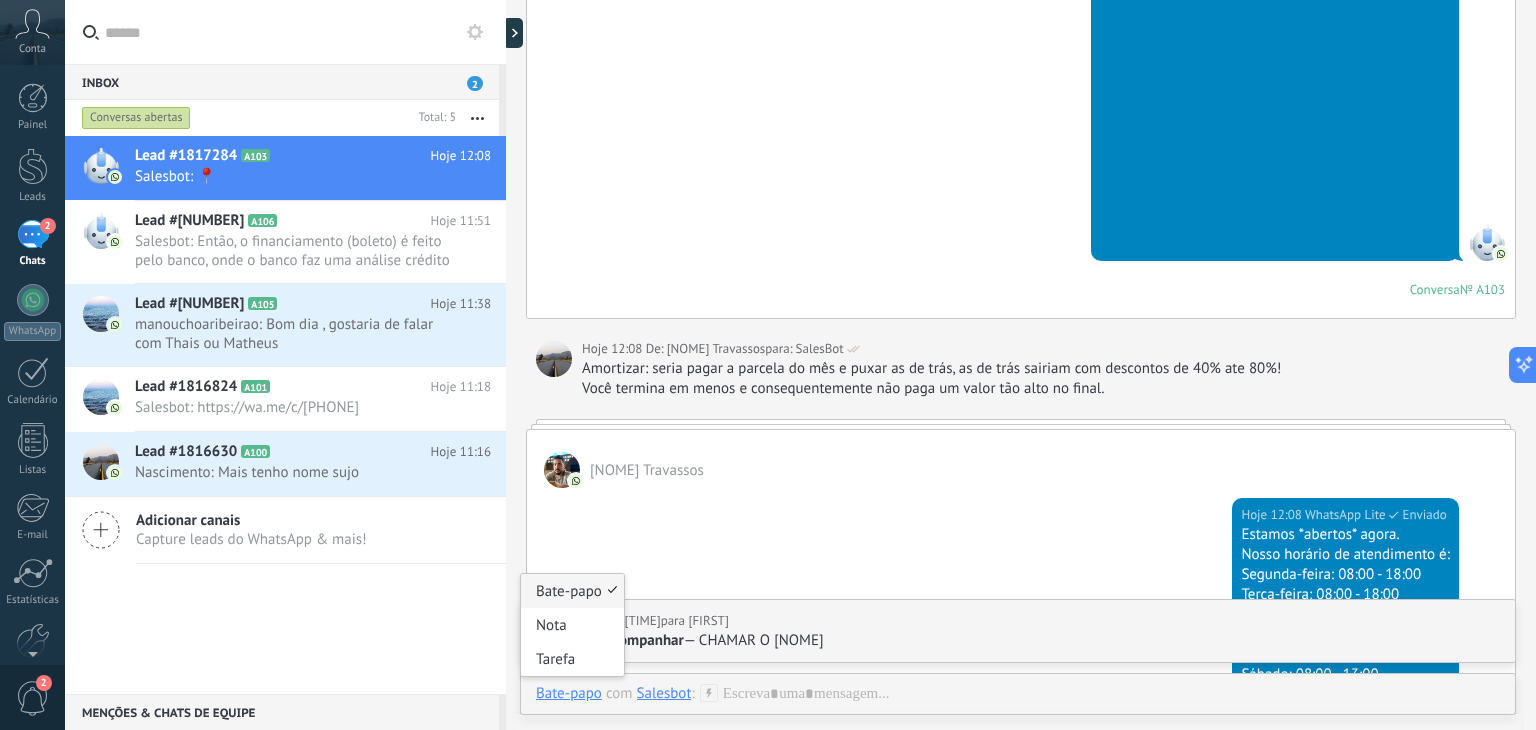 scroll, scrollTop: 6108, scrollLeft: 0, axis: vertical 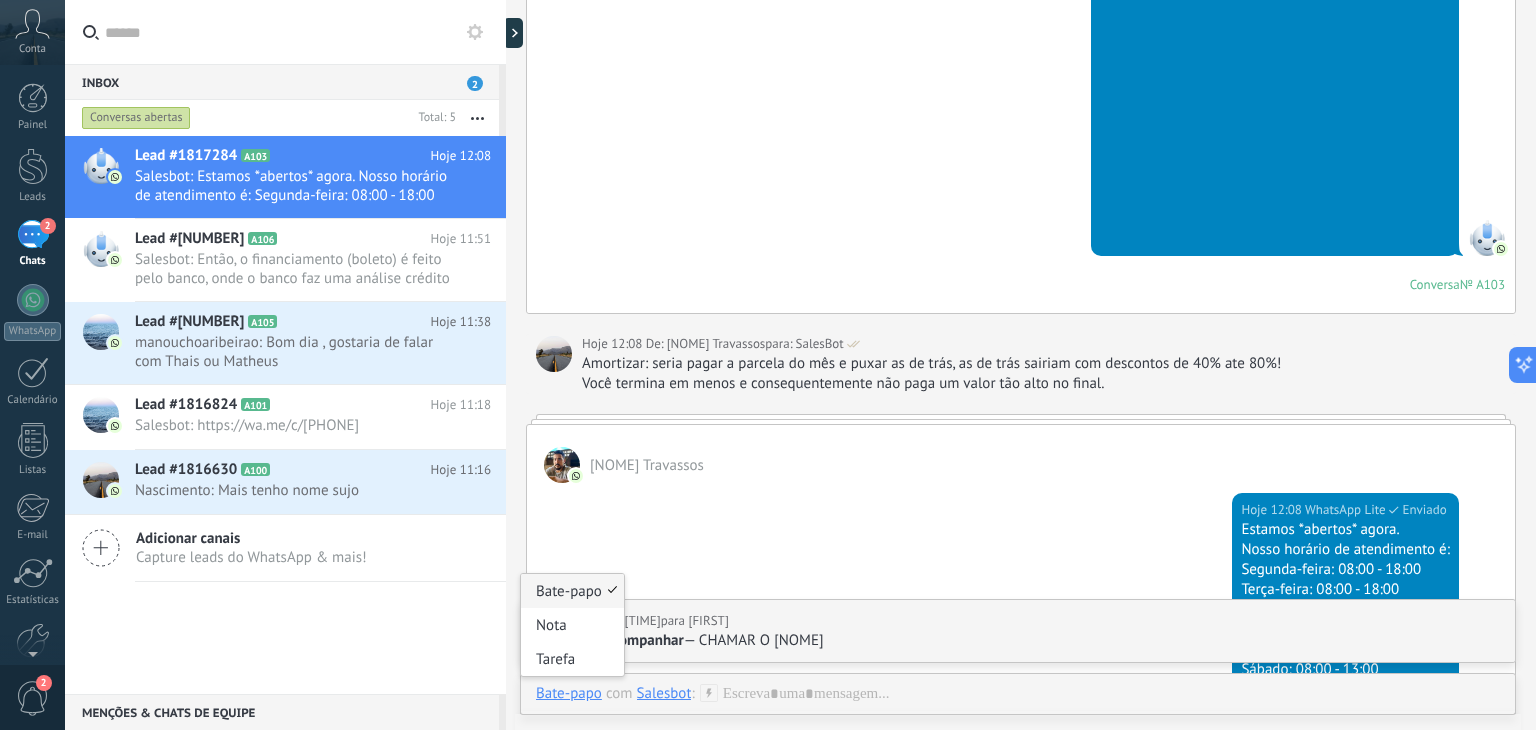 click on "[NOME] Travassos" at bounding box center (1021, 454) 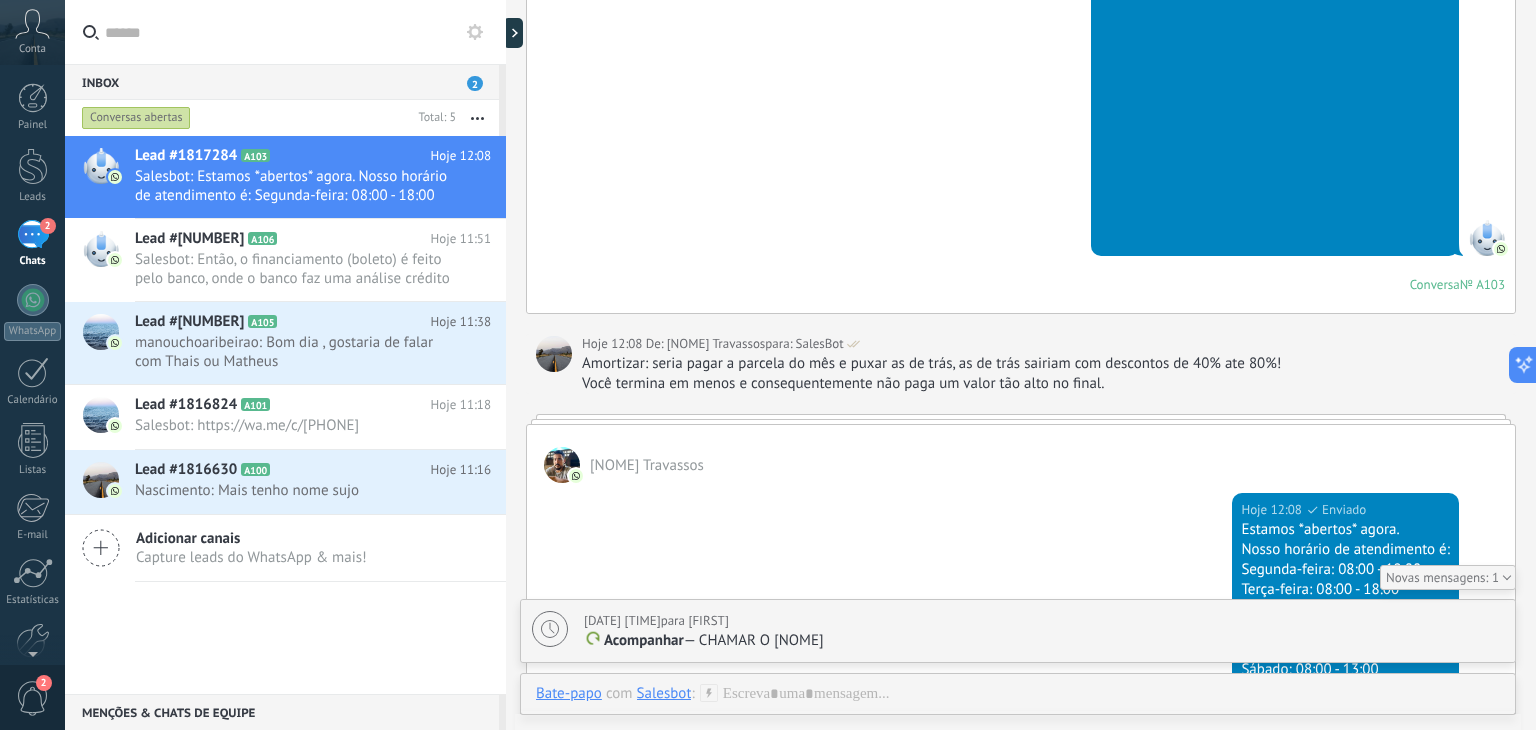 scroll, scrollTop: 6212, scrollLeft: 0, axis: vertical 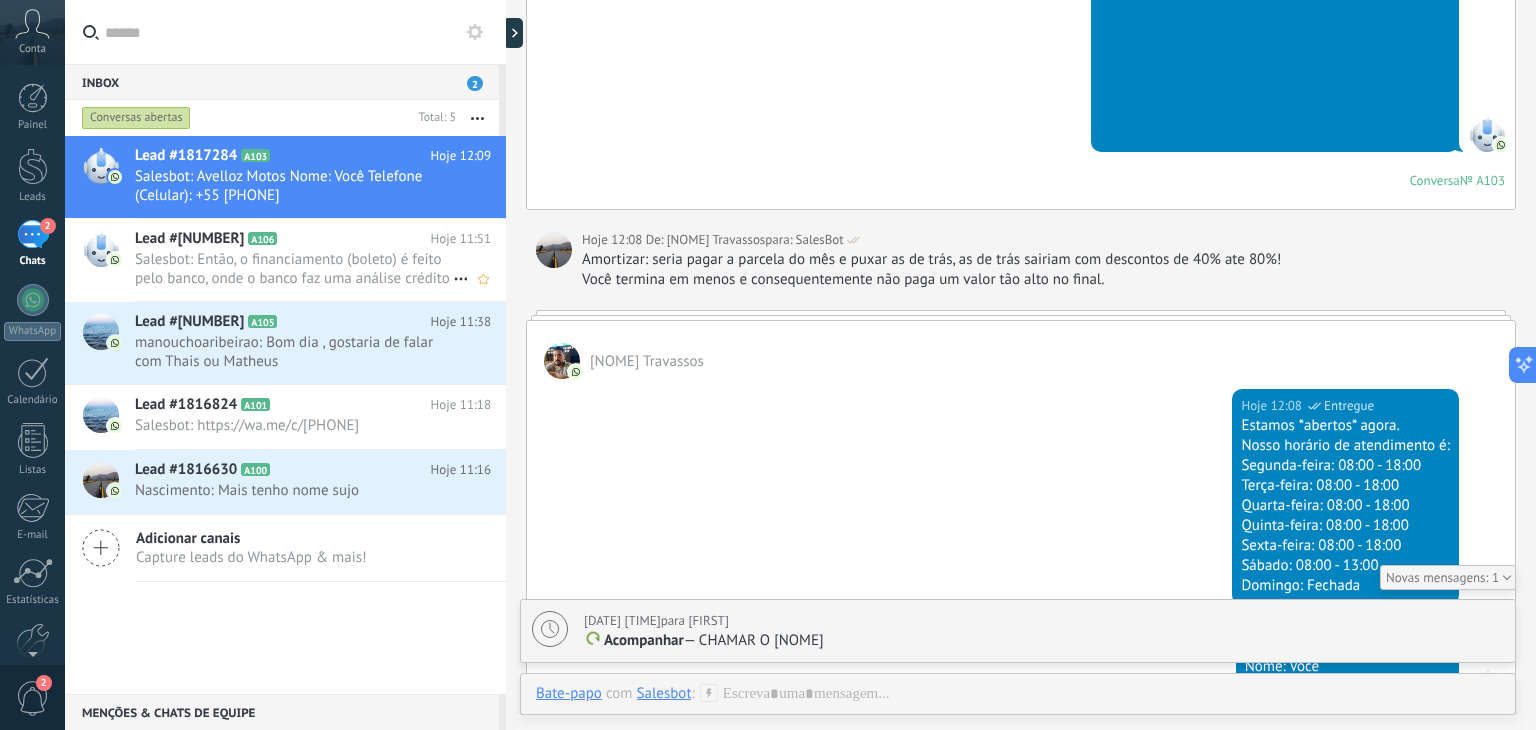 click on "A106" at bounding box center (262, 238) 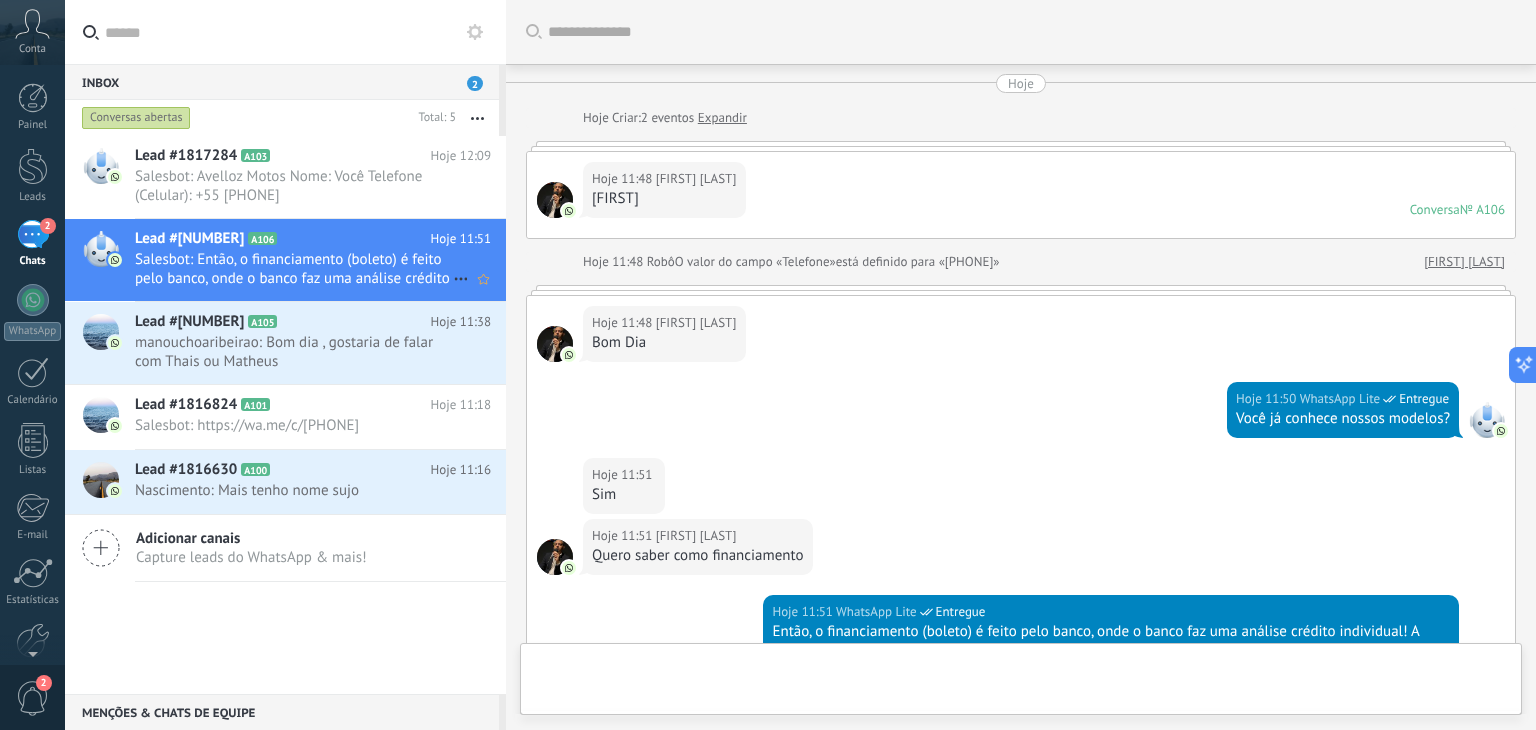 scroll, scrollTop: 366, scrollLeft: 0, axis: vertical 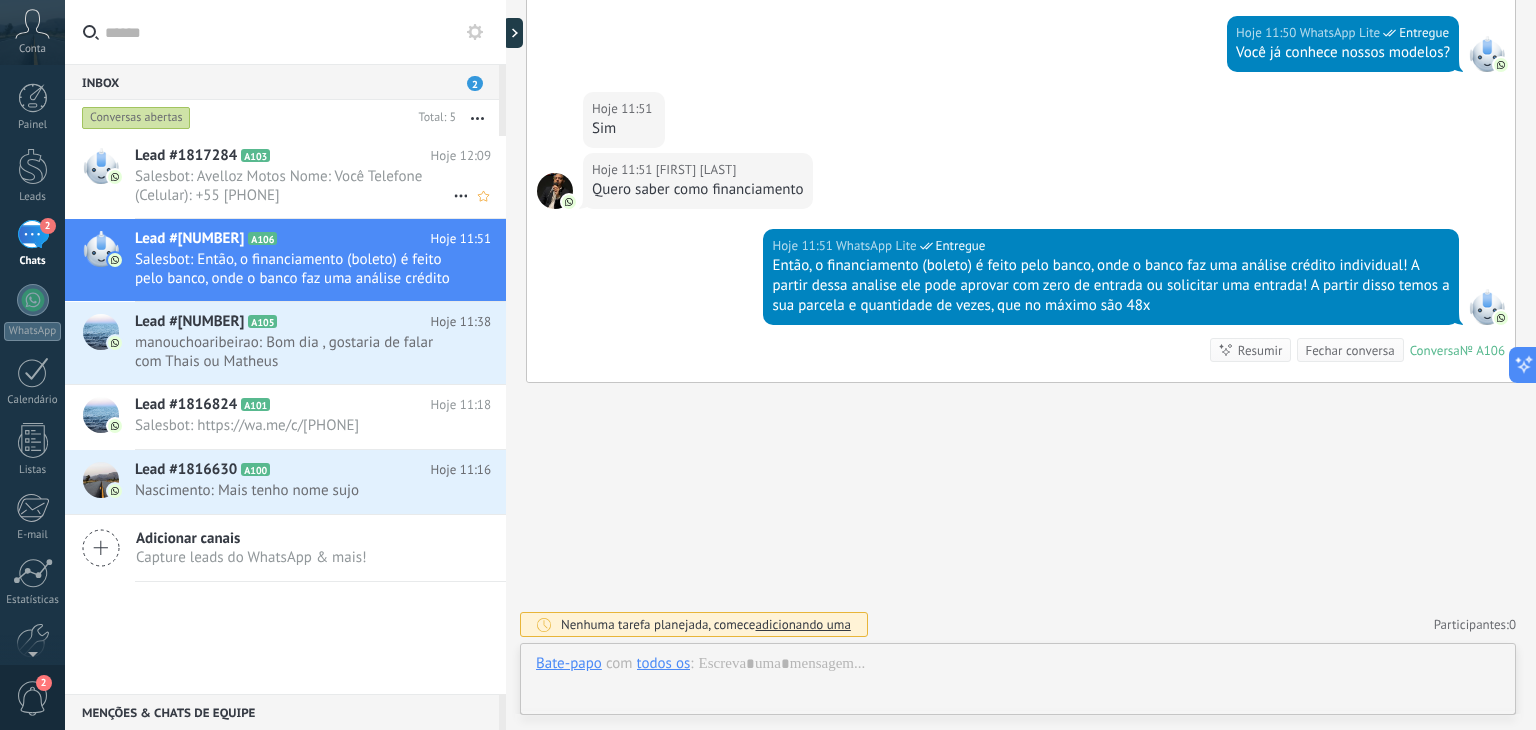 click on "Salesbot: Avelloz Motos Nome: Você Telefone (Celular): +55 [PHONE]" at bounding box center [294, 186] 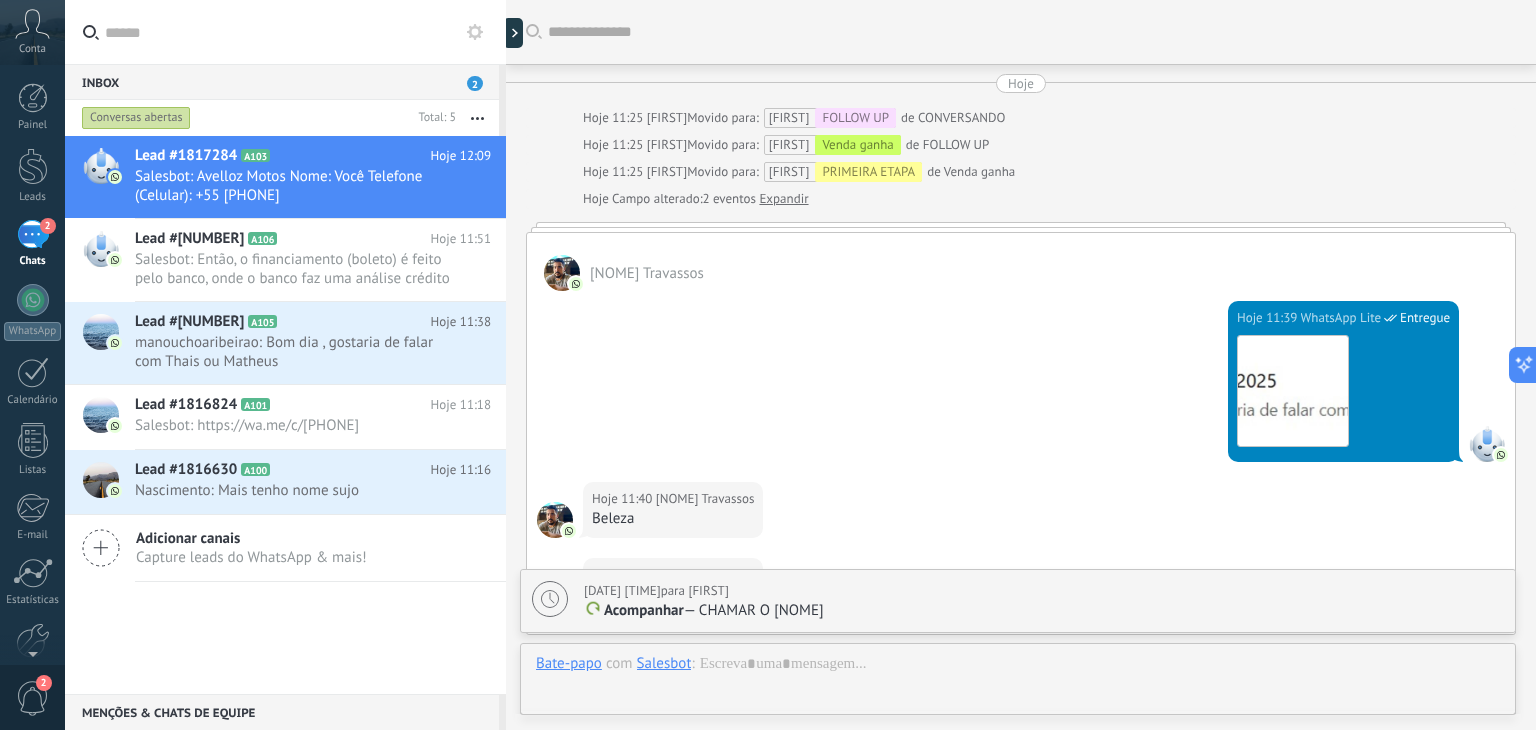 scroll, scrollTop: 3648, scrollLeft: 0, axis: vertical 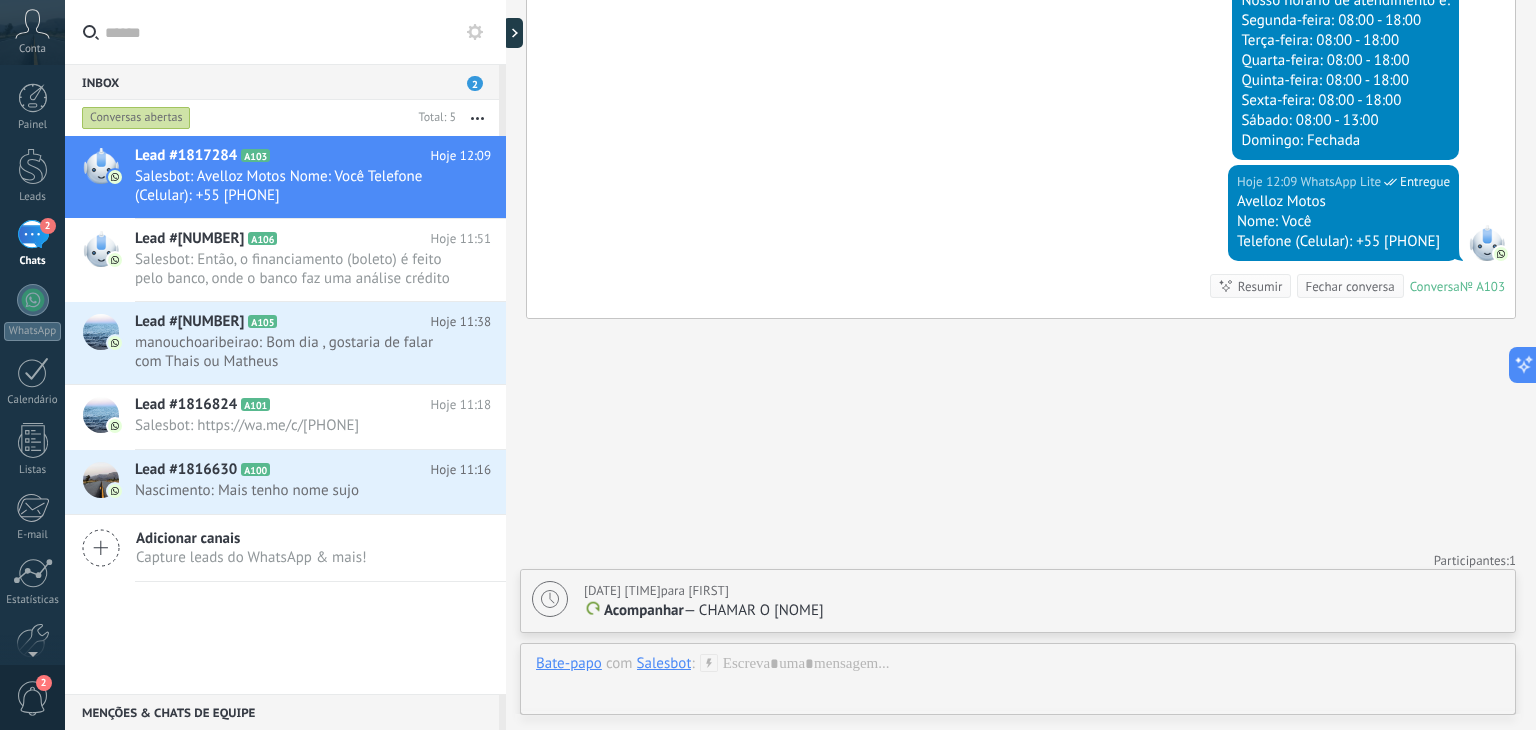 click on "2" at bounding box center [33, 234] 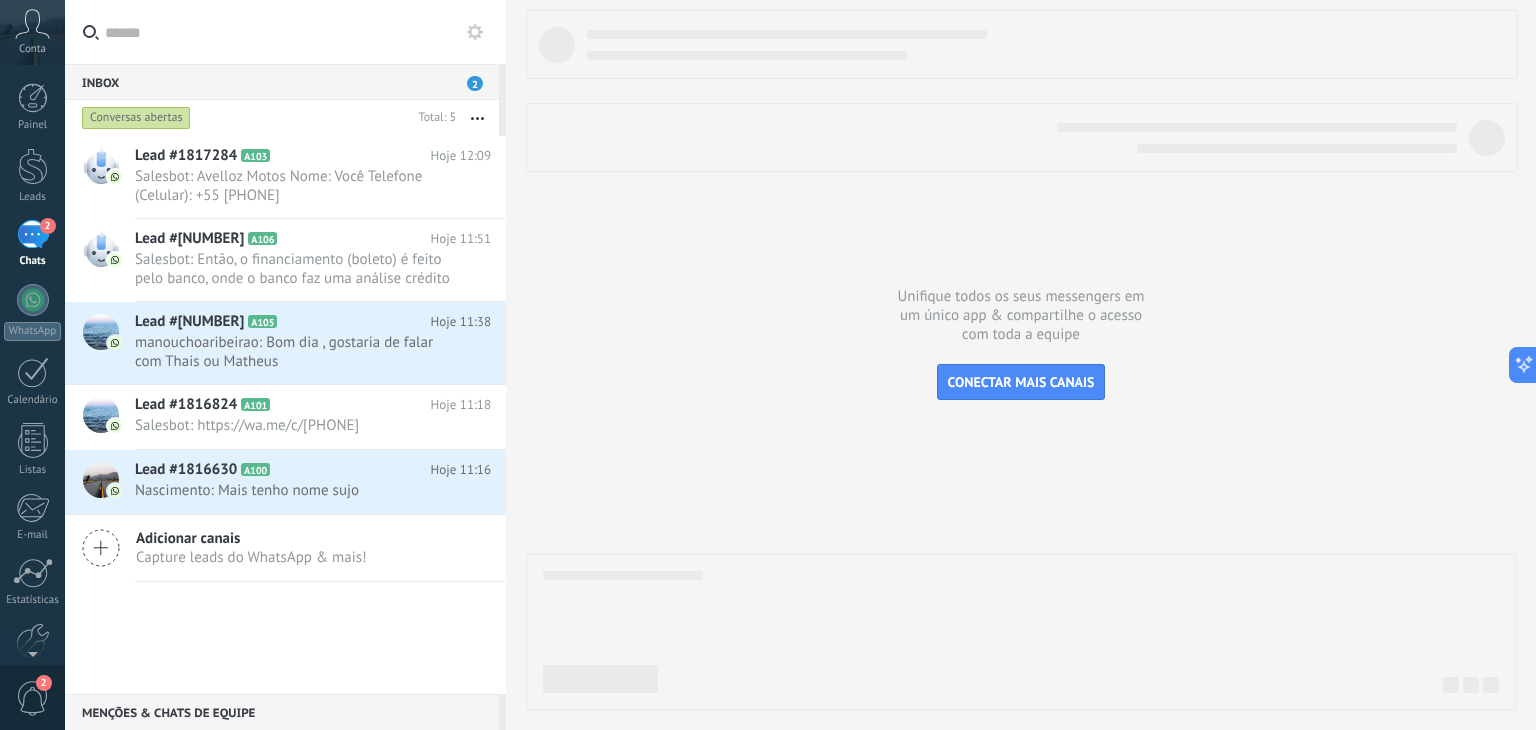 click 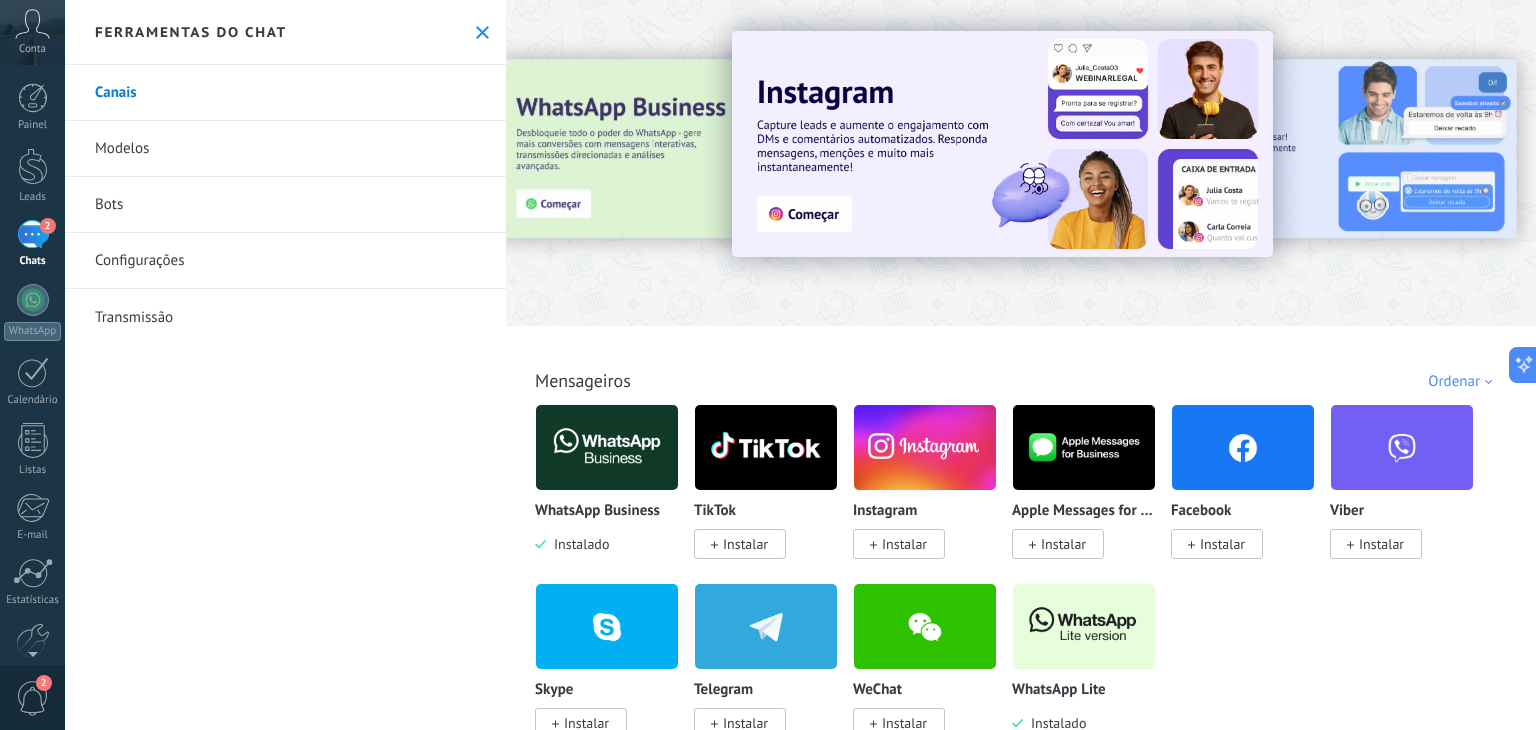 click on "Bots" at bounding box center (285, 205) 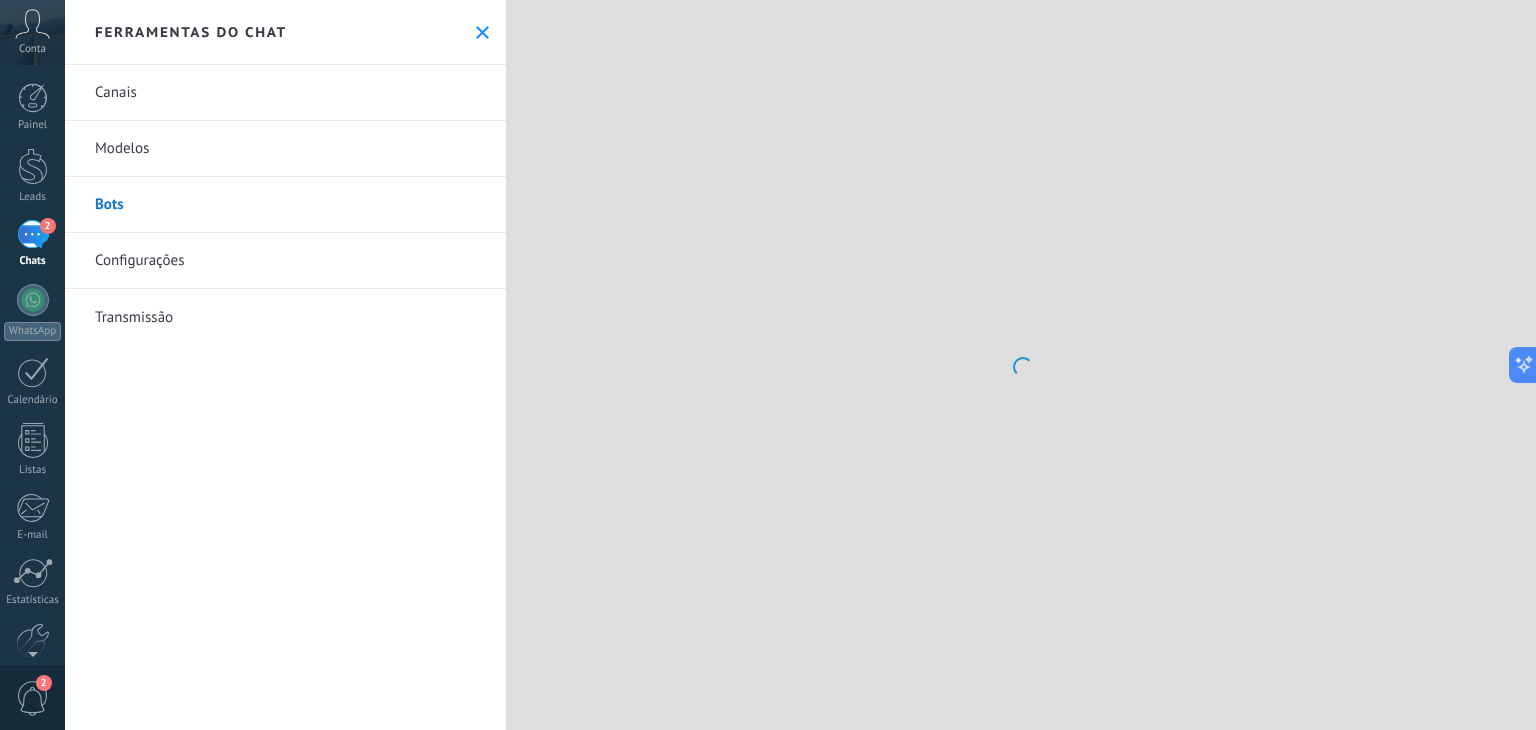 click on "Configurações" at bounding box center (285, 261) 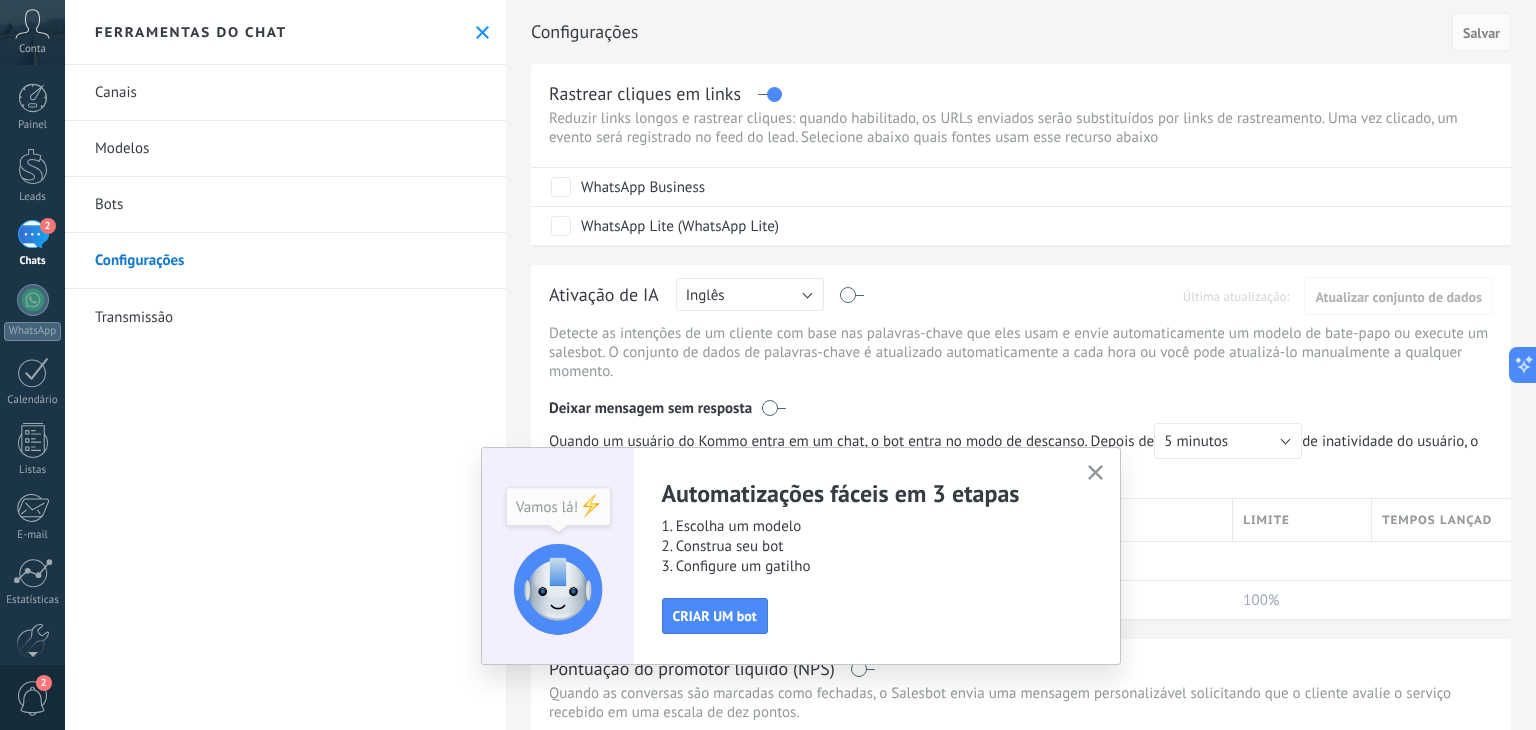 click 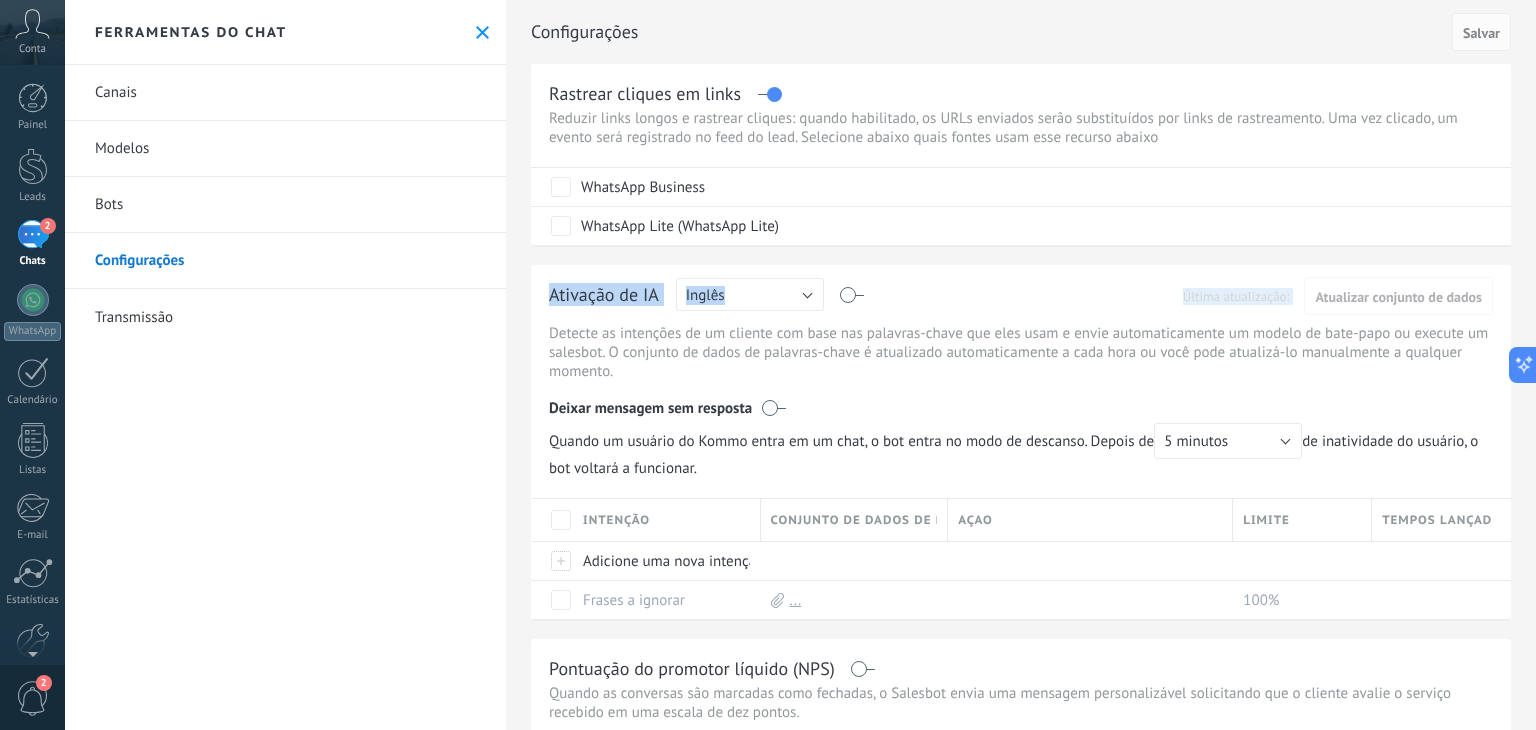 drag, startPoint x: 1535, startPoint y: 218, endPoint x: 1535, endPoint y: 306, distance: 88 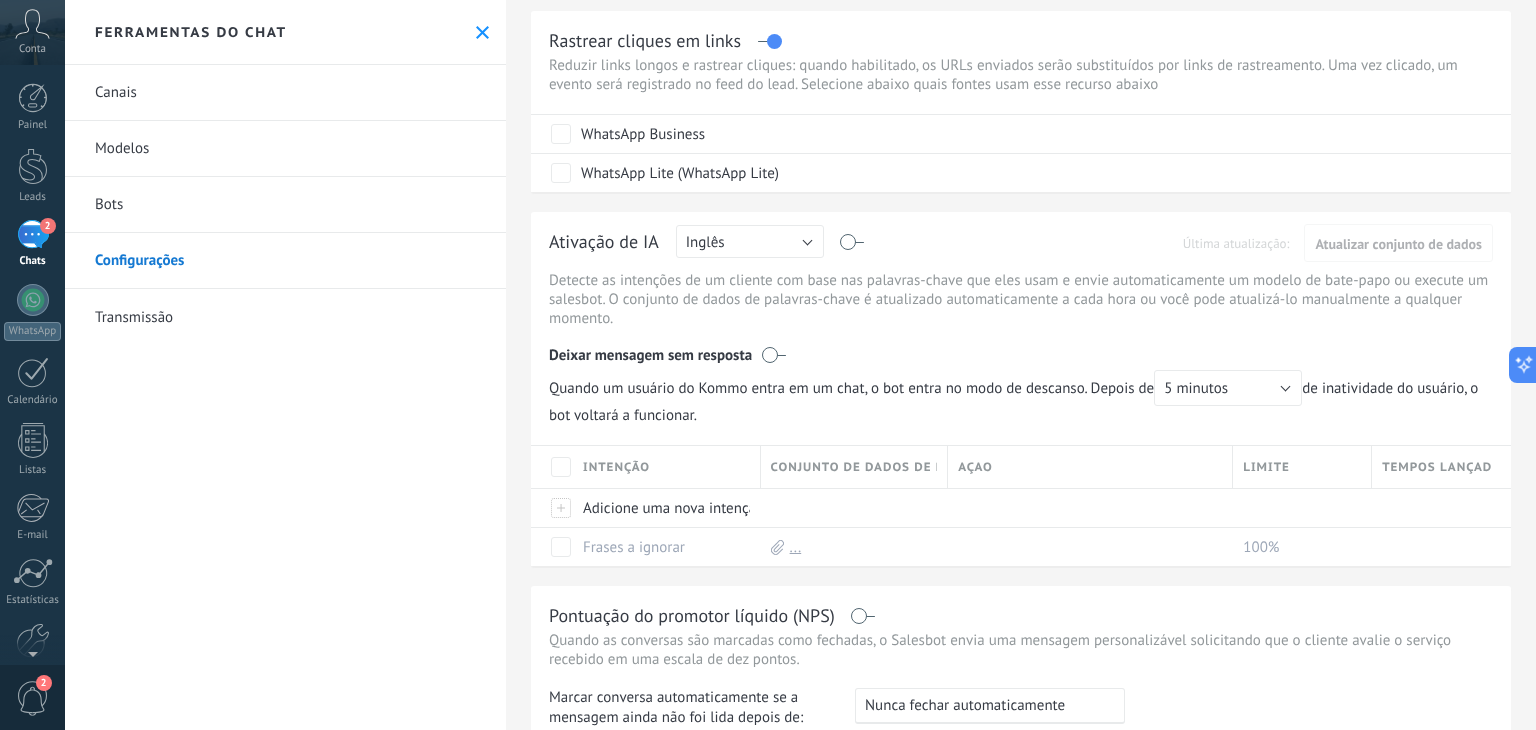 scroll, scrollTop: 0, scrollLeft: 0, axis: both 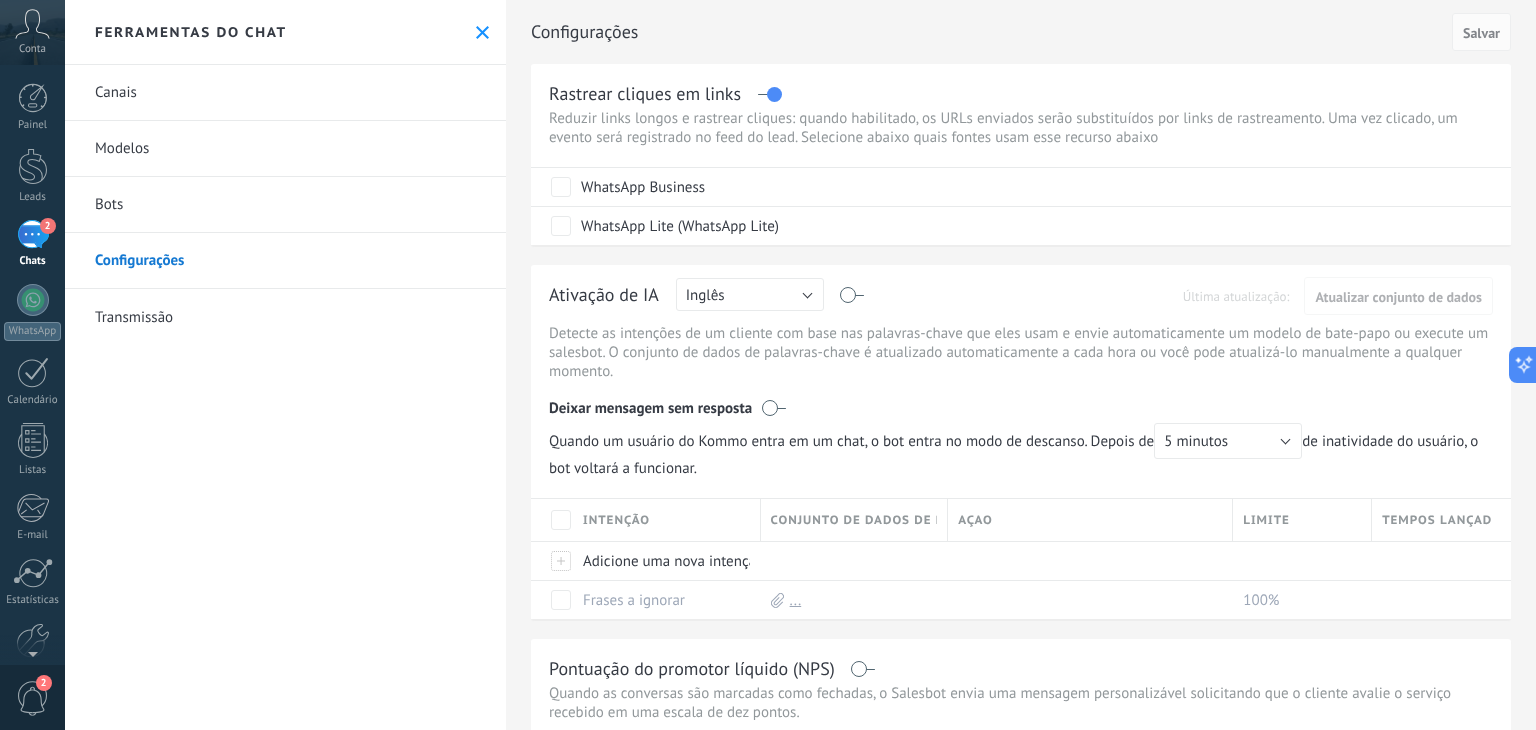 click on "Bots" at bounding box center (285, 205) 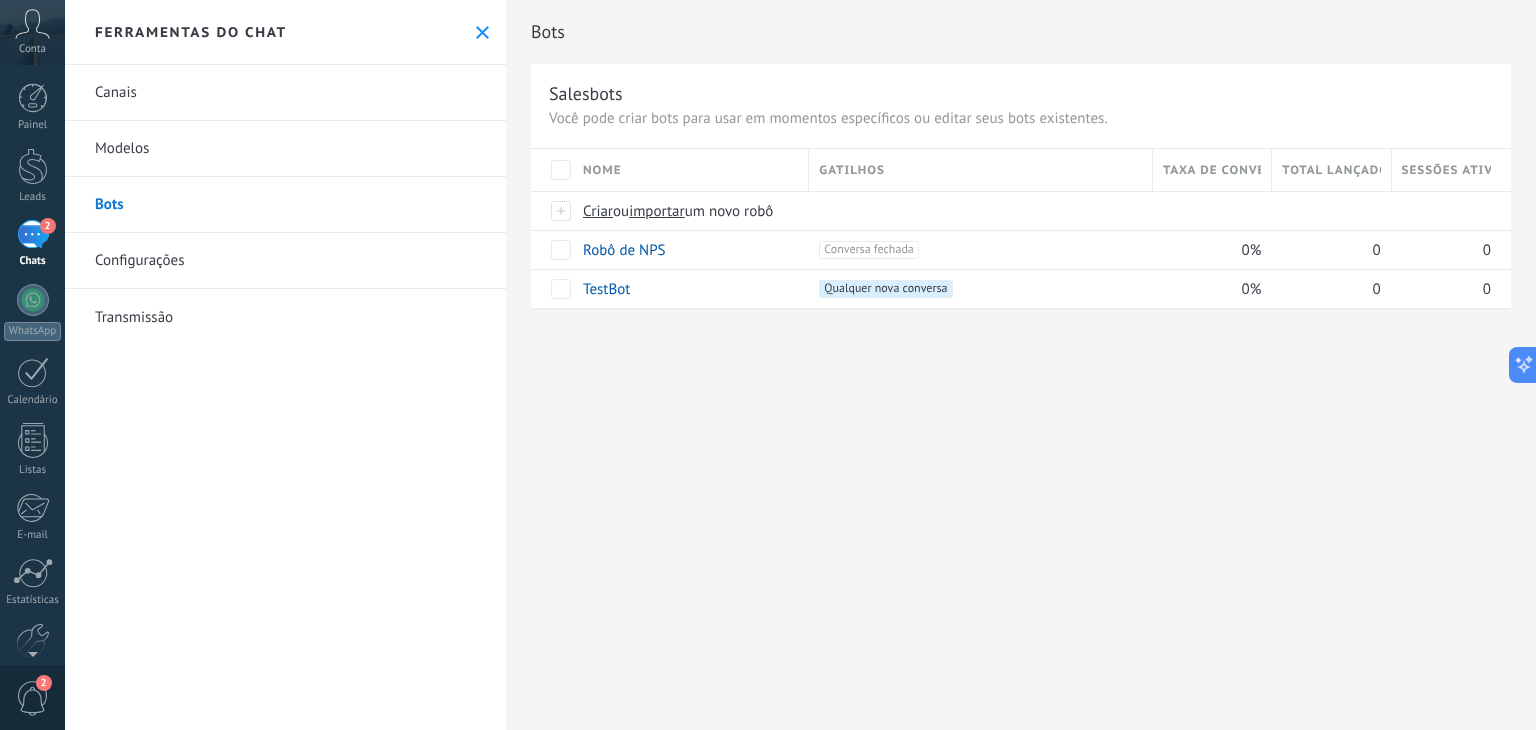 click on "Modelos" at bounding box center (285, 149) 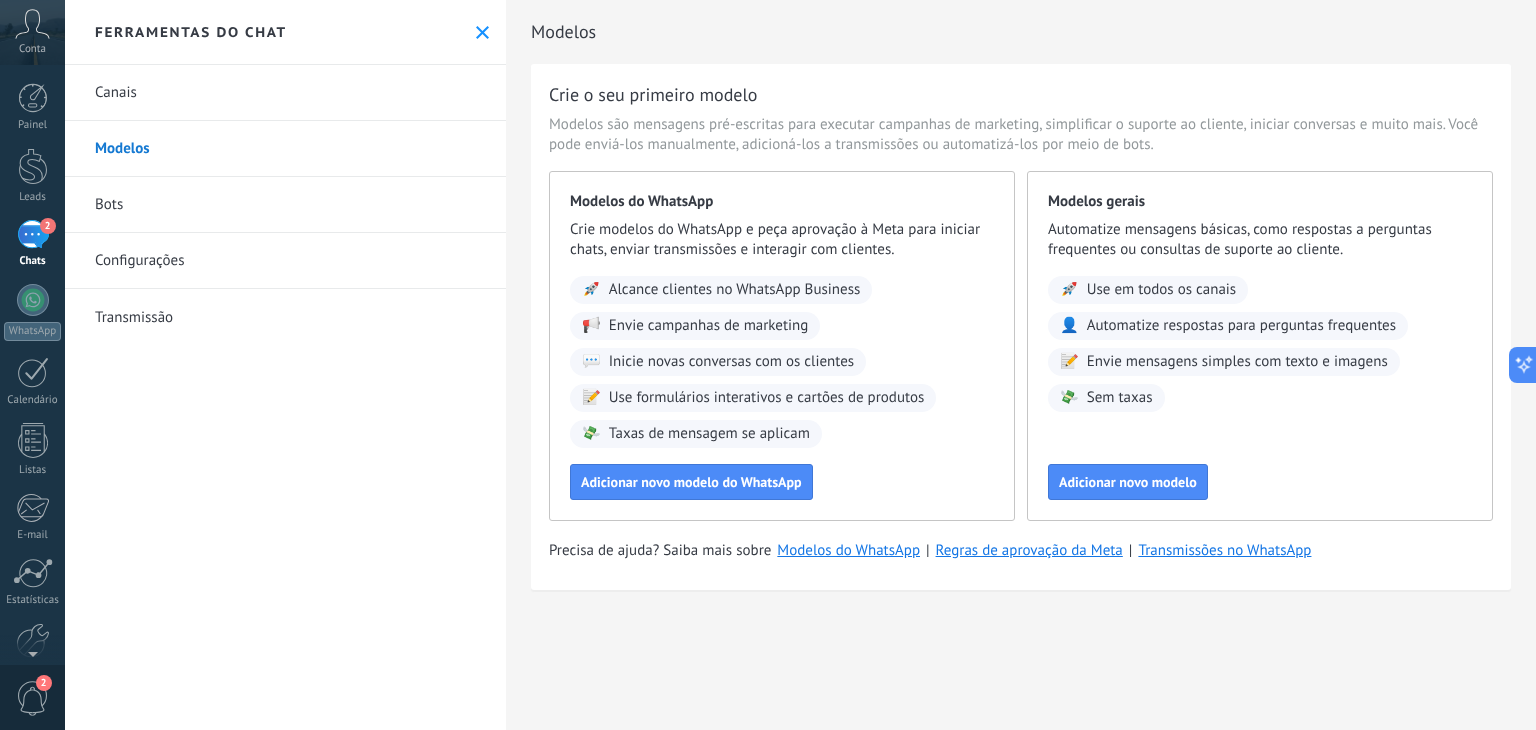 click on "Canais" at bounding box center [285, 93] 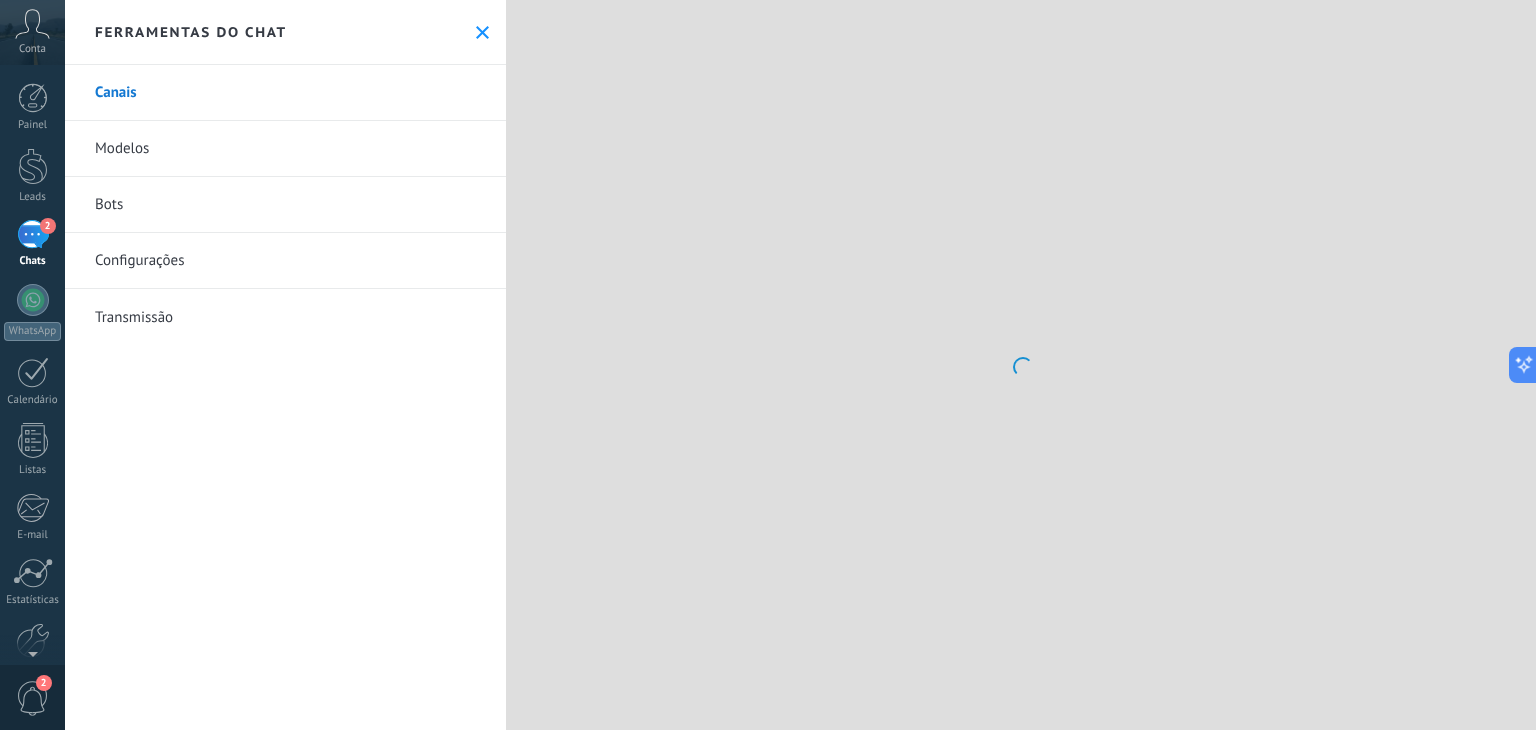 click on "Modelos" at bounding box center [285, 149] 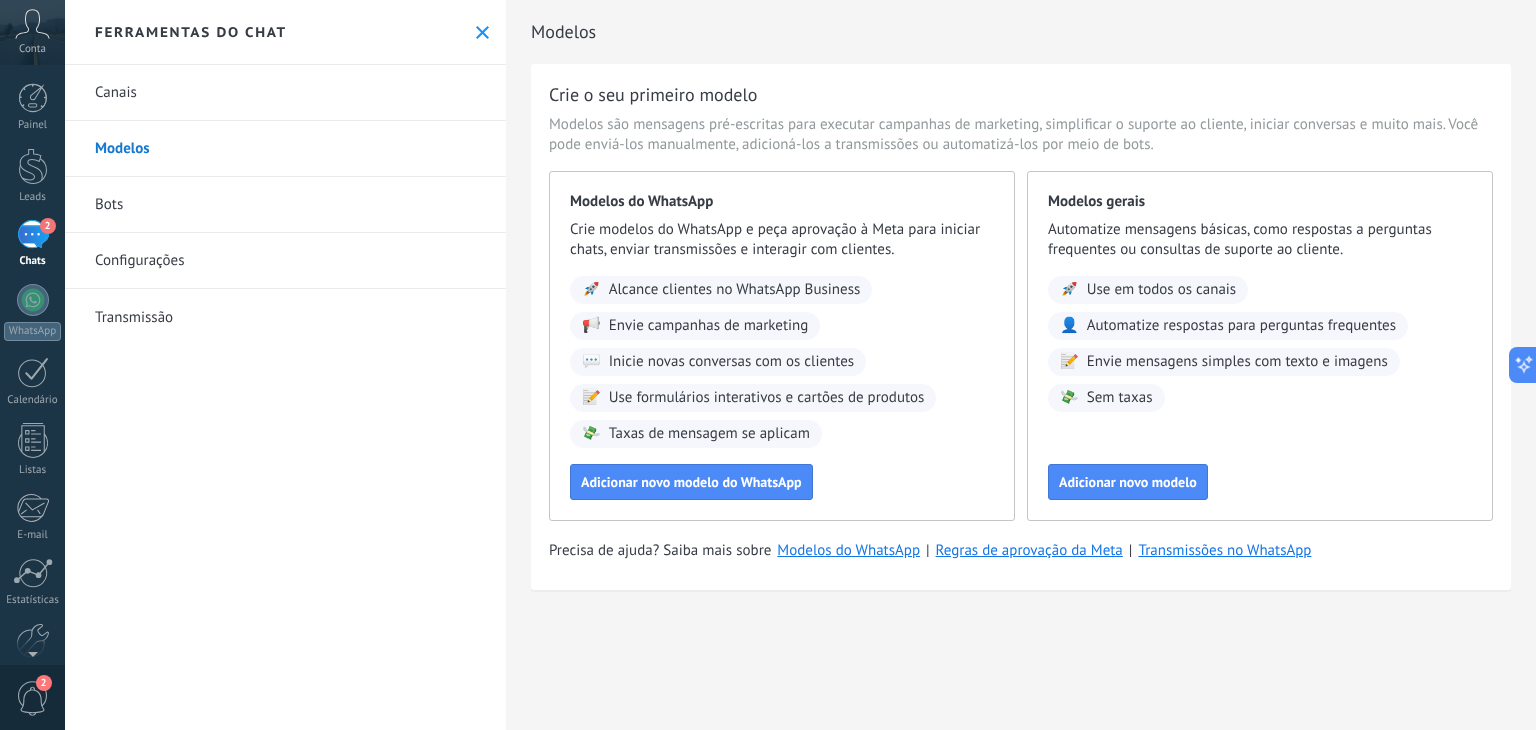 click on "2" at bounding box center [33, 234] 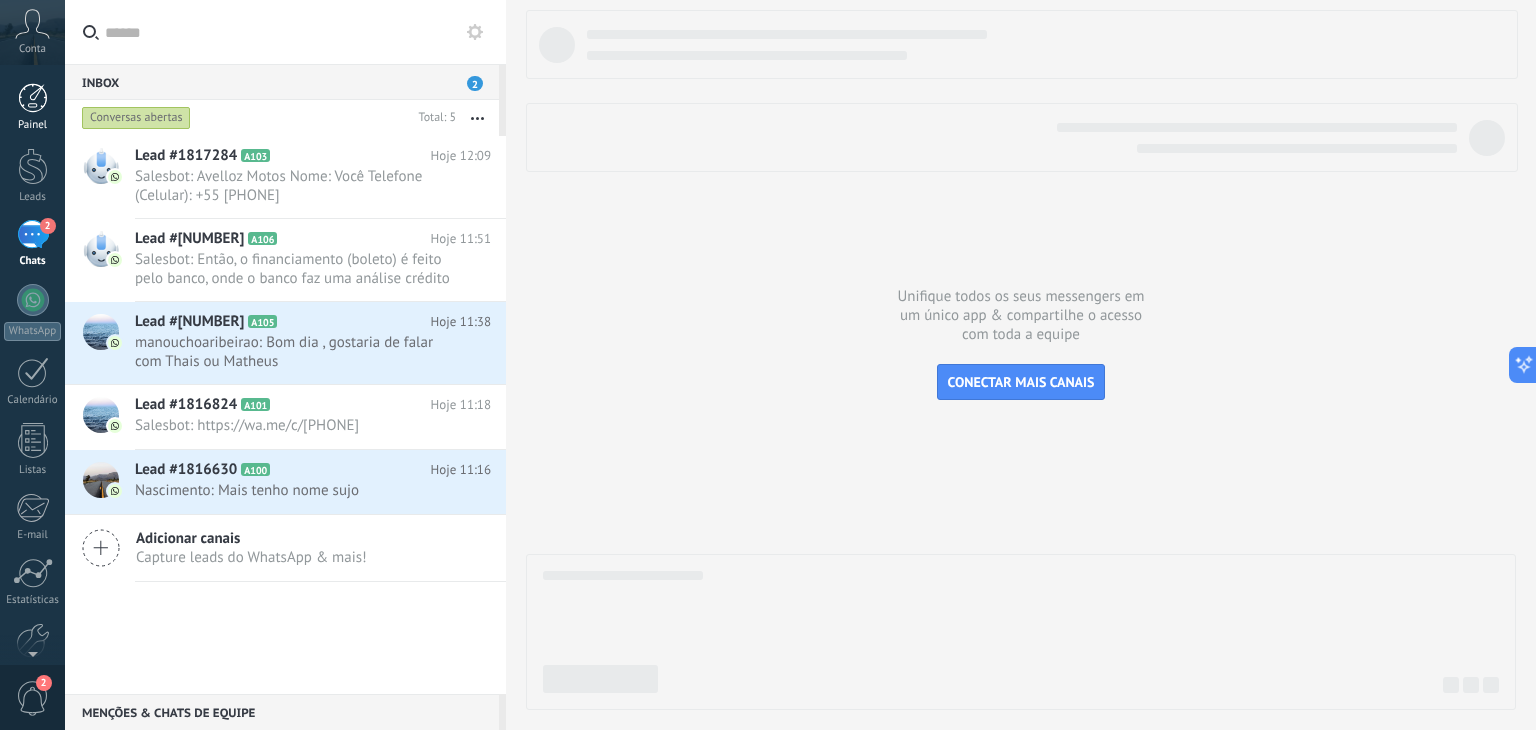 click at bounding box center [33, 98] 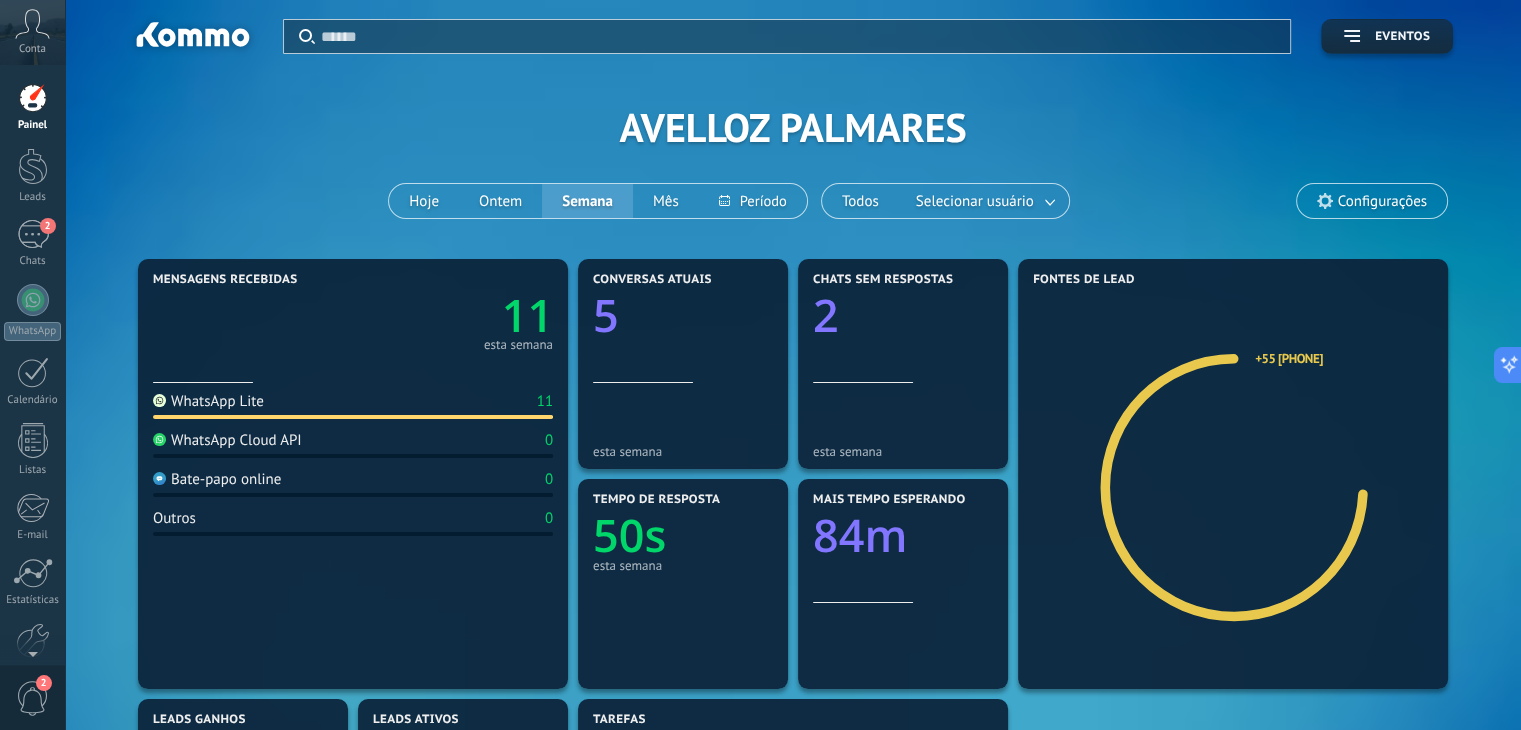 click on "Conta" at bounding box center (32, 49) 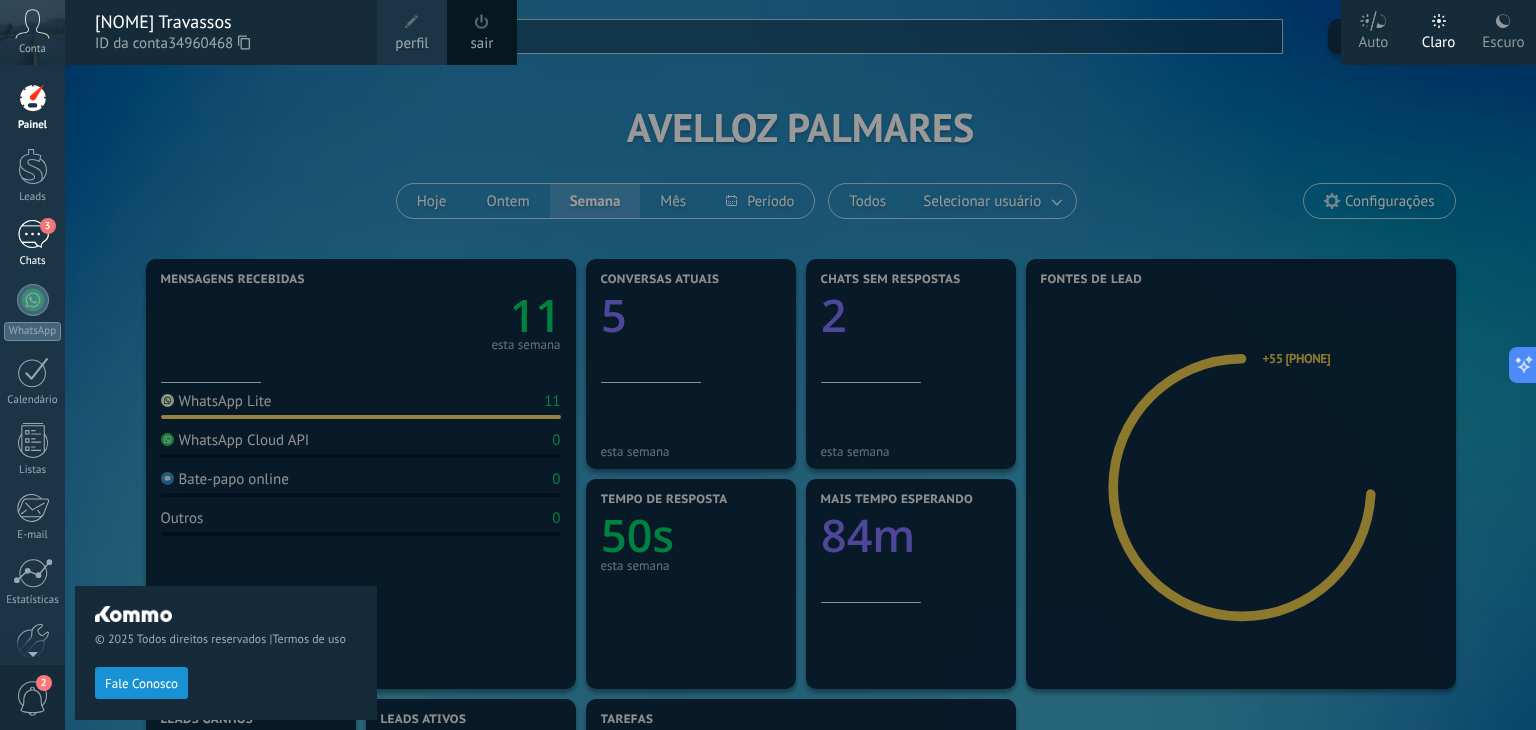 click on "3" at bounding box center (33, 234) 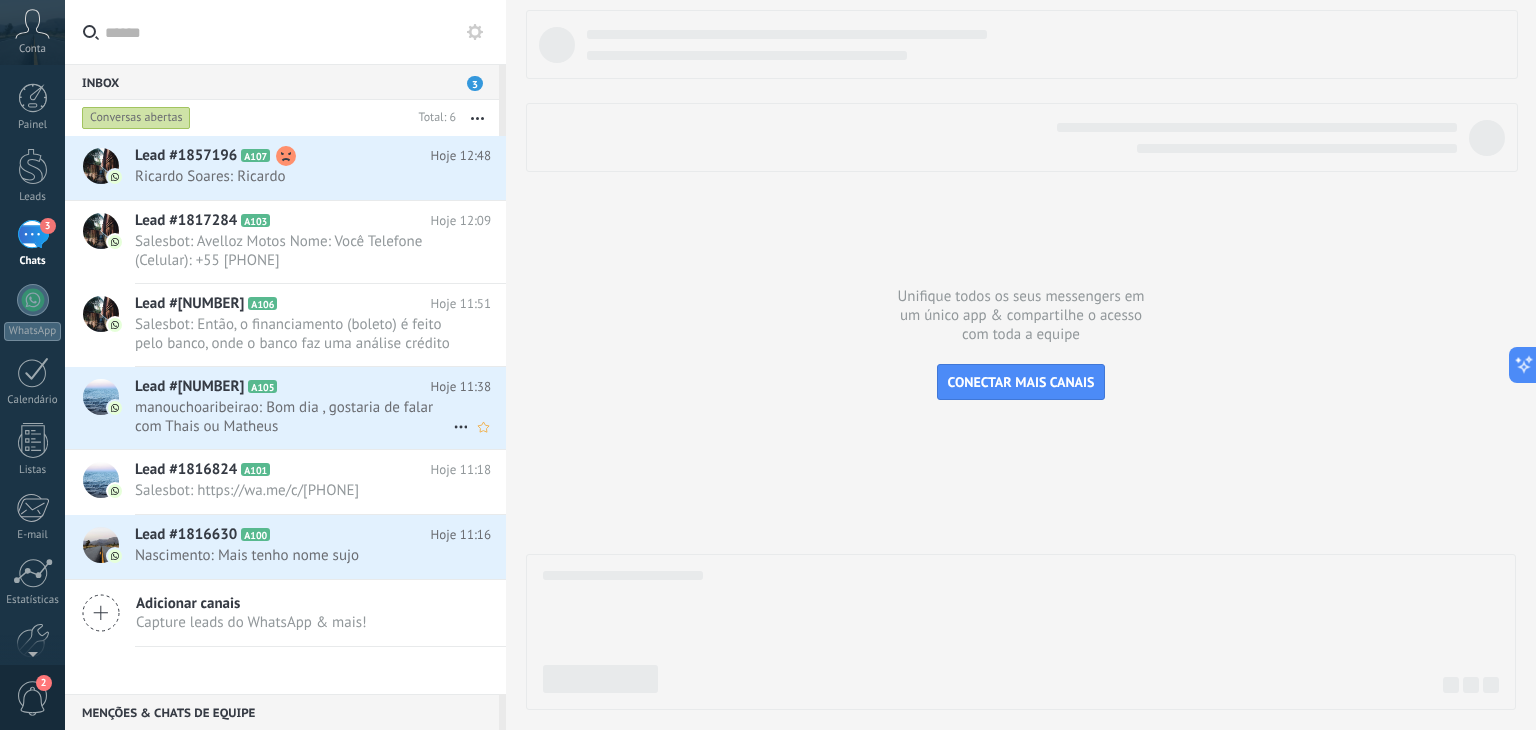 click on "manouchoaribeirao: Bom dia , gostaria de falar com Thais ou Matheus" at bounding box center [294, 417] 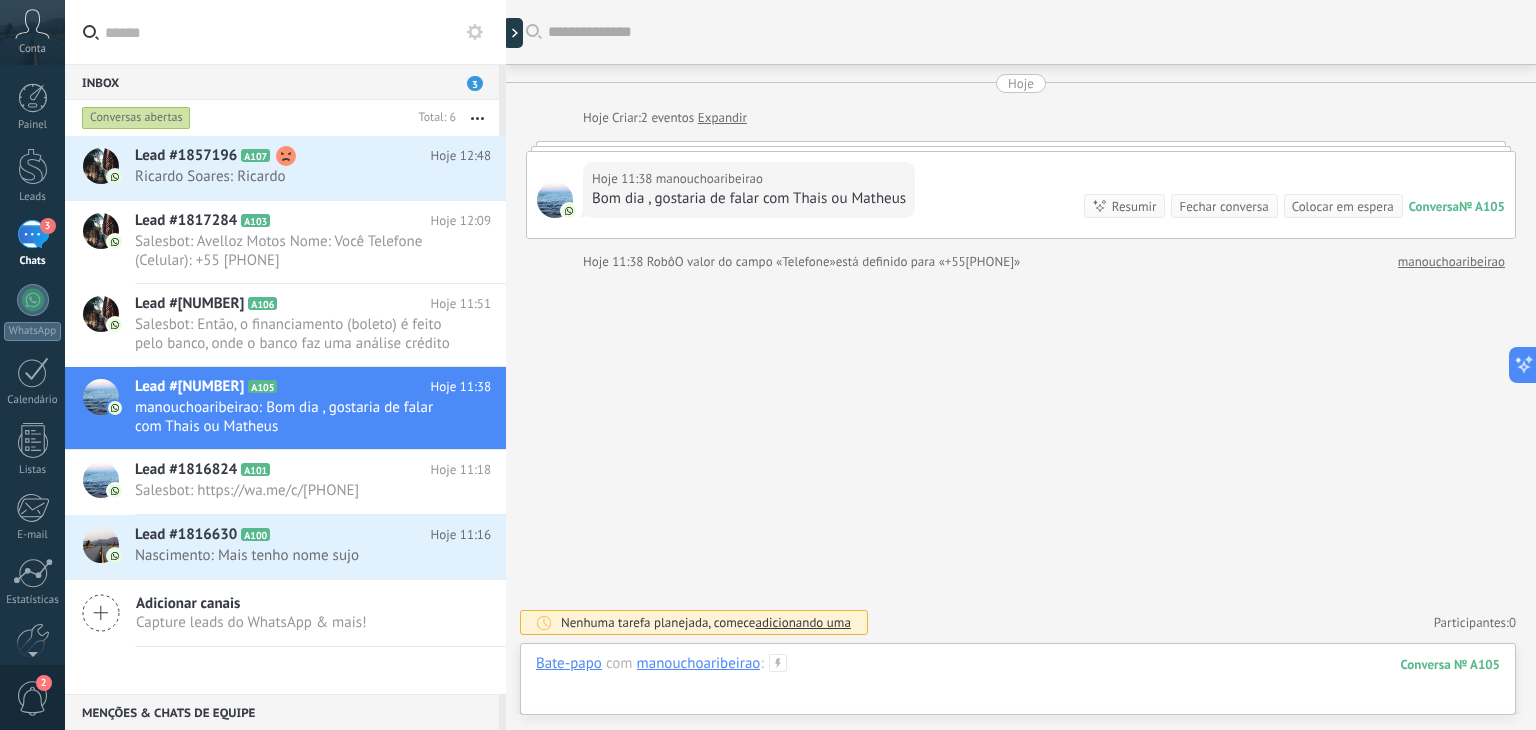 click at bounding box center [1018, 684] 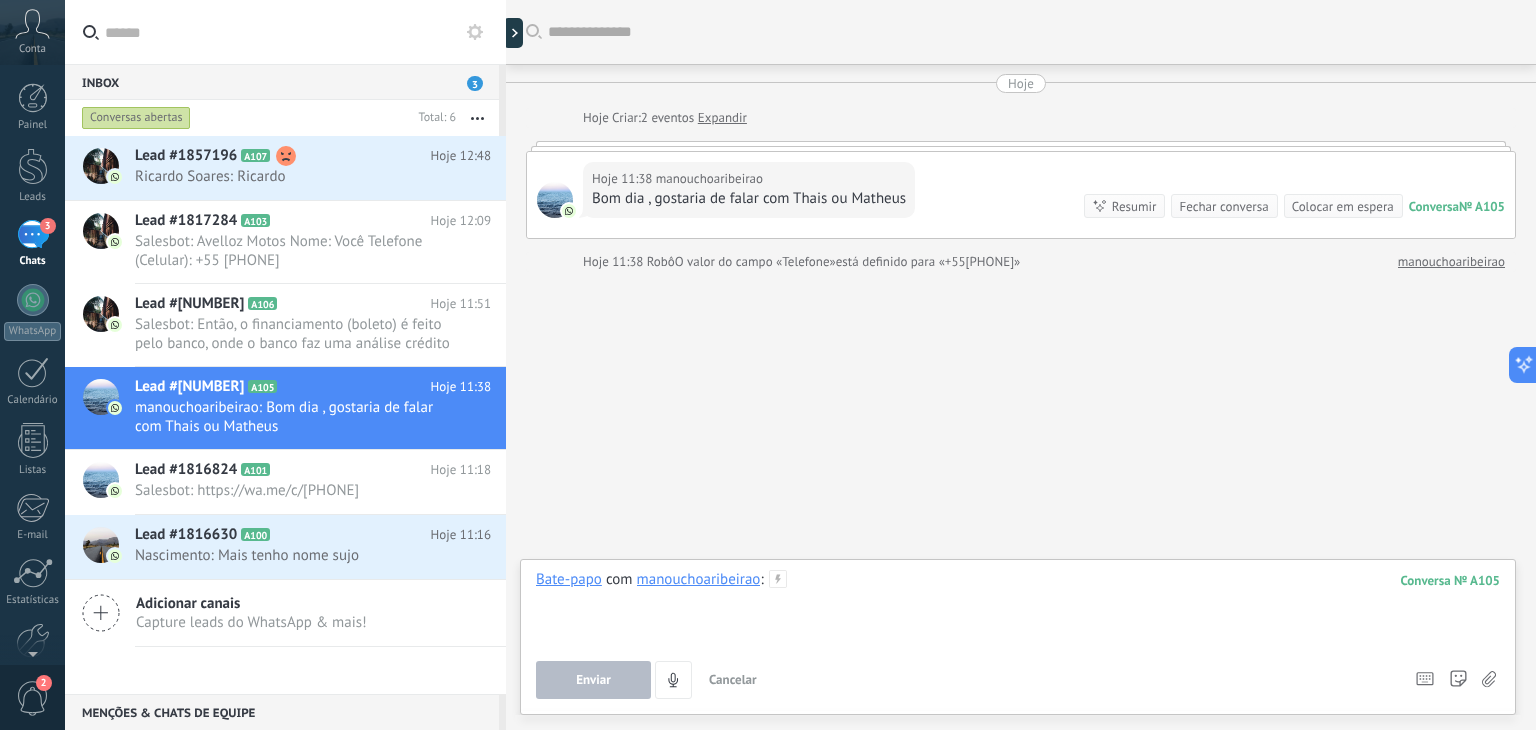 type 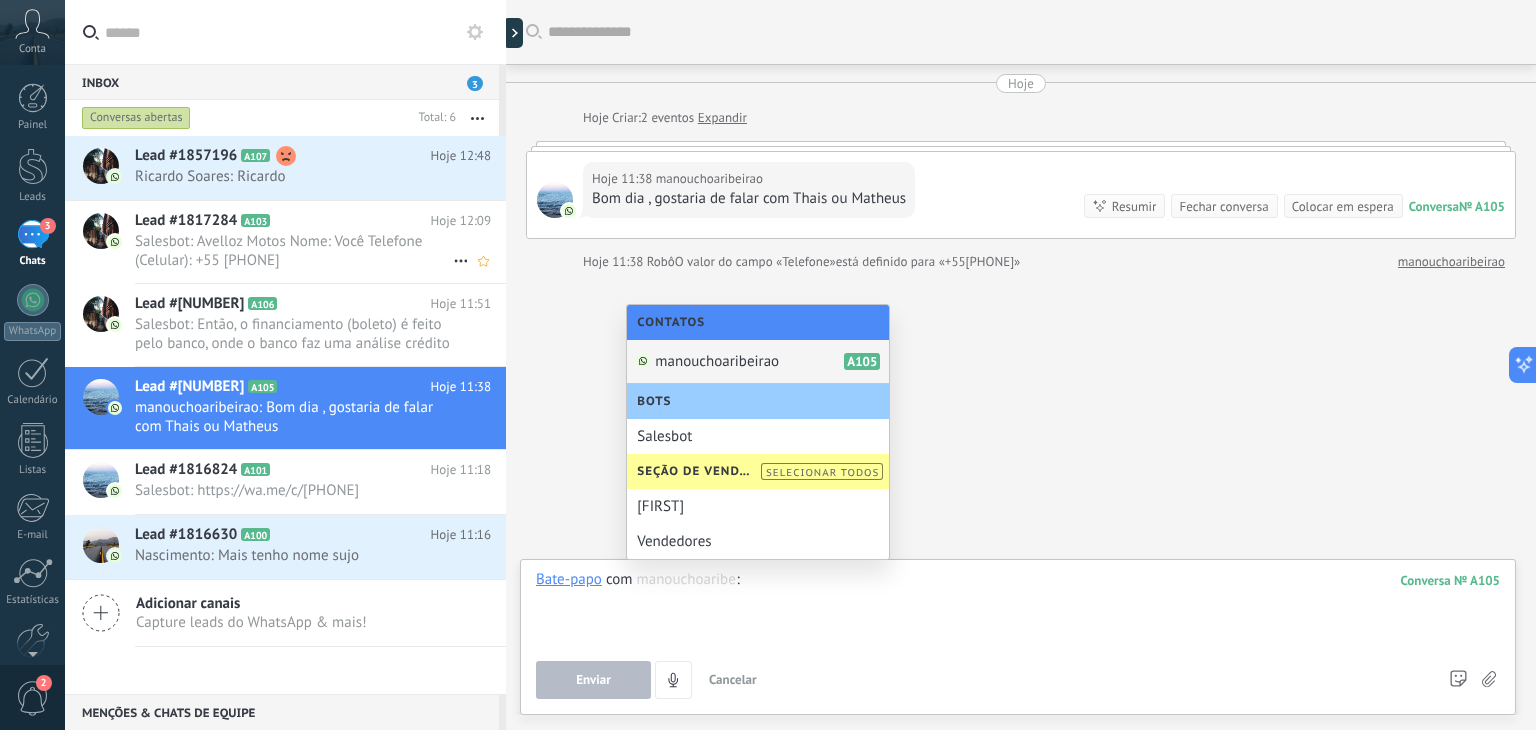 click on "Salesbot: Avelloz Motos Nome: Você Telefone (Celular): +55 [PHONE]" at bounding box center (294, 251) 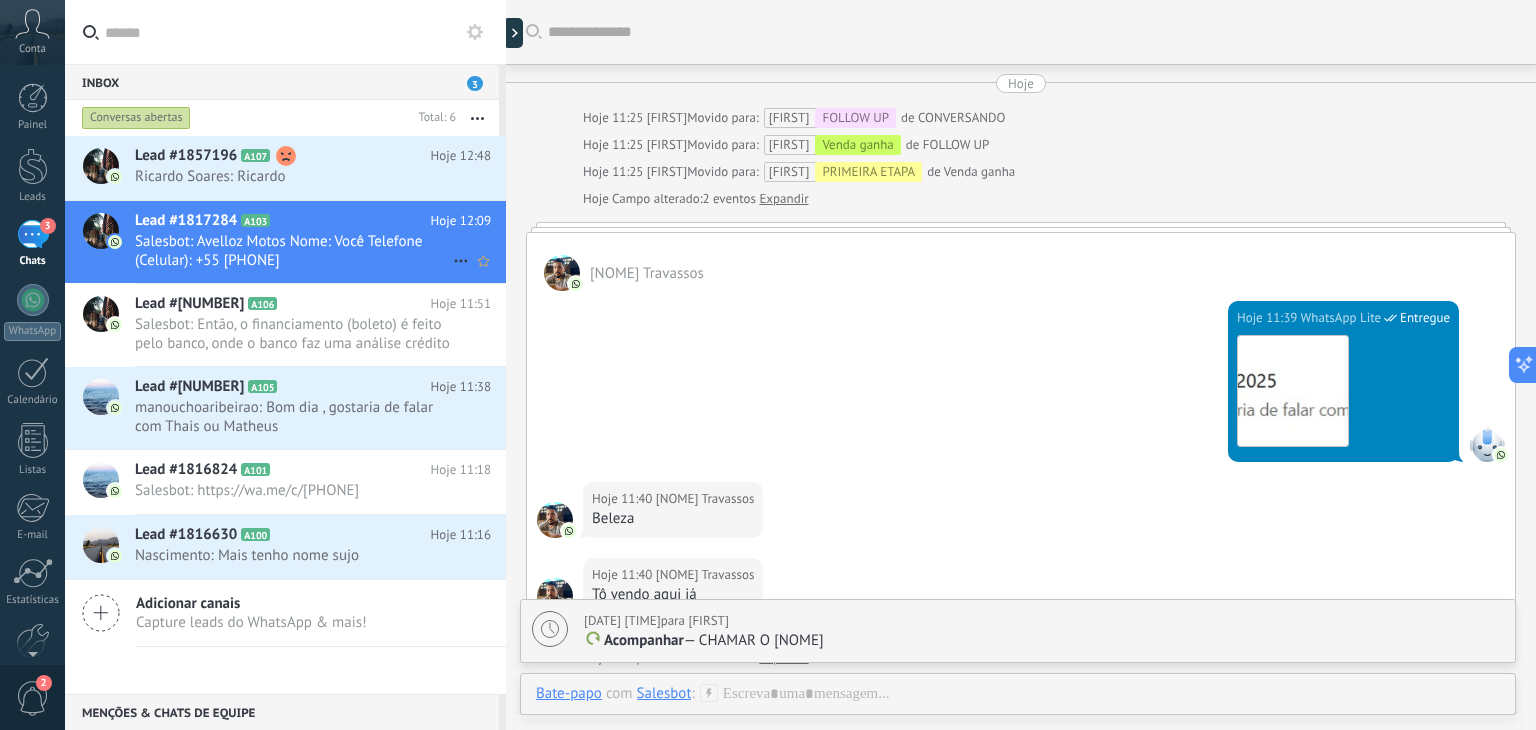 scroll, scrollTop: 3518, scrollLeft: 0, axis: vertical 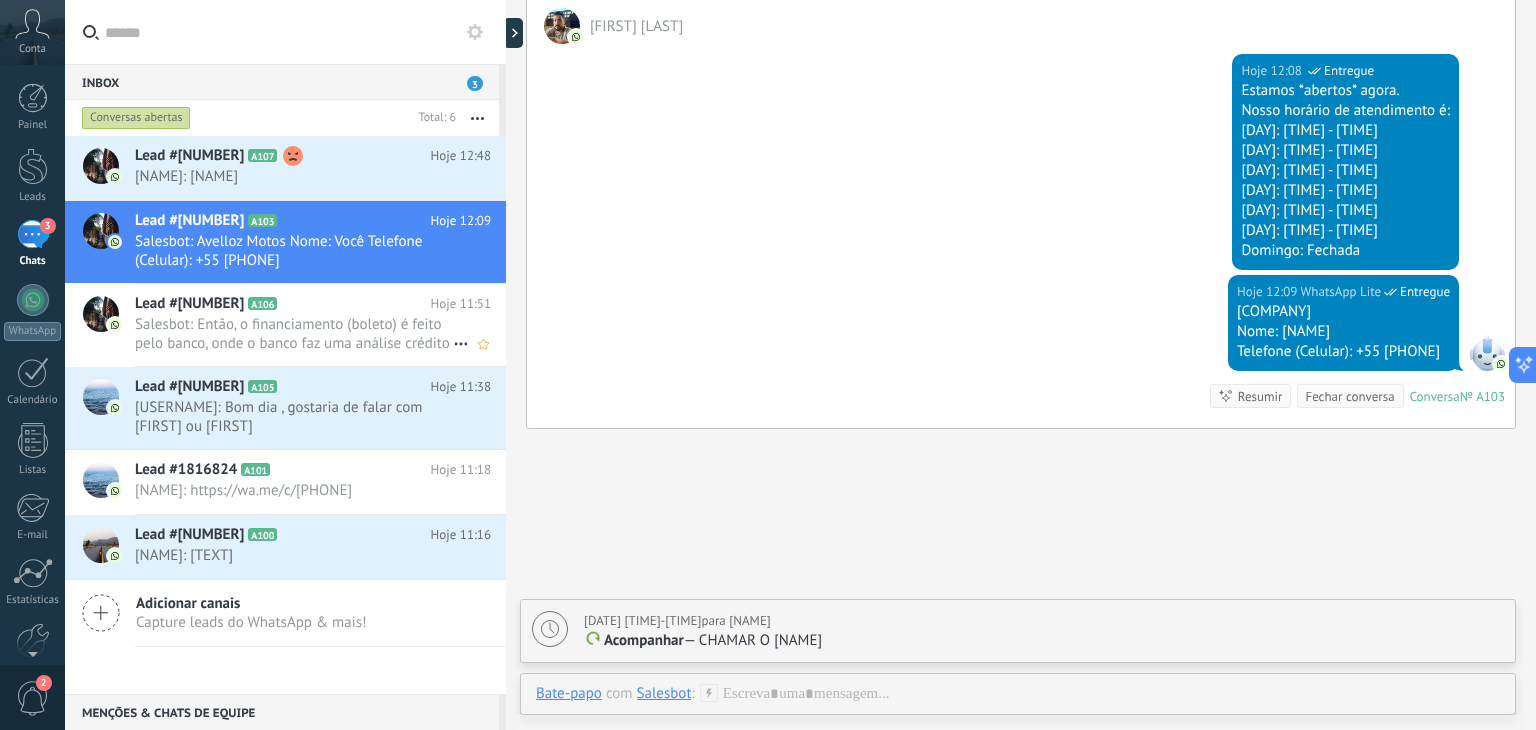 click on "Salesbot: Então, o financiamento (boleto) é feito pelo banco, onde o banco faz uma análise crédito individual! A partir ..." at bounding box center [294, 334] 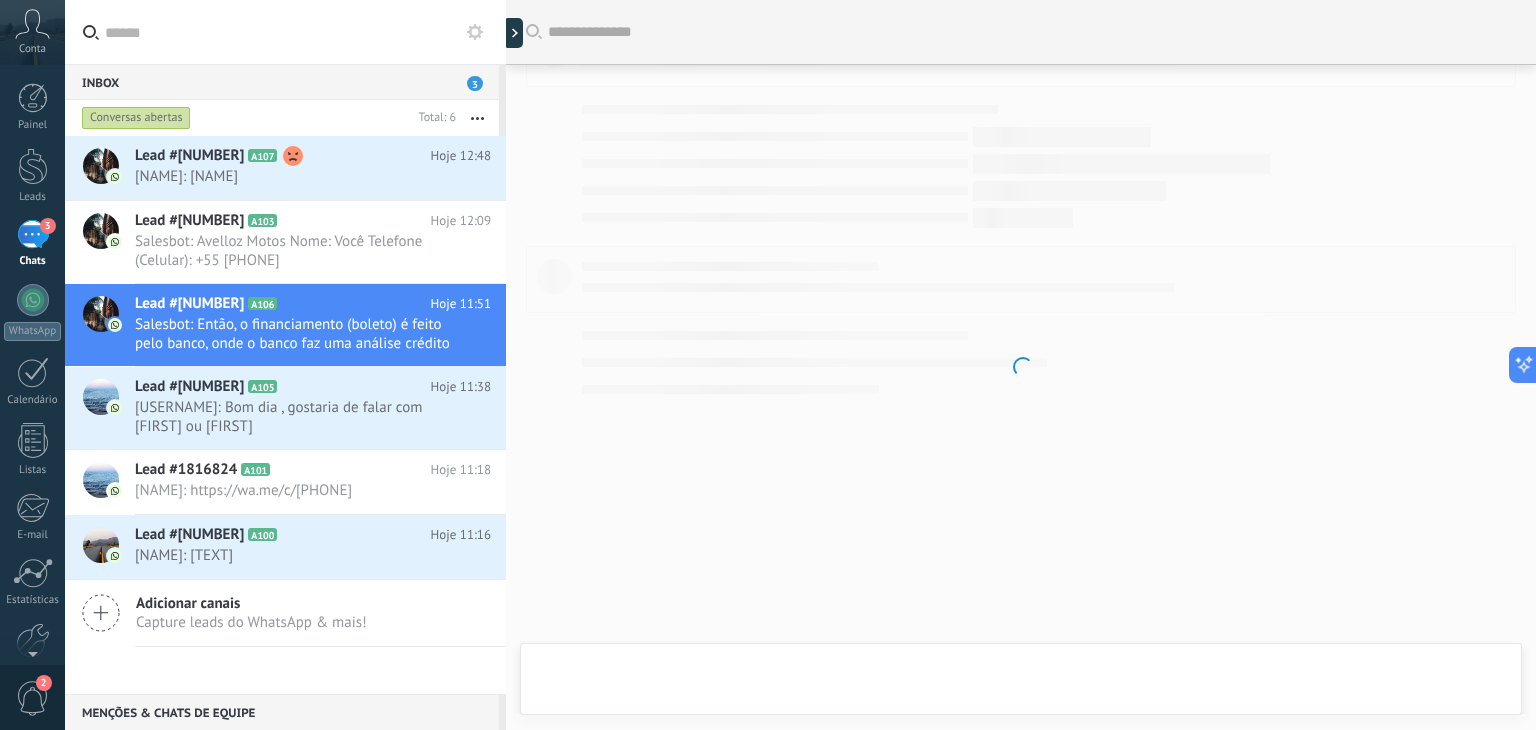 scroll, scrollTop: 304, scrollLeft: 0, axis: vertical 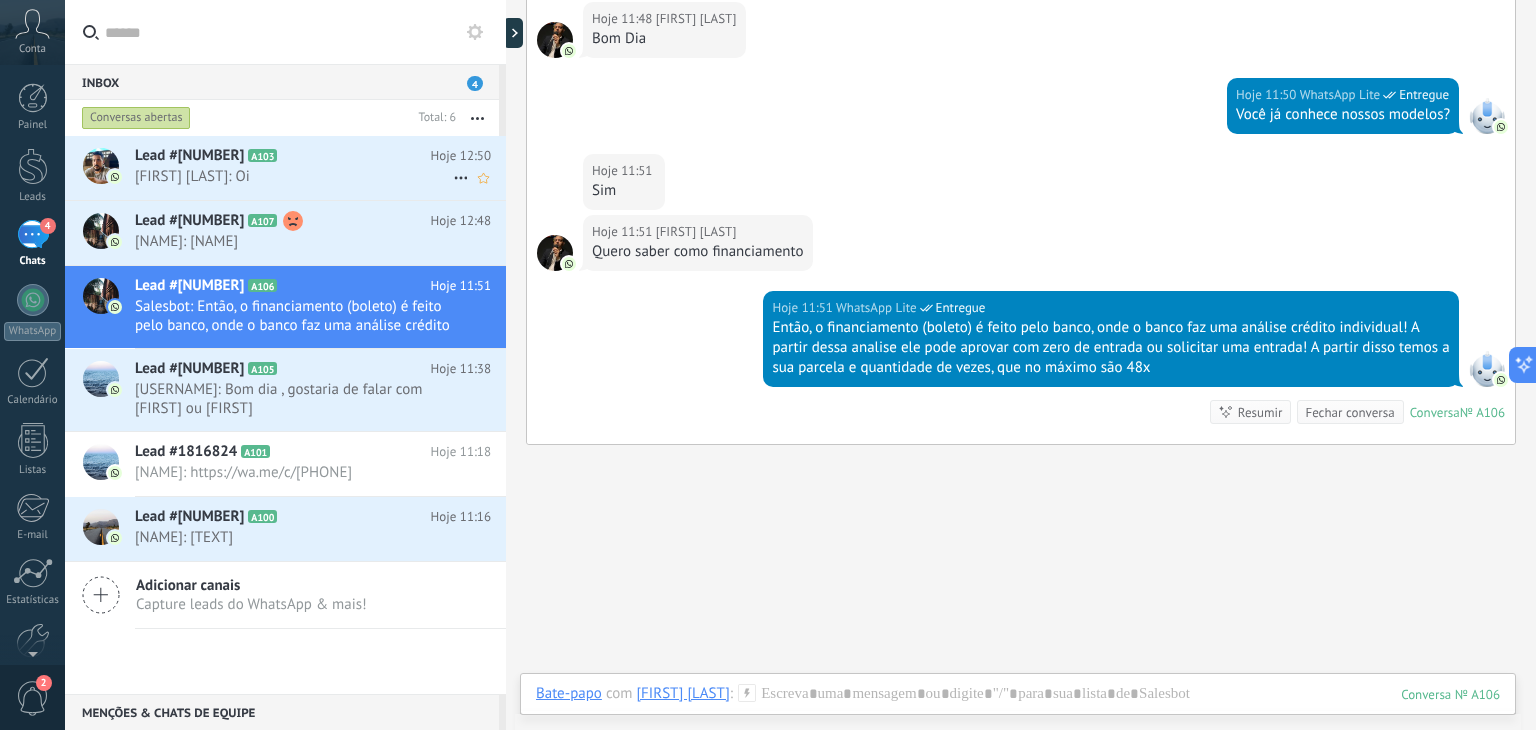 click on "Mateus Travassos: Oi" at bounding box center (294, 176) 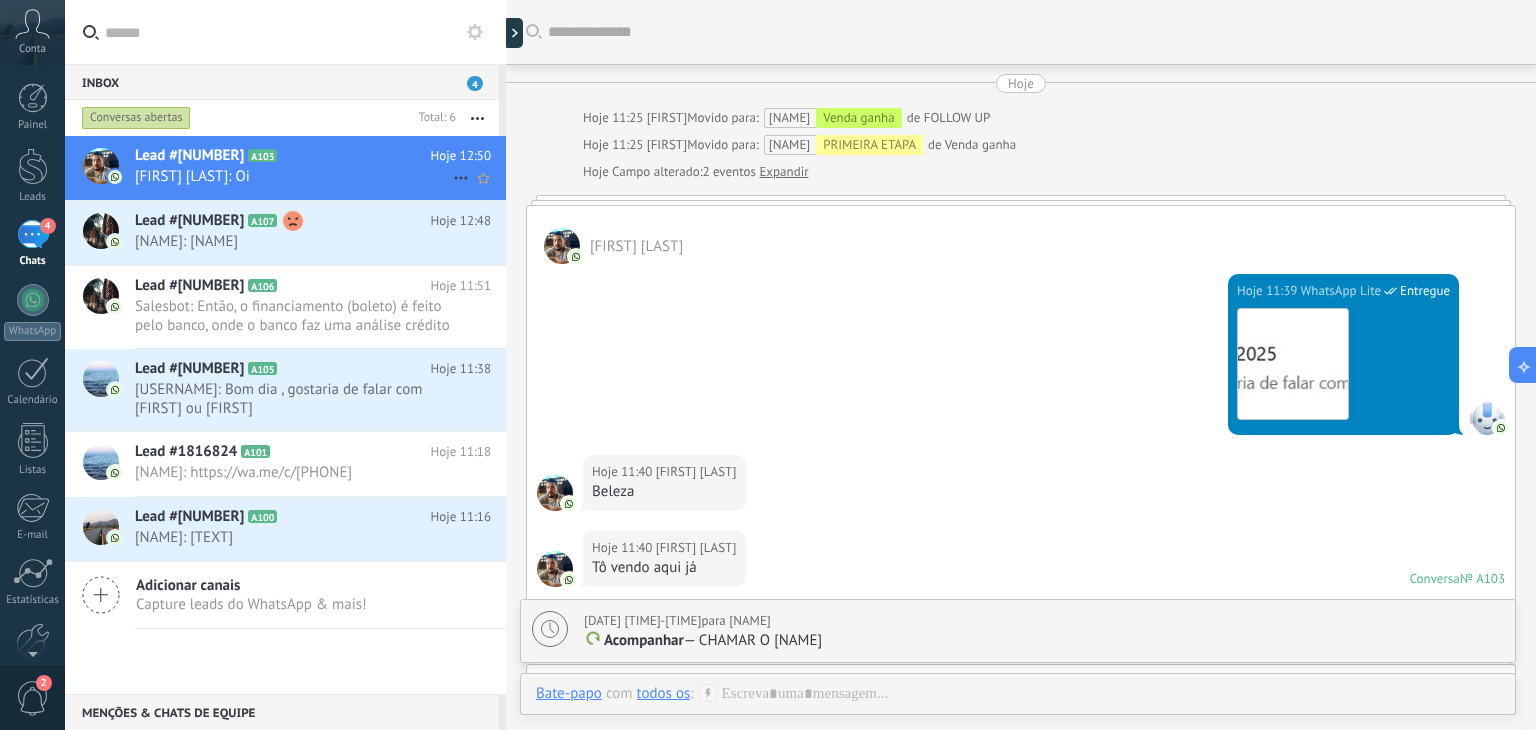 scroll, scrollTop: 3568, scrollLeft: 0, axis: vertical 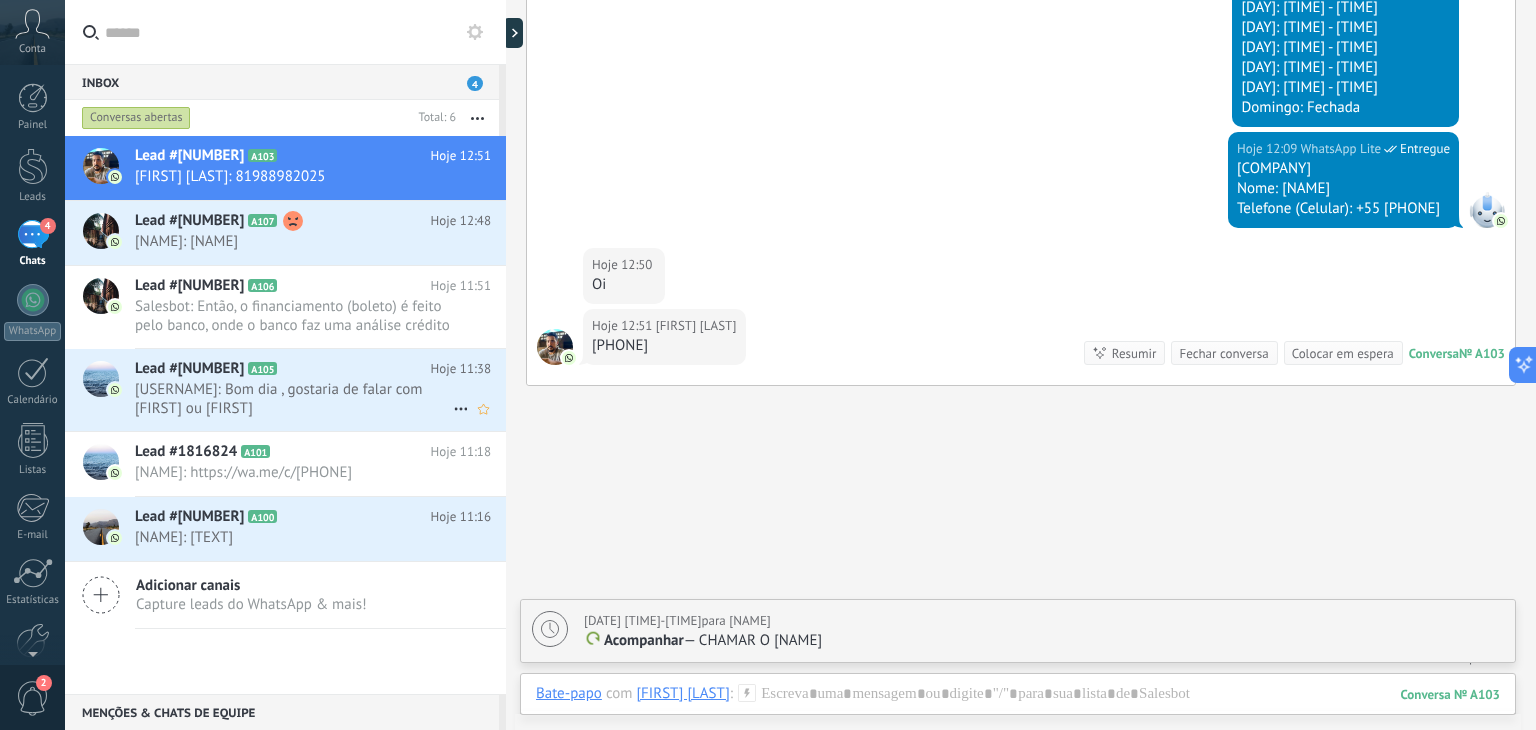 click on "manouchoaribeirao: Bom dia , gostaria de falar com Thais ou Matheus" at bounding box center (294, 399) 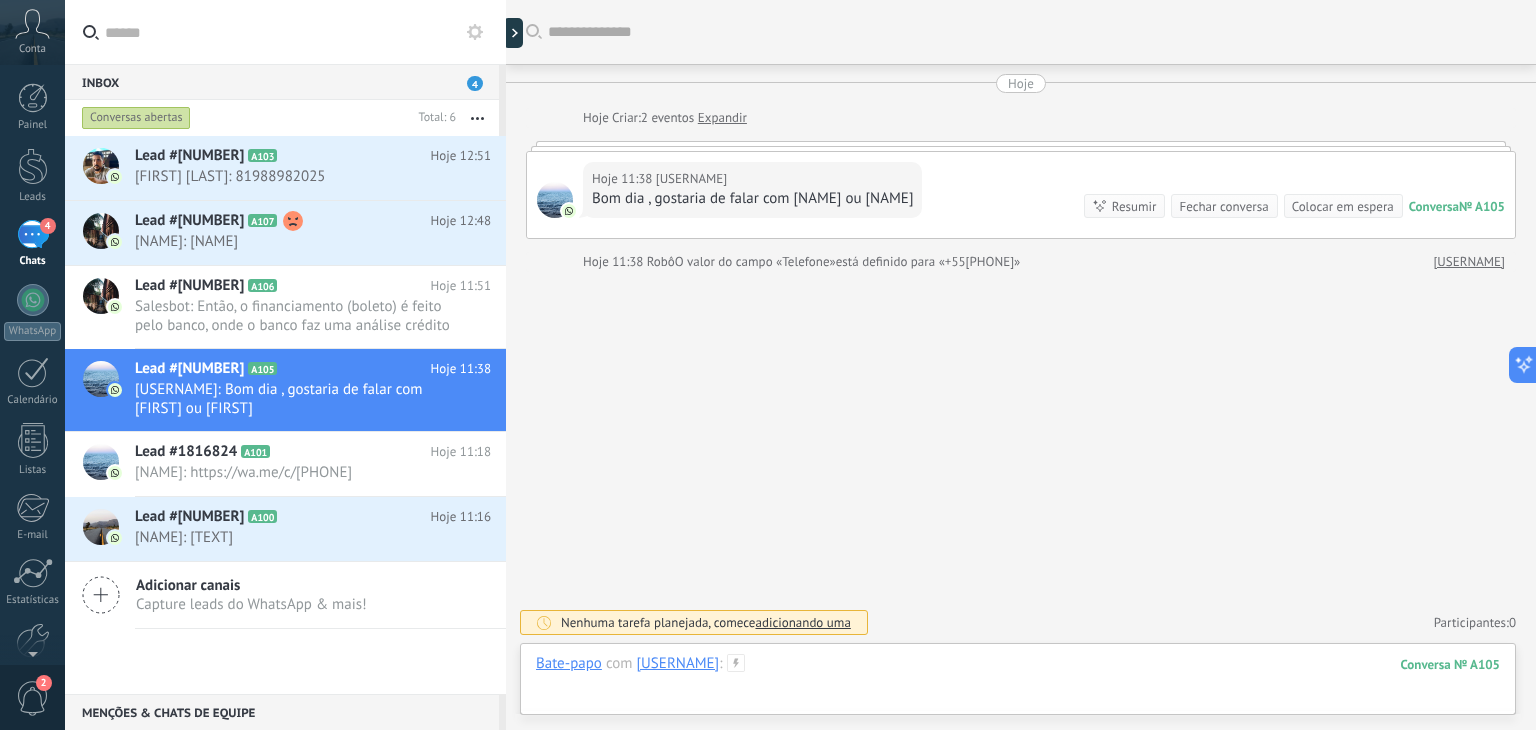 click at bounding box center [1018, 684] 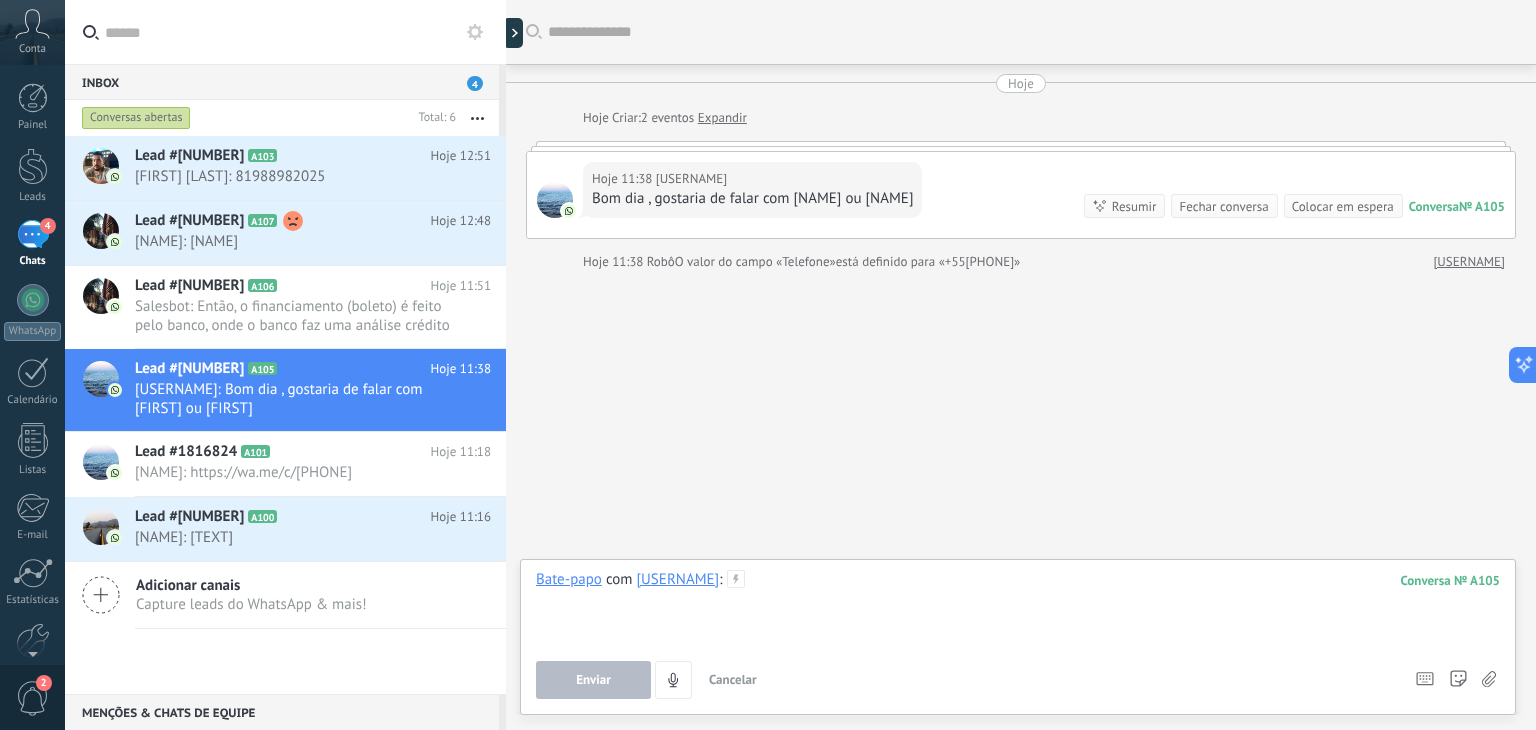 type 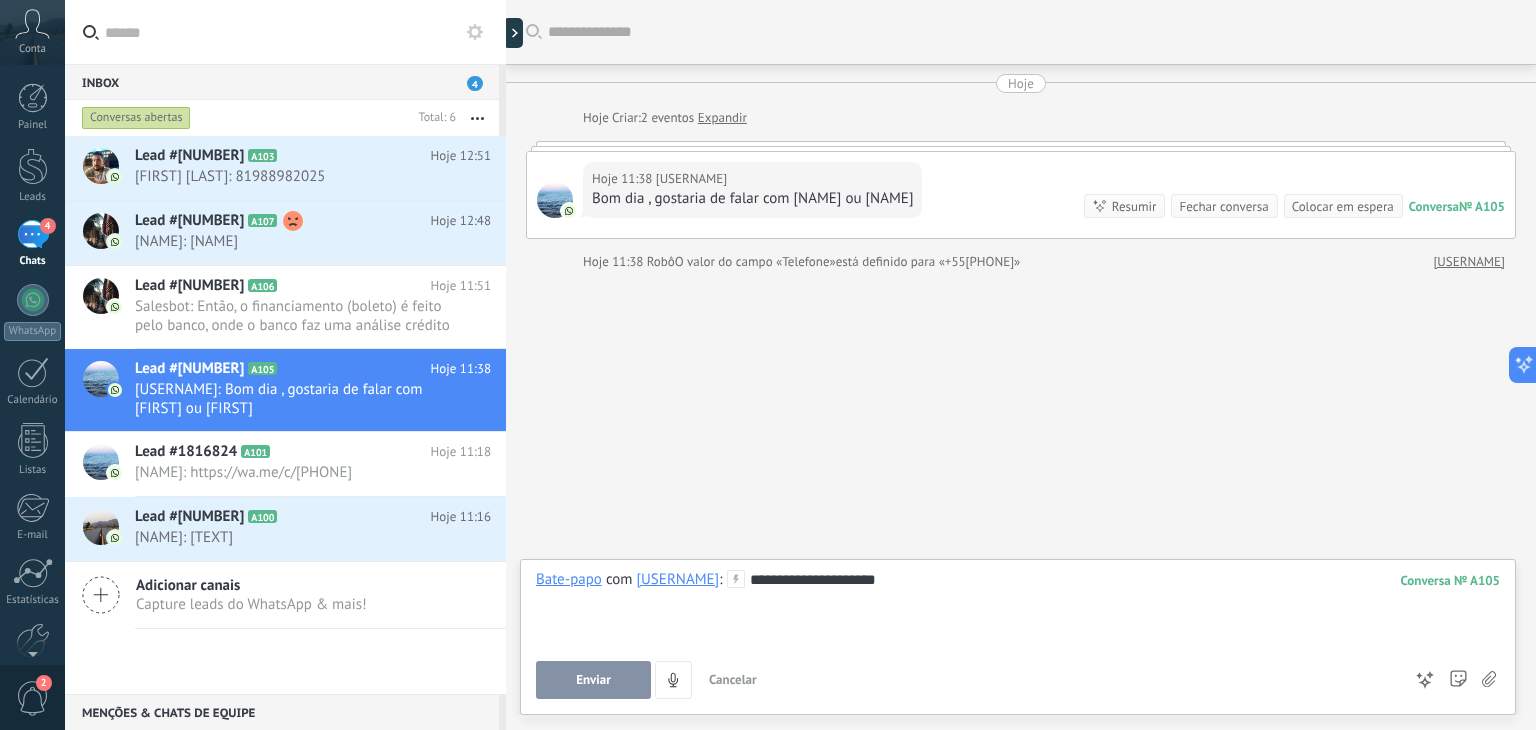 click on "Enviar Cancelar Rastrear cliques em links ? Reduzir links longos e rastrear cliques: quando habilitado, os URLs enviados serão substituídos por links de rastreamento. Uma vez clicado, um evento será registrado no feed do lead. Selecione abaixo quais fontes usam esse  em Configurações" at bounding box center (968, 680) 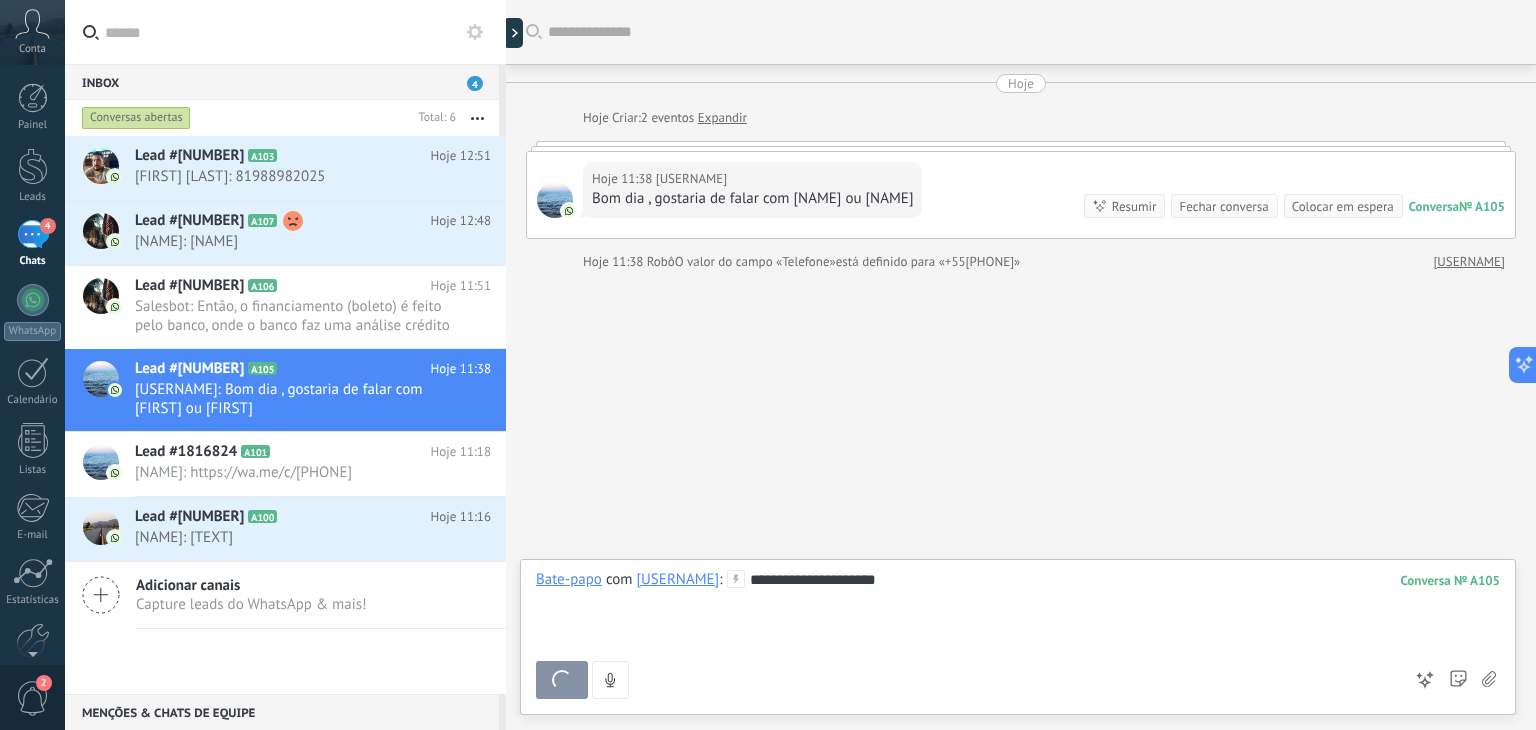scroll, scrollTop: 96, scrollLeft: 0, axis: vertical 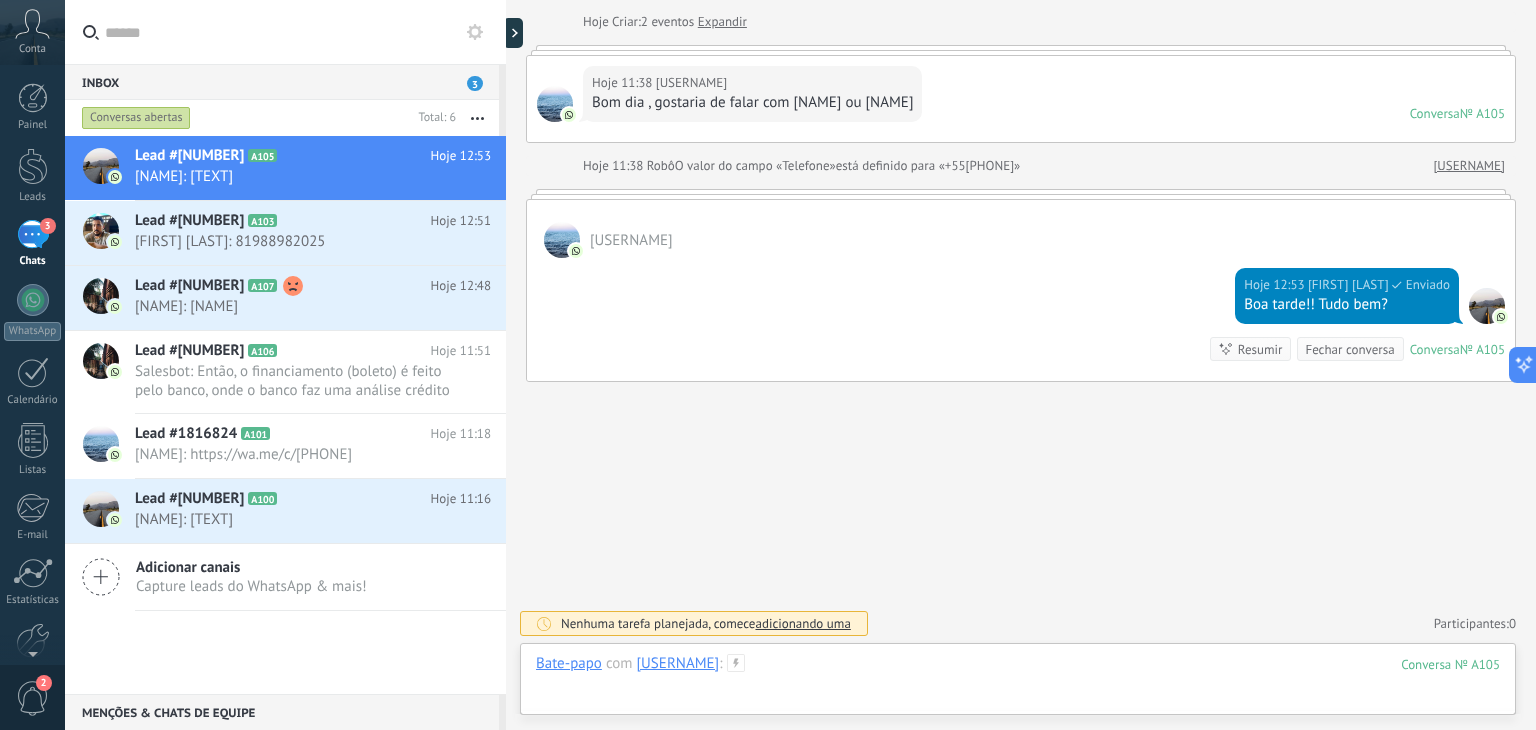 click at bounding box center (1018, 684) 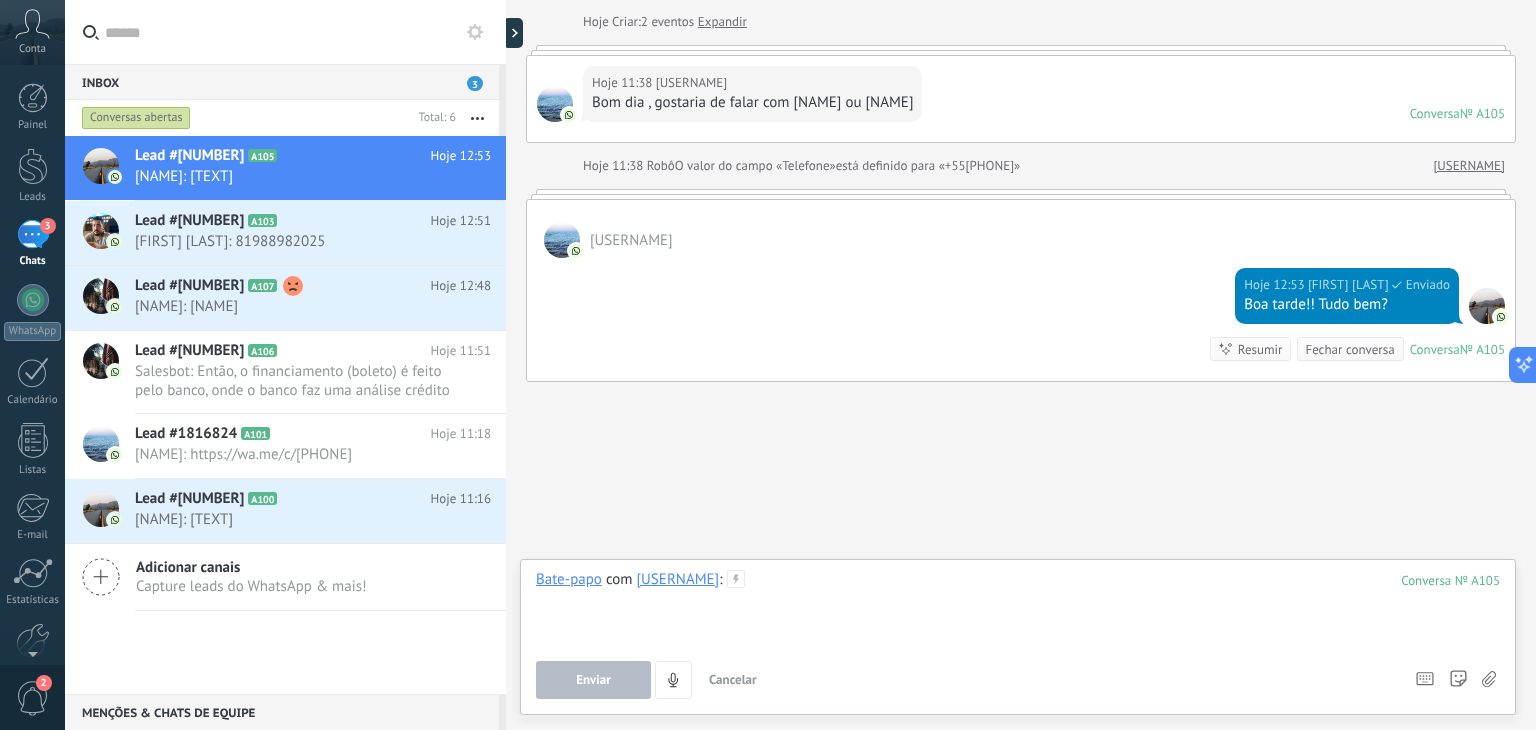 type 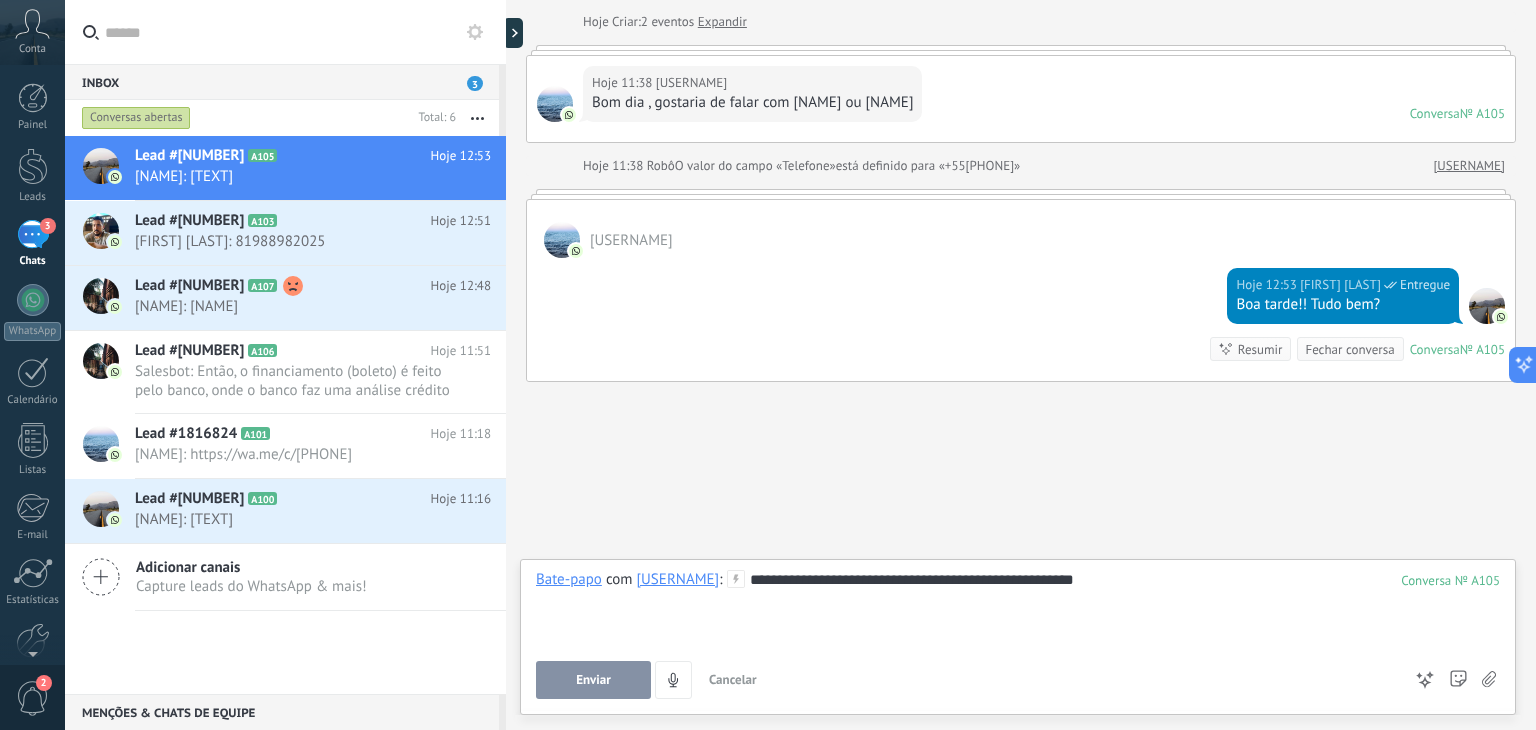 click on "Enviar" at bounding box center [593, 680] 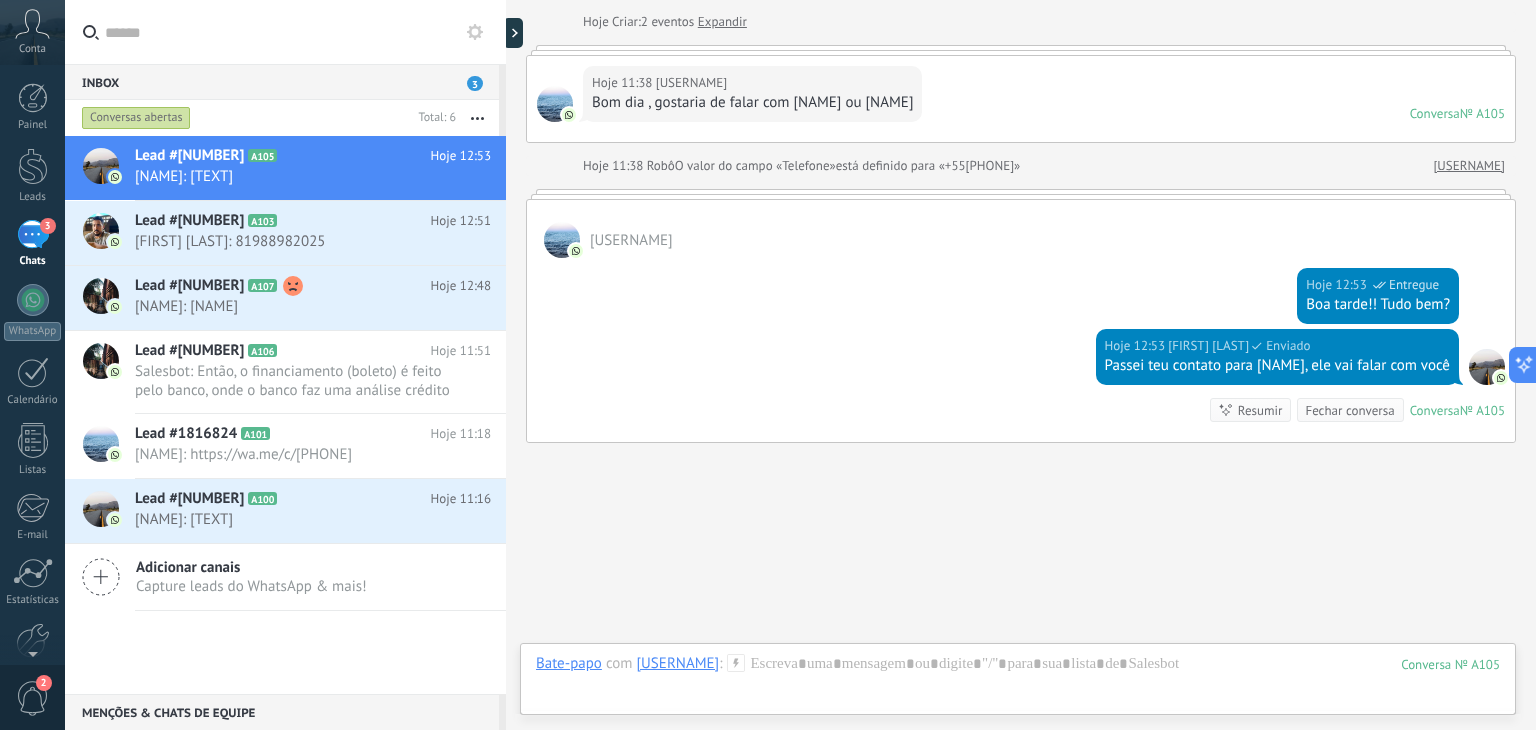 scroll, scrollTop: 156, scrollLeft: 0, axis: vertical 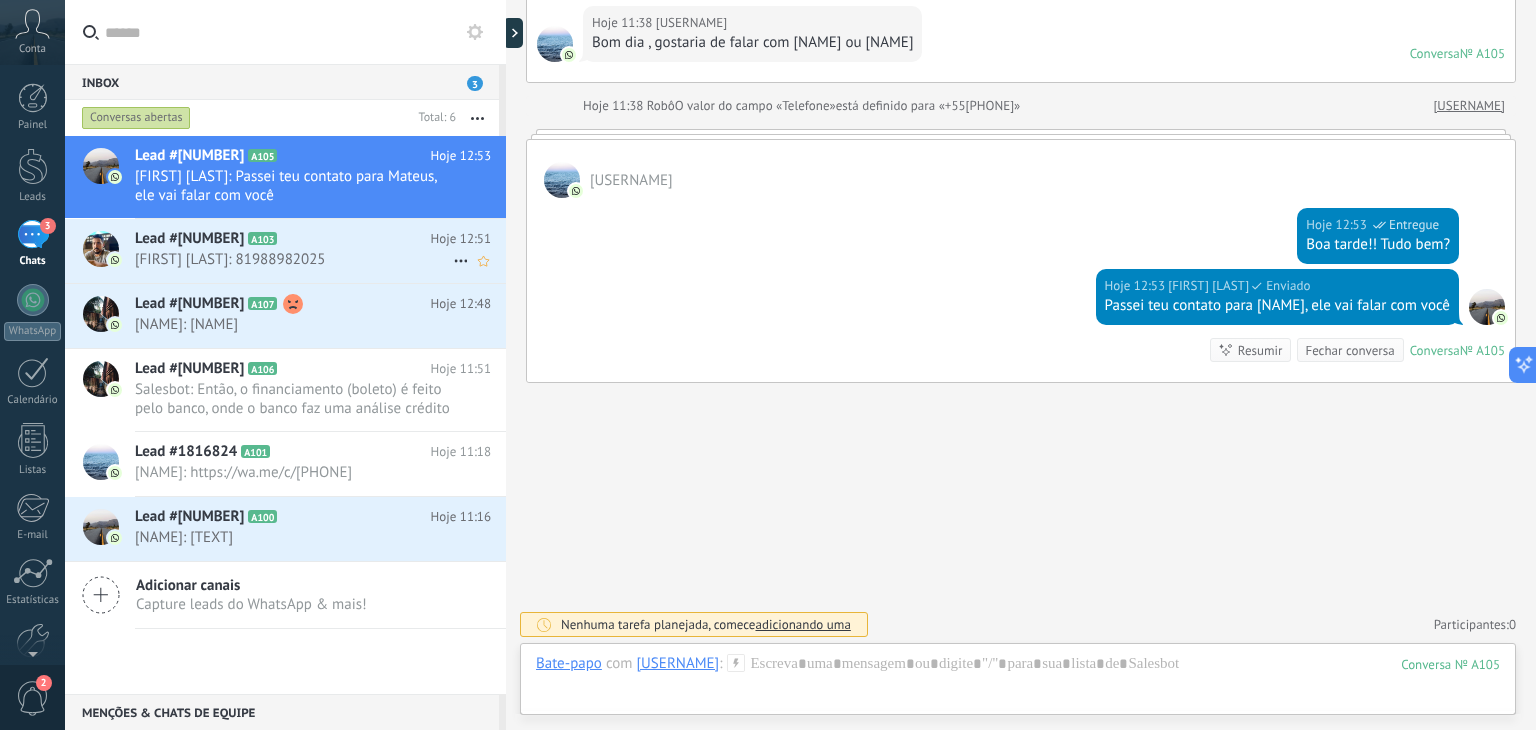 click on "Mateus Travassos: 81988982025" at bounding box center (294, 259) 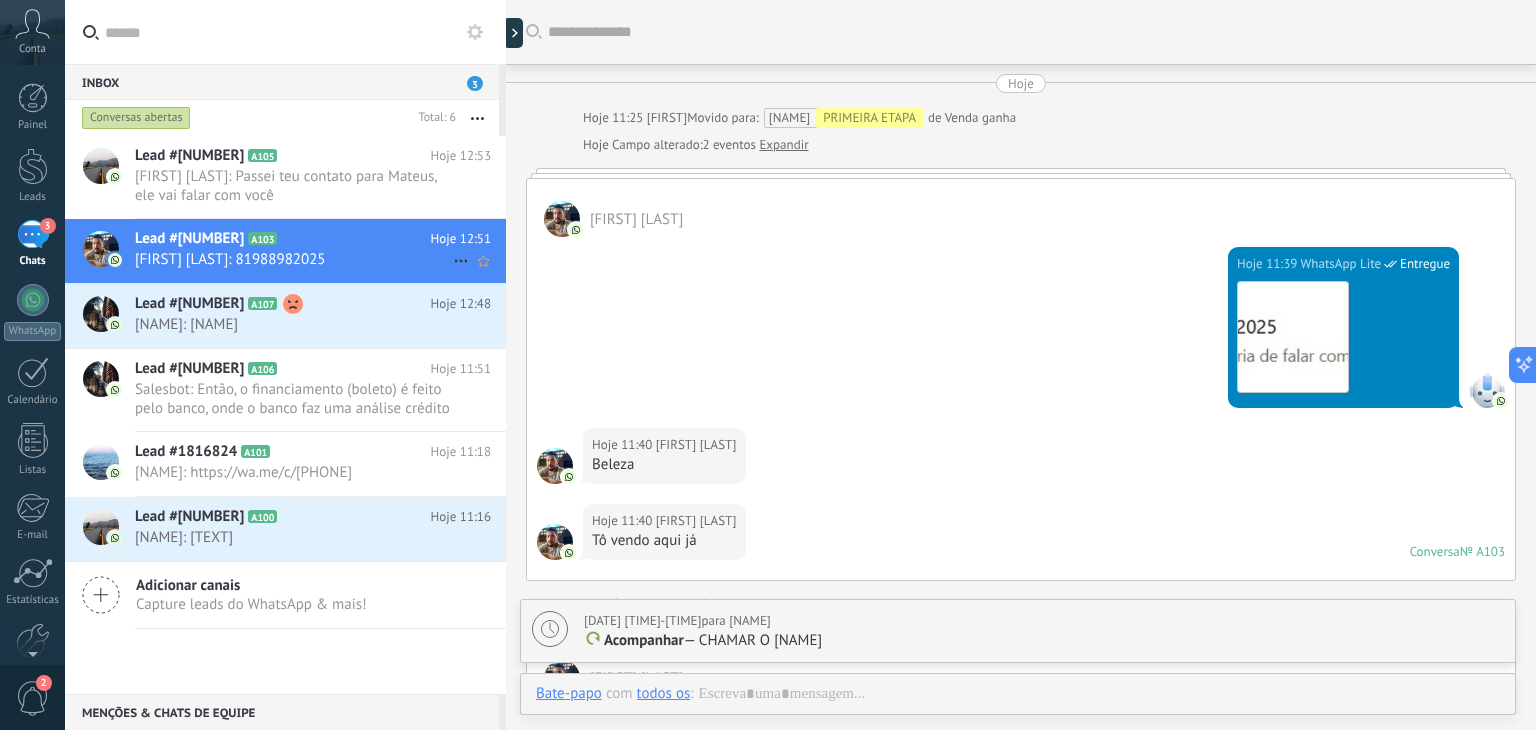 scroll, scrollTop: 3603, scrollLeft: 0, axis: vertical 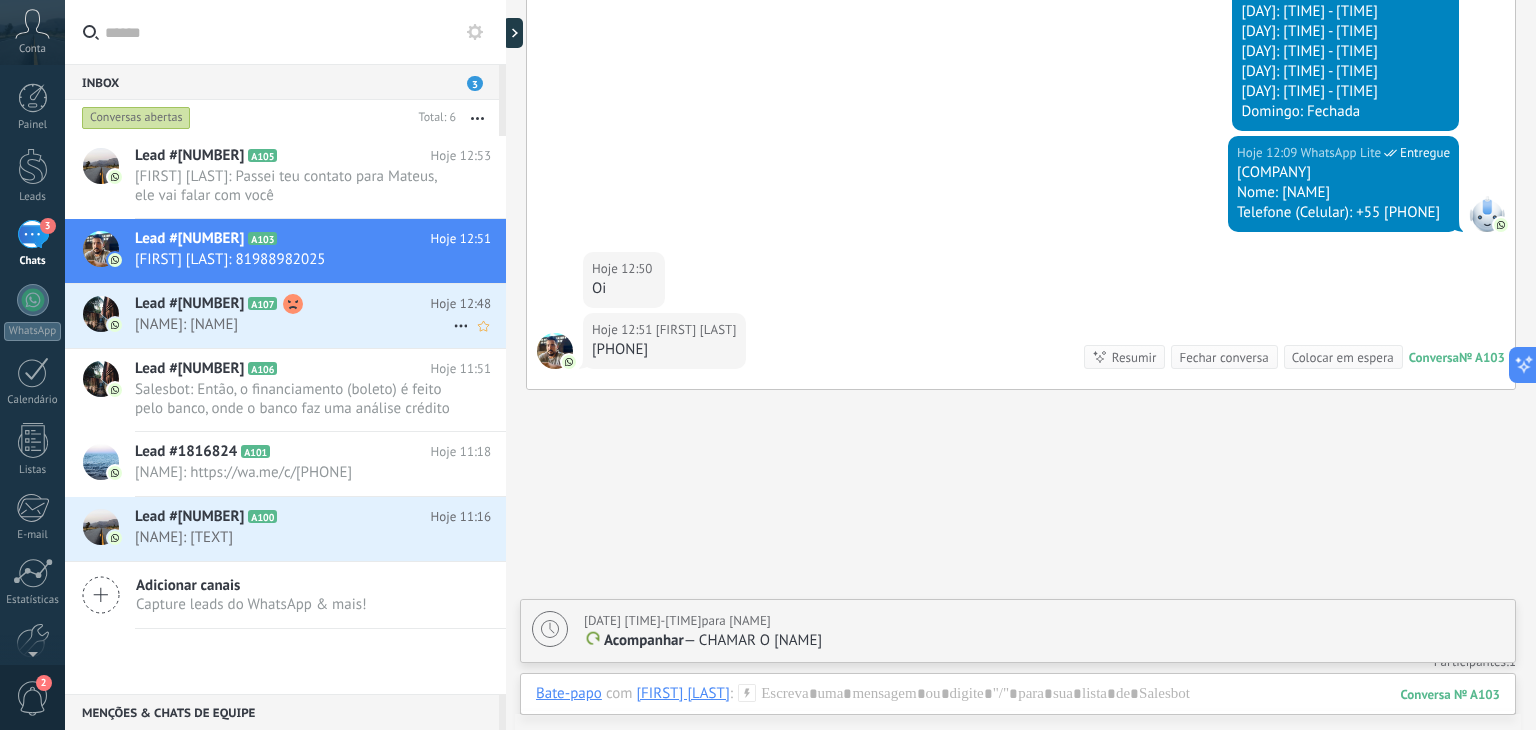 click on "Ricardo Soares: Ricardo" at bounding box center [294, 324] 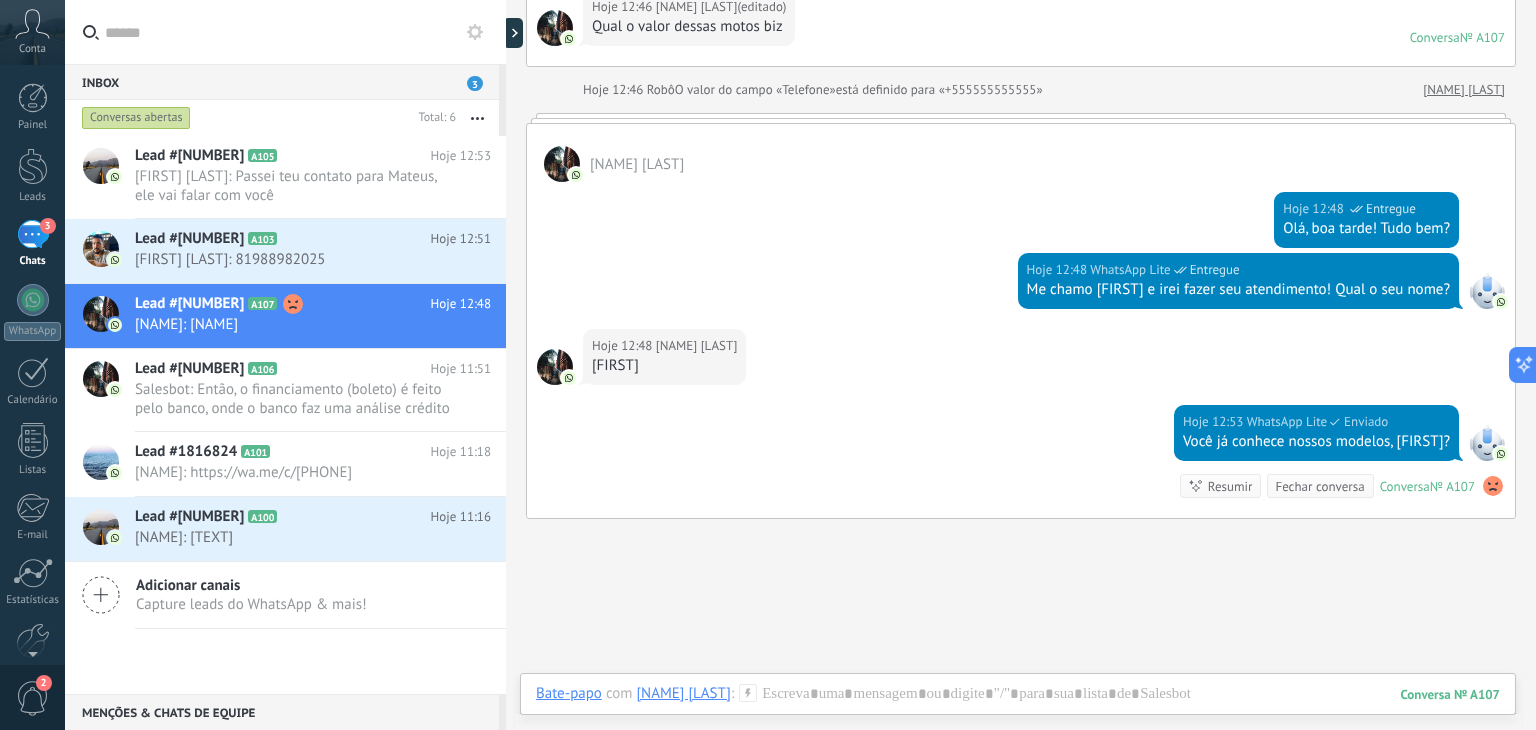 scroll, scrollTop: 428, scrollLeft: 0, axis: vertical 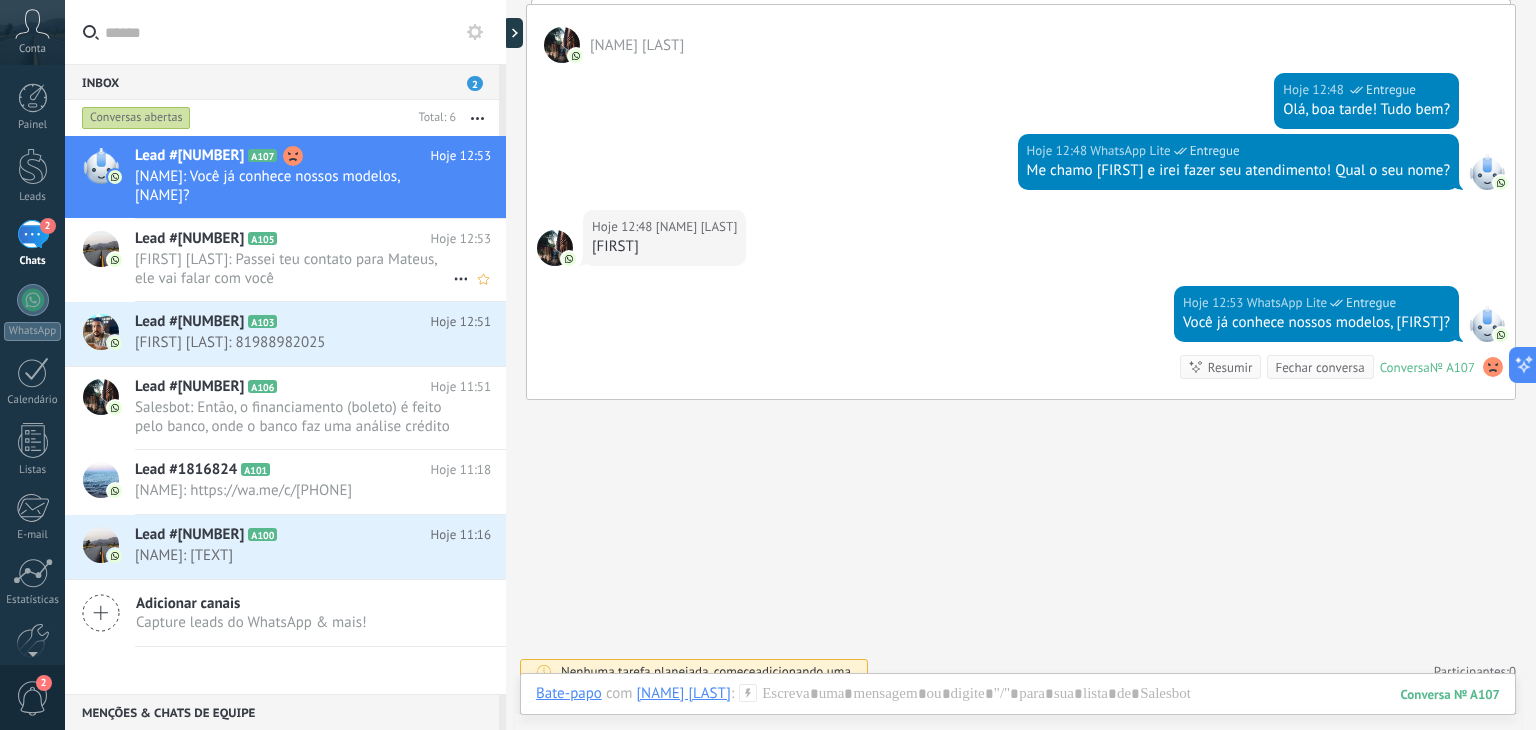 click on "Matheus Travassos: Passei teu contato para Mateus, ele vai falar com você" at bounding box center (294, 269) 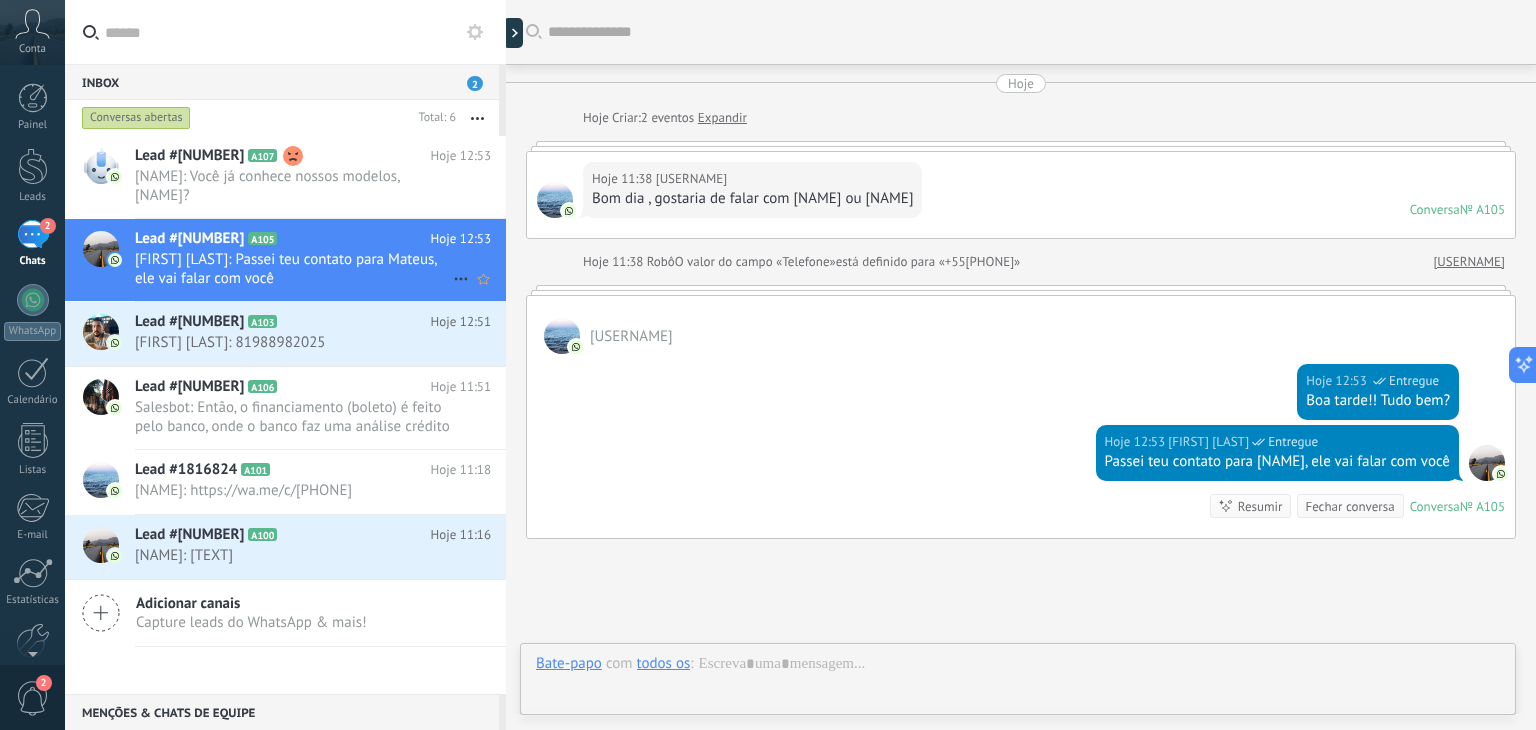 scroll, scrollTop: 156, scrollLeft: 0, axis: vertical 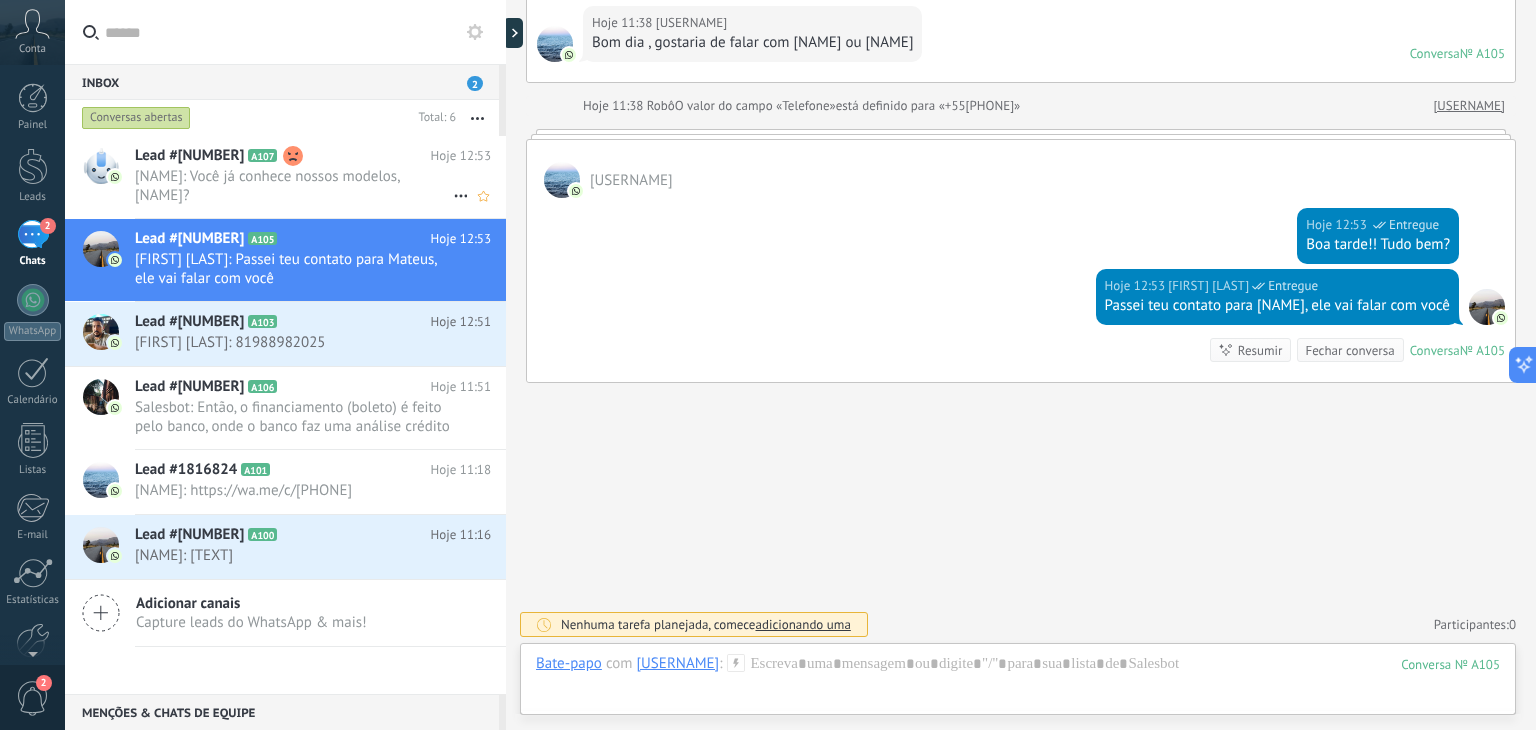 click on "Lead #1857196" at bounding box center [189, 156] 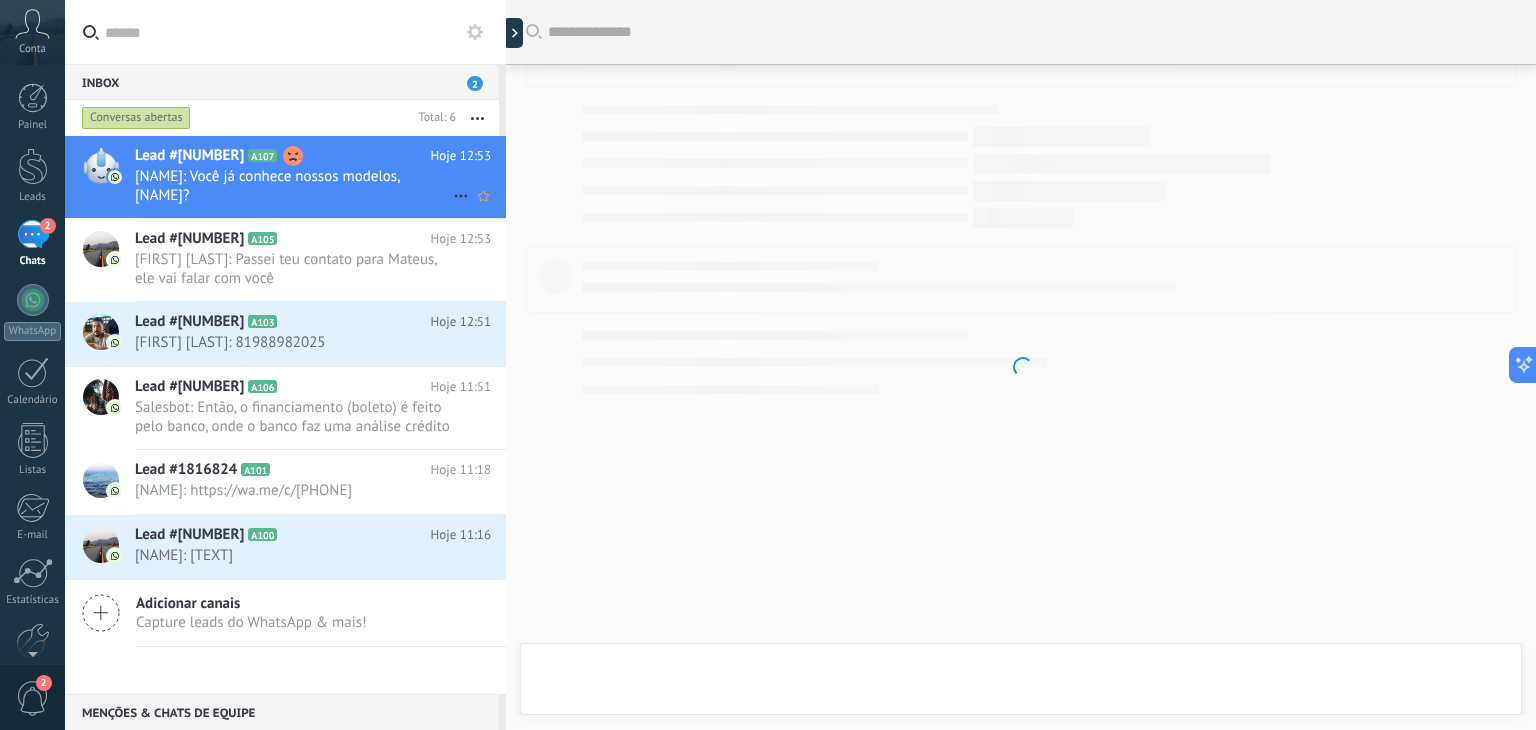 scroll, scrollTop: 404, scrollLeft: 0, axis: vertical 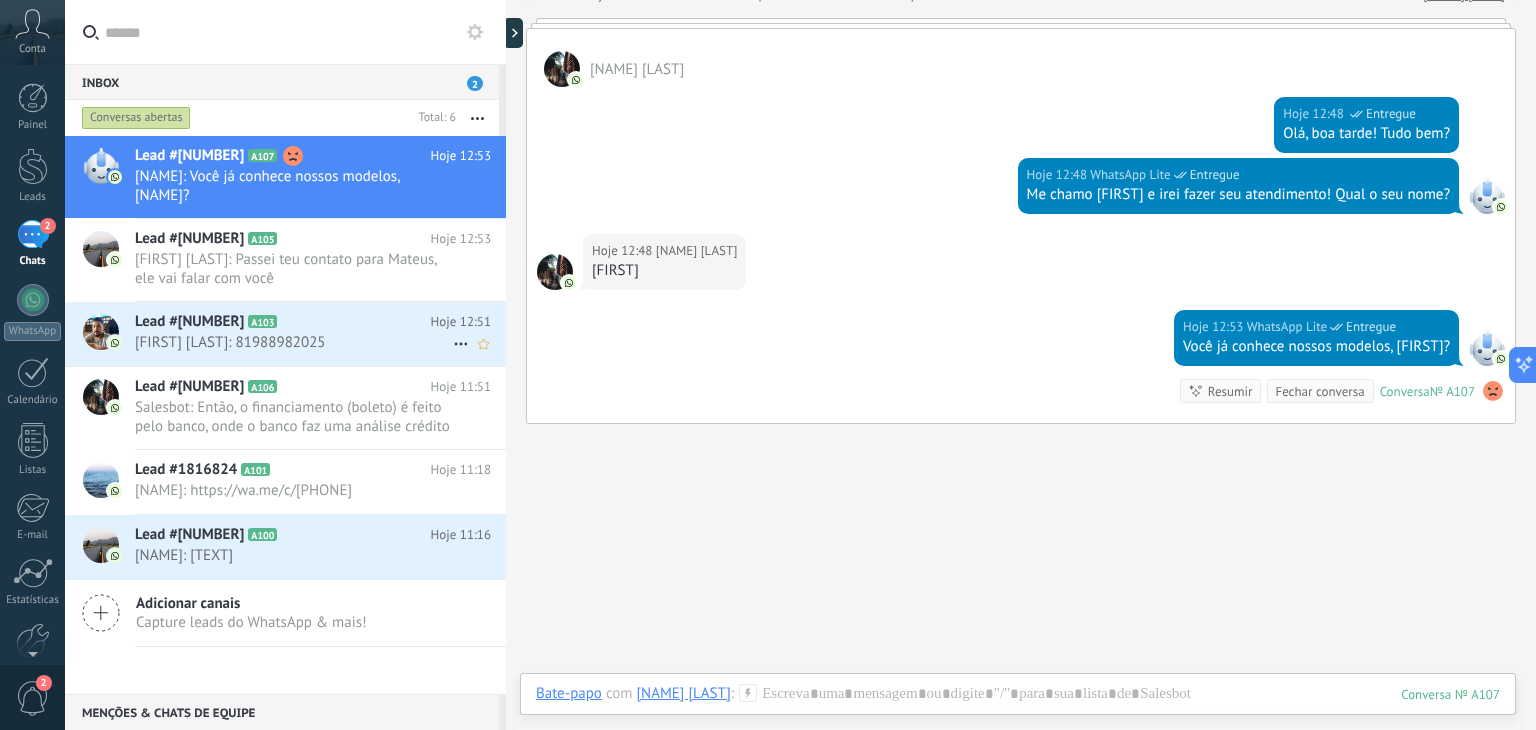 click on "Mateus Travassos: 81988982025" at bounding box center (294, 342) 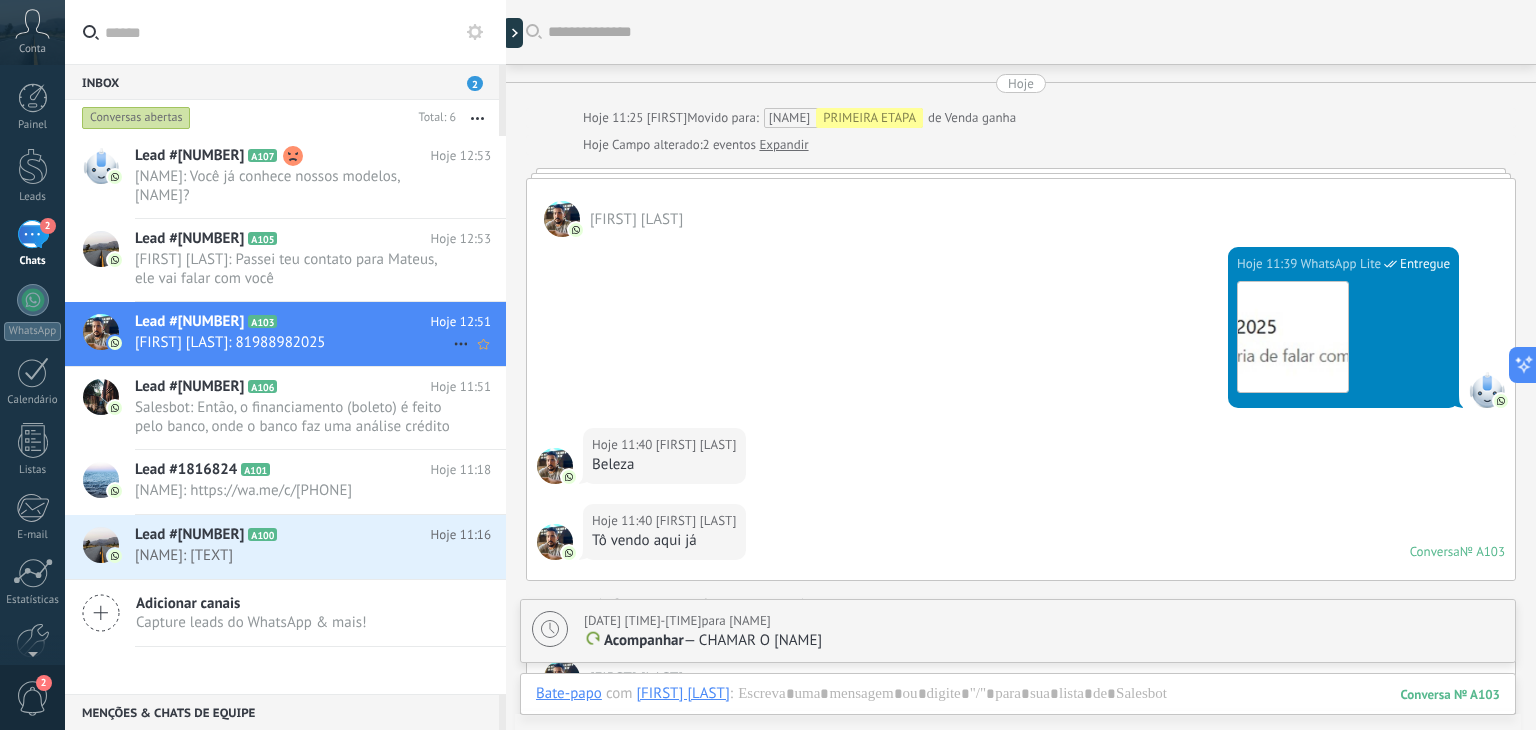scroll, scrollTop: 3603, scrollLeft: 0, axis: vertical 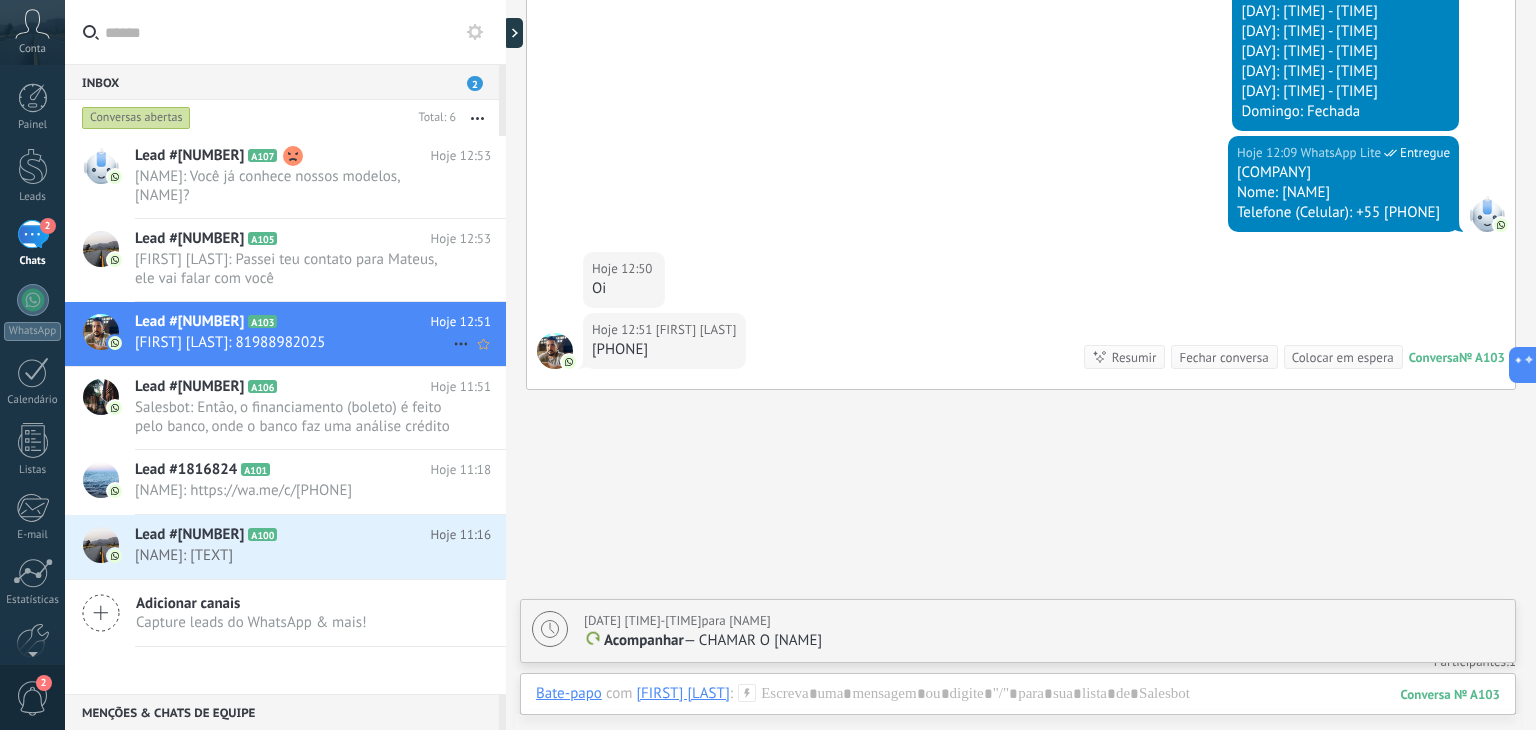 click on "Mateus Travassos: 81988982025" at bounding box center [294, 342] 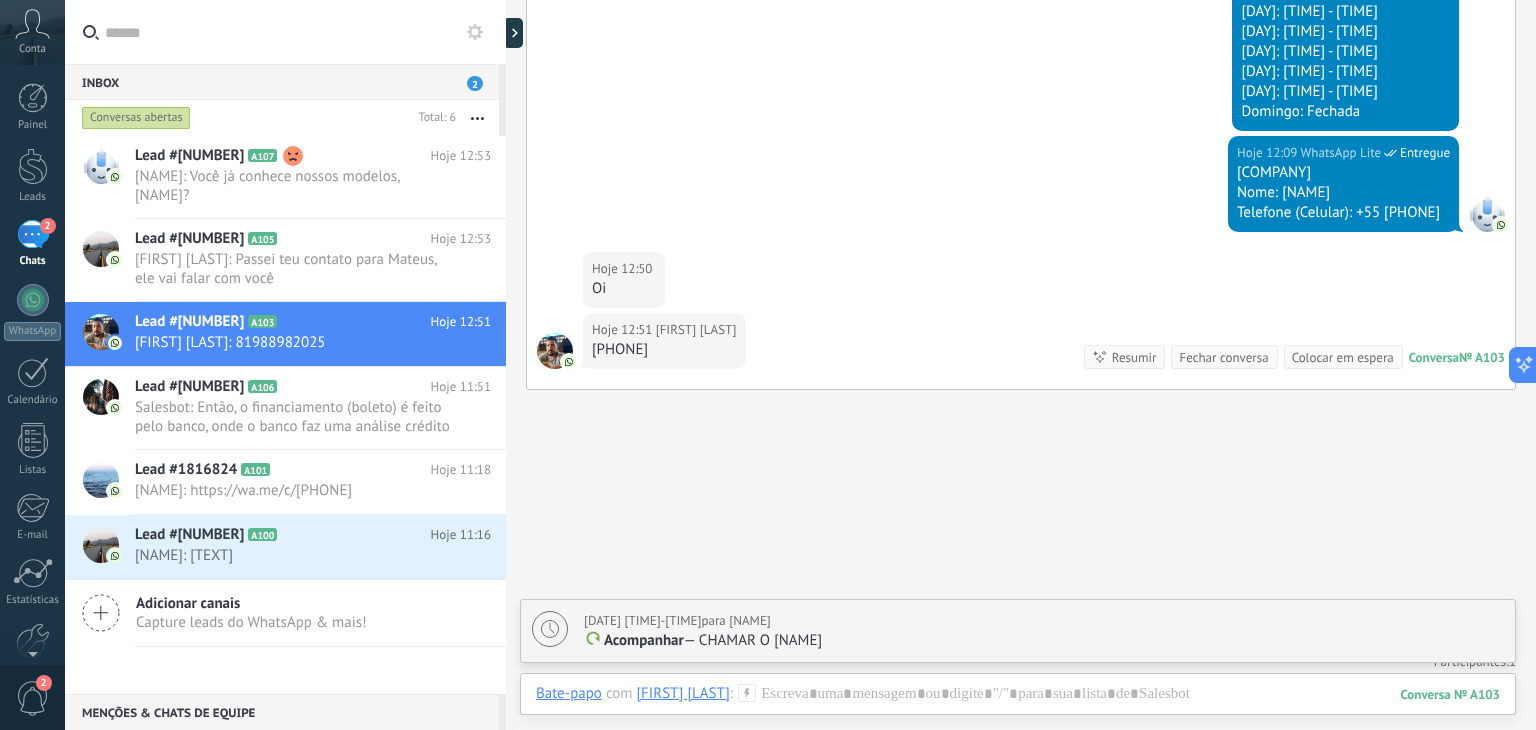 click on "2" at bounding box center [475, 83] 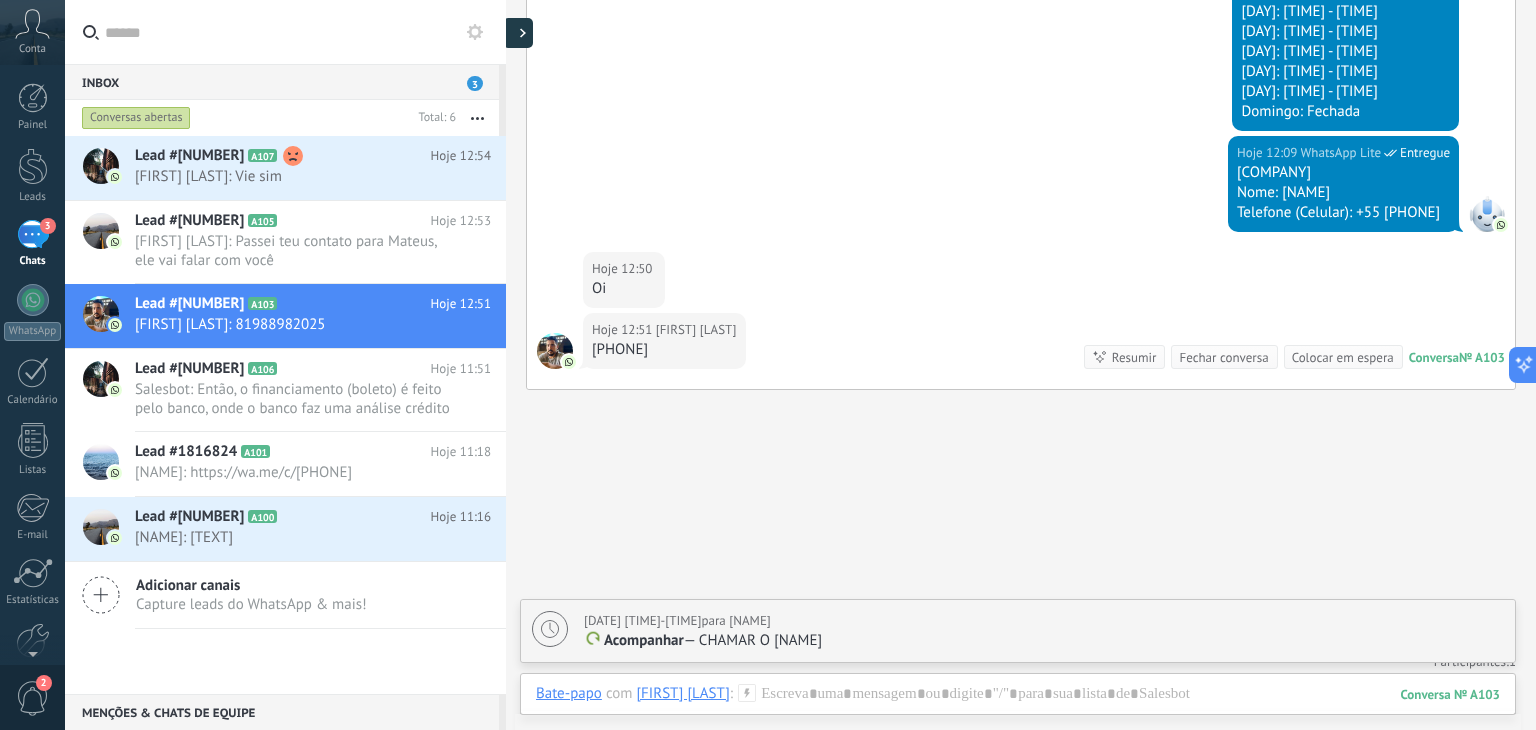 click 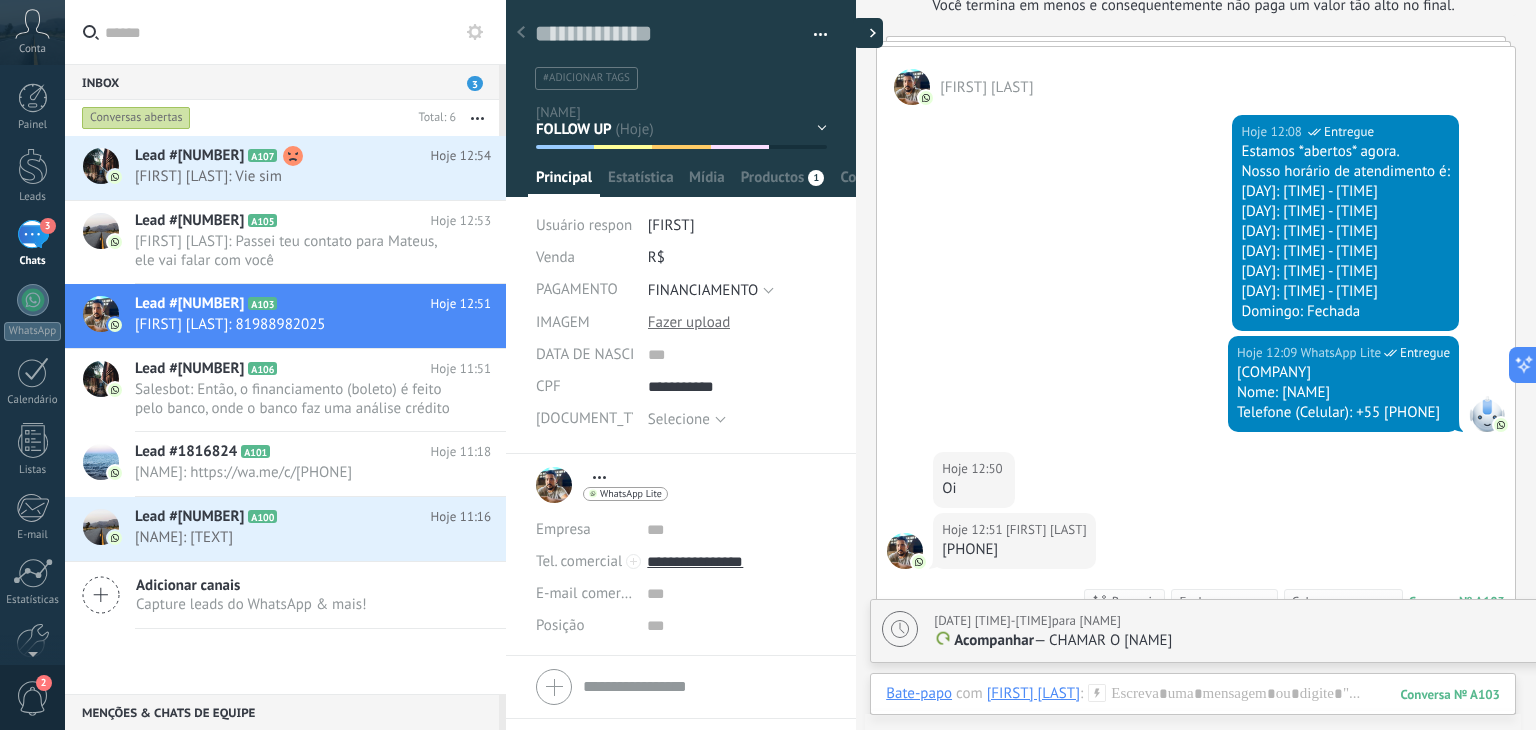scroll, scrollTop: 29, scrollLeft: 0, axis: vertical 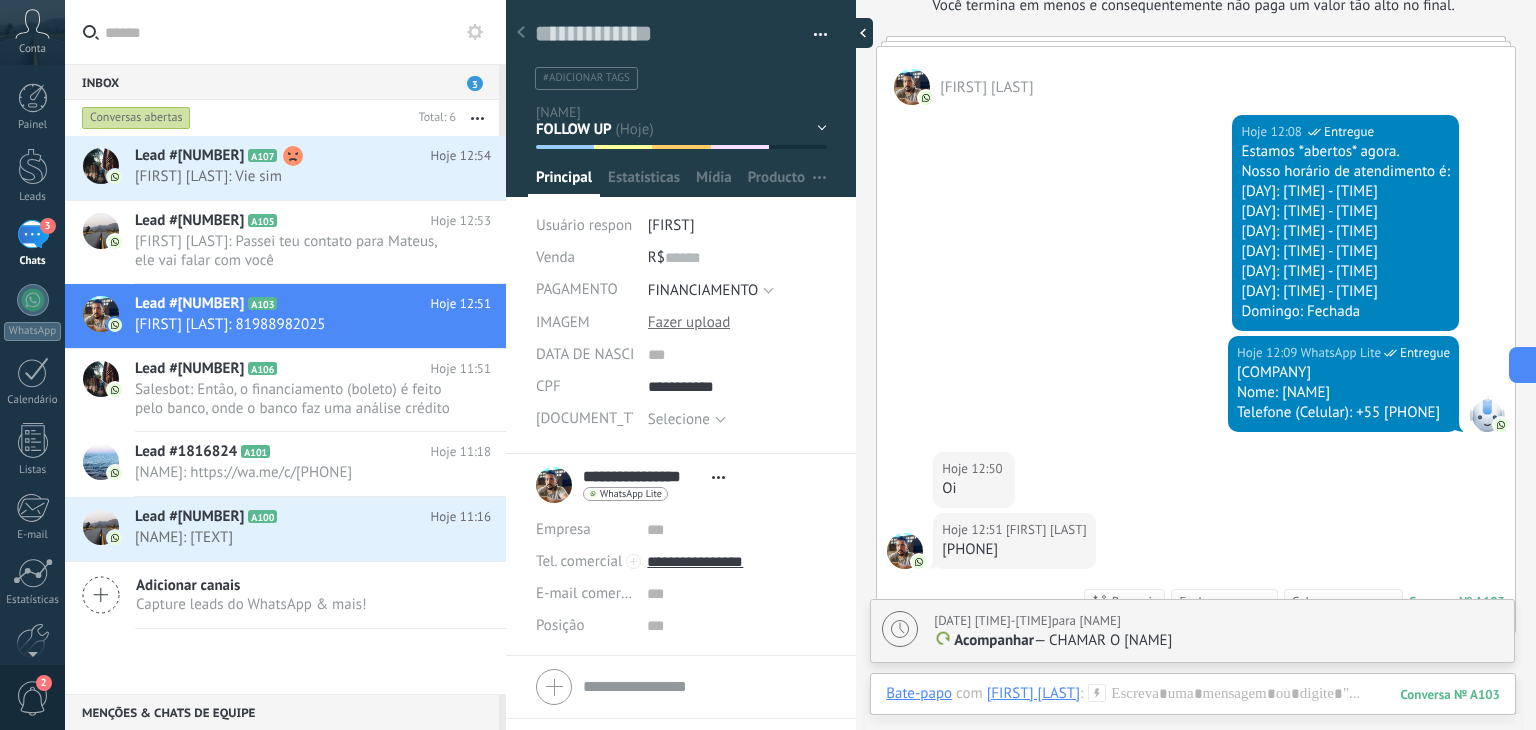 click 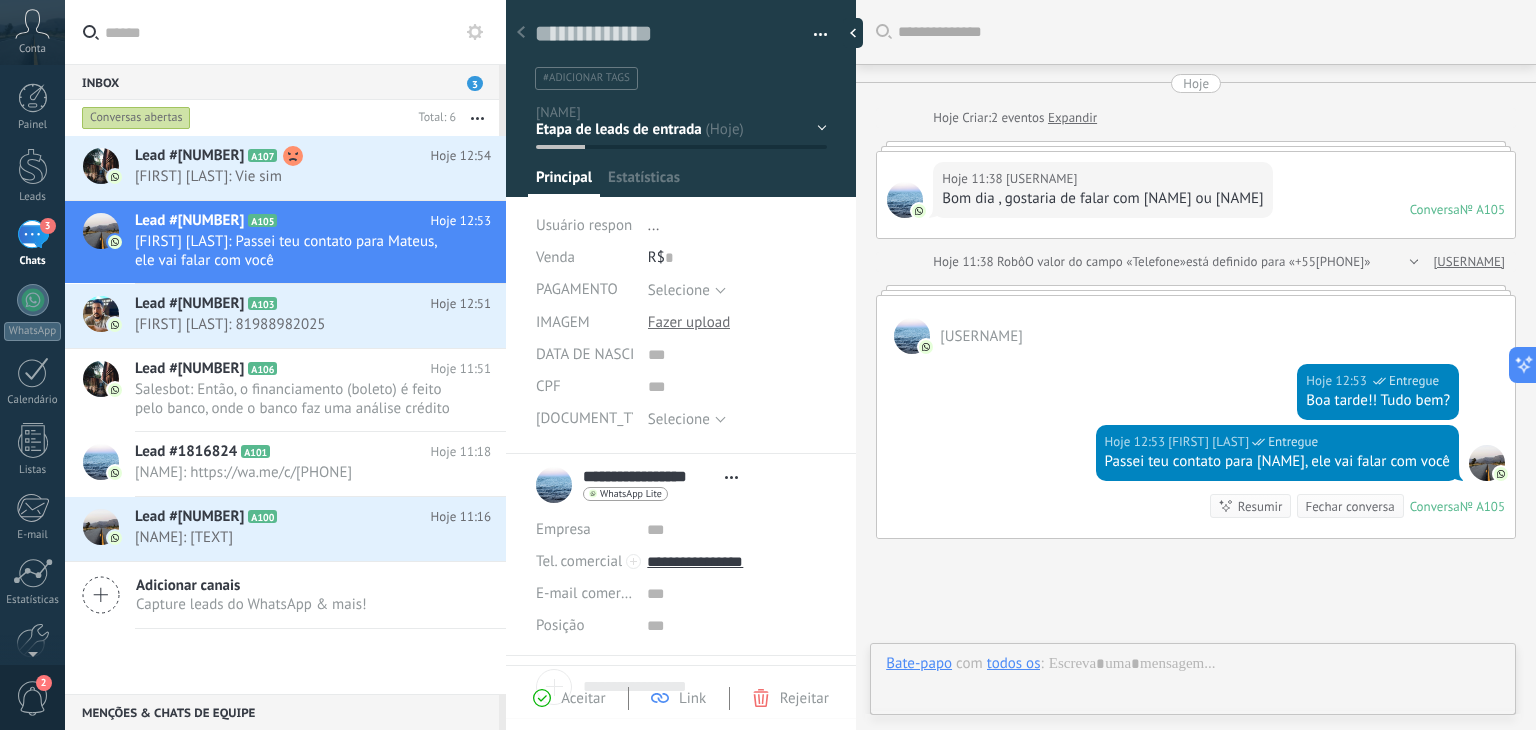 scroll, scrollTop: 29, scrollLeft: 0, axis: vertical 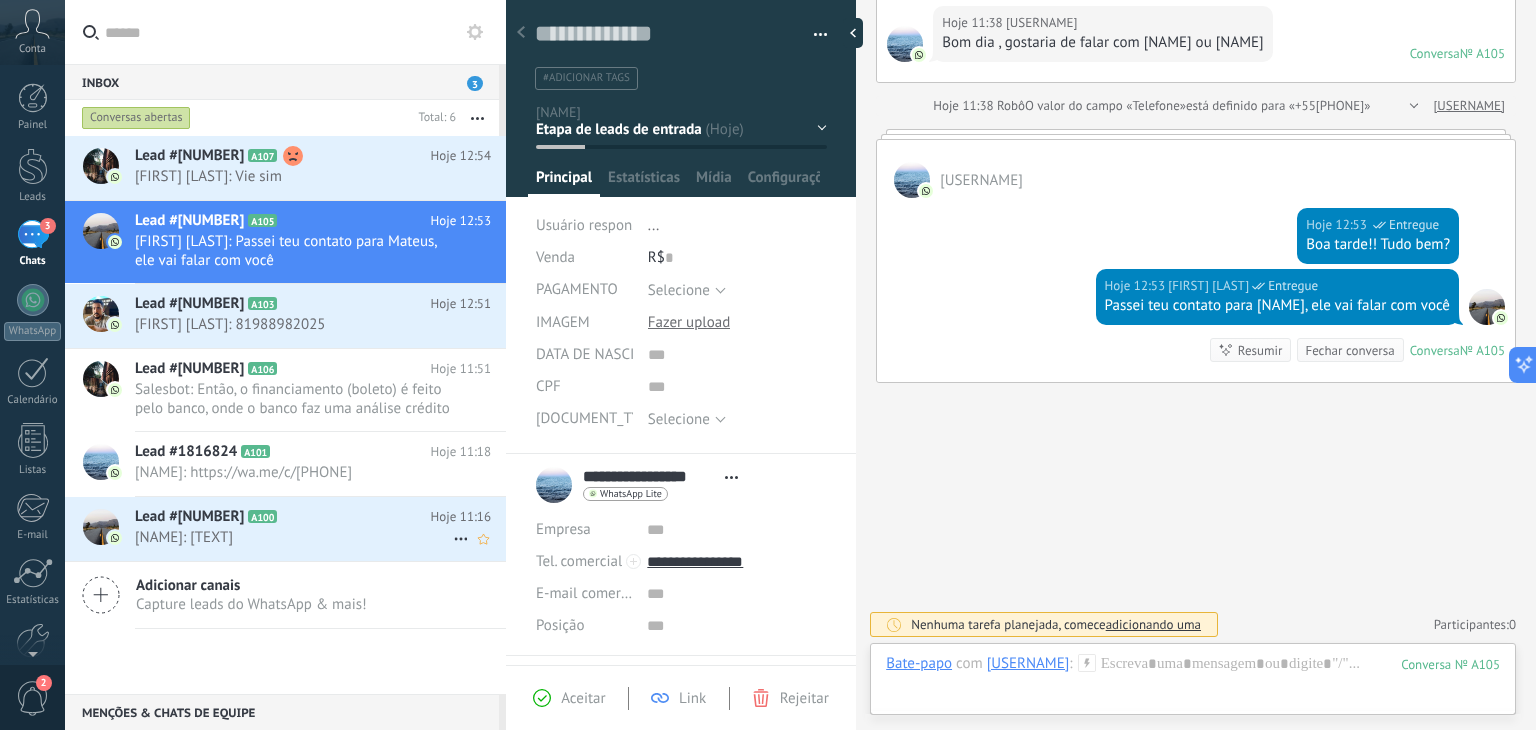 click on "Lead #1816630" at bounding box center (189, 517) 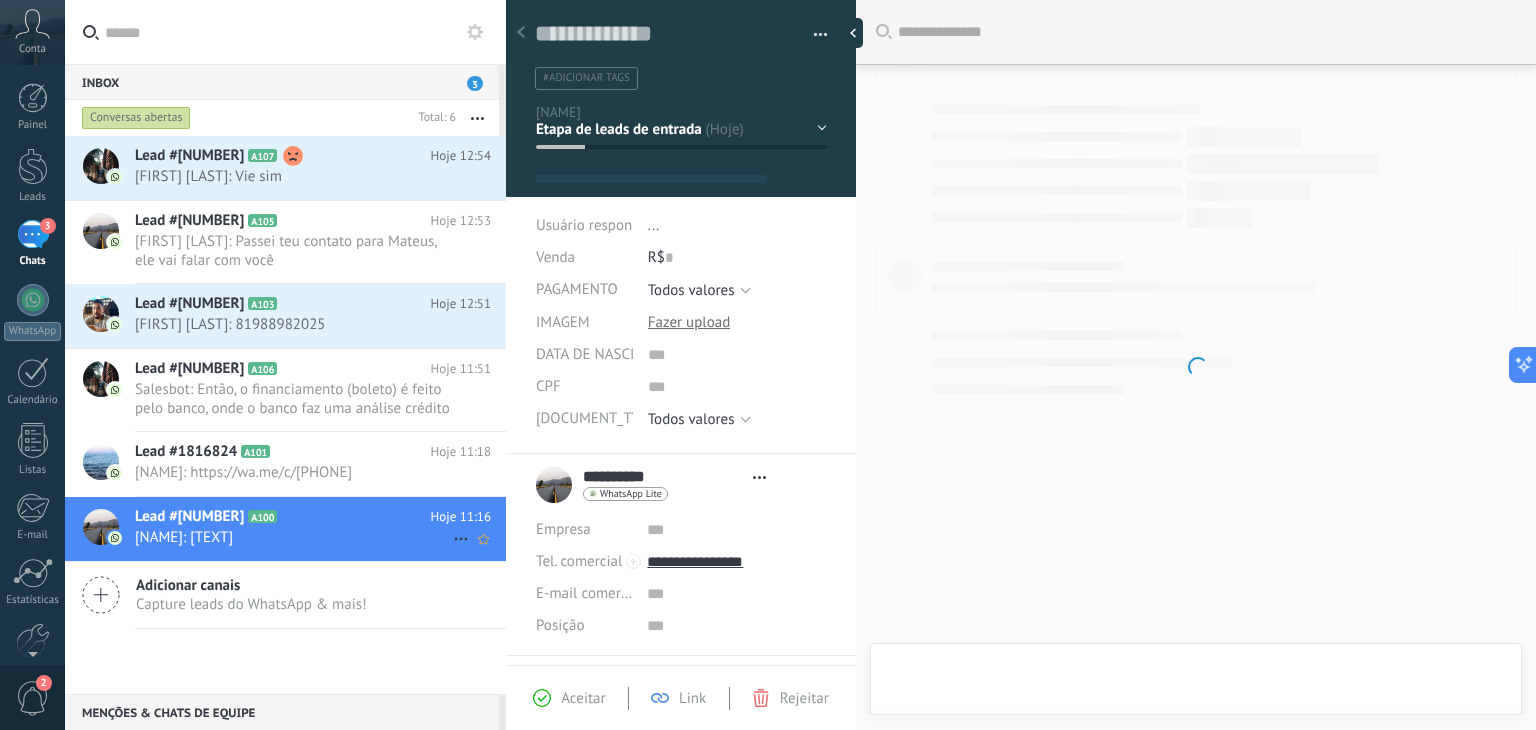 scroll, scrollTop: 201, scrollLeft: 0, axis: vertical 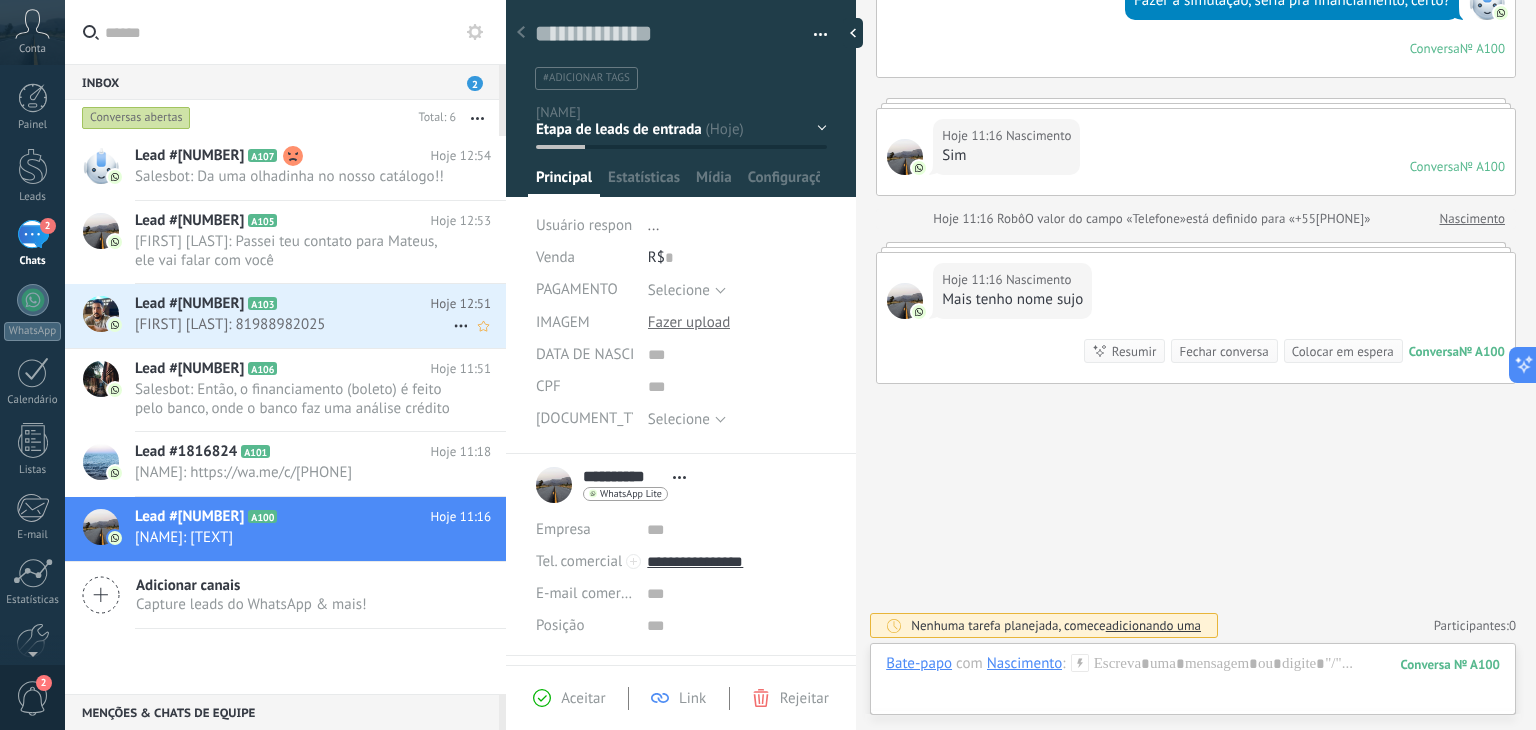 click on "Mateus Travassos: 81988982025" at bounding box center (294, 324) 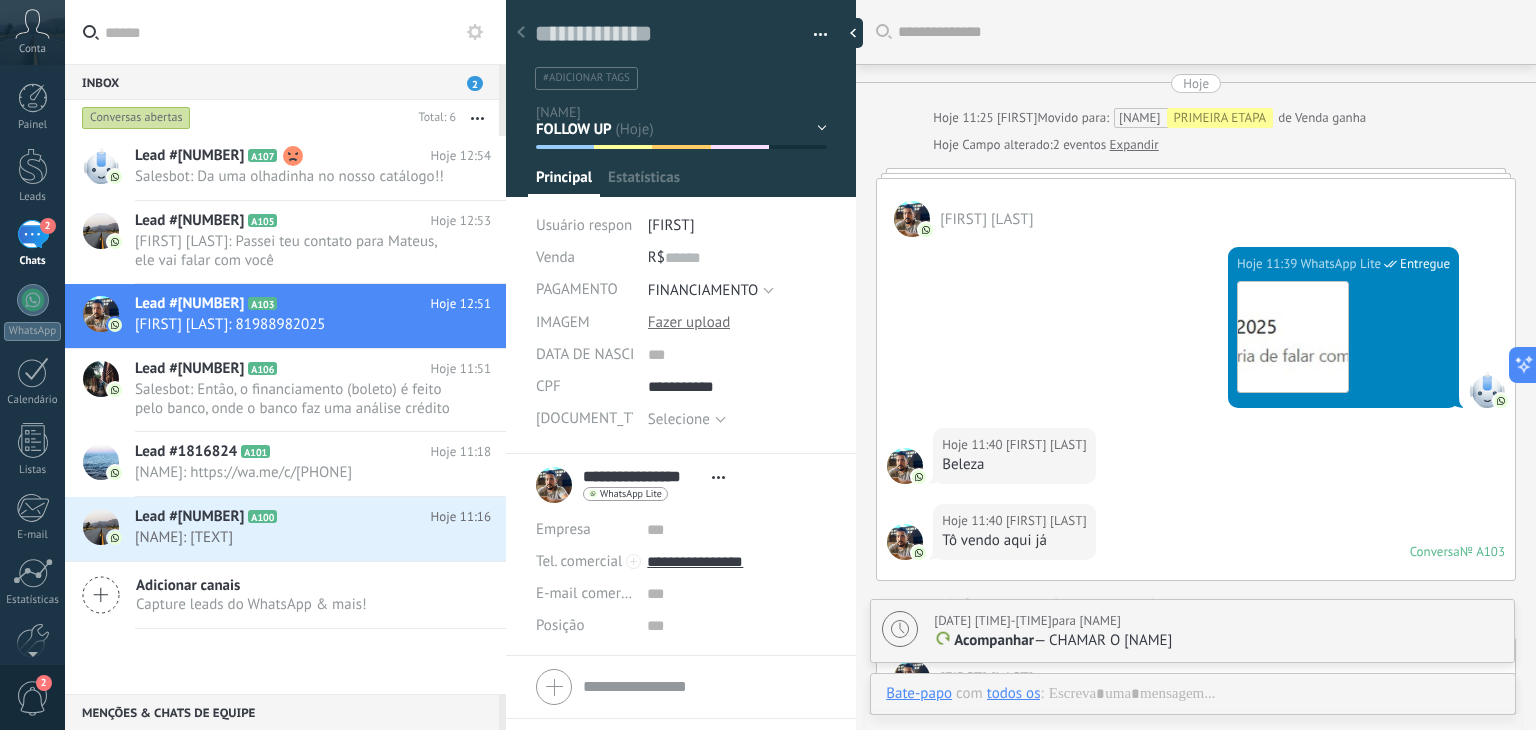 scroll, scrollTop: 3864, scrollLeft: 0, axis: vertical 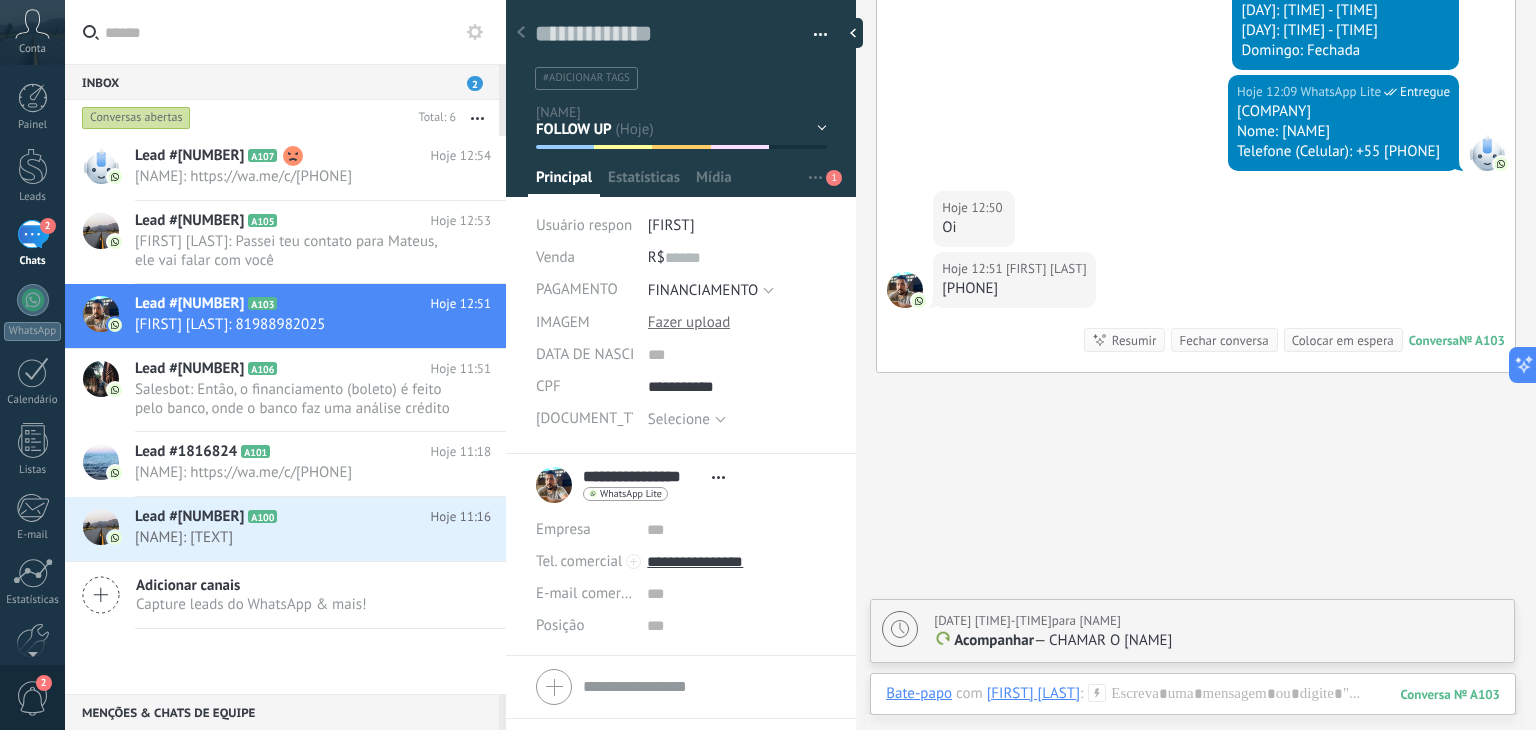 click 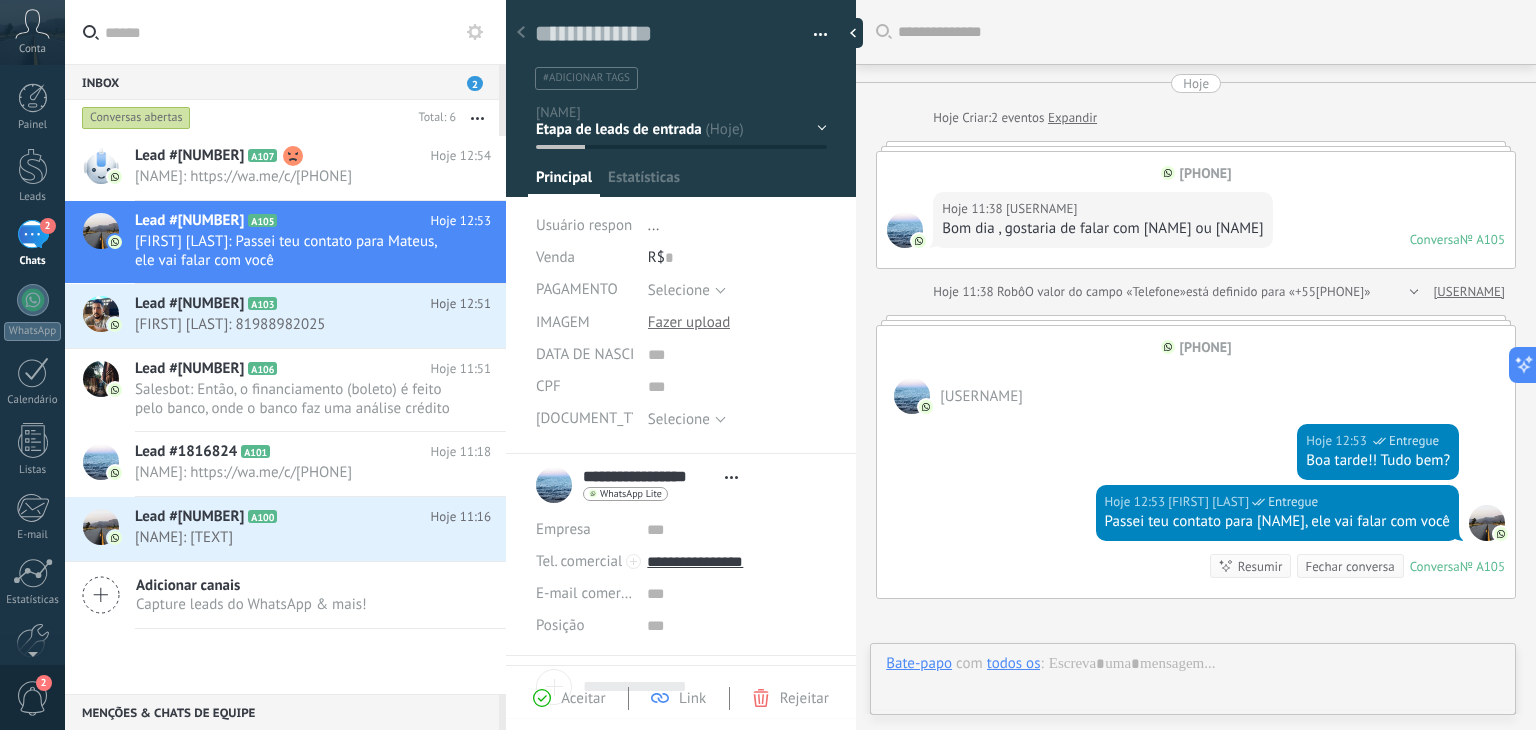 scroll, scrollTop: 29, scrollLeft: 0, axis: vertical 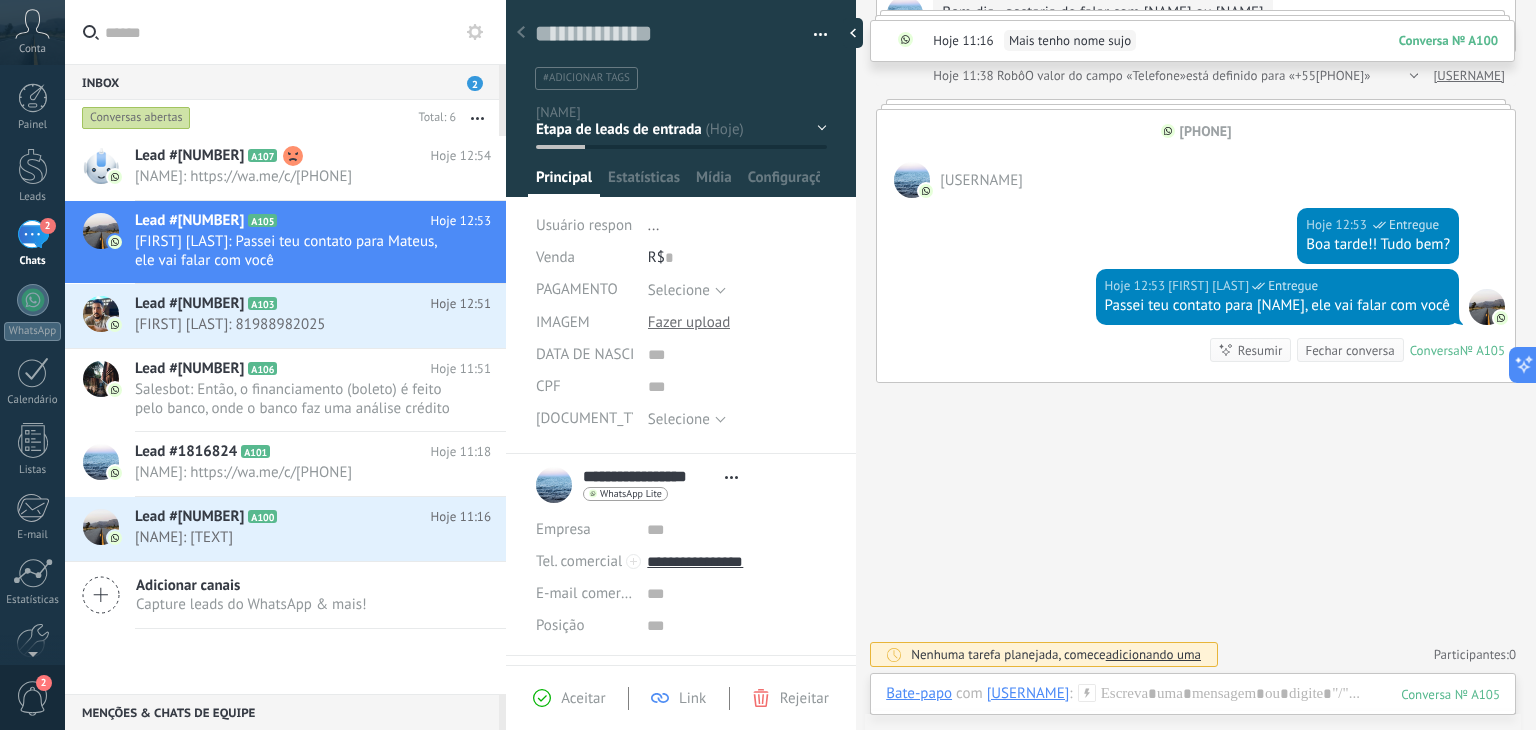 click on "Buscar Carregar mais Hoje Hoje Criar:  2  eventos   Expandir Hoje 11:16 Mais tenho nome sujo Conversa № A100 558193998362 Hoje 11:38 manouchoaribeirao  Bom dia , gostaria de falar com Thais ou Matheus Conversa  № A105 Conversa № A105 Hoje 11:38 Robô  O valor do campo «Telefone»  está definido para «+558188982025» manouchoaribeirao 558193998362 manouchoaribeirao  Hoje 12:53 Matheus Travassos  Entregue Boa tarde!! Tudo bem? Hoje 12:53 Matheus Travassos  Entregue Passei teu contato para Mateus, ele vai falar com você Conversa  № A105 Conversa № A105 Resumir Resumir Fechar conversa Hoje 12:53 Matheus Travassos: Passei teu contato para Mateus, ele vai falar com você Conversa № A105 Nenhuma tarefa planejada, comece   adicionando uma  Participantes:  0 Adicionar membro Bots:  0" at bounding box center [1196, 261] 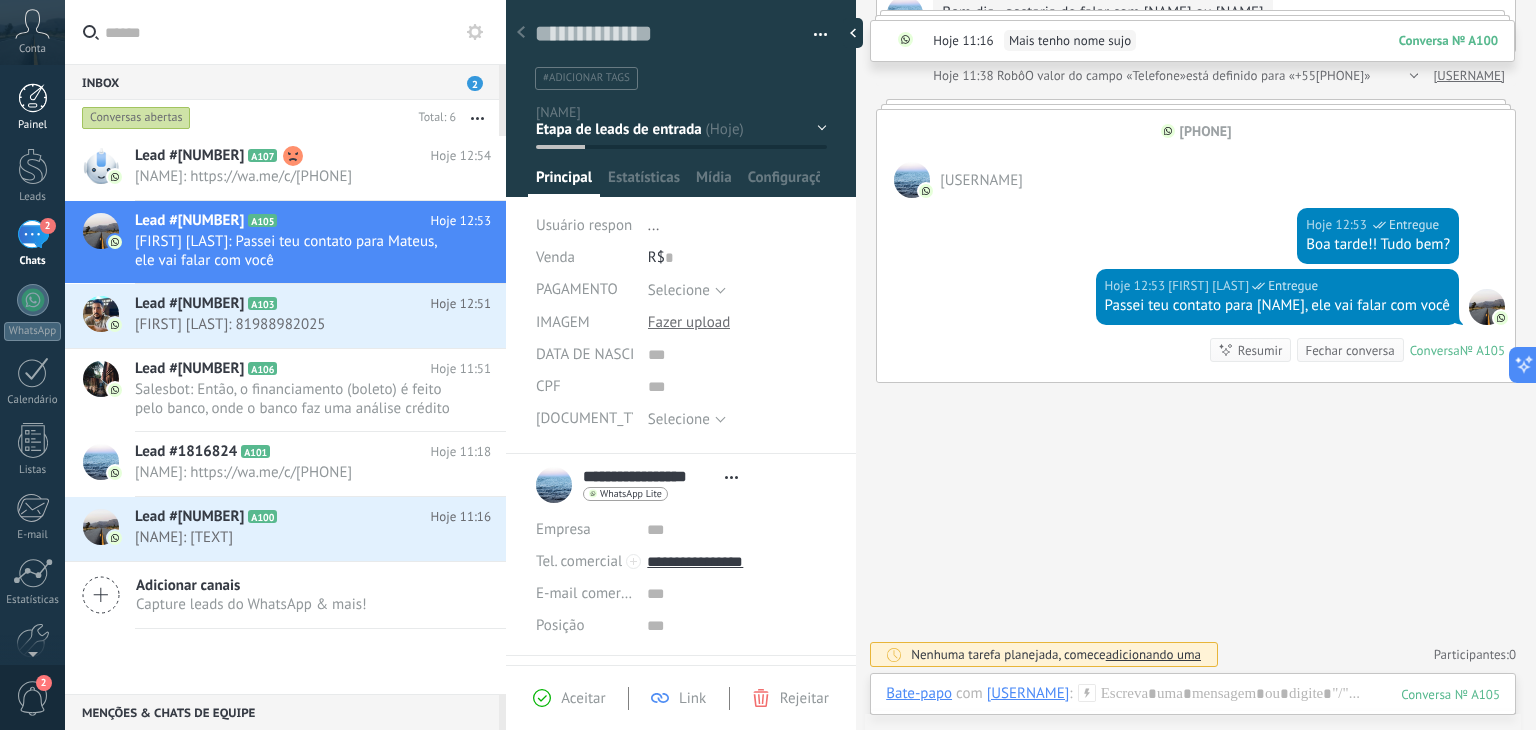 click at bounding box center [33, 98] 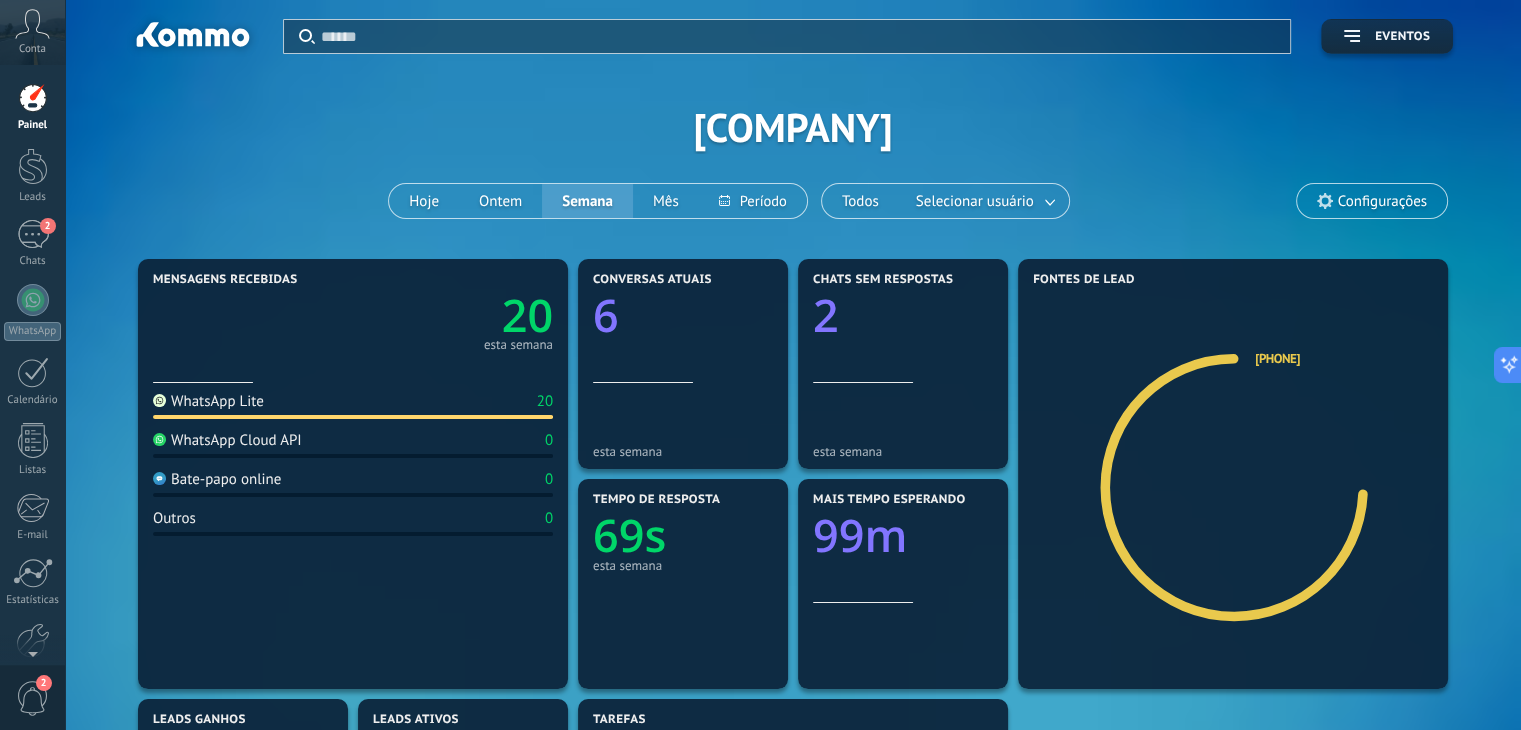 click on "Mais tempo esperando 99m" at bounding box center (903, 584) 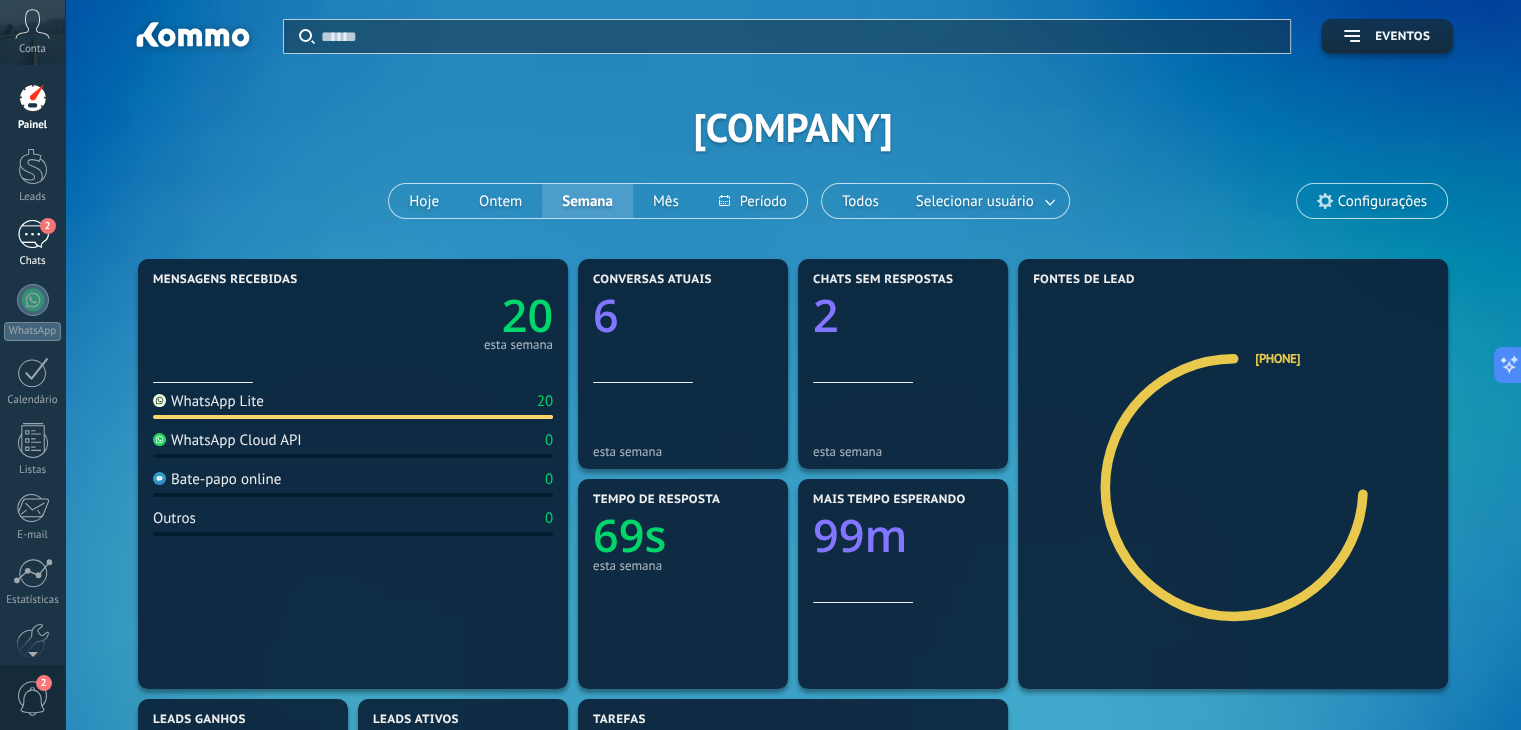 click on "2" at bounding box center (33, 234) 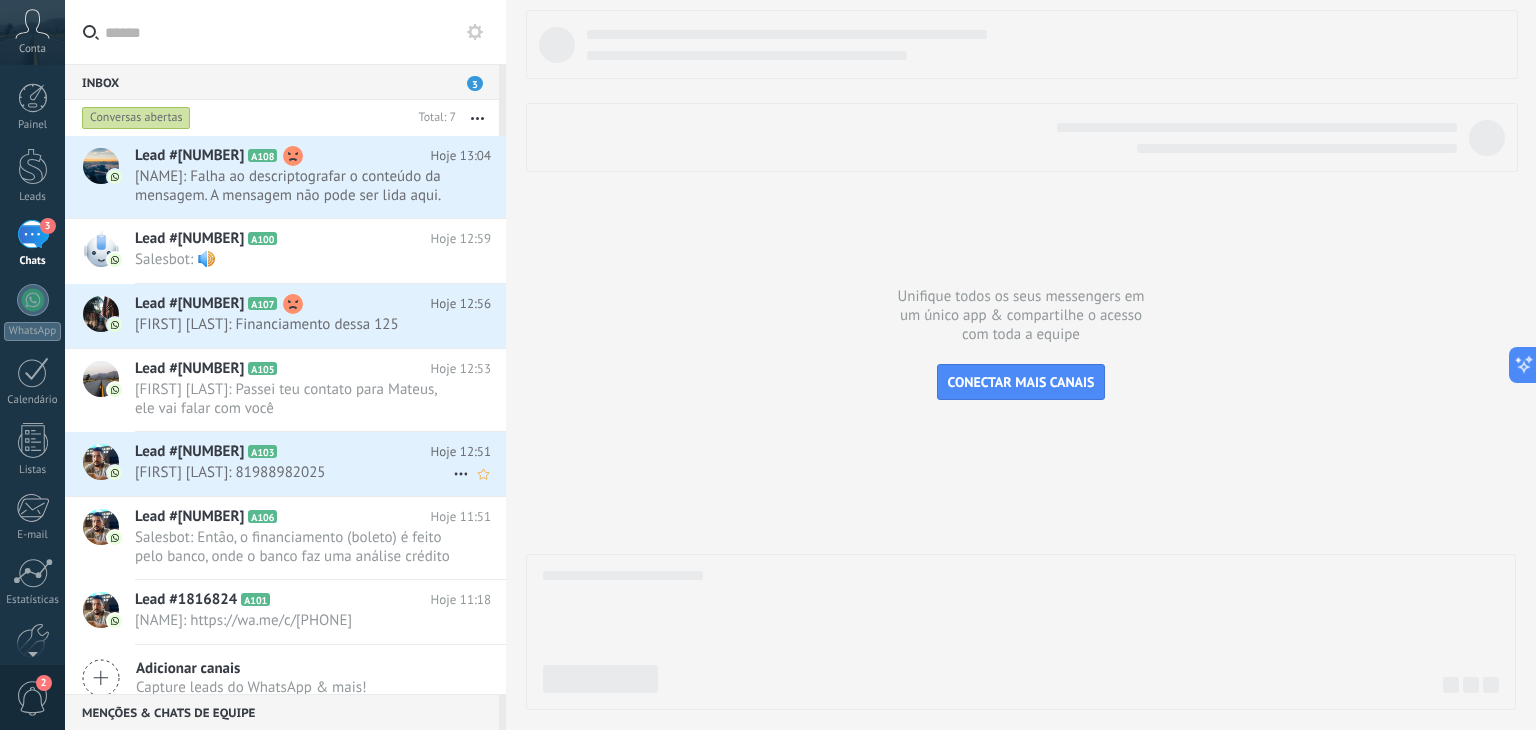 click on "Lead #1817284
A103" at bounding box center (283, 452) 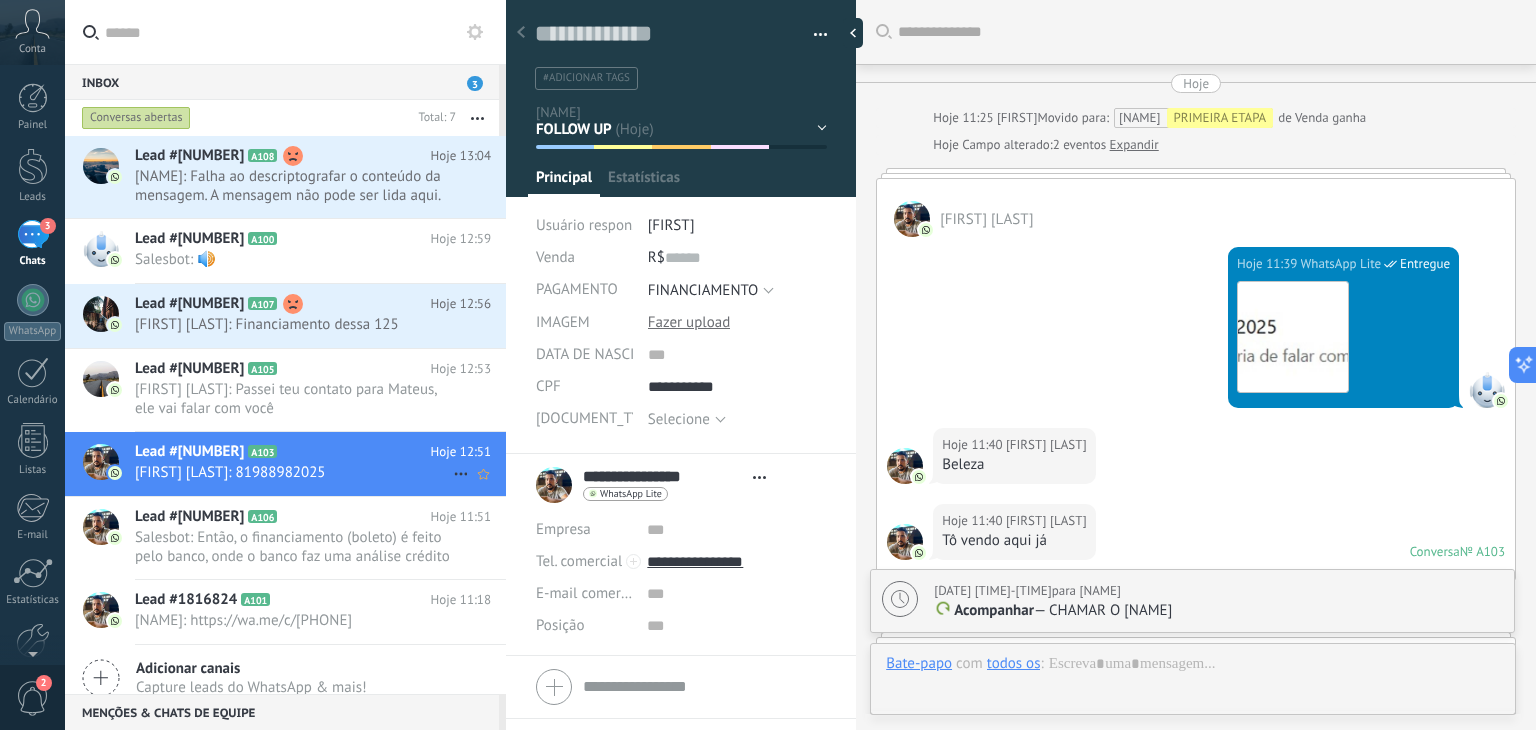 scroll, scrollTop: 3864, scrollLeft: 0, axis: vertical 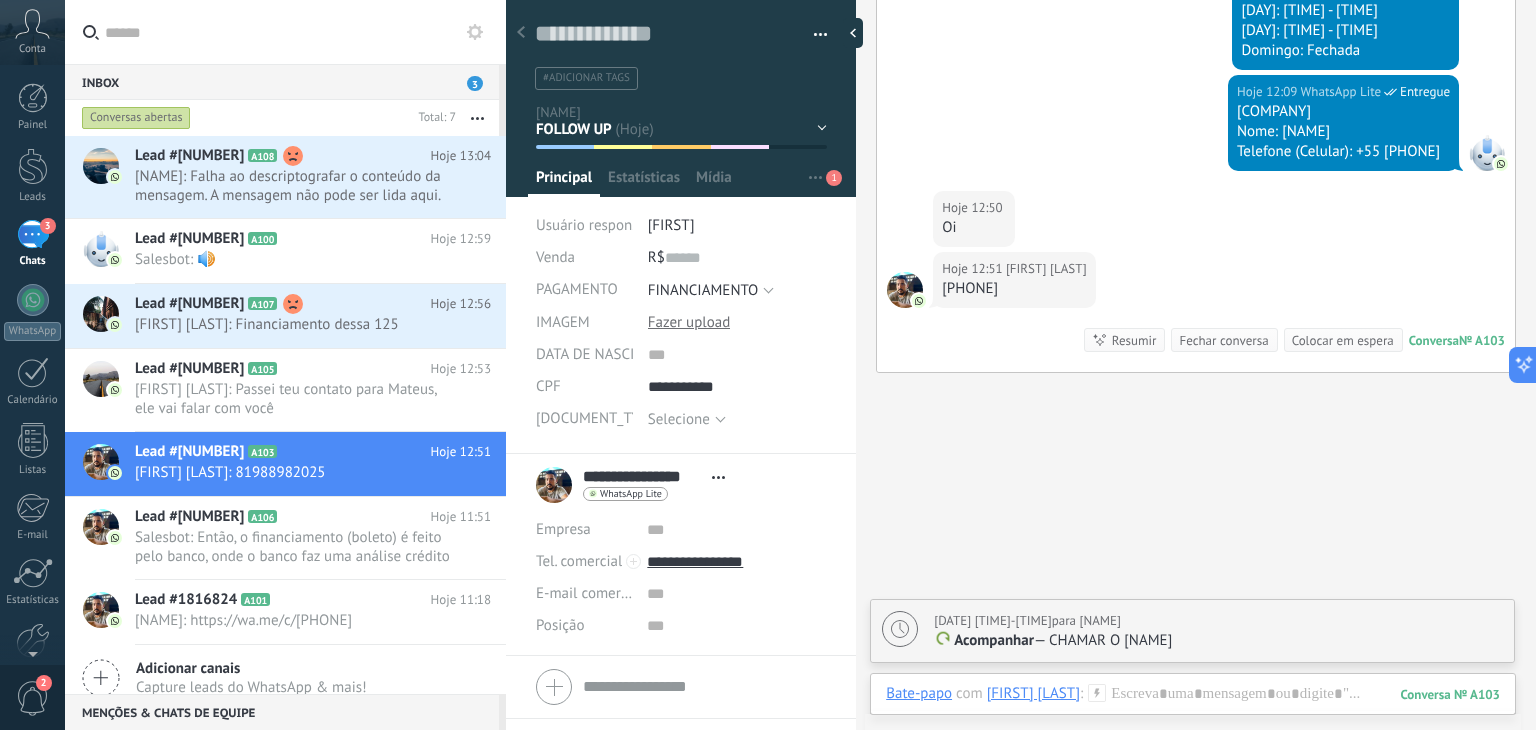 click 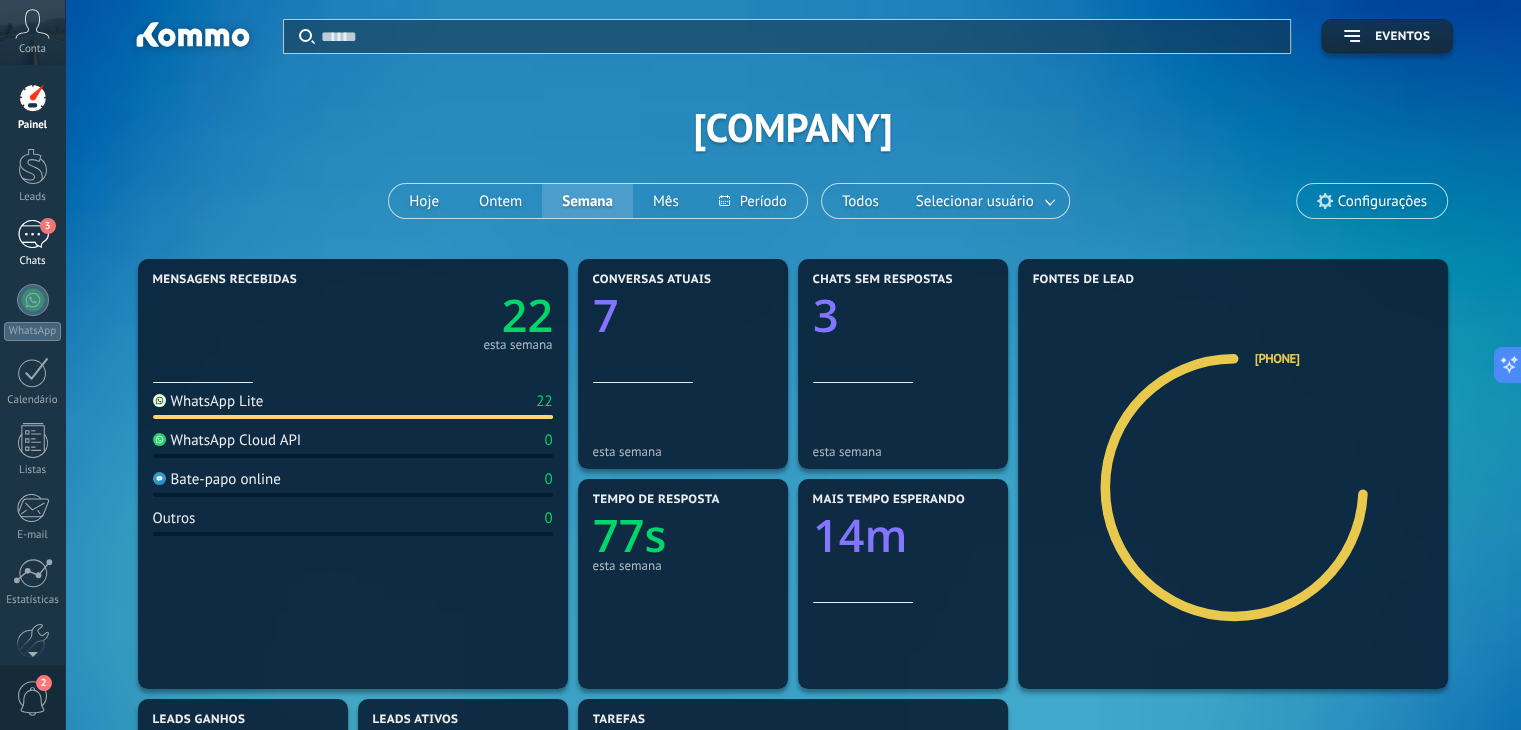 click on "3" at bounding box center (33, 234) 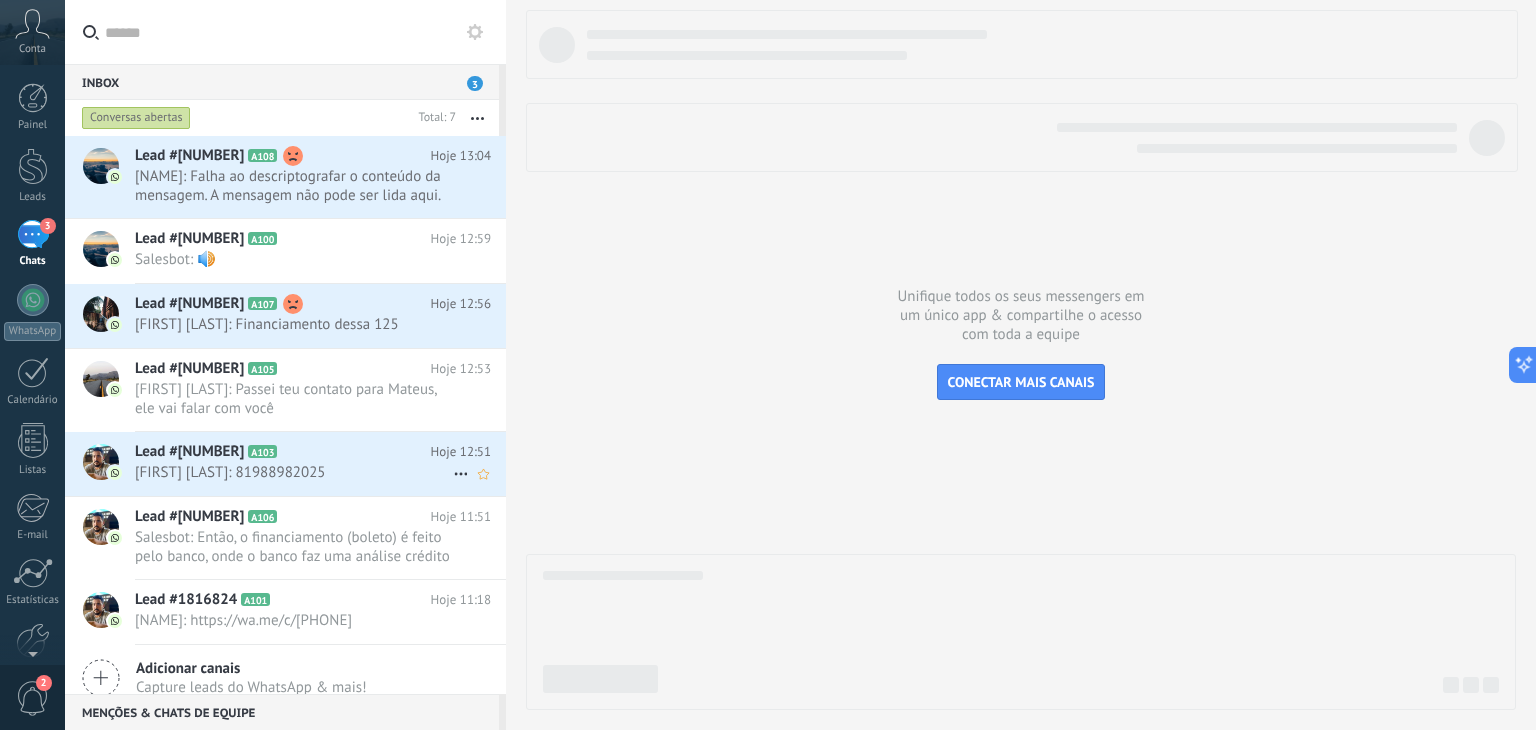 click on "Lead #1817284
A103" at bounding box center (283, 452) 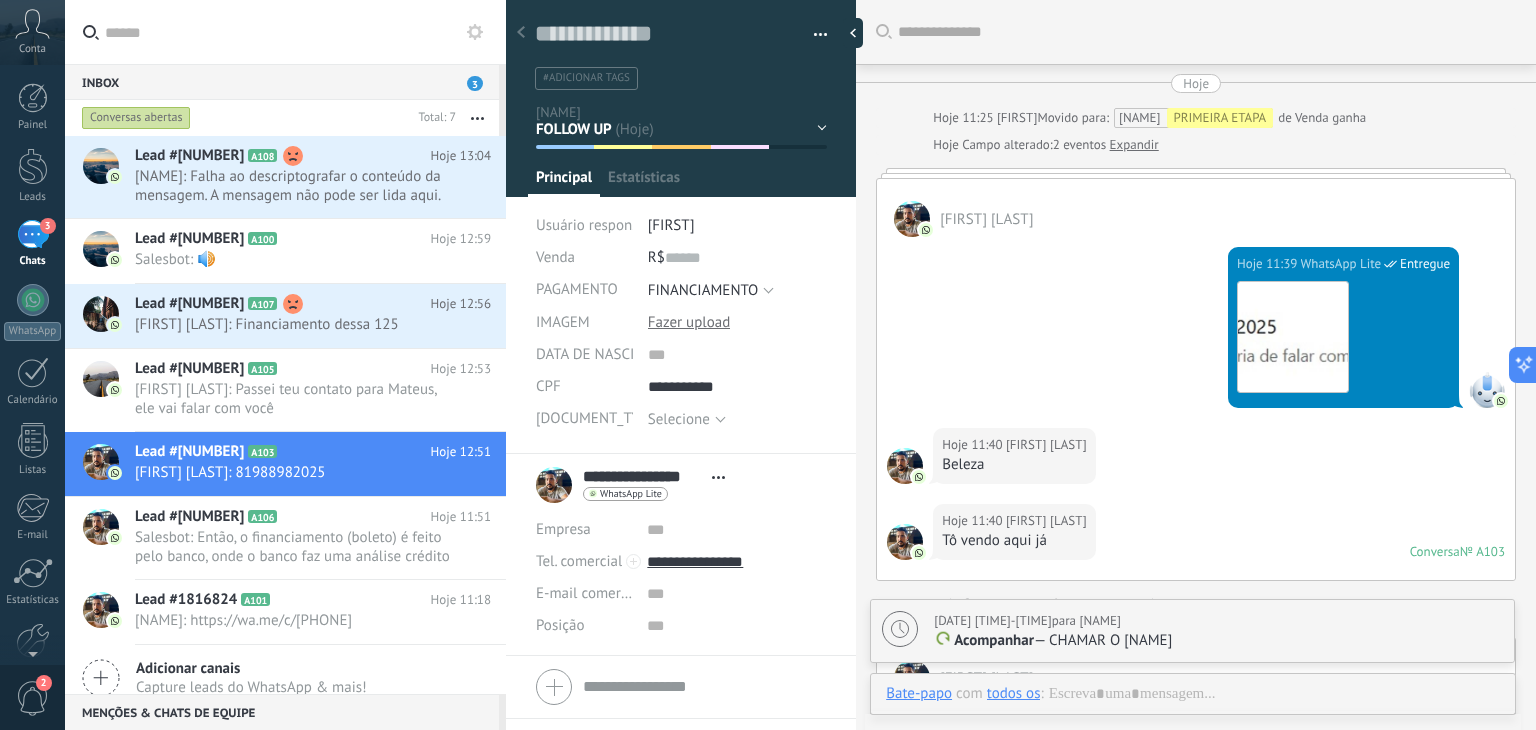 scroll, scrollTop: 29, scrollLeft: 0, axis: vertical 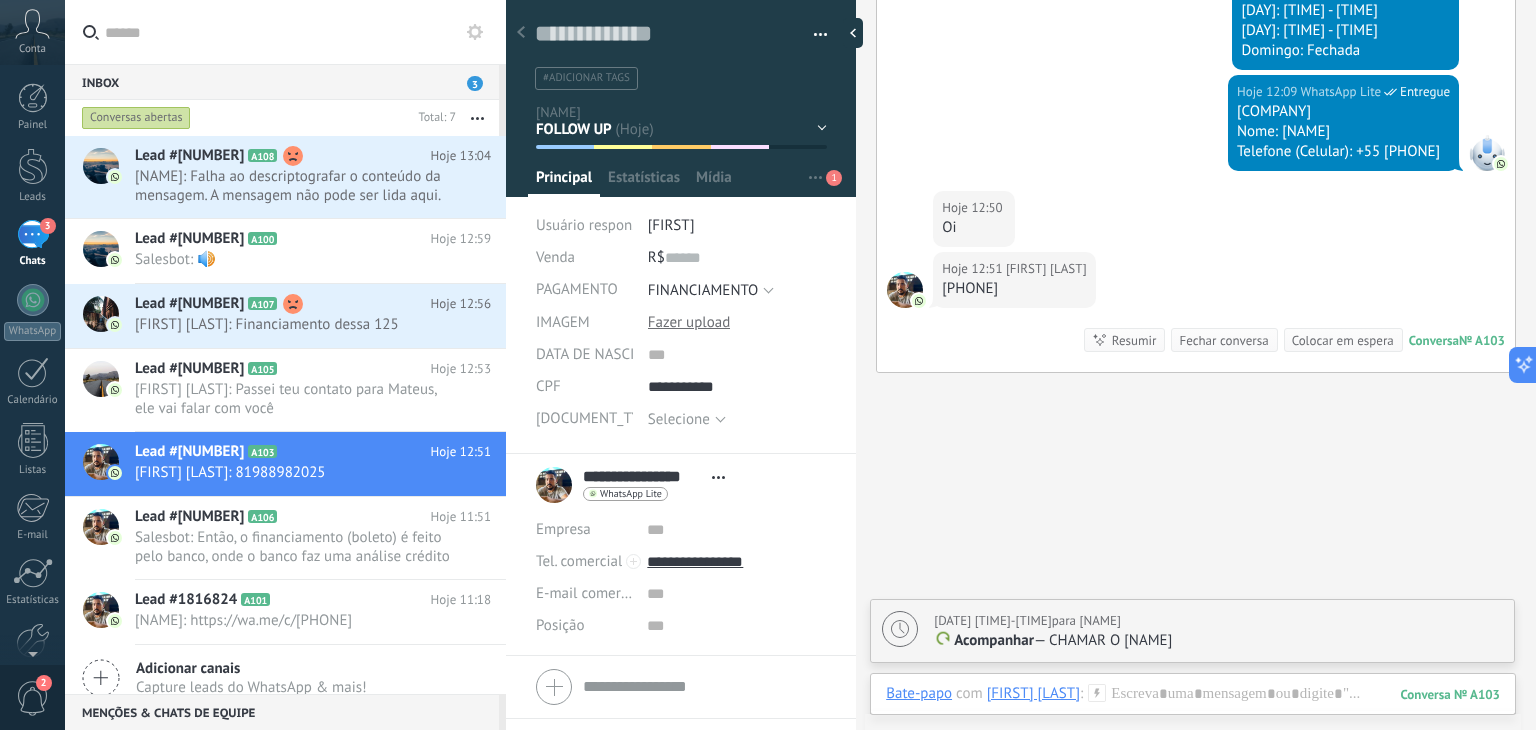 click on "Fechar conversa" at bounding box center (1223, 340) 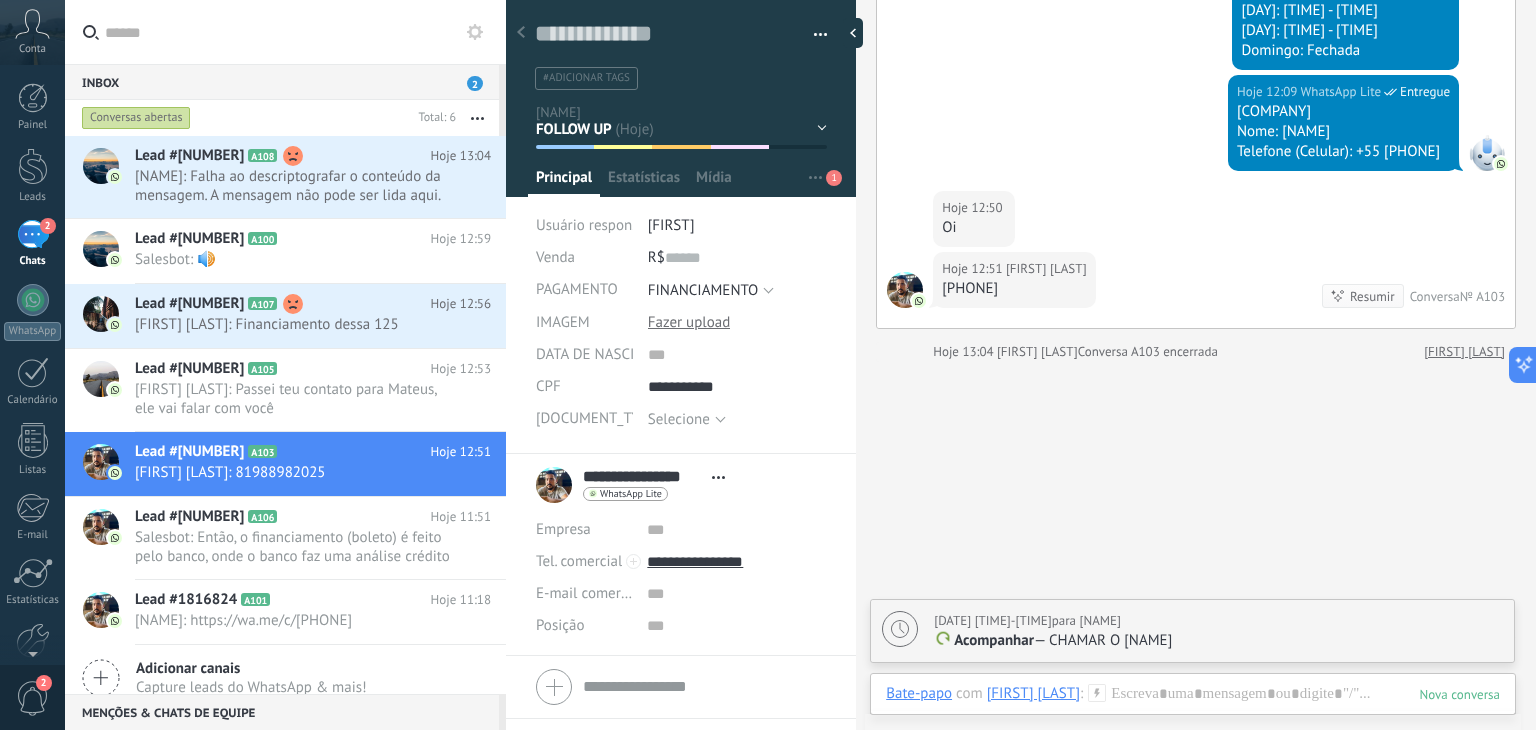 scroll, scrollTop: 3898, scrollLeft: 0, axis: vertical 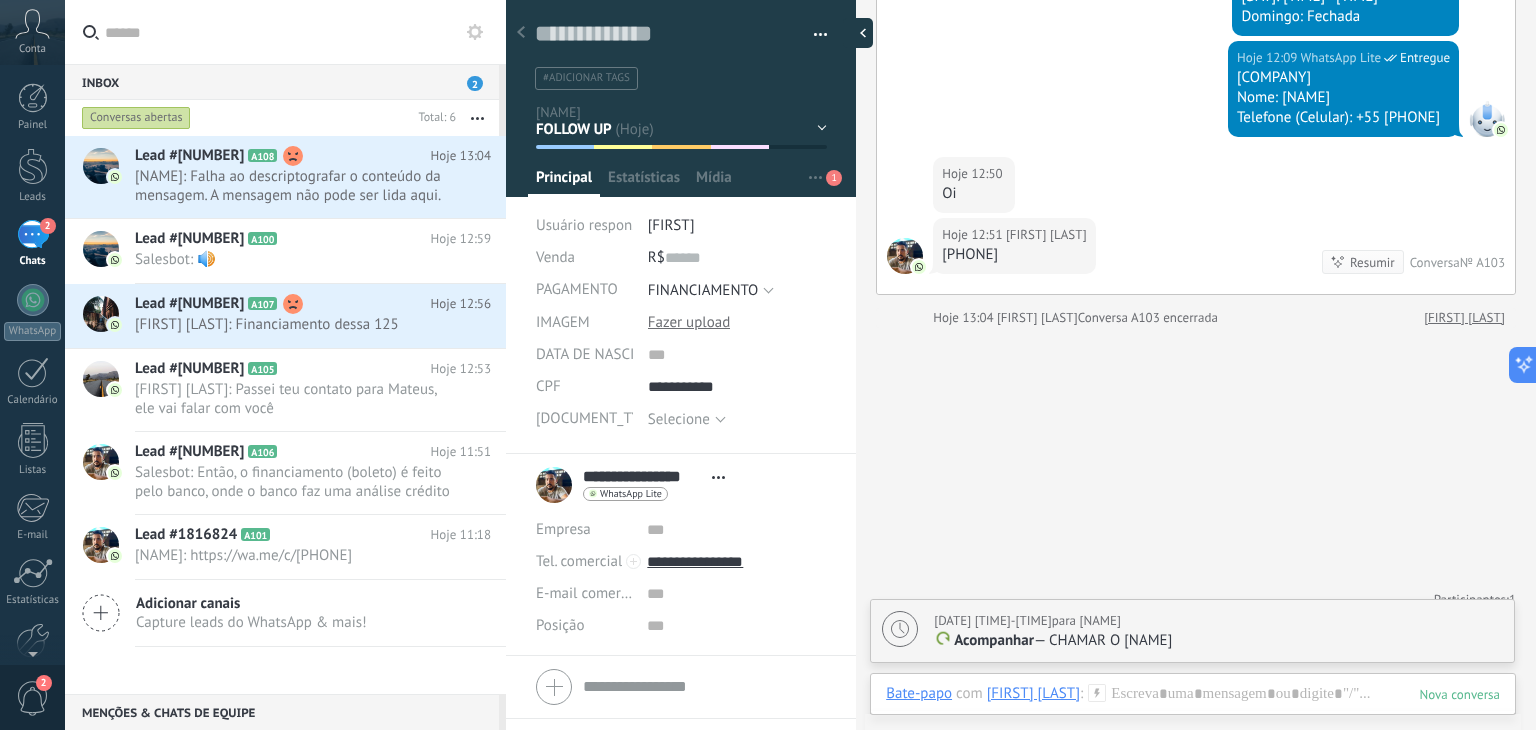 click at bounding box center (858, 33) 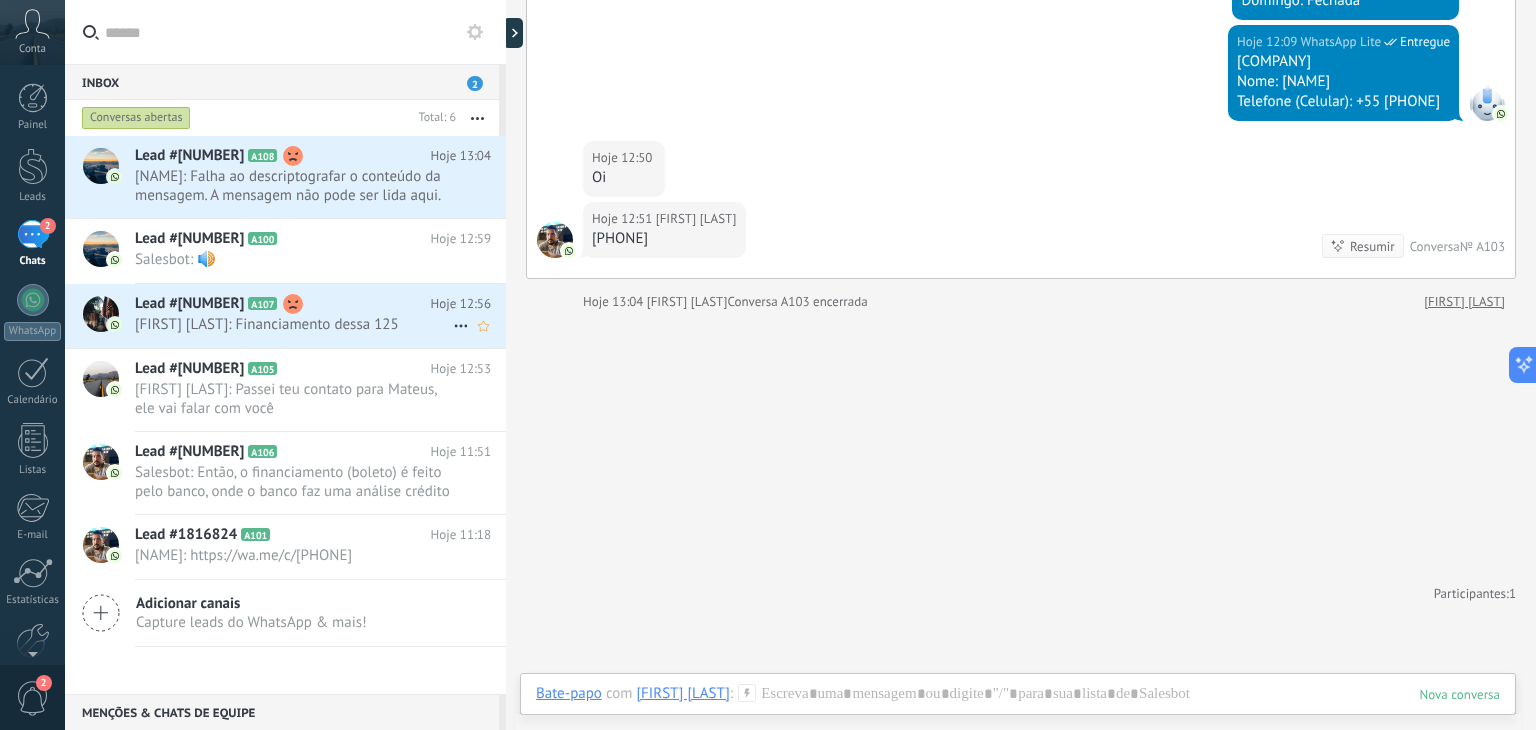 click on "Lead #1857196" at bounding box center (189, 304) 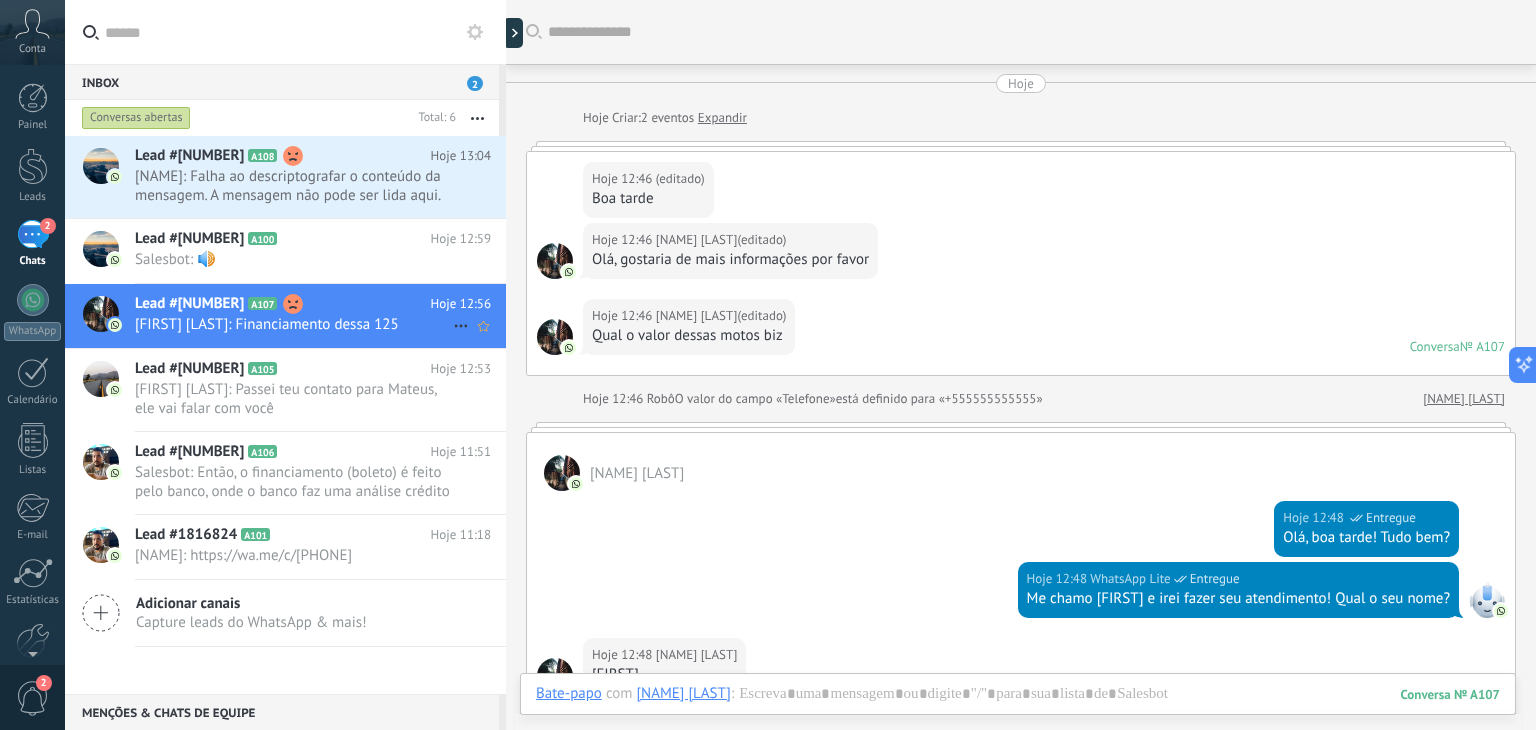 scroll, scrollTop: 796, scrollLeft: 0, axis: vertical 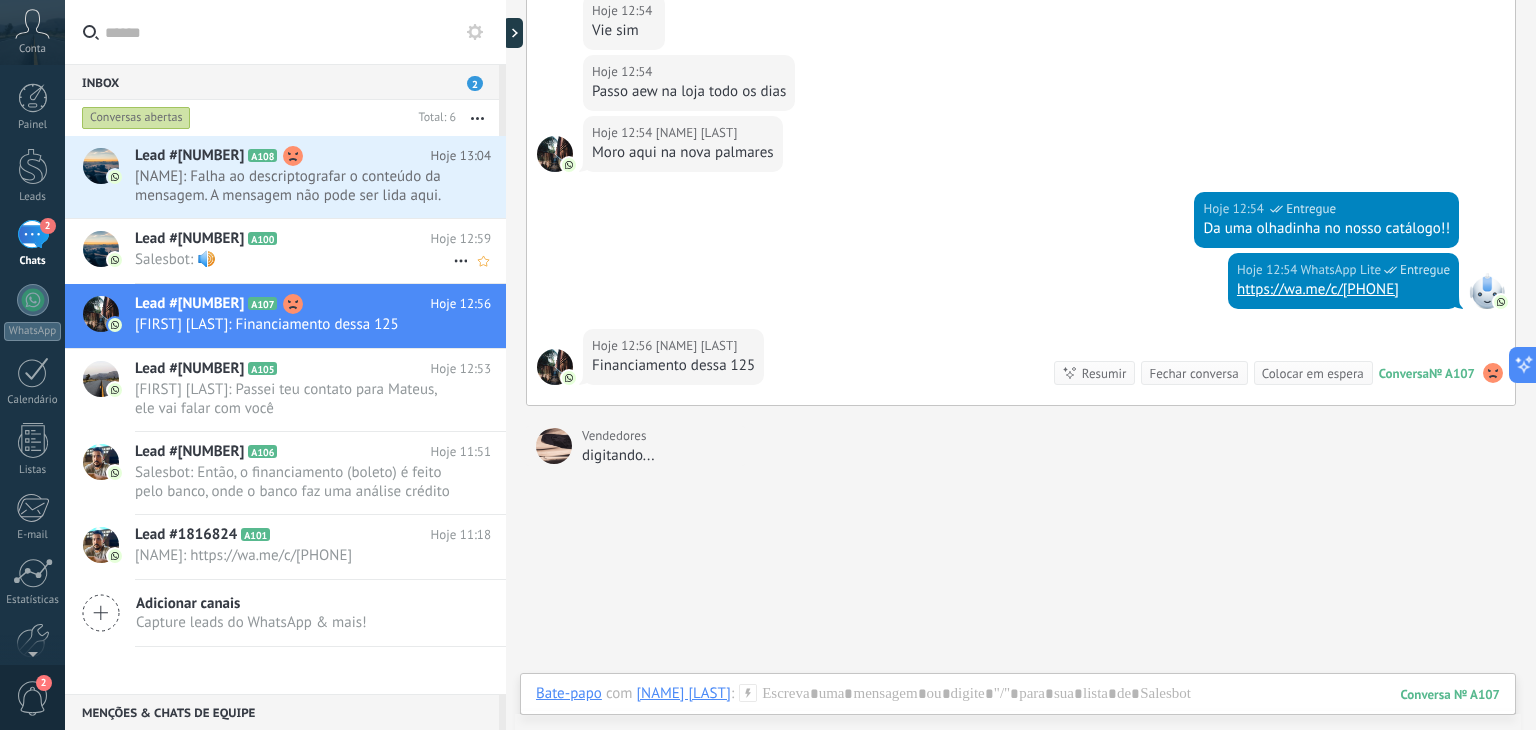 click on "Lead #1816630" at bounding box center [189, 239] 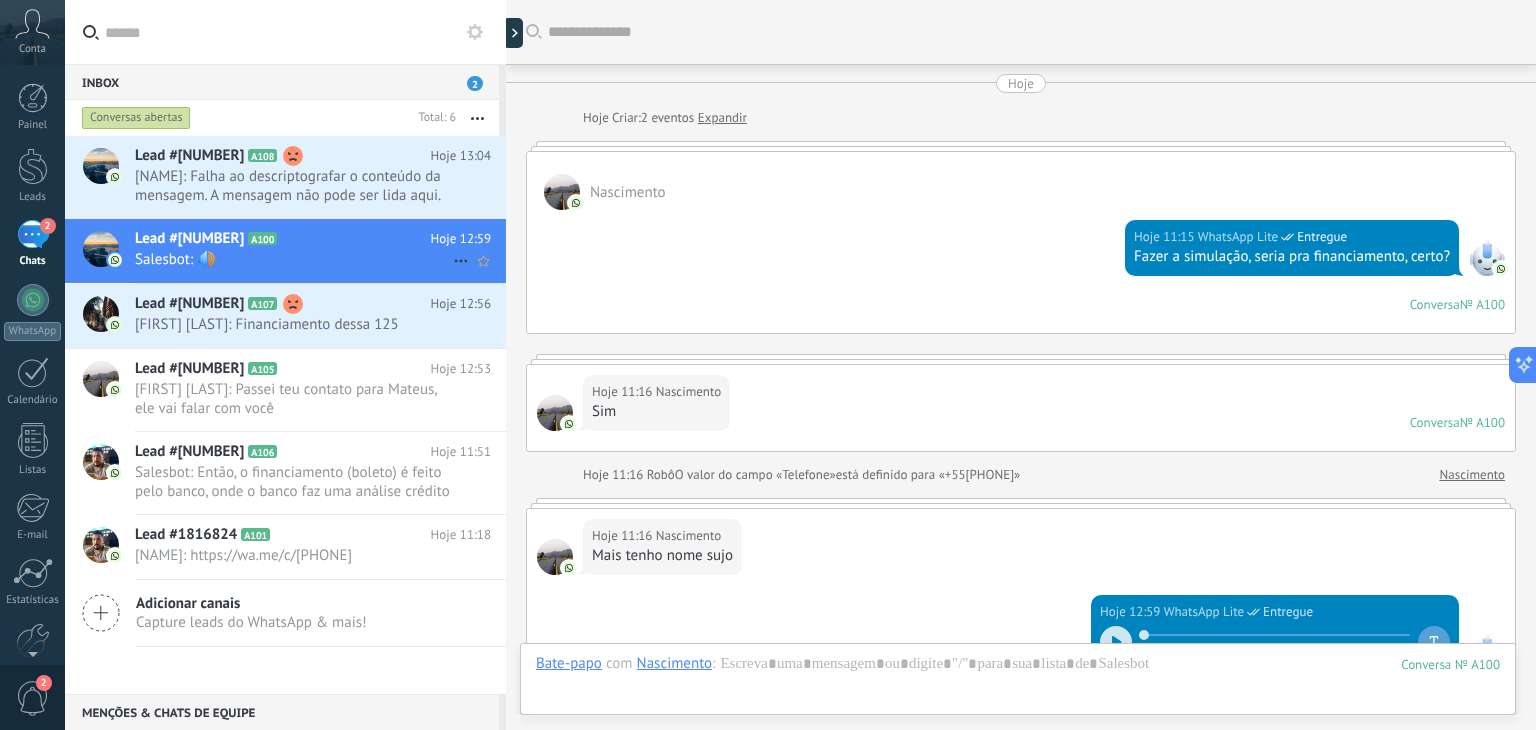 scroll, scrollTop: 344, scrollLeft: 0, axis: vertical 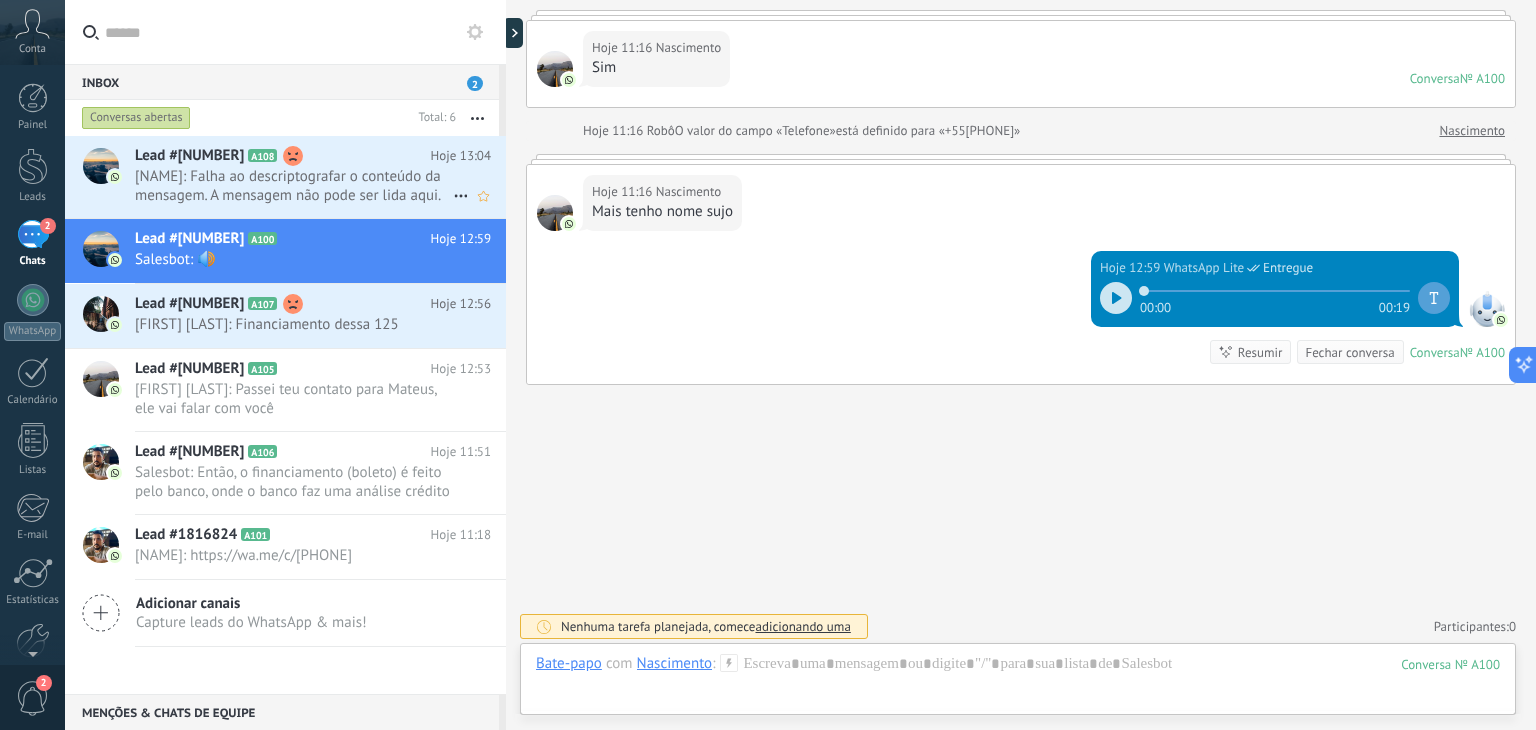 click on "Carlos José: Falha ao descriptografar o conteúdo da mensagem. A mensagem não pode ser lida aqui. Visualize-a no app móvel d..." at bounding box center (294, 186) 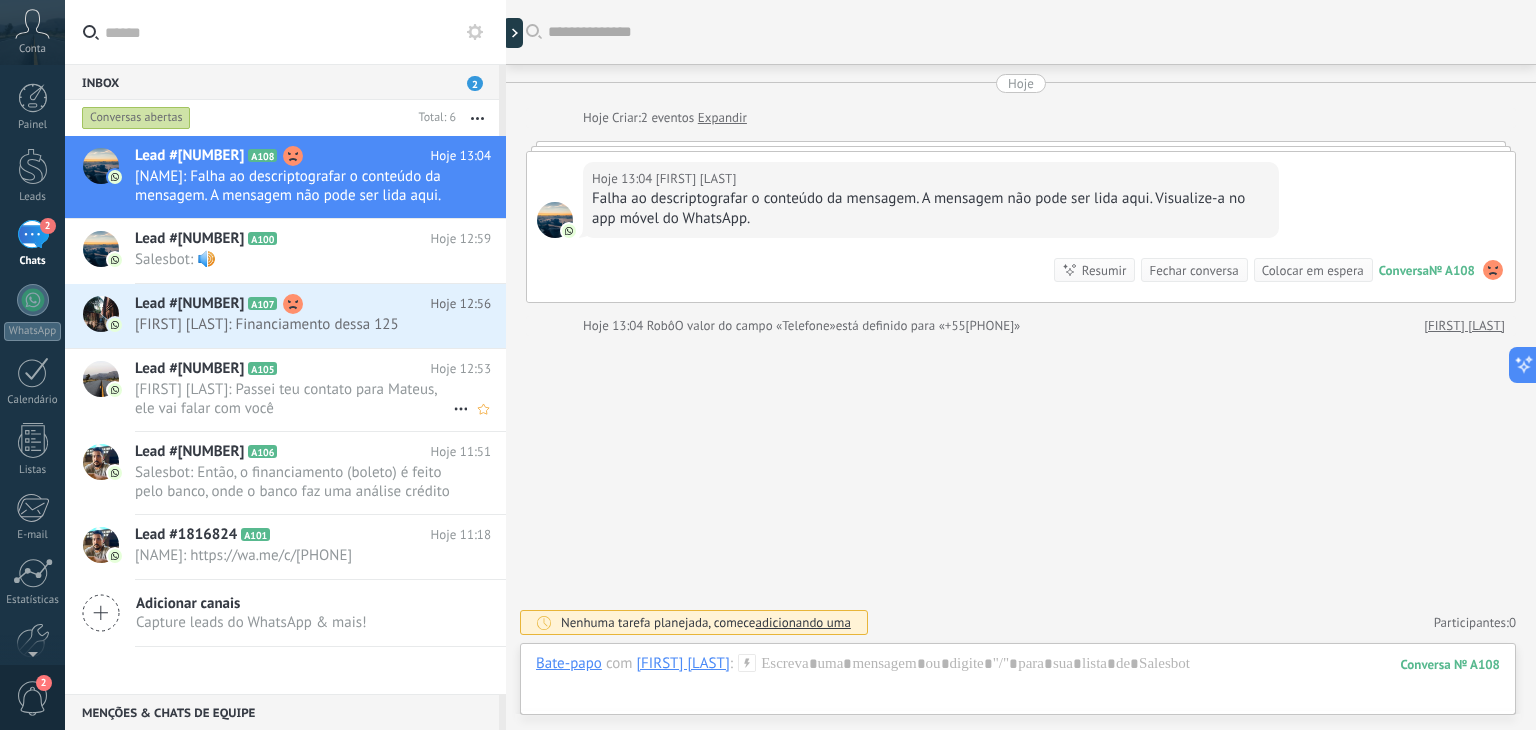 click on "Matheus Travassos: Passei teu contato para Mateus, ele vai falar com você" at bounding box center [294, 399] 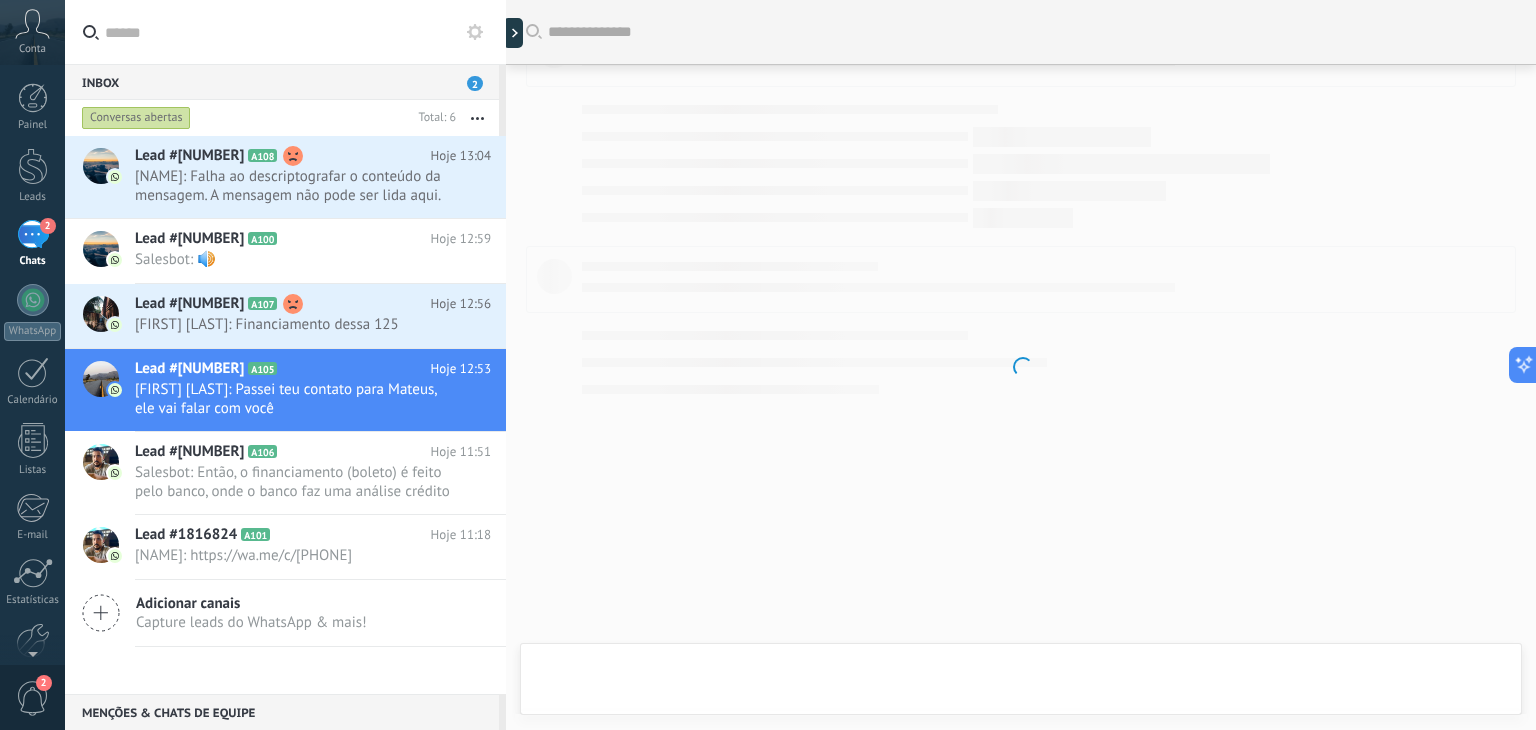 scroll, scrollTop: 156, scrollLeft: 0, axis: vertical 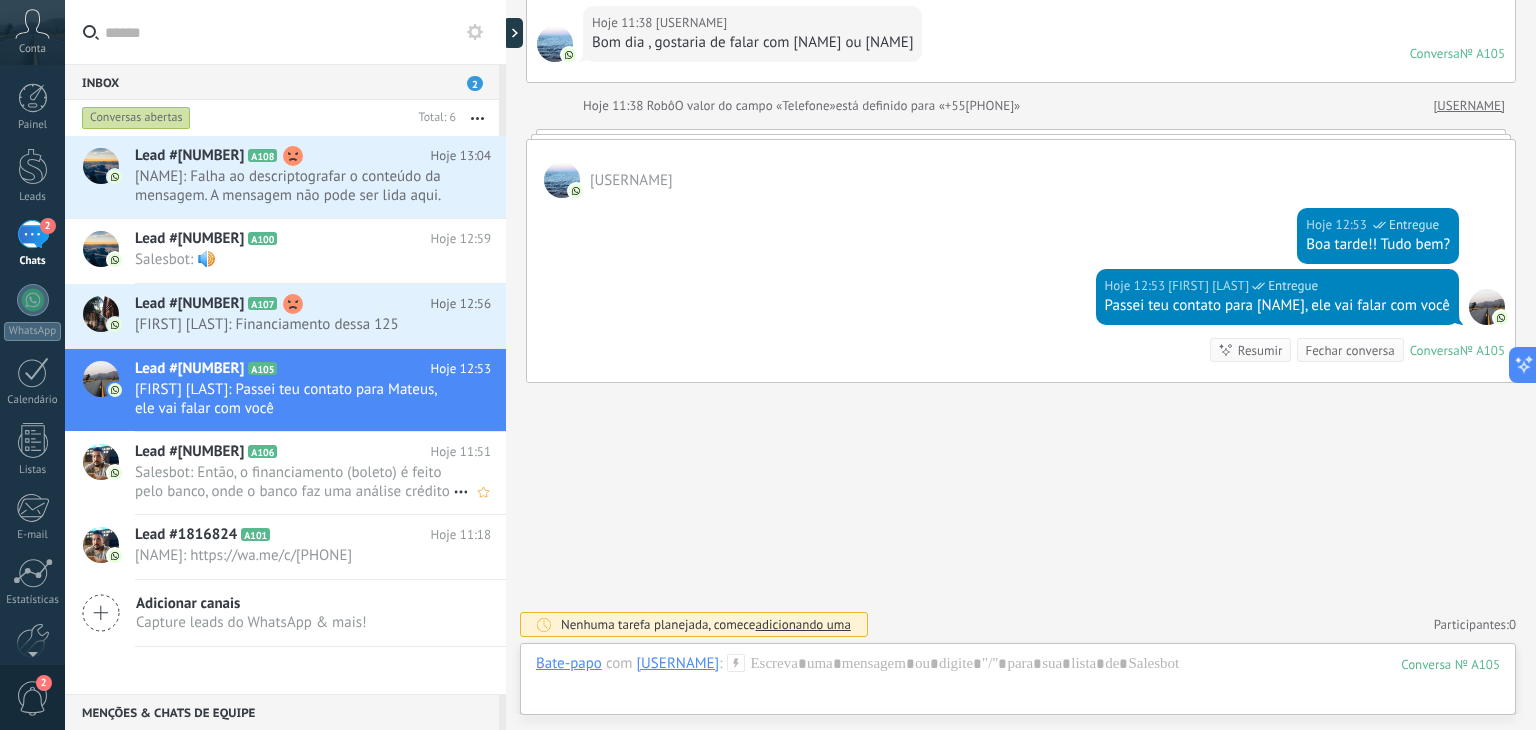 click on "Salesbot: Então, o financiamento (boleto) é feito pelo banco, onde o banco faz uma análise crédito individual! A partir ..." at bounding box center (294, 482) 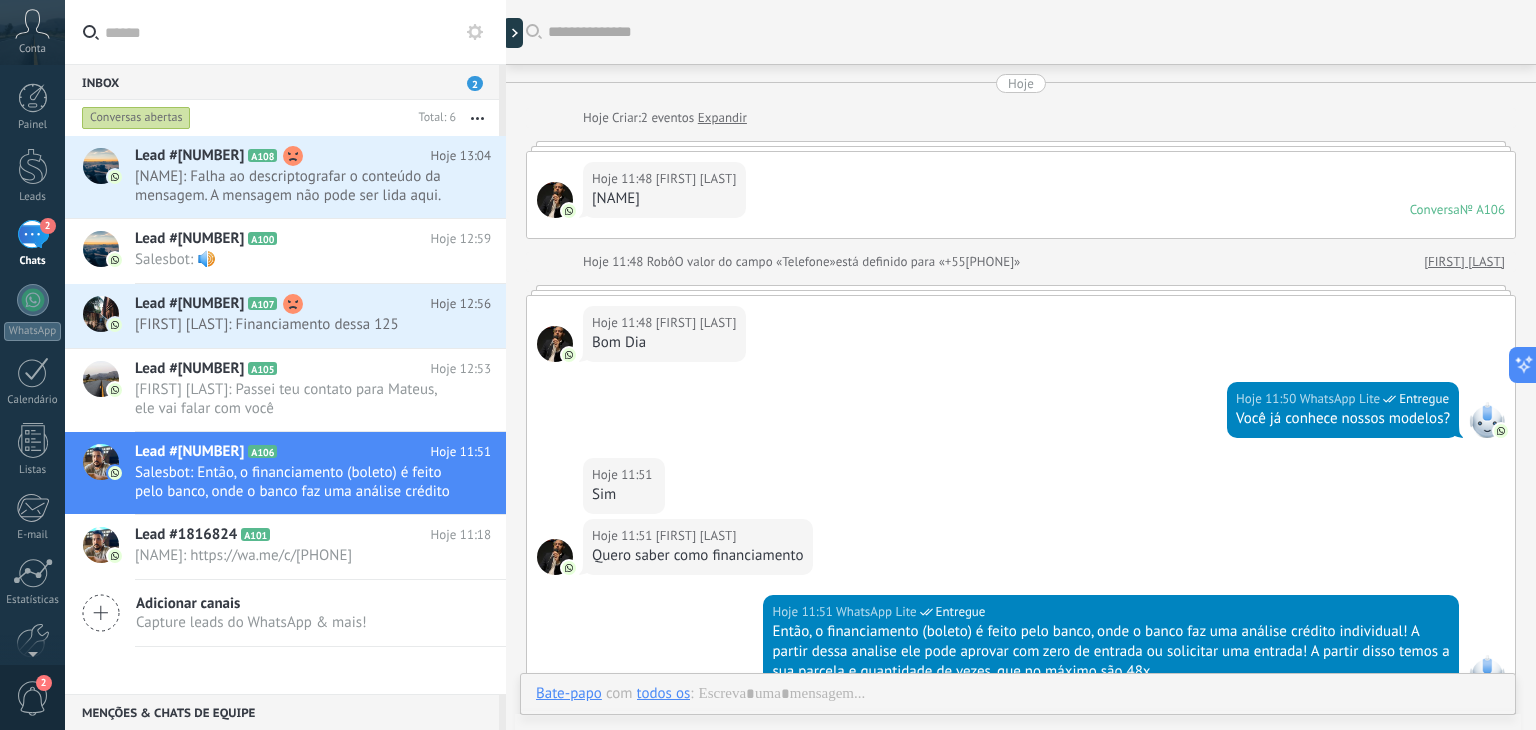 scroll, scrollTop: 304, scrollLeft: 0, axis: vertical 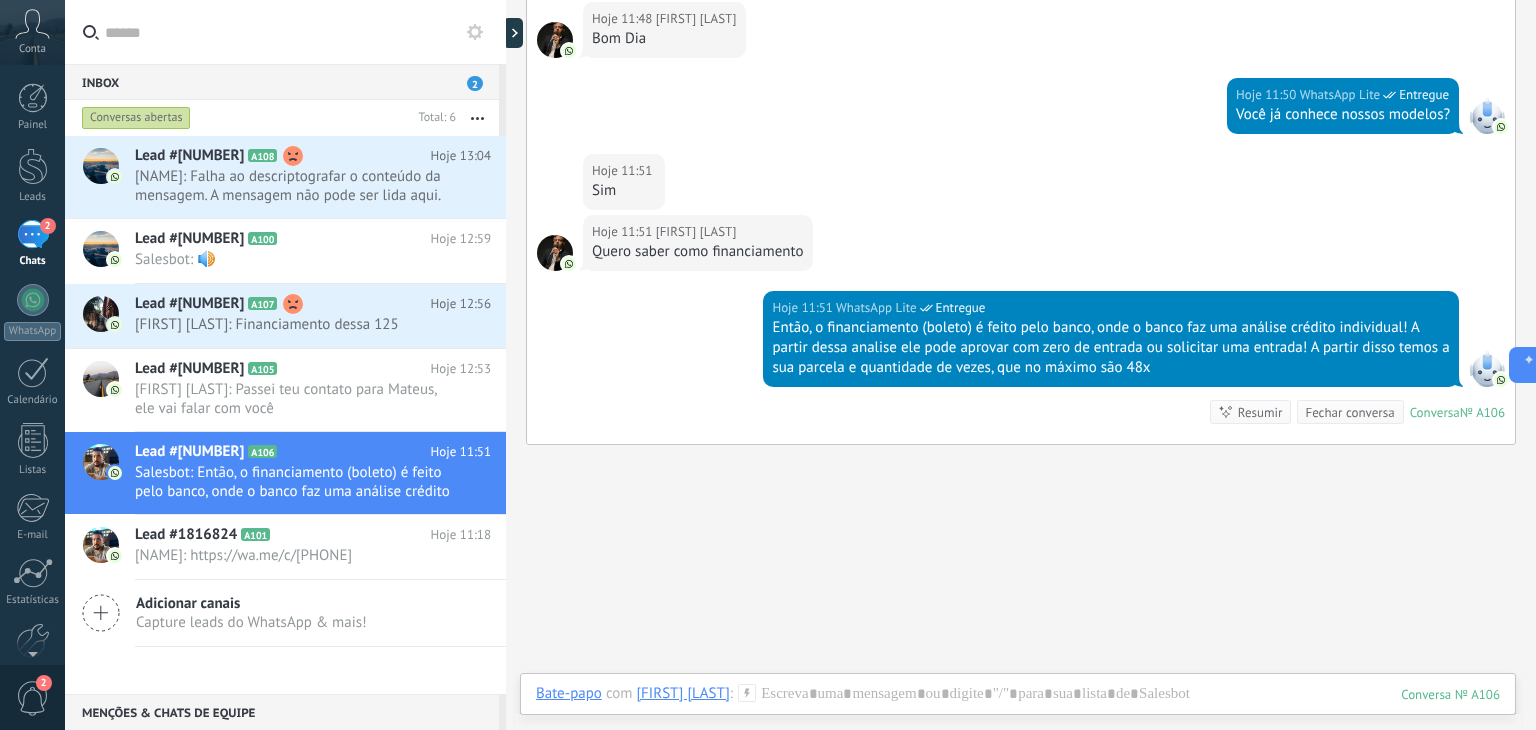 click on "Conta" at bounding box center [32, 49] 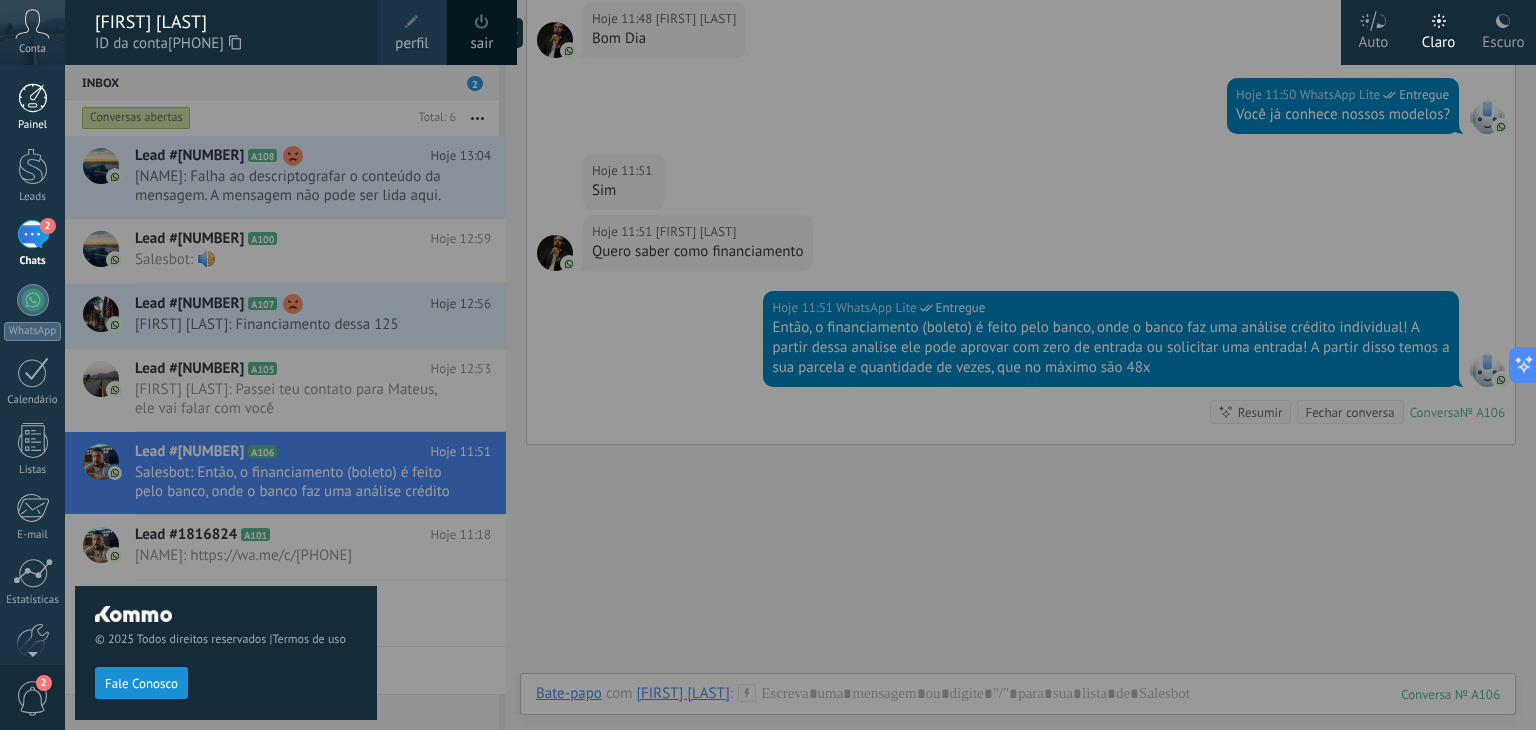 click at bounding box center (33, 98) 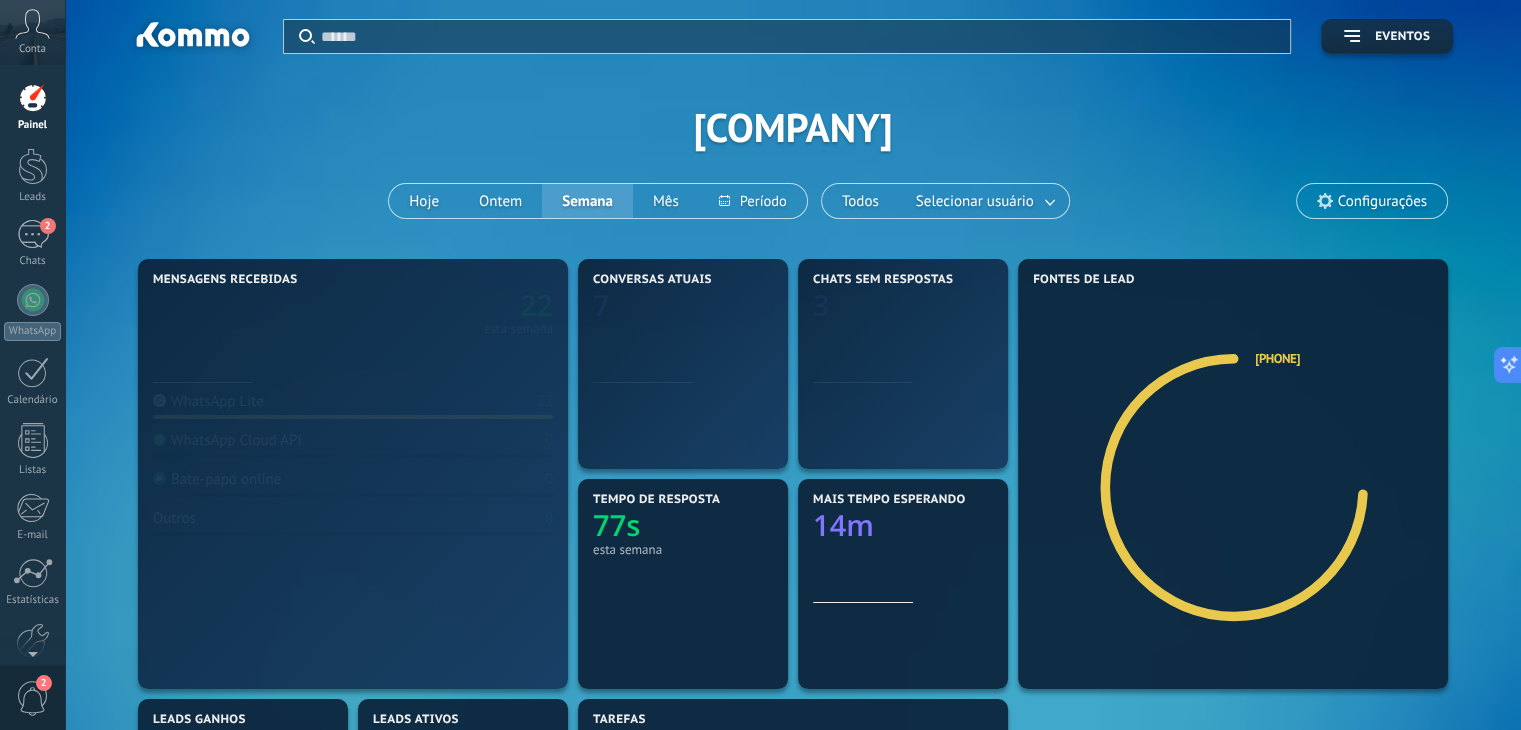 click at bounding box center (33, 98) 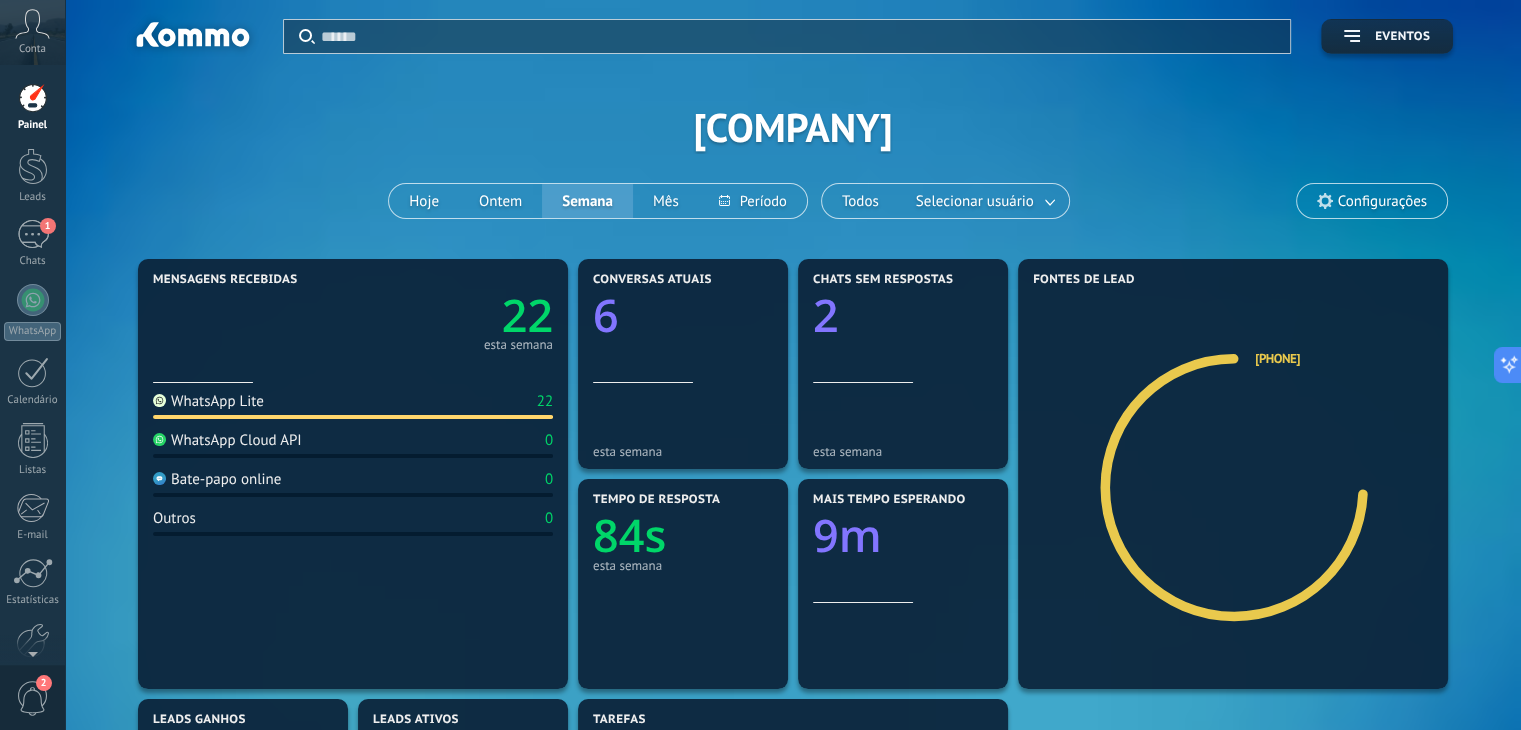 click on "Painel
Leads
1
Chats
WhatsApp
Clientes" at bounding box center (32, 425) 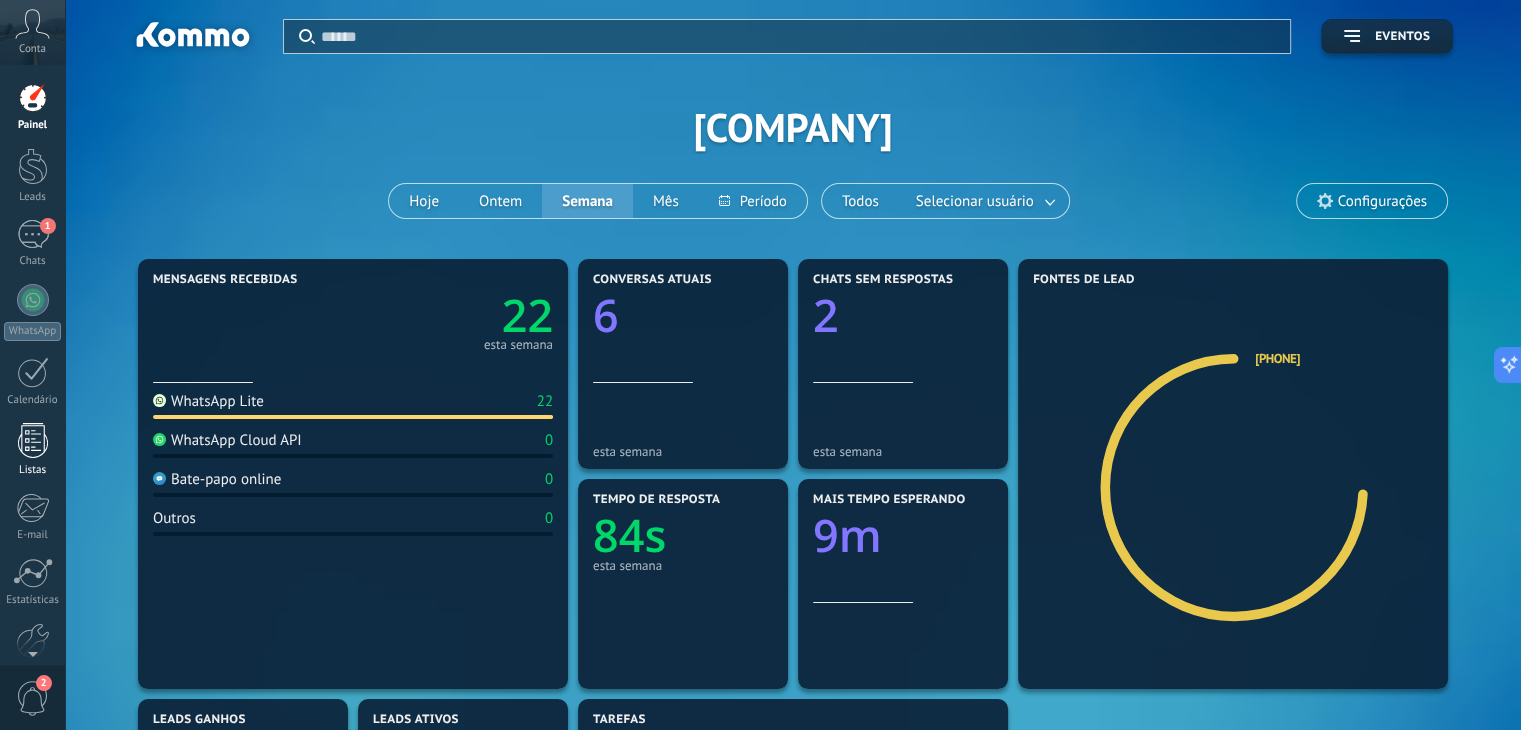 click at bounding box center (33, 440) 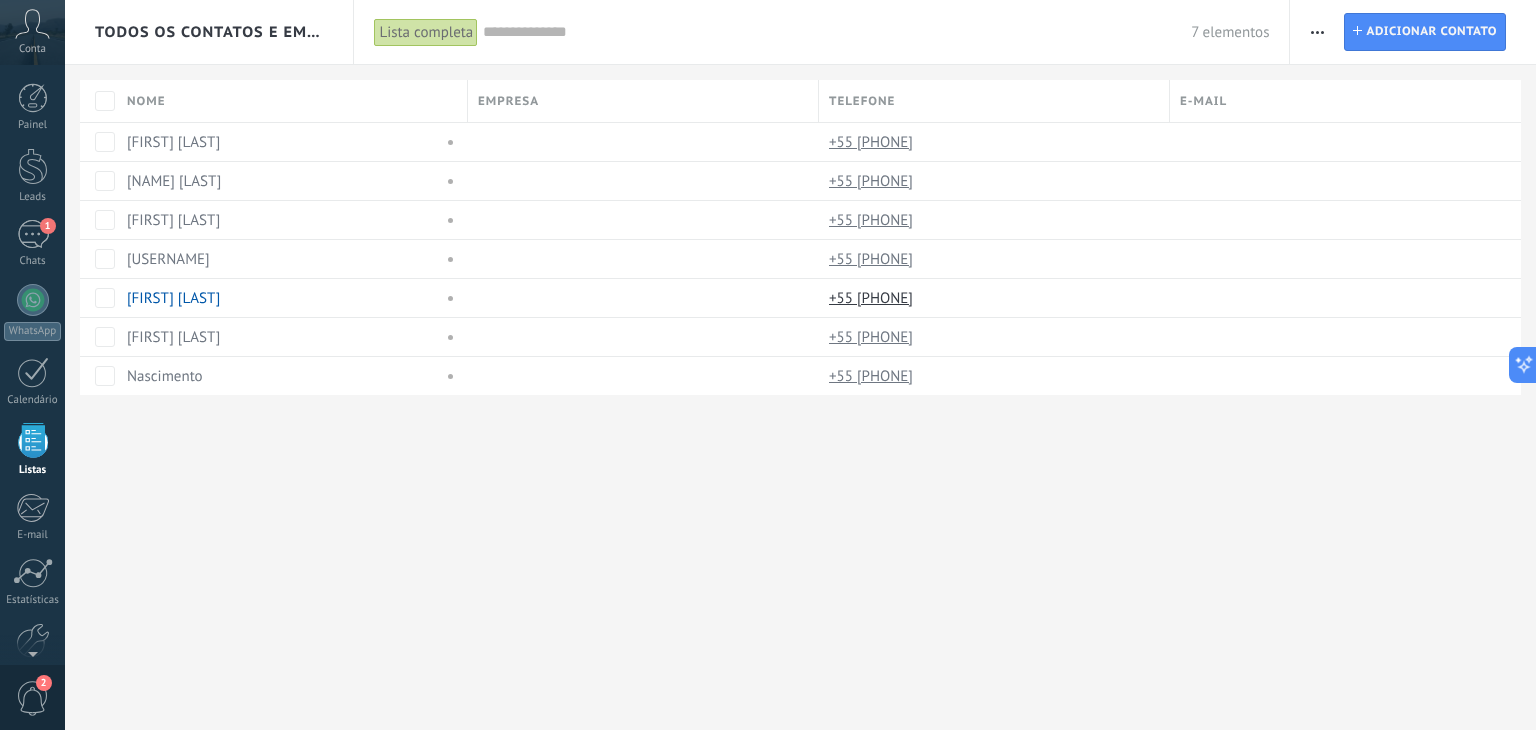 scroll, scrollTop: 51, scrollLeft: 0, axis: vertical 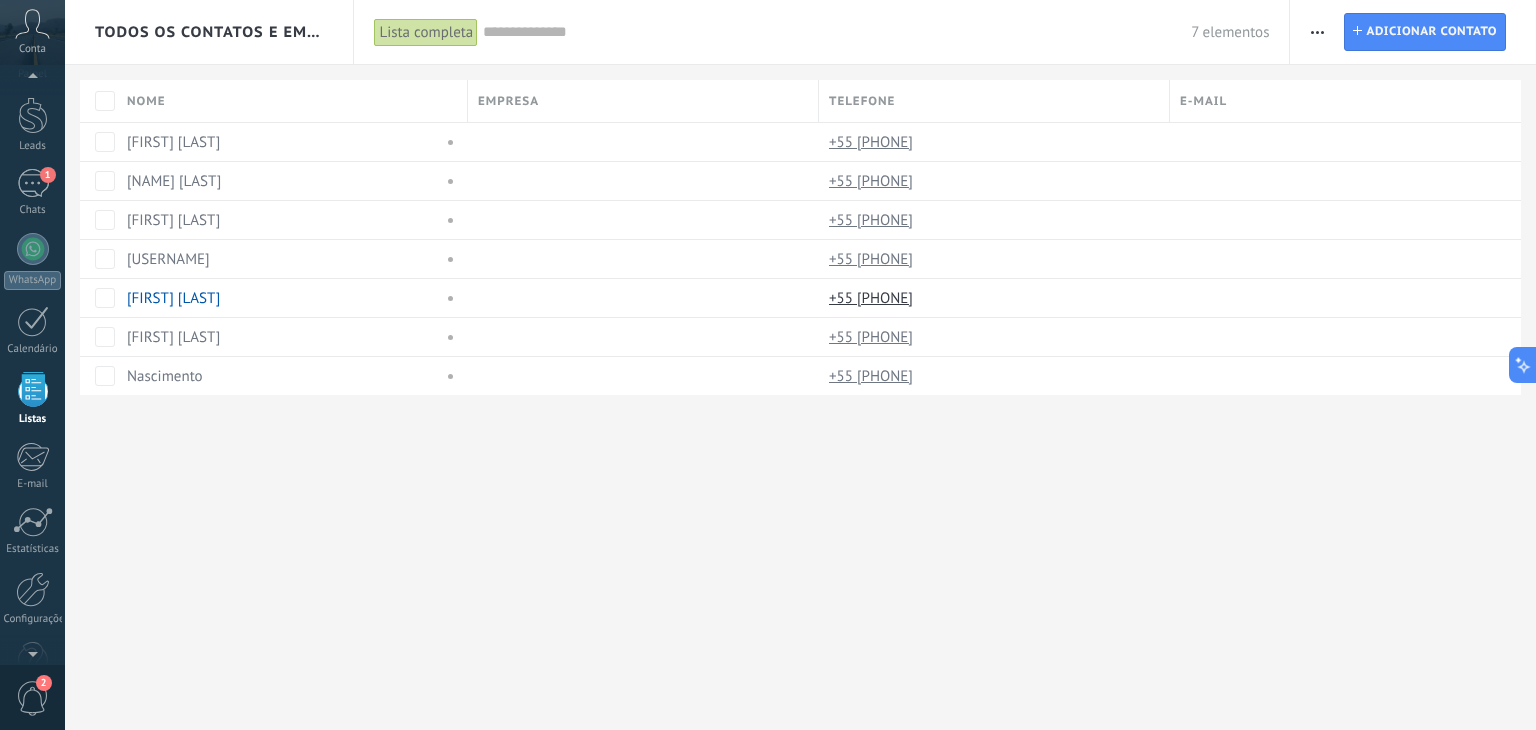 click on "Todos os contatos e Empresas Lista completa Aplicar 7 elementos Lista completa Contatos sem tarefas atribuídas Contatos com tarefas atrasadas Sem leads vinculado Exluído Salvar A qualquer hora A qualquer hora Hoje Ontem Últimos  ** 30  dias Esta semana Última semana Este mês Último mês Este trimestre Este ano Sem leads vinculado Nenhum ativo leads vinculado Contato inicial PÓS VENDA Venda ganha Venda perdida CONVERSANDO PRIMEIRA ETAPA SEGUNDA ETAPA FOLLOW UP Venda ganha Venda perdida CONVERSANOD VISITA AGENDADA VISITA REALIZADAA PÓS VISITA REALIZADA Venda ganha Venda perdida Selecionar tudo Orçamento insuficiente O produto não se encaixa à necessidade Não satisfeito com as condições Comprado do concorrente Motivo indefinido Motivo dos leads de venda perdida Selecionar tudo Com vencimento hoje Com vencimento amanhã Com vencimento nesta semana Com vencimento neste mês Com vencimento neste trimestre Sem Tarefas Atrasado Todos valores Tags Gerenciar Você não tem tags conectadas Aplicar Imprimir" at bounding box center (800, 365) 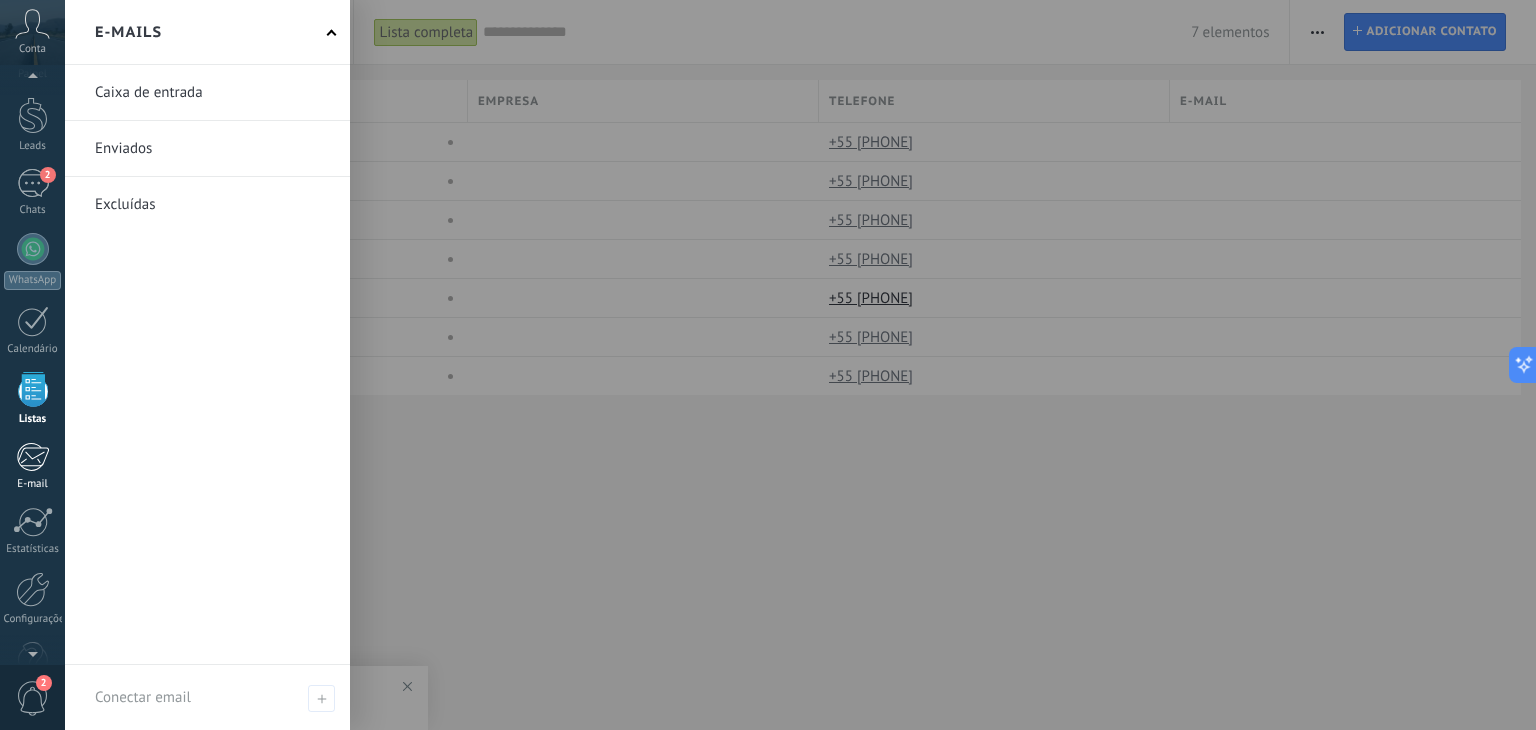 click on "E-mail" at bounding box center (32, 466) 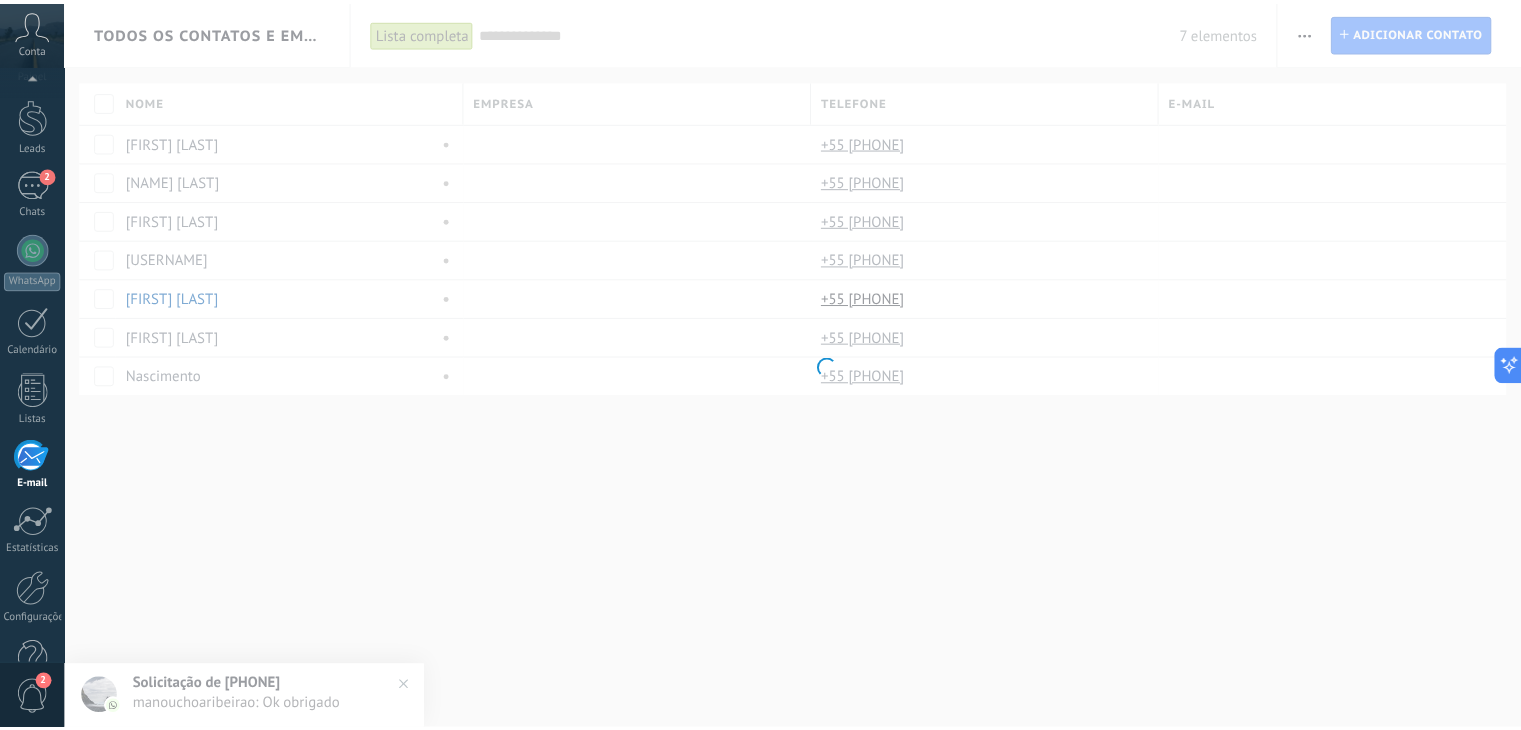 scroll, scrollTop: 101, scrollLeft: 0, axis: vertical 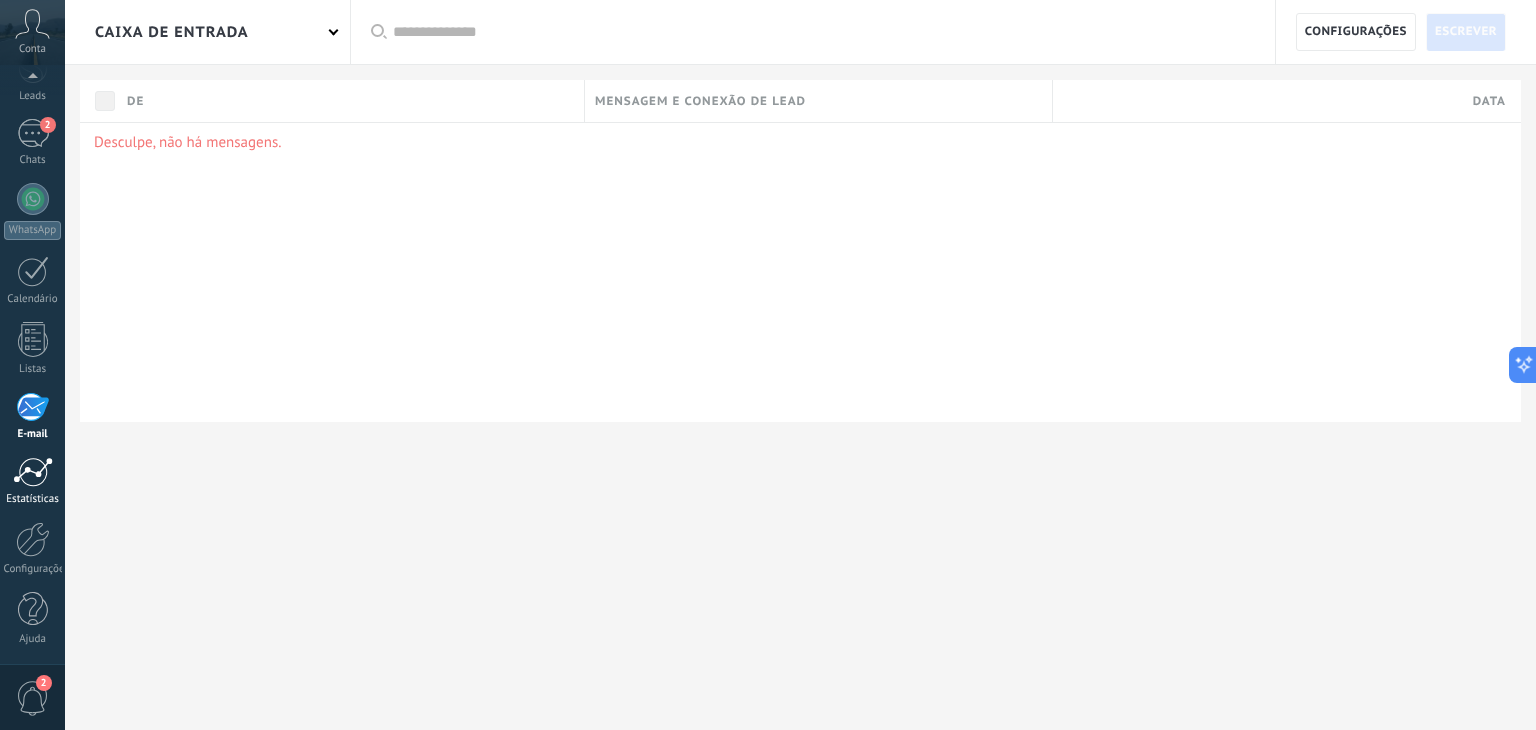 click on "Estatísticas" at bounding box center (32, 481) 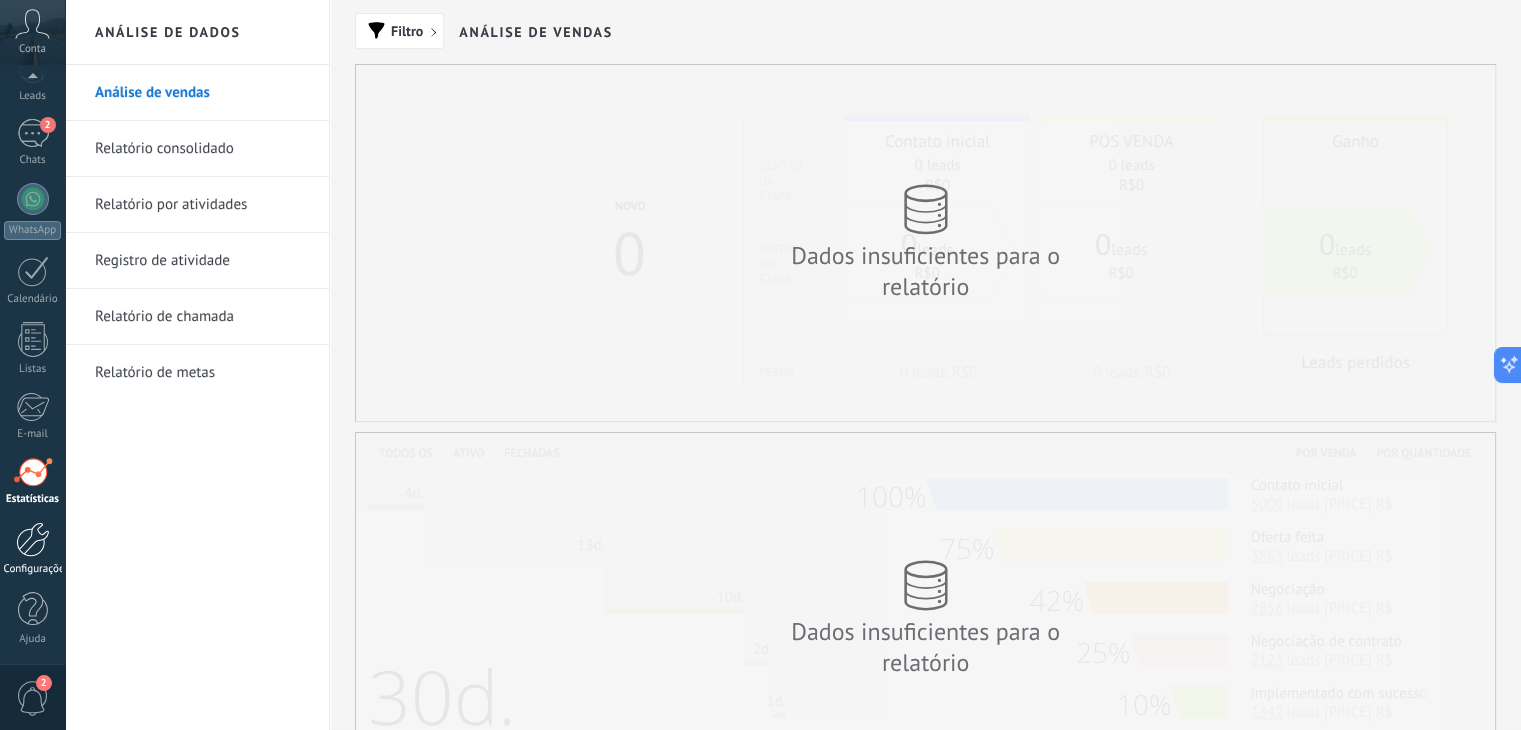 click on "Configurações" at bounding box center (32, 549) 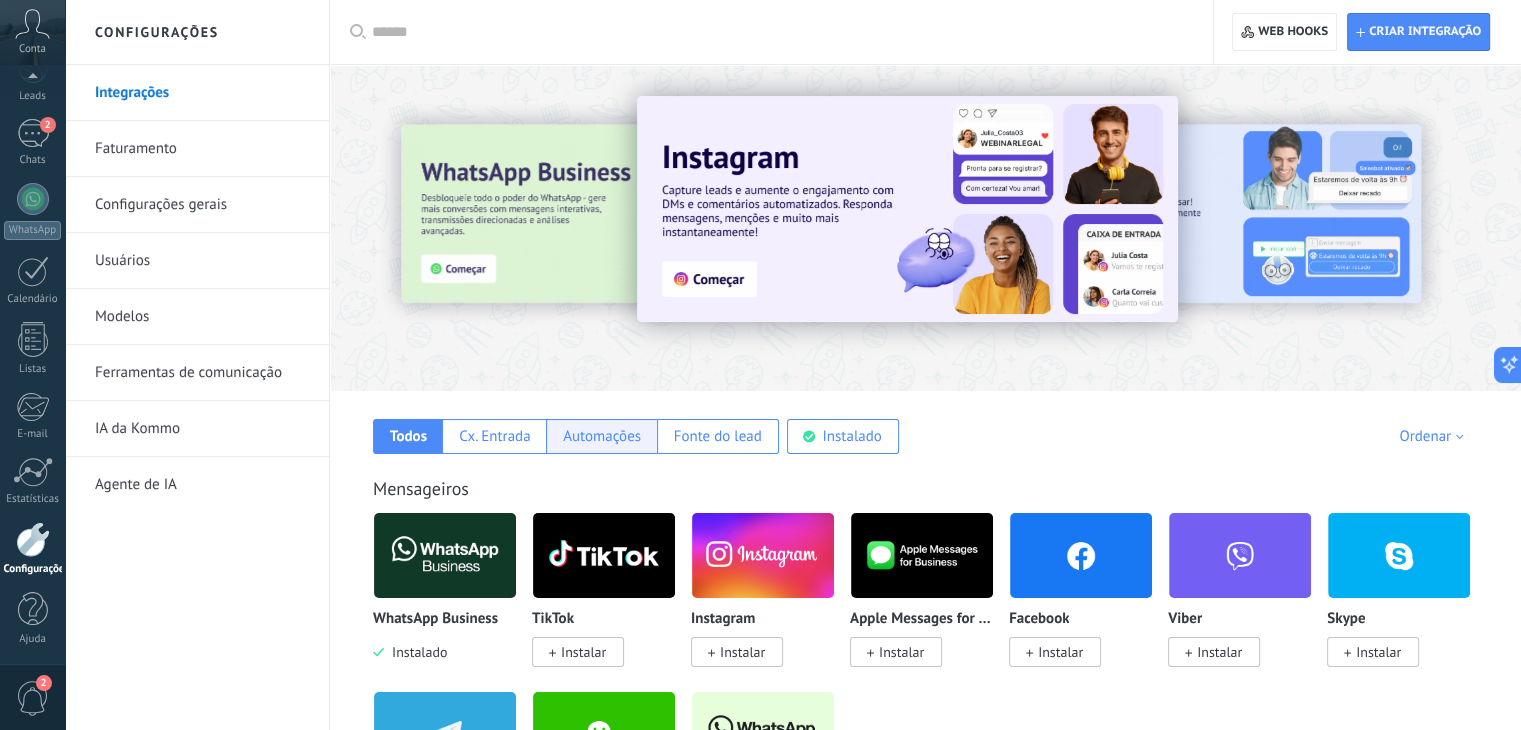 click on "Automações" at bounding box center [602, 436] 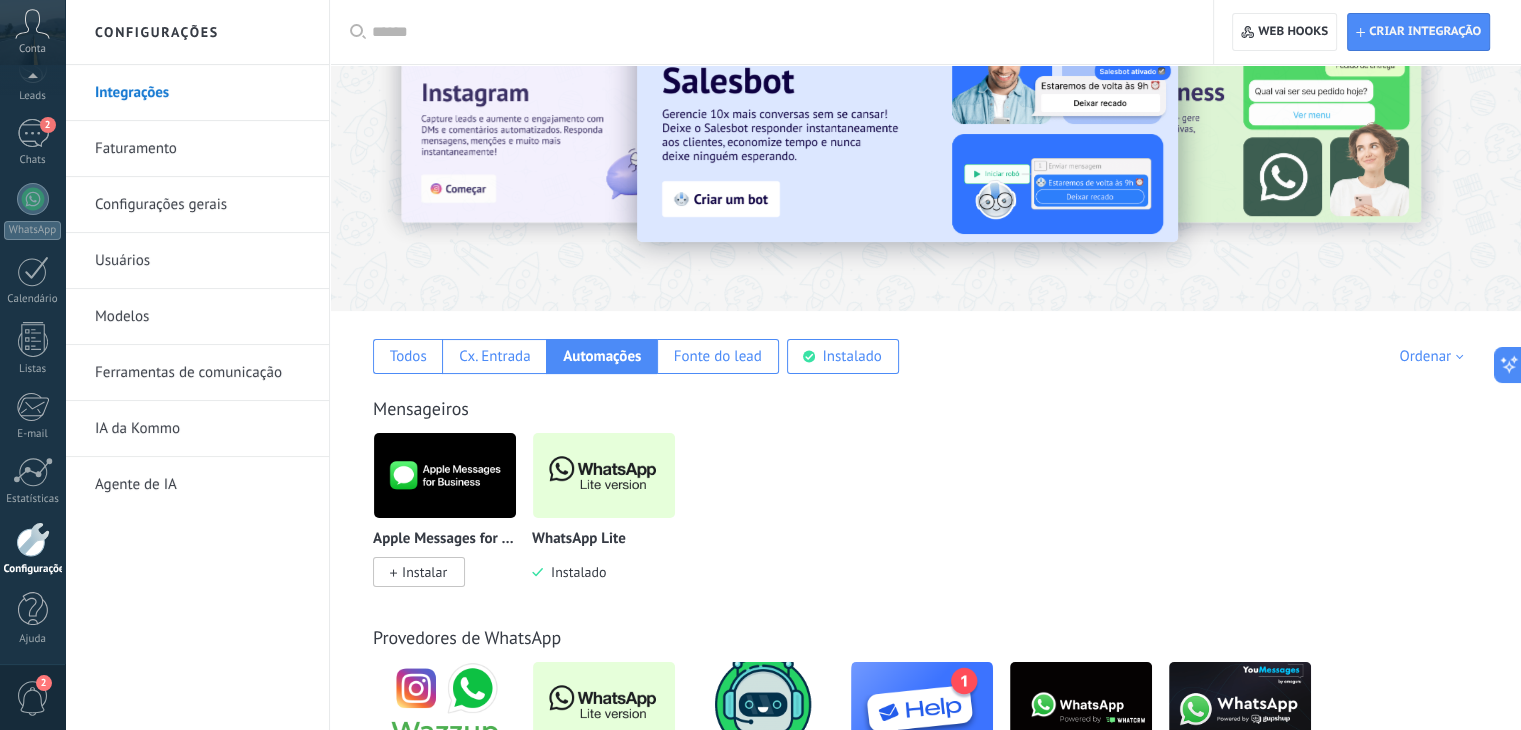 scroll, scrollTop: 42, scrollLeft: 0, axis: vertical 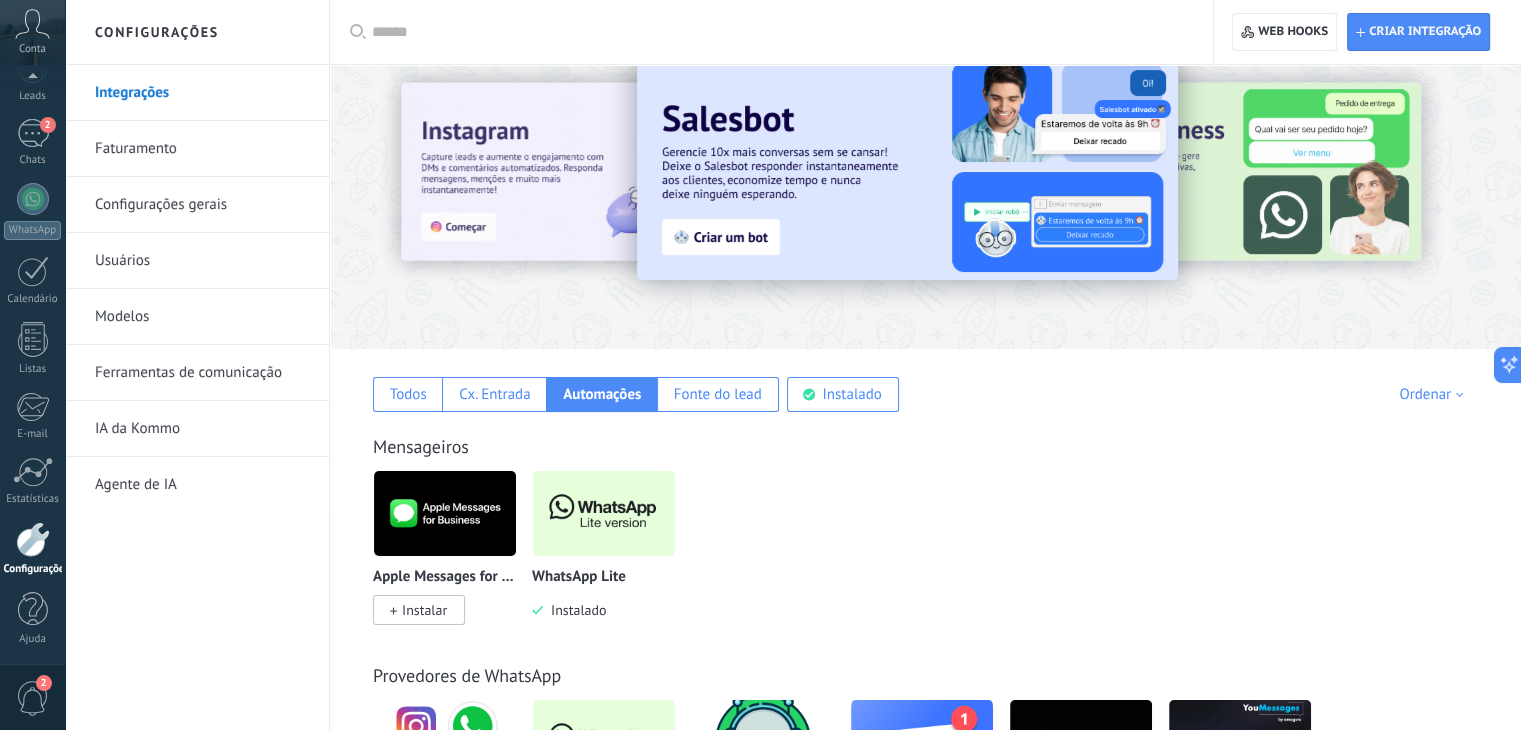 click at bounding box center [604, 513] 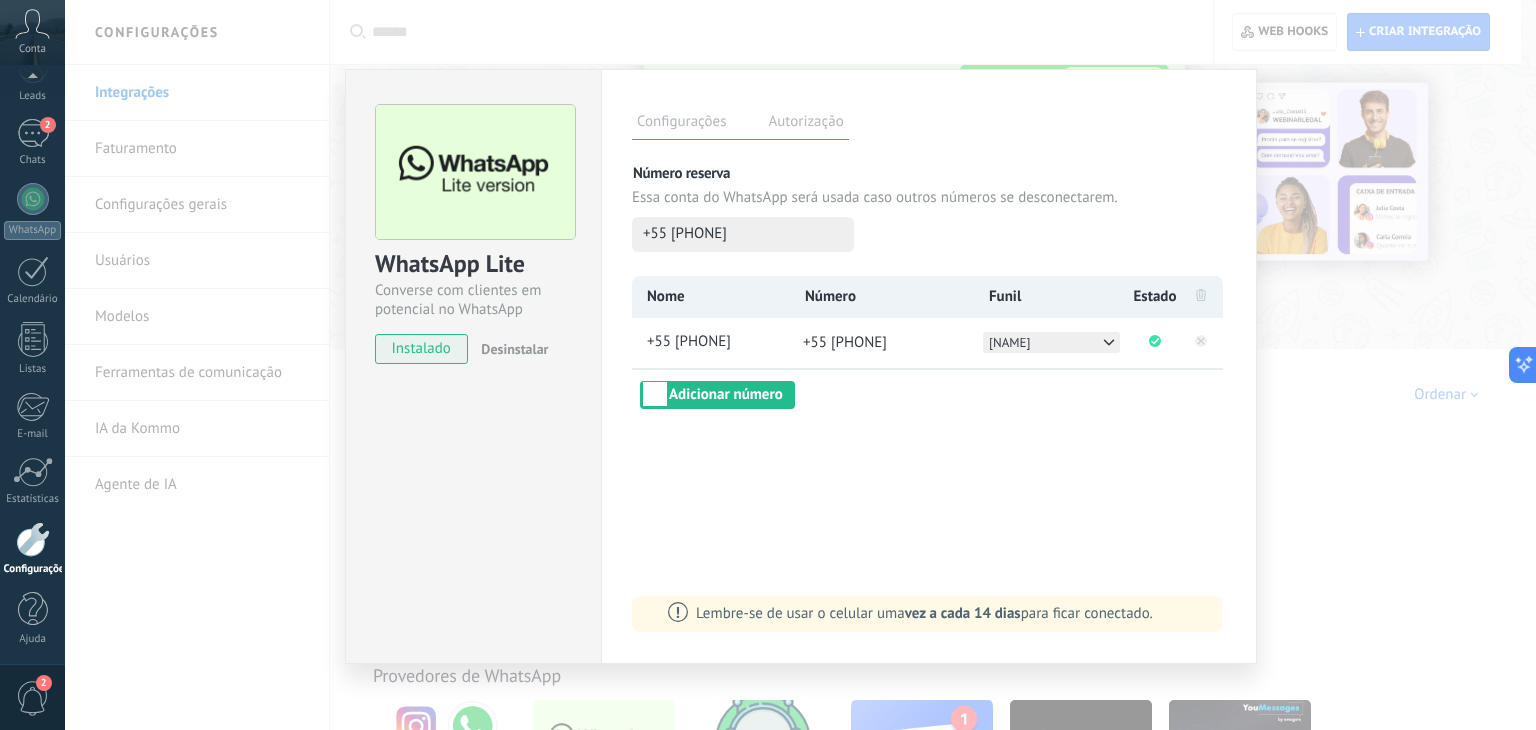 click on "WhatsApp Lite Converse com clientes em potencial no WhatsApp instalado Desinstalar Configurações Autorização Esta aba registra os usuários que permitiram acesso à esta conta. Se você quiser remover a possibilidade de um usuário de enviar solicitações para a conta em relação a esta integração, você pode revogar o acesso. Se o acesso de todos os usuários for revogado, a integração parará de funcionar. Este app está instalado, mas ninguém concedeu acesso ainda. Mais de 2 bilhões de pessoas usam ativamente o WhatsApp para se conectar com amigos, familiares e empresas. Essa integração adiciona o app de mensagem mais popular ao seu arsenal de comunicação: capture automaticamente leads em mensagens recebidas, compartilhe o acesso de bate-papo com toda a equipe e aprimore tudo isso com as ferramentas integradas da Kommo, como o botão de engajamento e o Robô de vendas. Mais _:  Salvar Número reserva Essa conta do WhatsApp será usada caso outros números se desconectarem.   Nome Número" at bounding box center [800, 365] 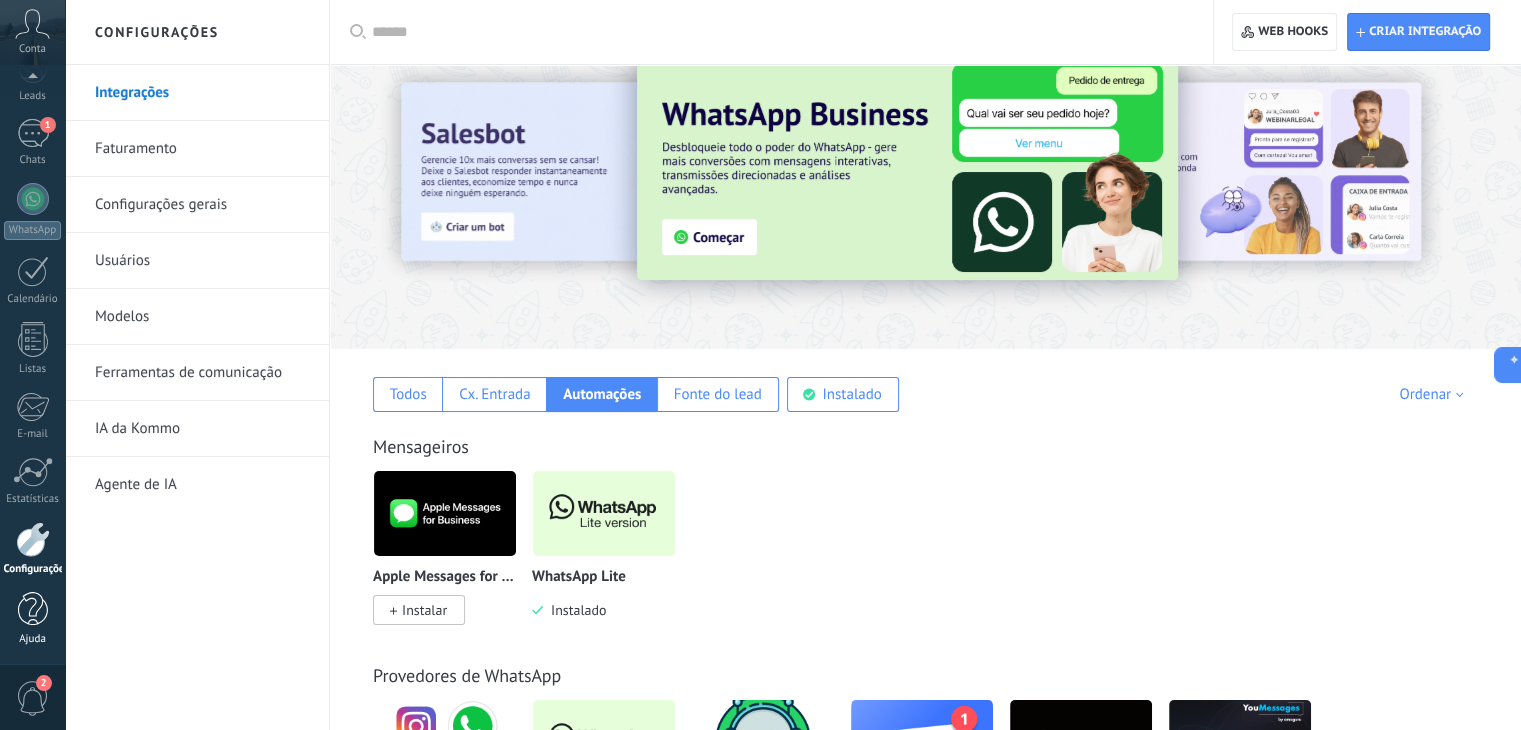 click at bounding box center [33, 609] 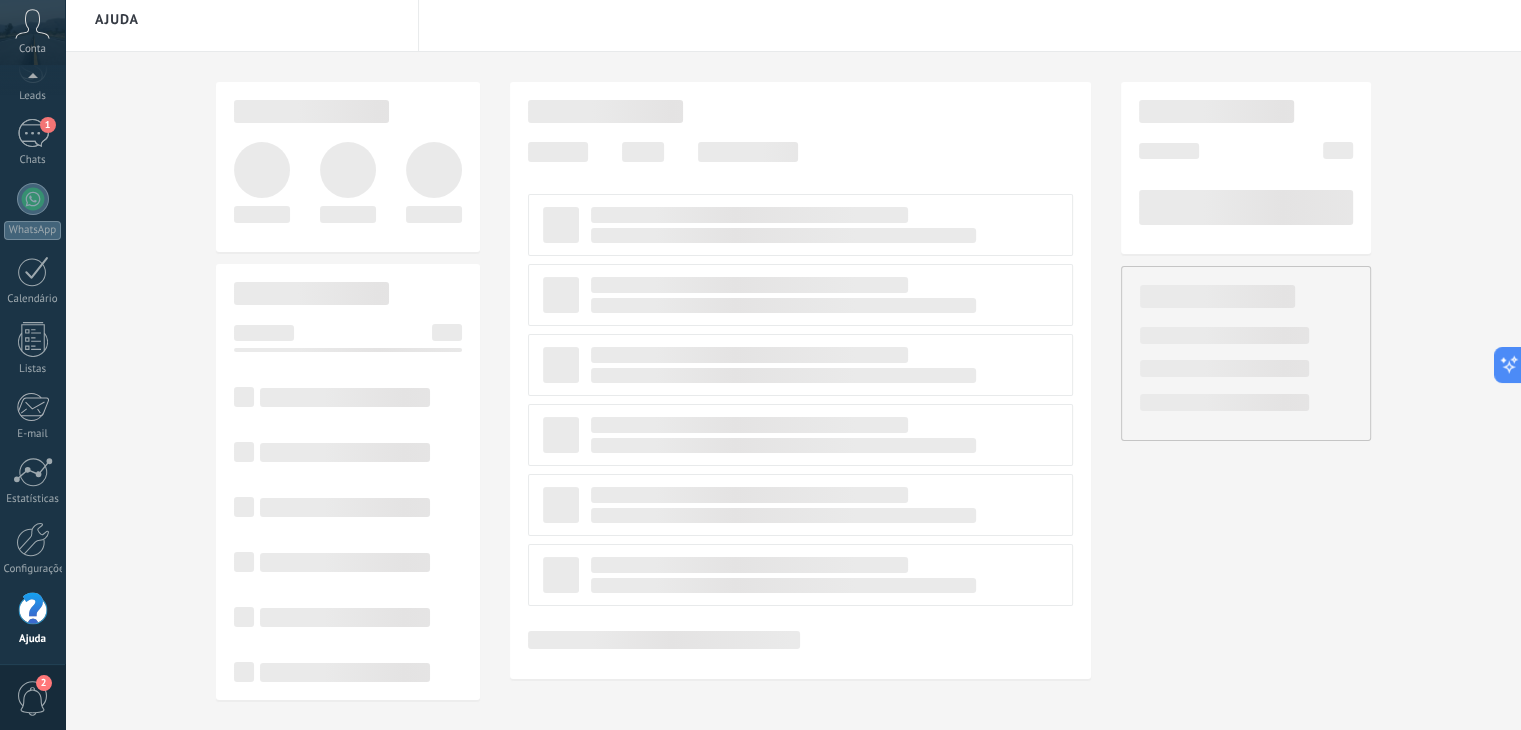 scroll, scrollTop: 0, scrollLeft: 0, axis: both 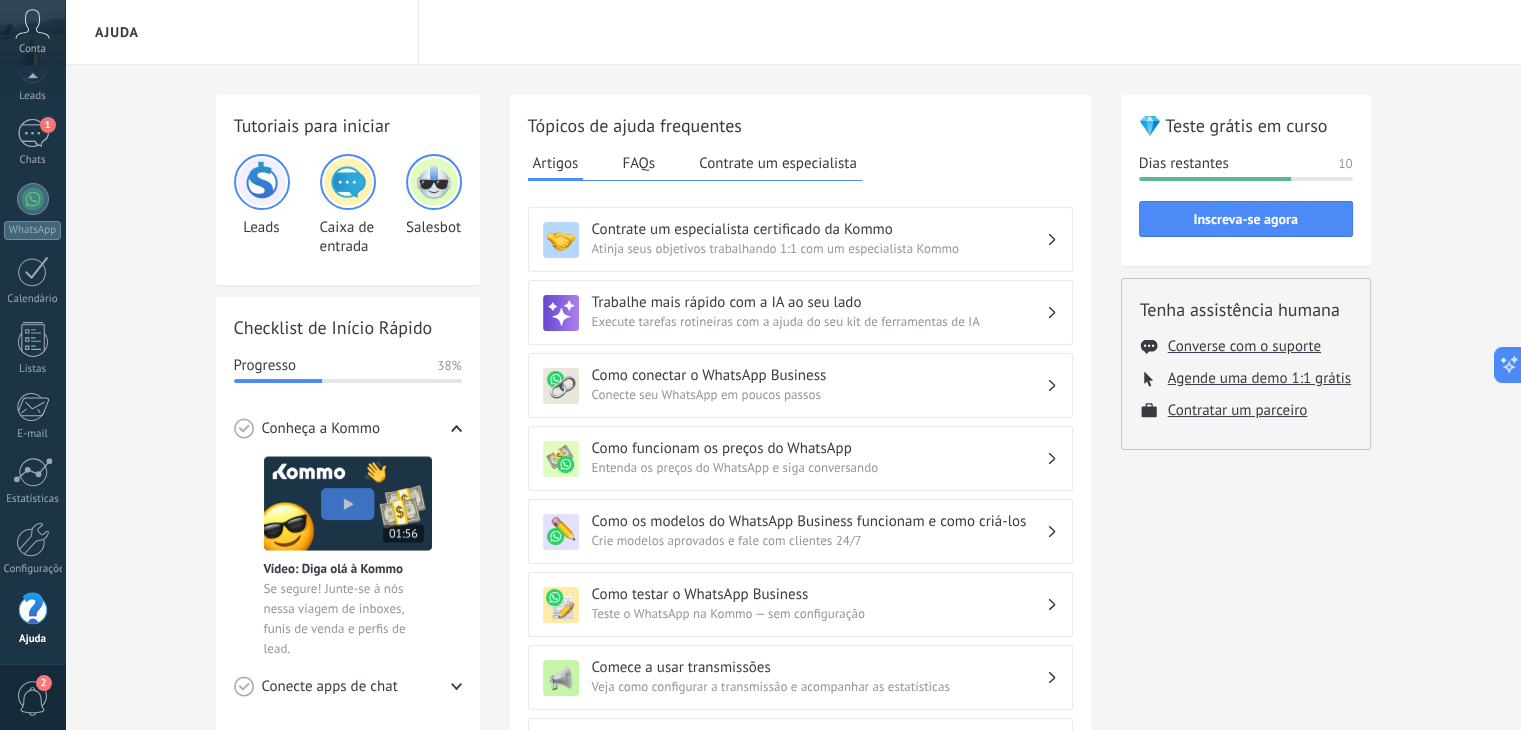 click on "FAQs" at bounding box center (638, 163) 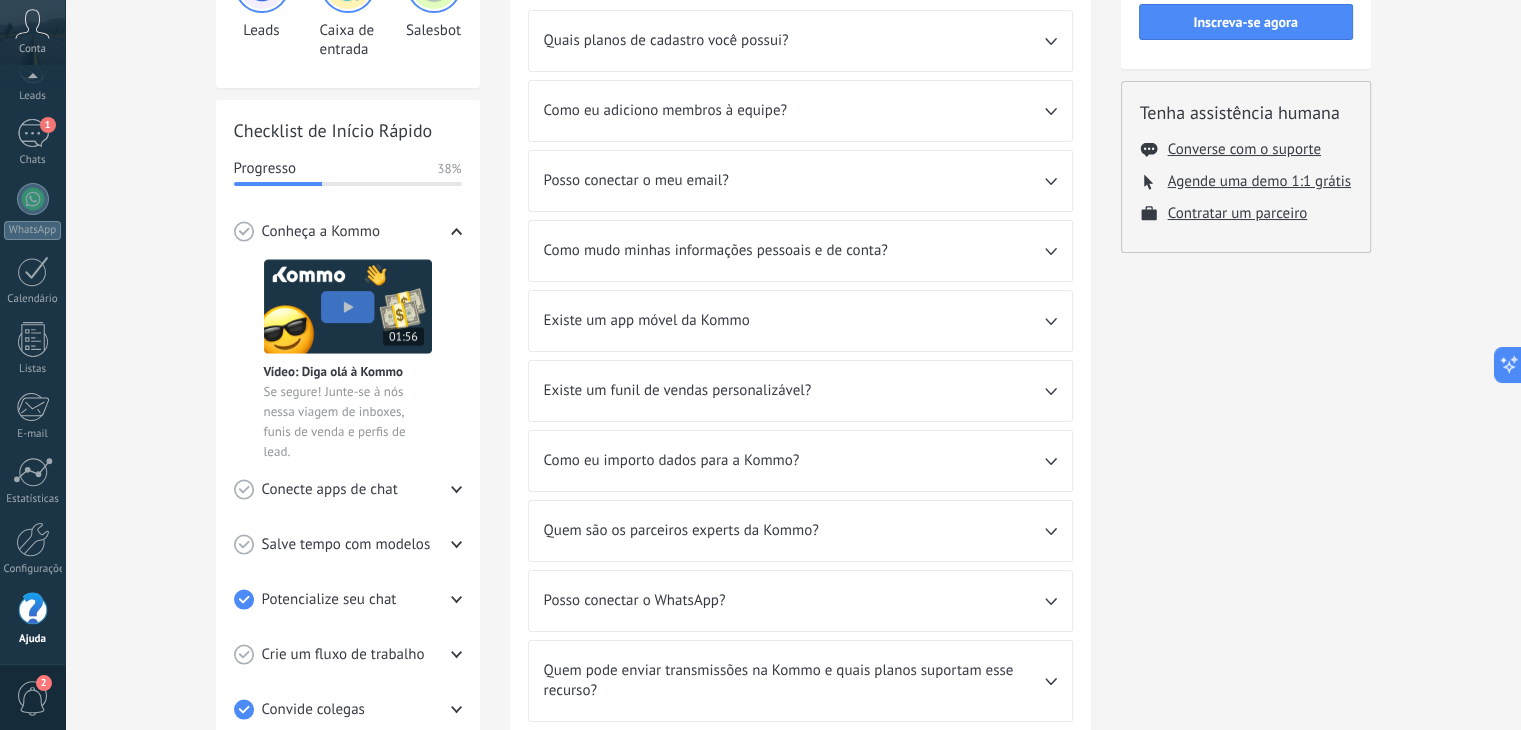 scroll, scrollTop: 195, scrollLeft: 0, axis: vertical 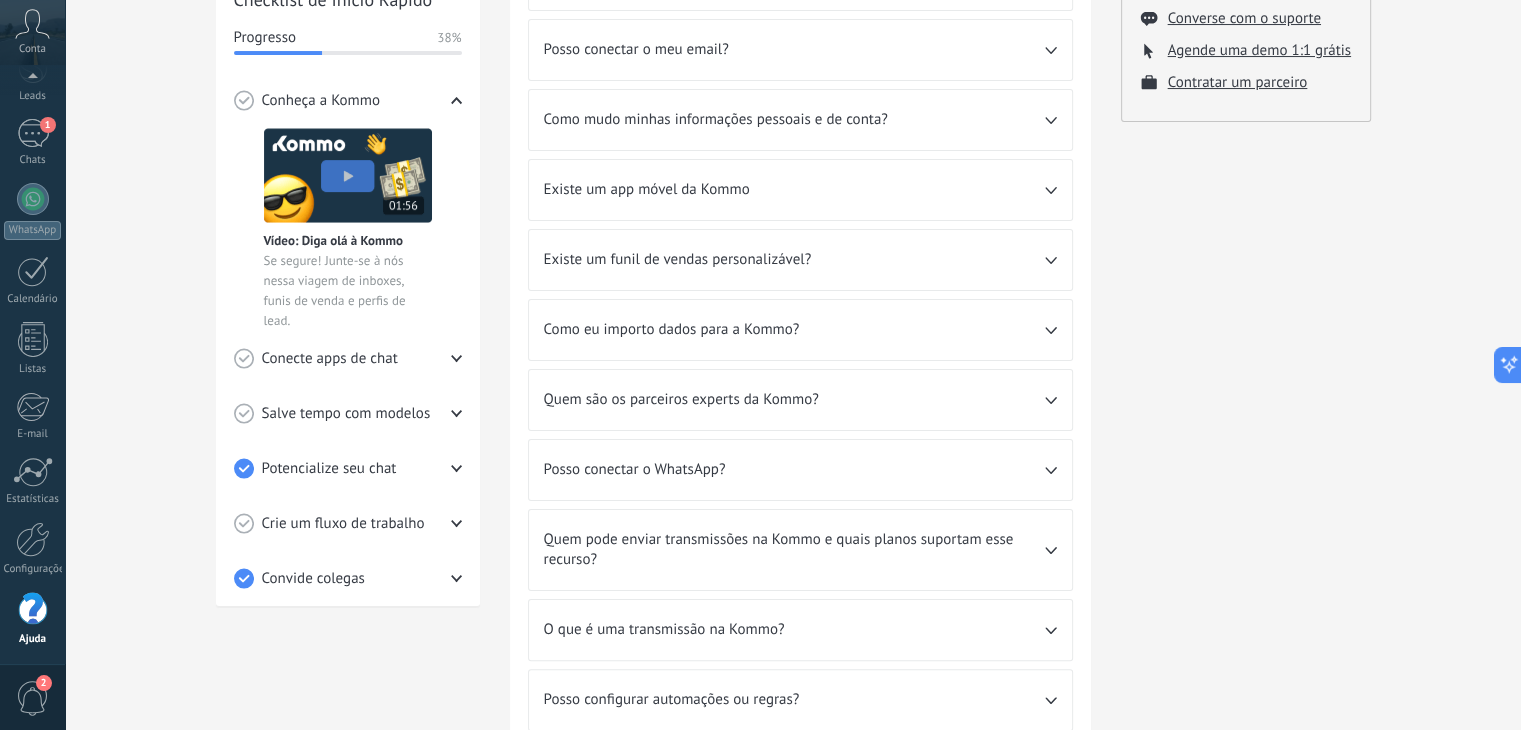 click on "Existe um funil de vendas personalizável?" at bounding box center [794, 260] 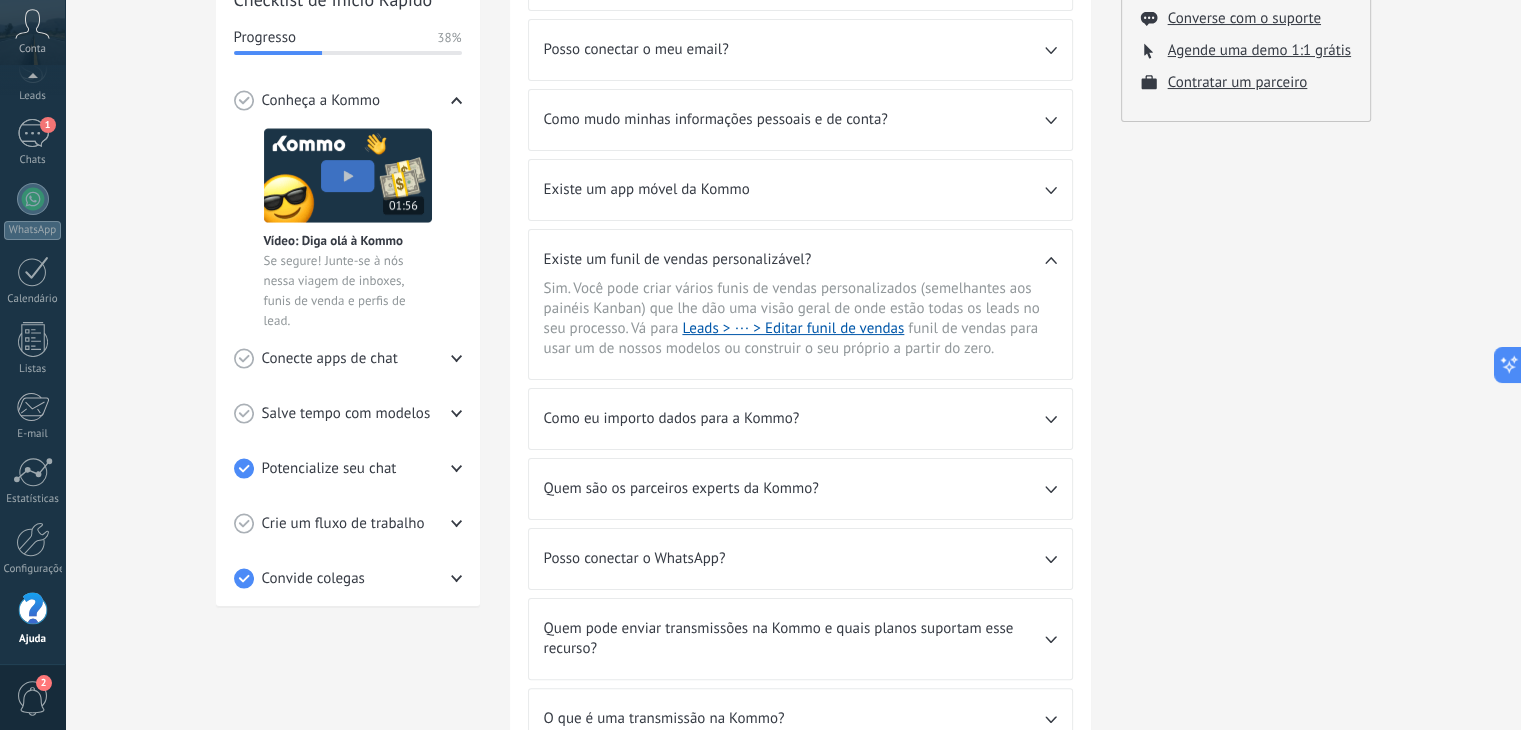 click on "Existe um funil de vendas personalizável?" at bounding box center (800, 254) 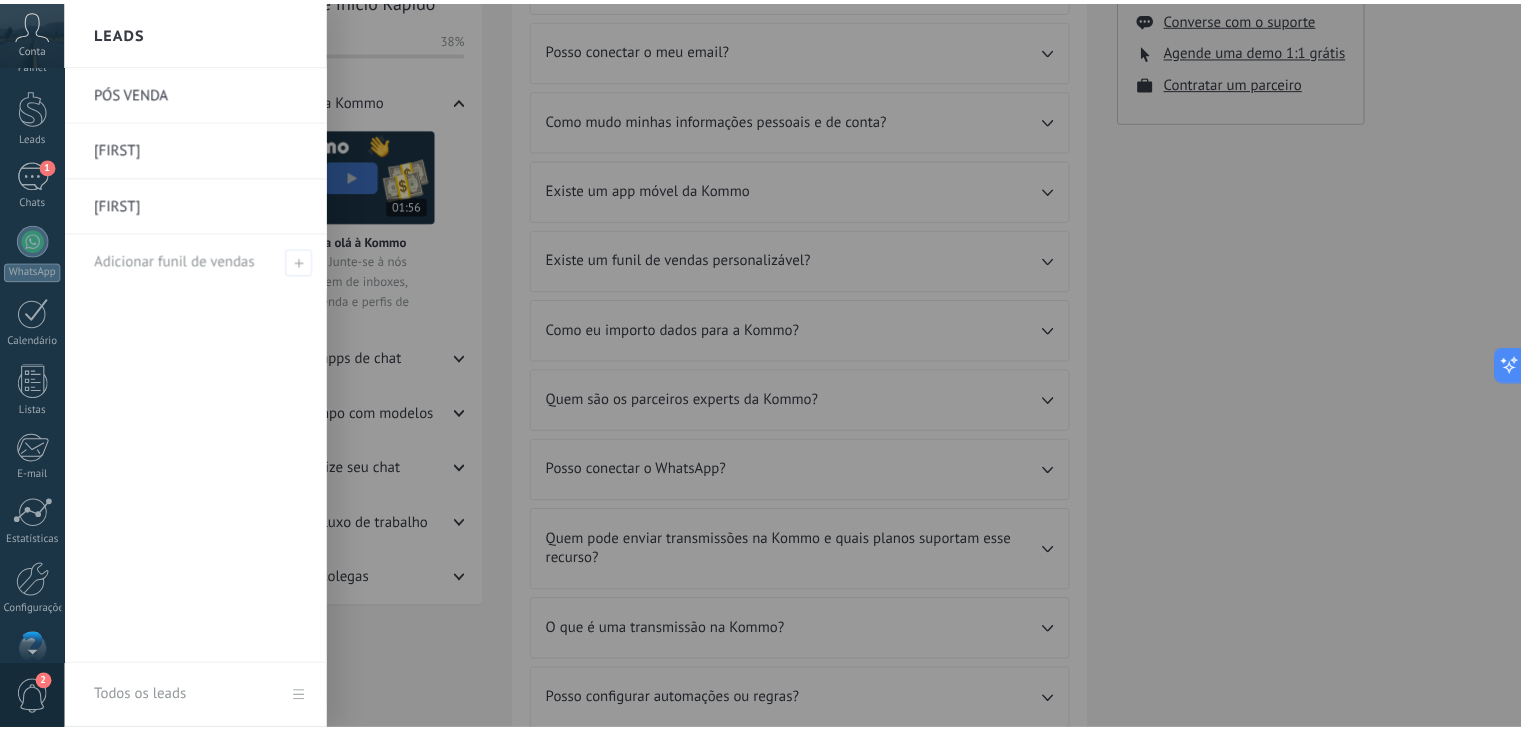 scroll, scrollTop: 0, scrollLeft: 0, axis: both 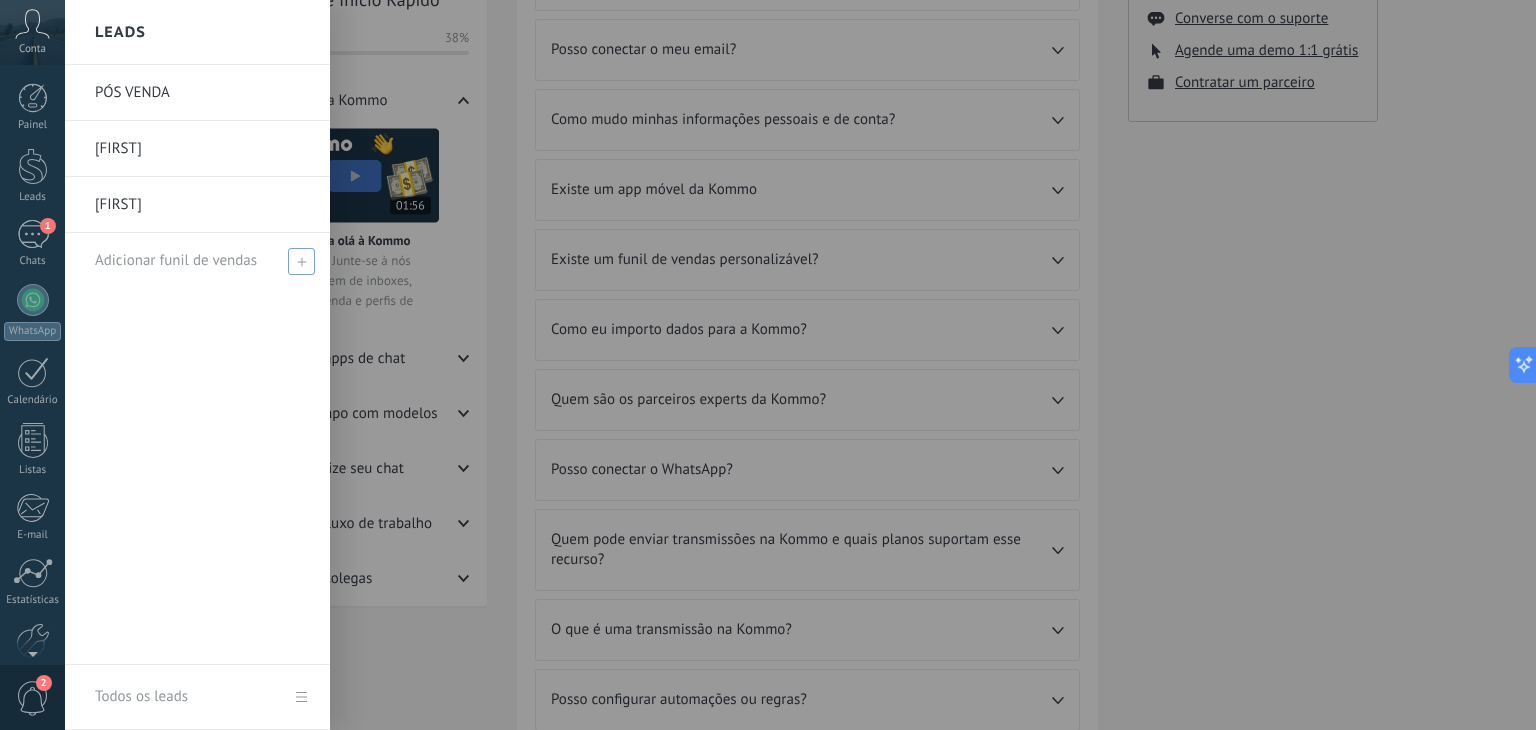 click on "Adicionar funil de vendas" at bounding box center (202, 260) 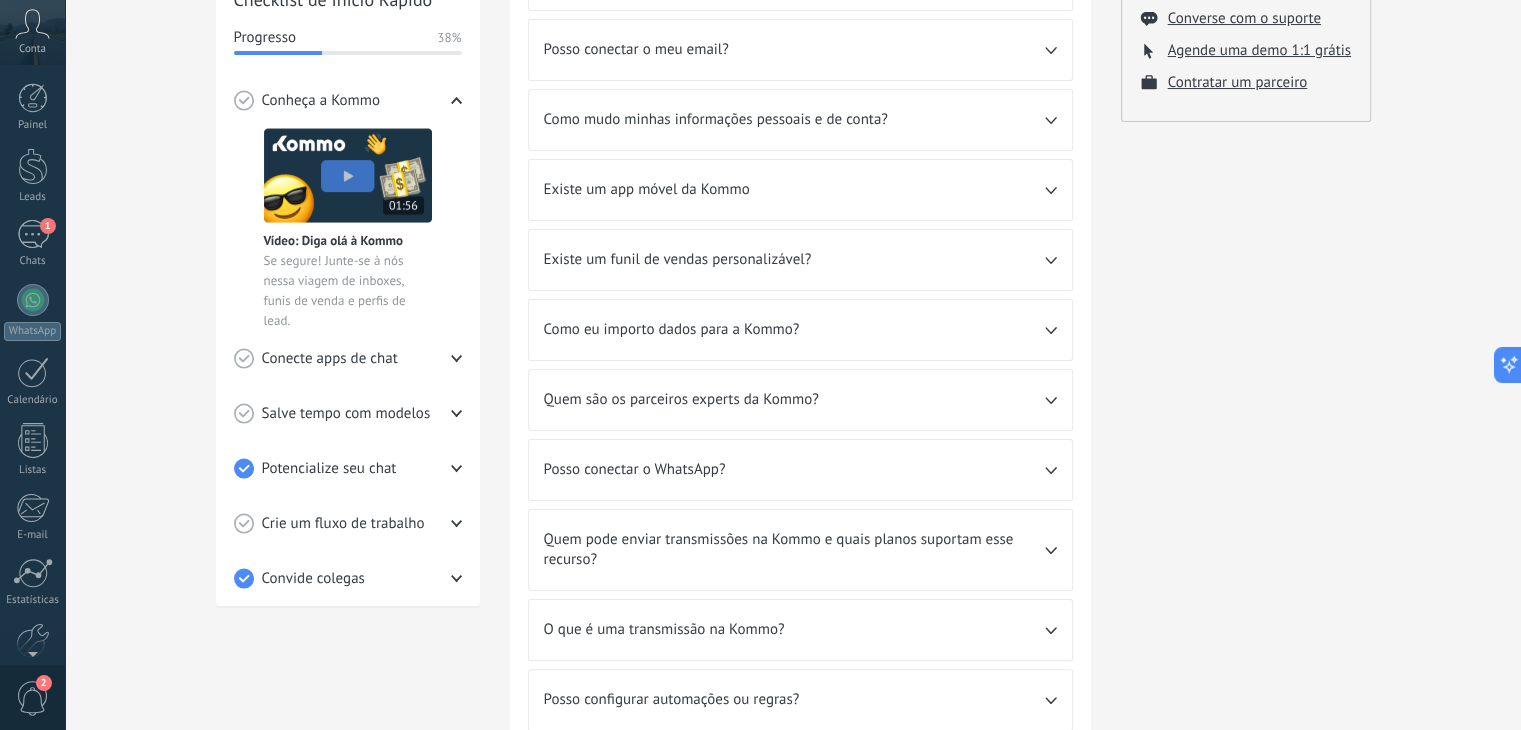 scroll, scrollTop: 101, scrollLeft: 0, axis: vertical 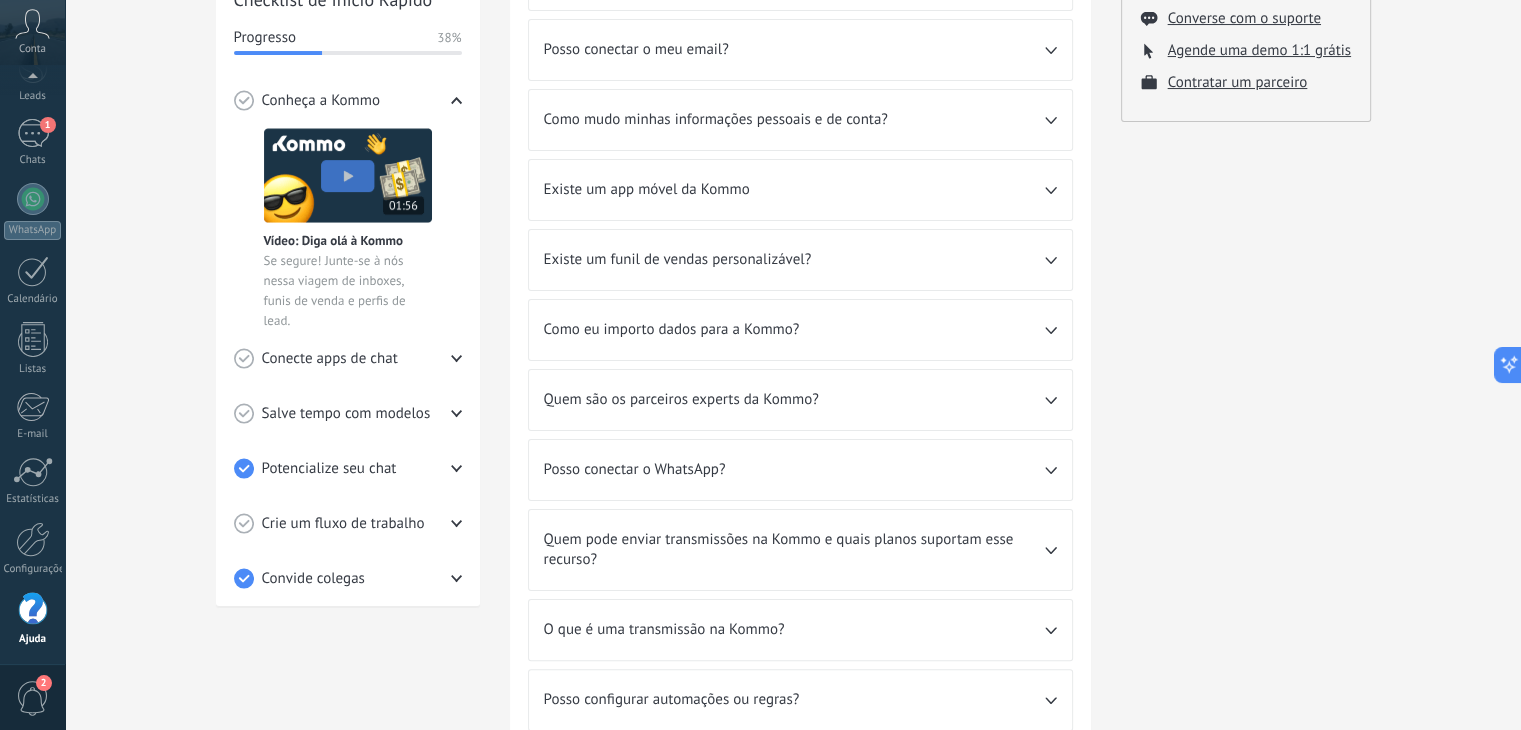 click on "Existe um funil de vendas personalizável?" at bounding box center (794, 260) 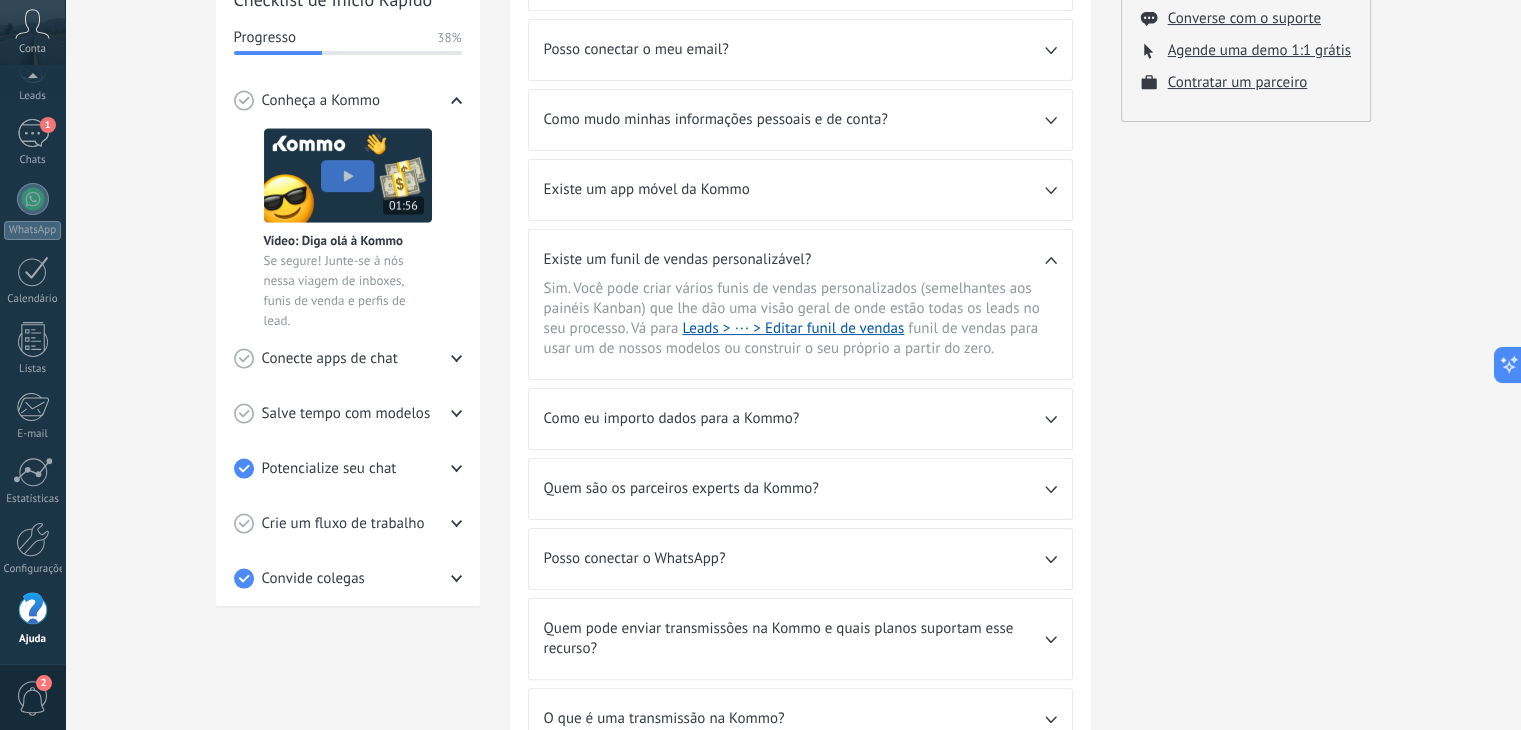 click on "Existe um funil de vendas personalizável?" at bounding box center [794, 260] 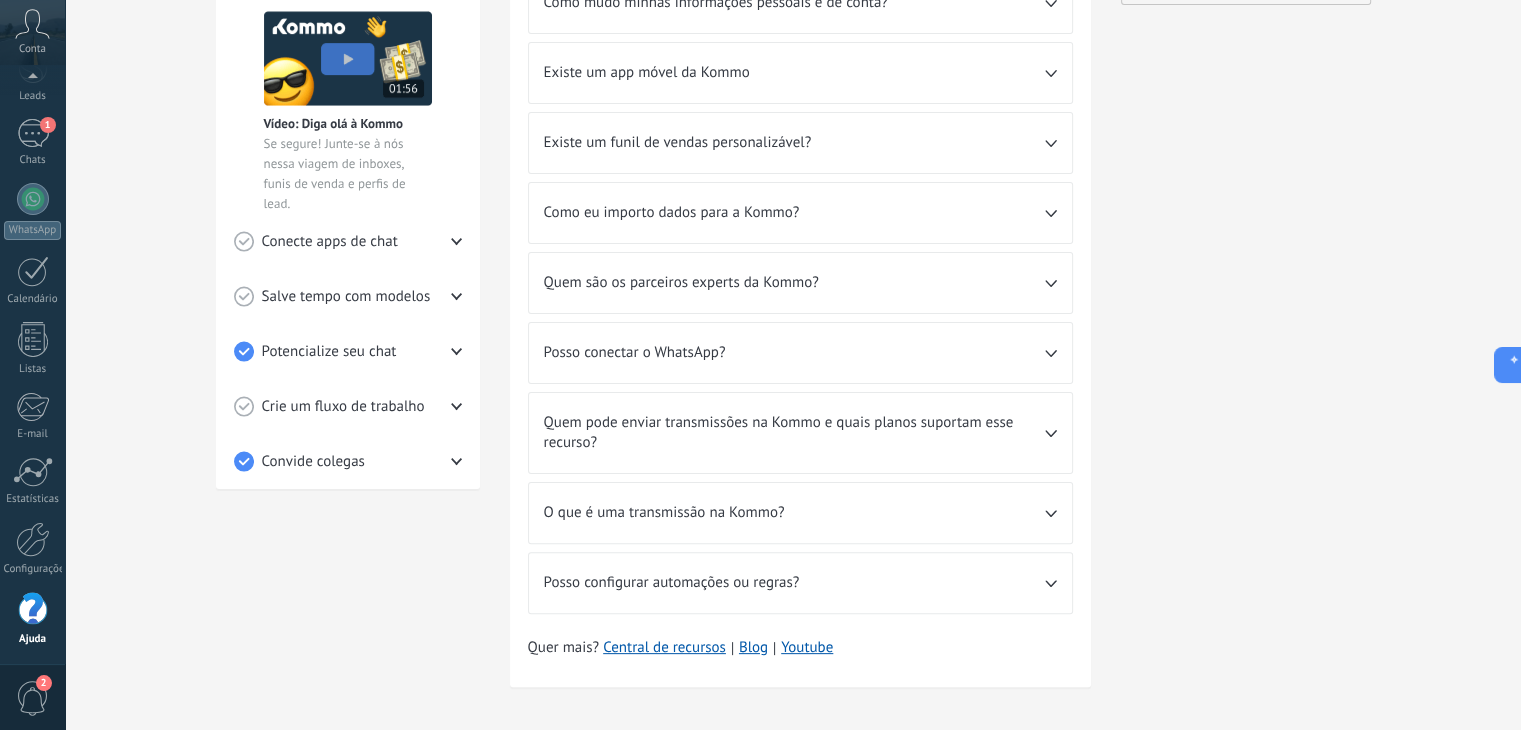 scroll, scrollTop: 452, scrollLeft: 0, axis: vertical 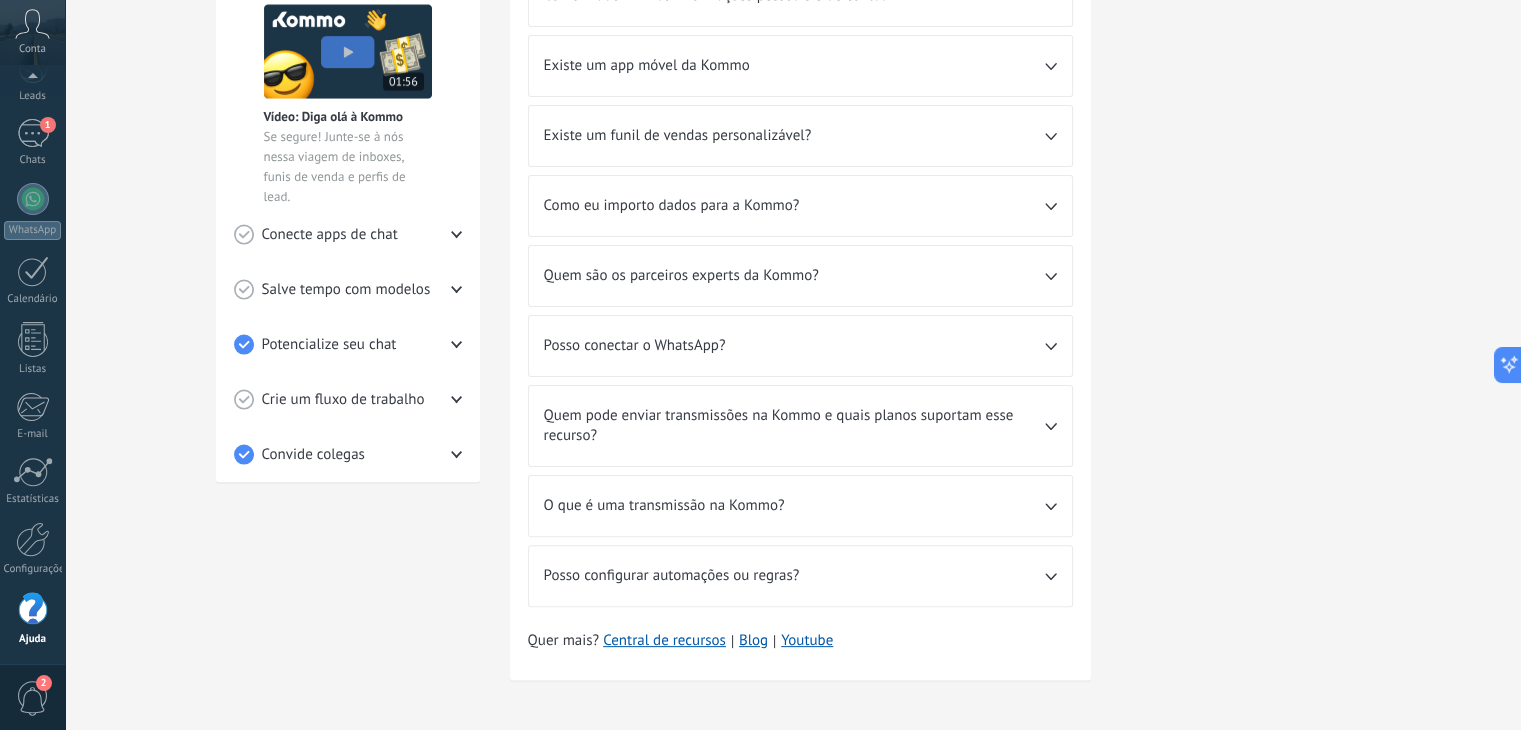 click on "Posso configurar automações ou regras?" at bounding box center [794, 576] 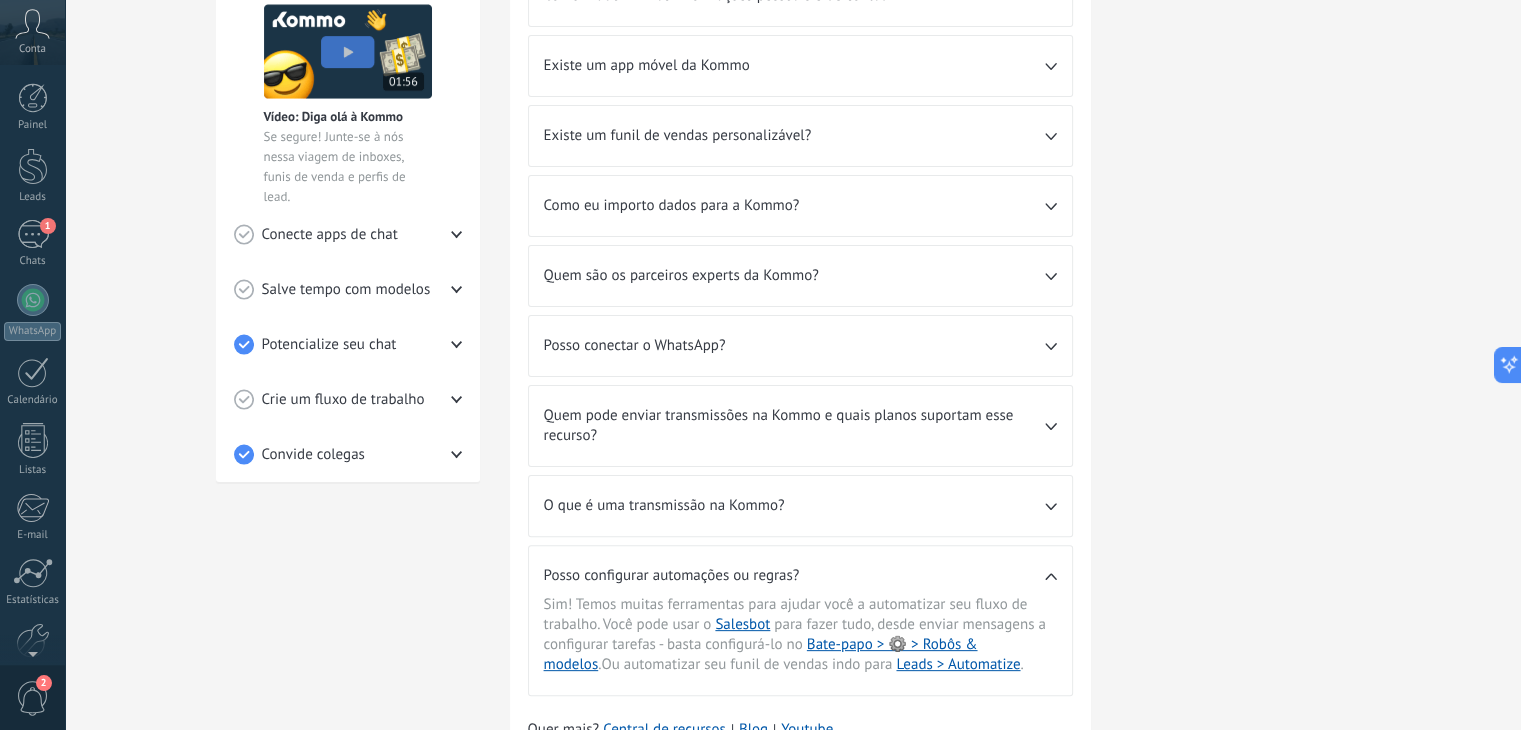 scroll, scrollTop: 101, scrollLeft: 0, axis: vertical 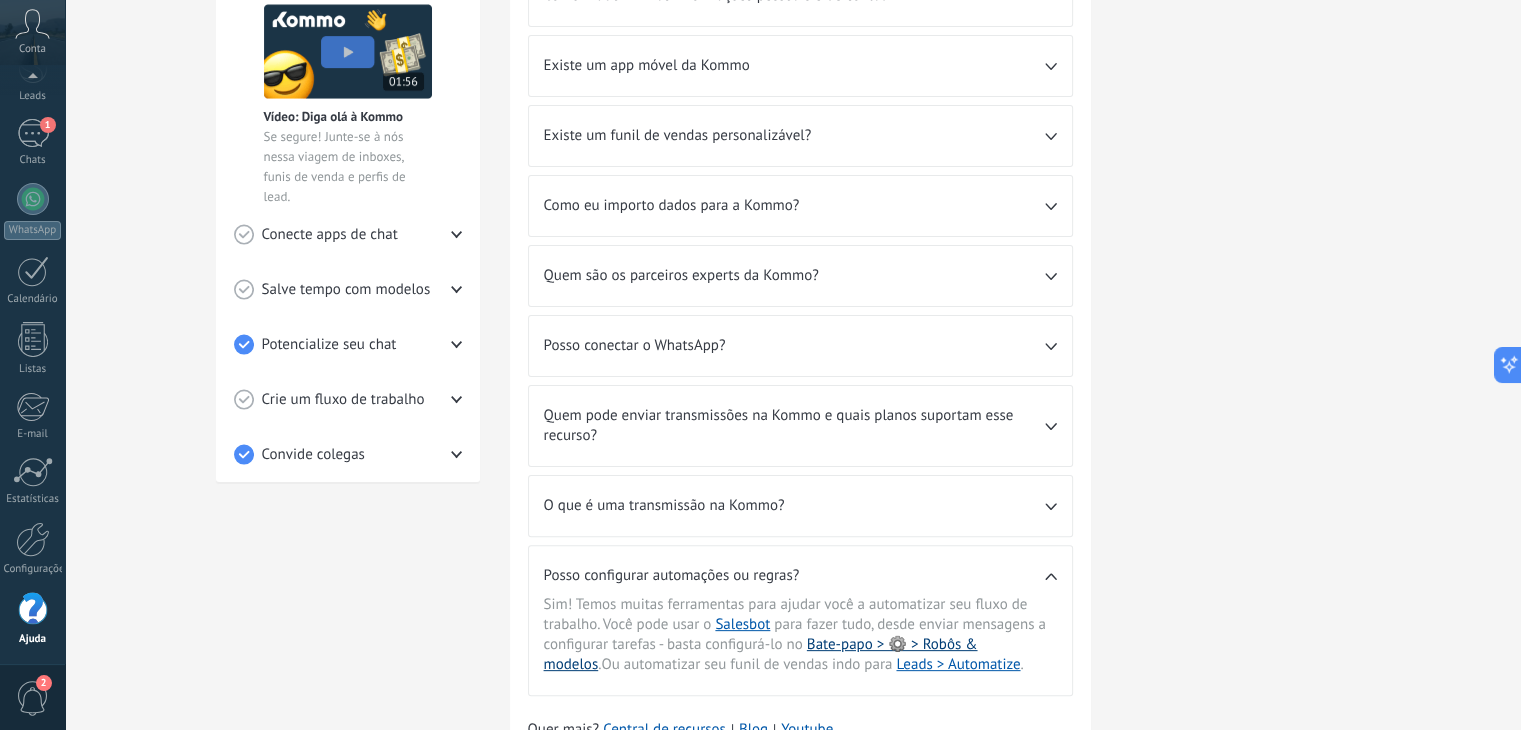 click on "Bate-papo > ⚙️ > Robôs & modelos" at bounding box center (761, 654) 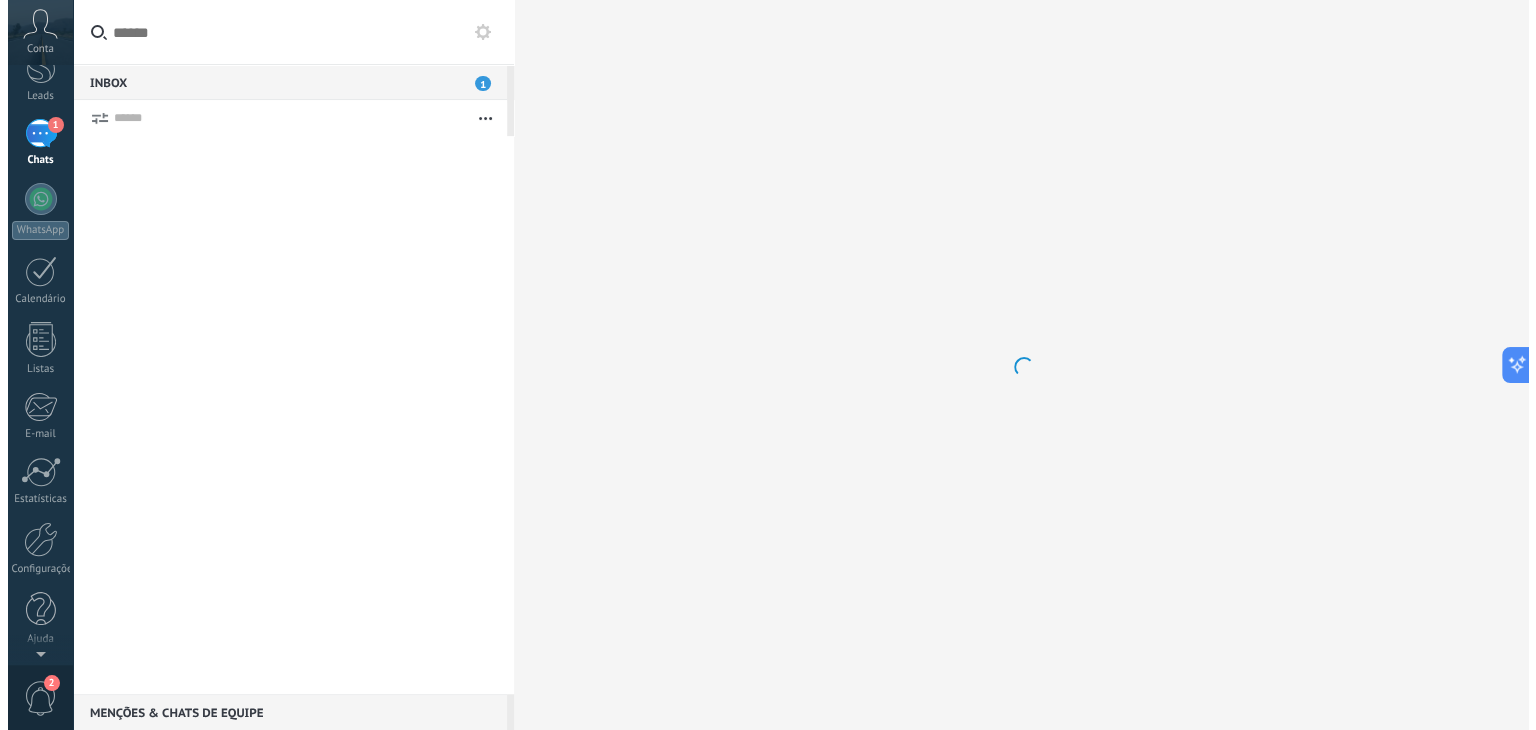 scroll, scrollTop: 0, scrollLeft: 0, axis: both 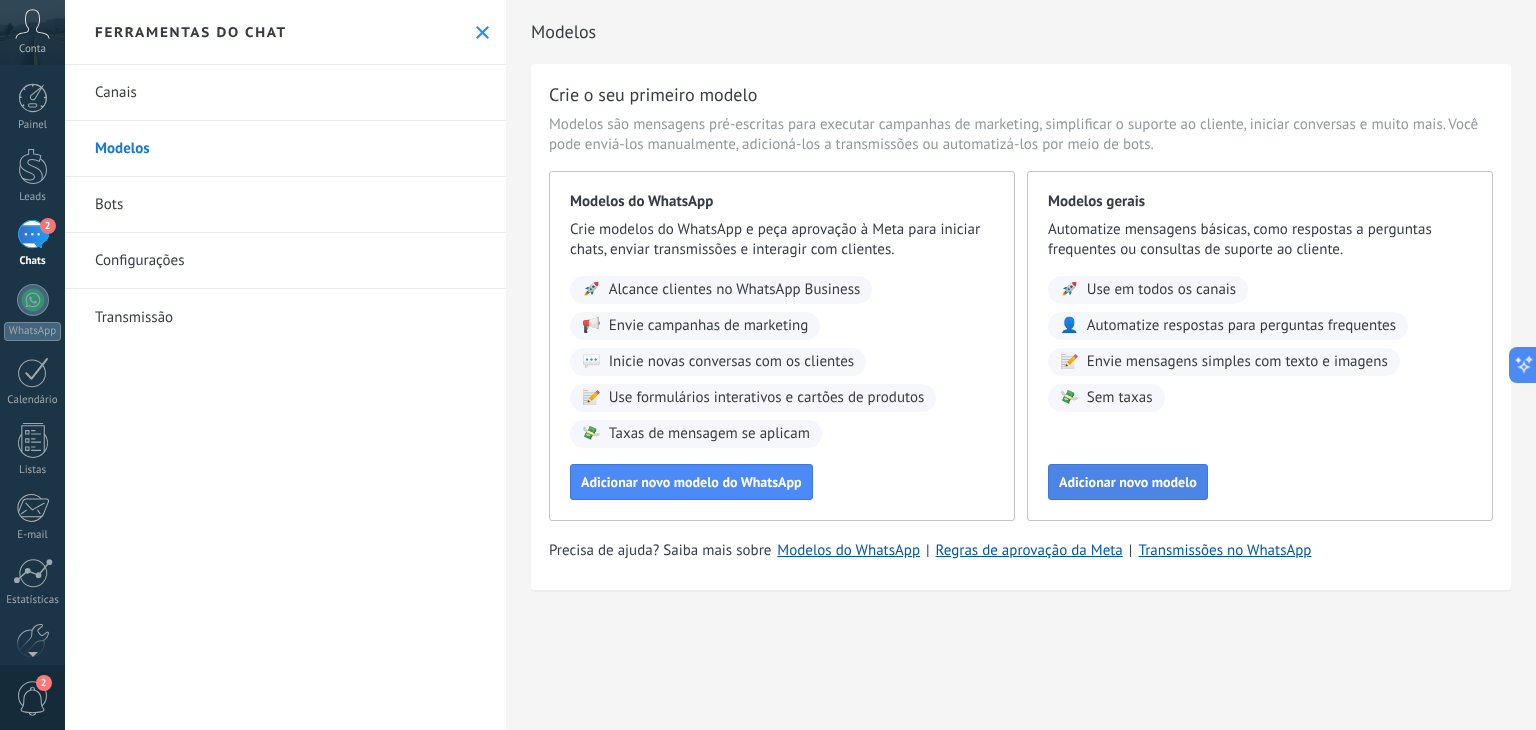 click on "Adicionar novo modelo" at bounding box center [1128, 482] 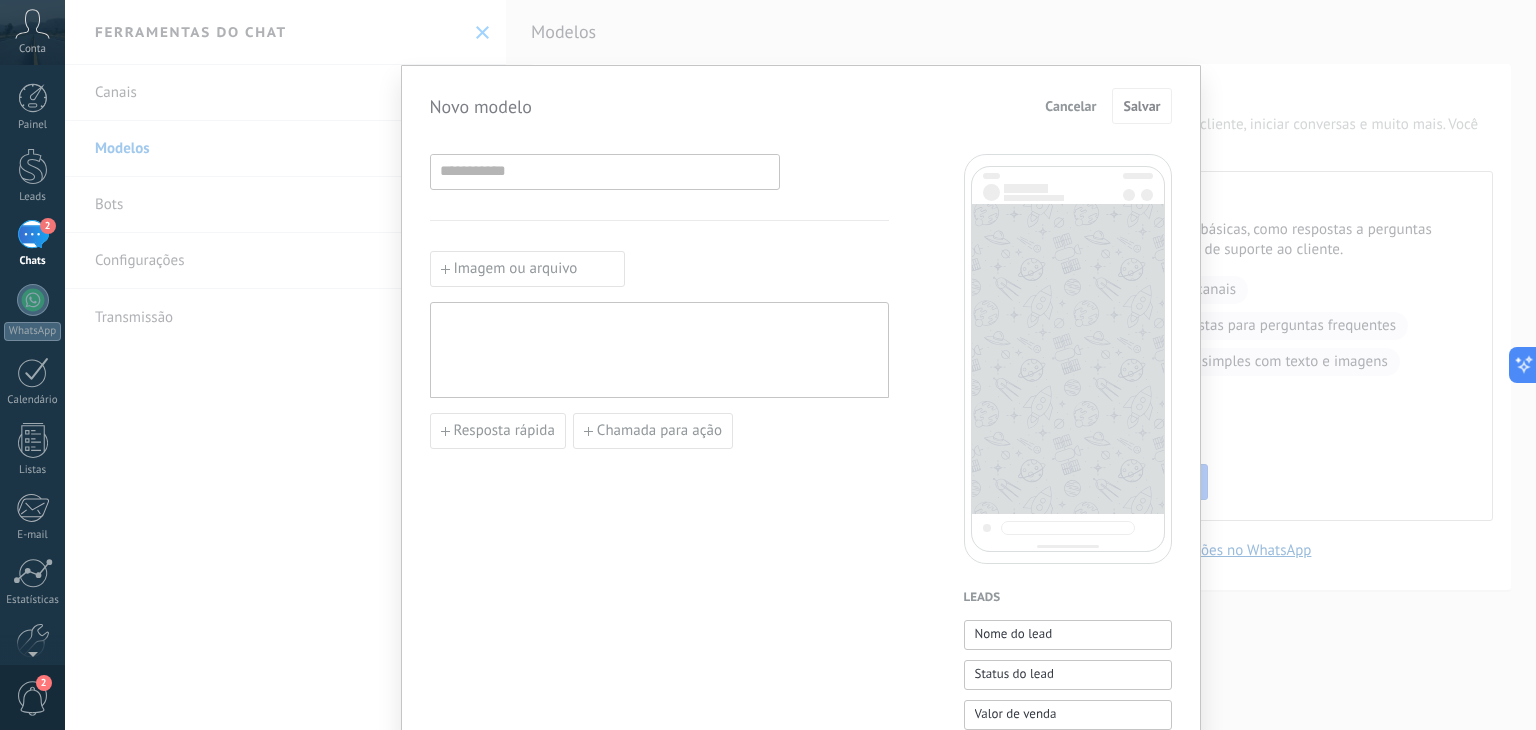 click on "Cancelar" at bounding box center [1070, 106] 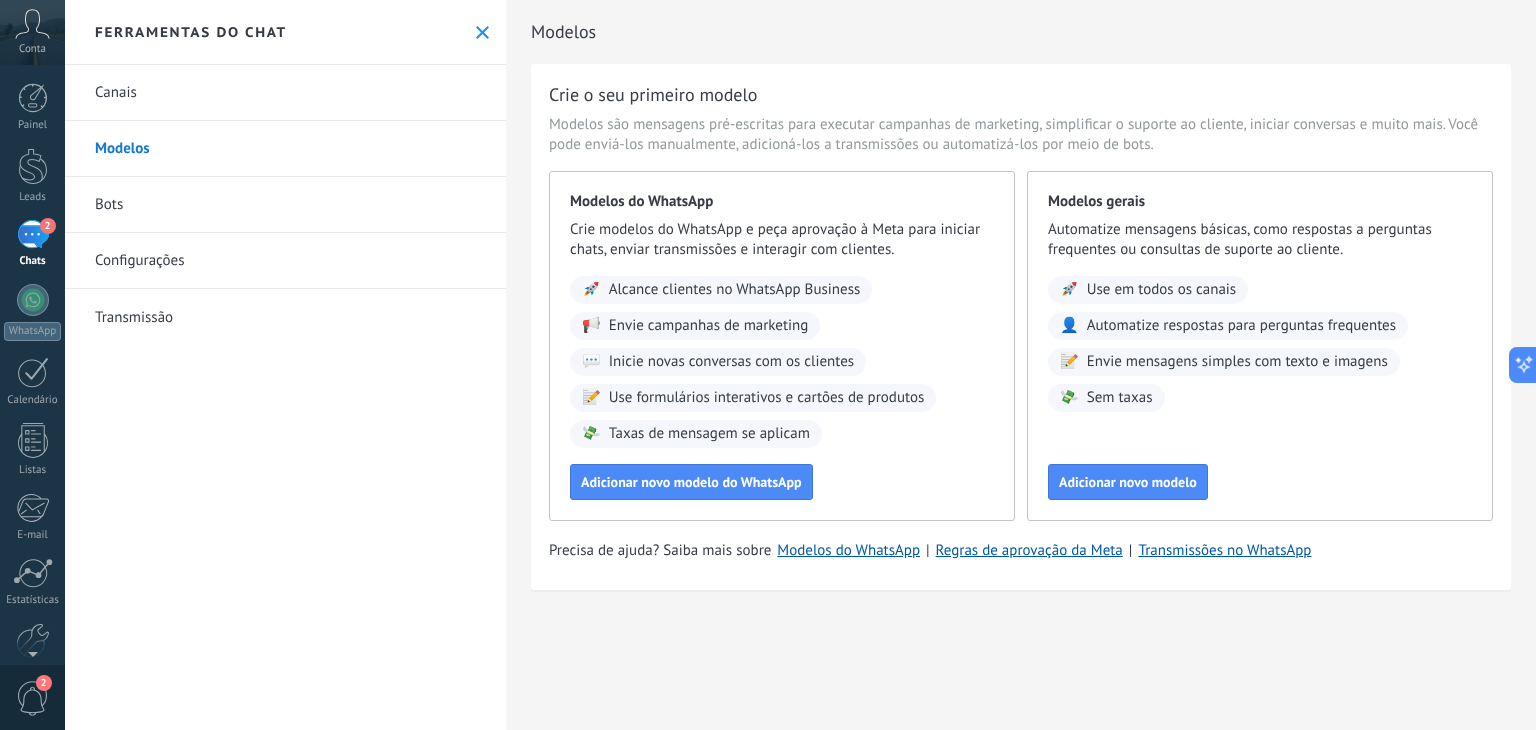 click on "Conta" at bounding box center (32, 49) 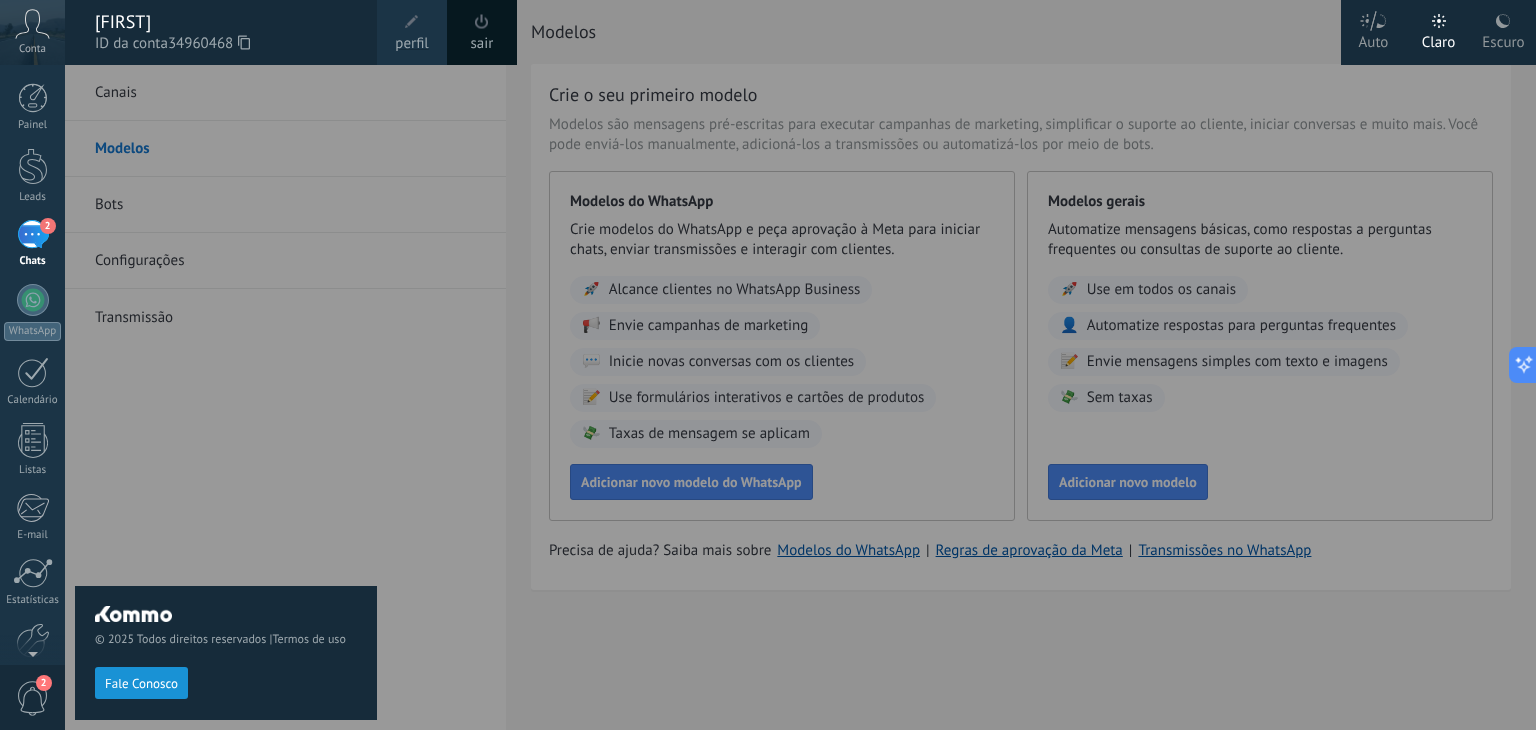 click 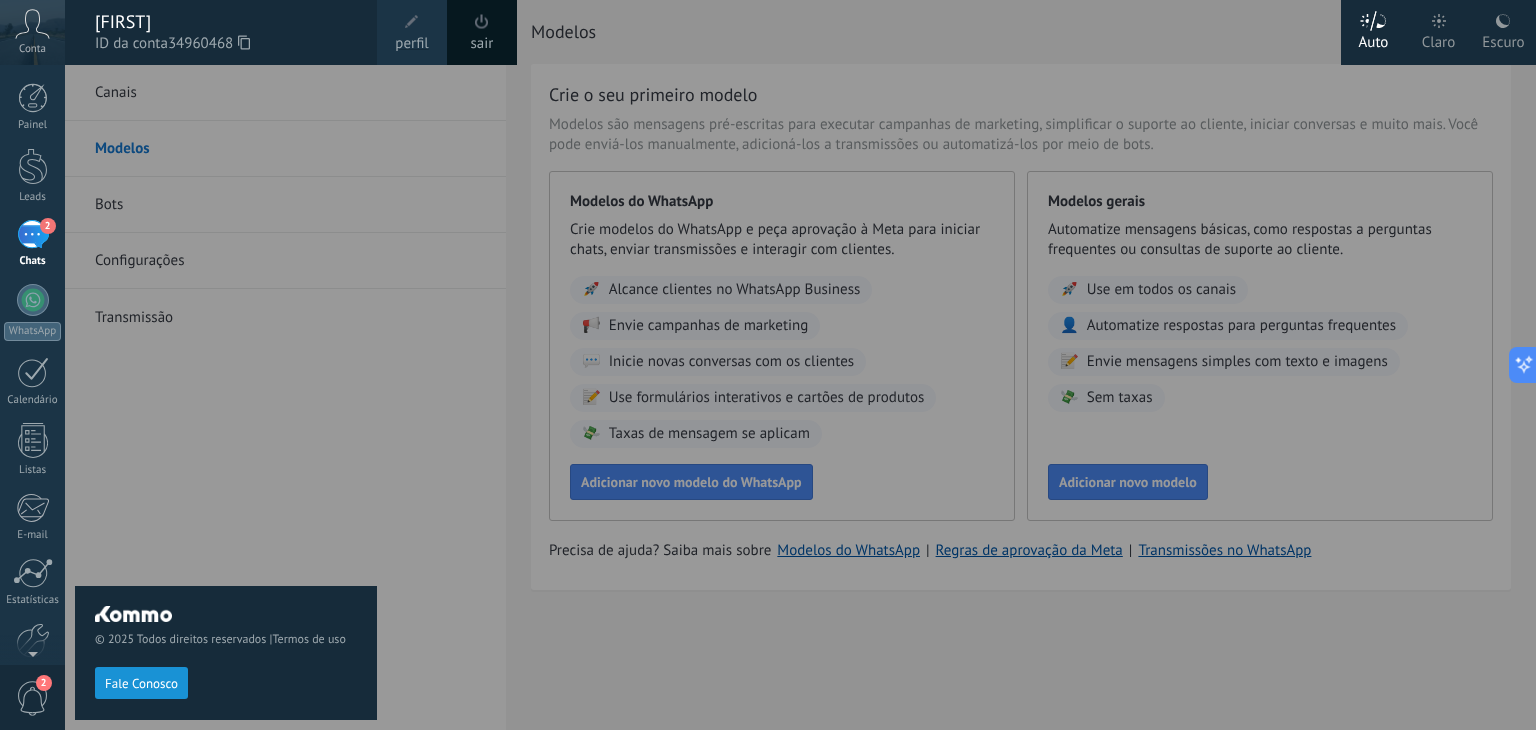 click at bounding box center (833, 365) 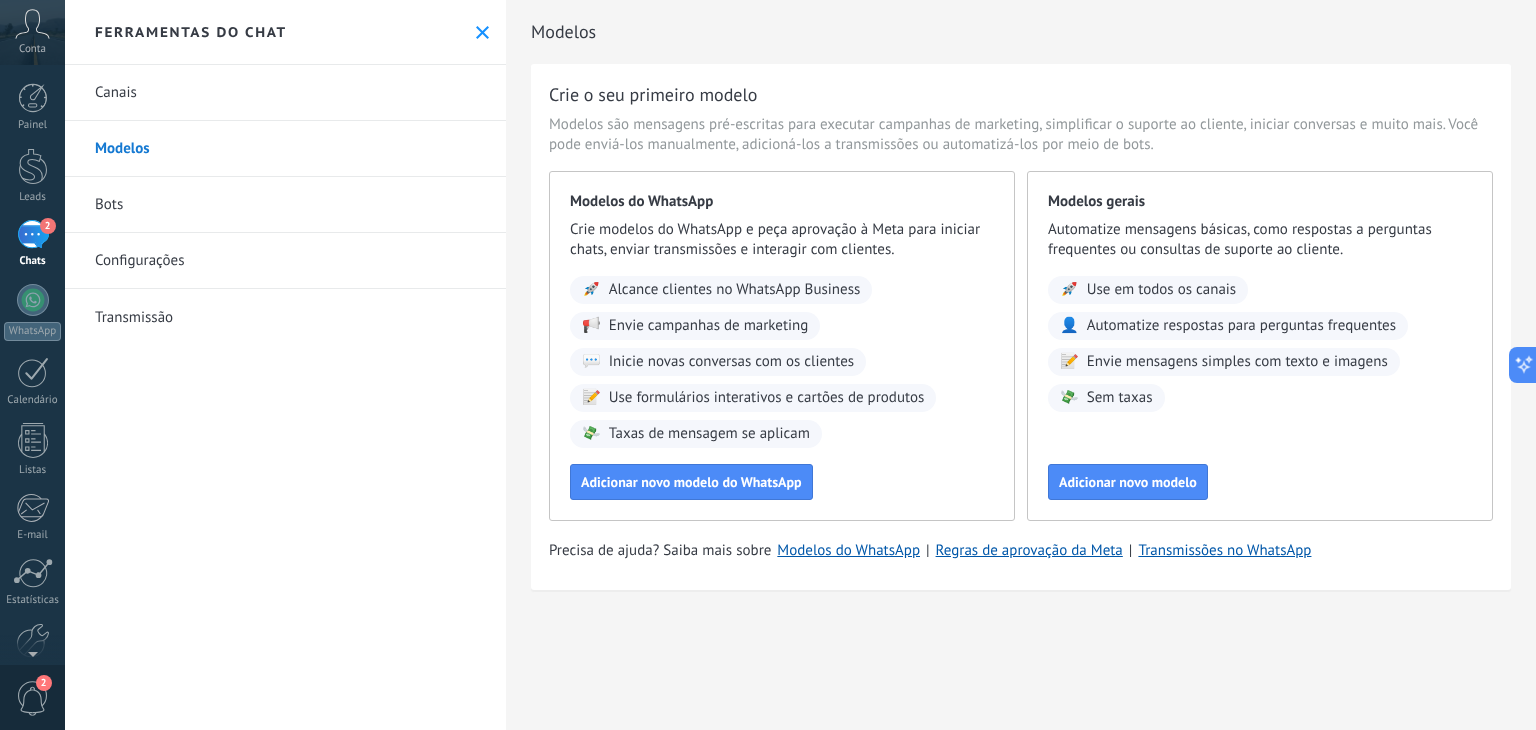 click on "2
Chats" at bounding box center (32, 244) 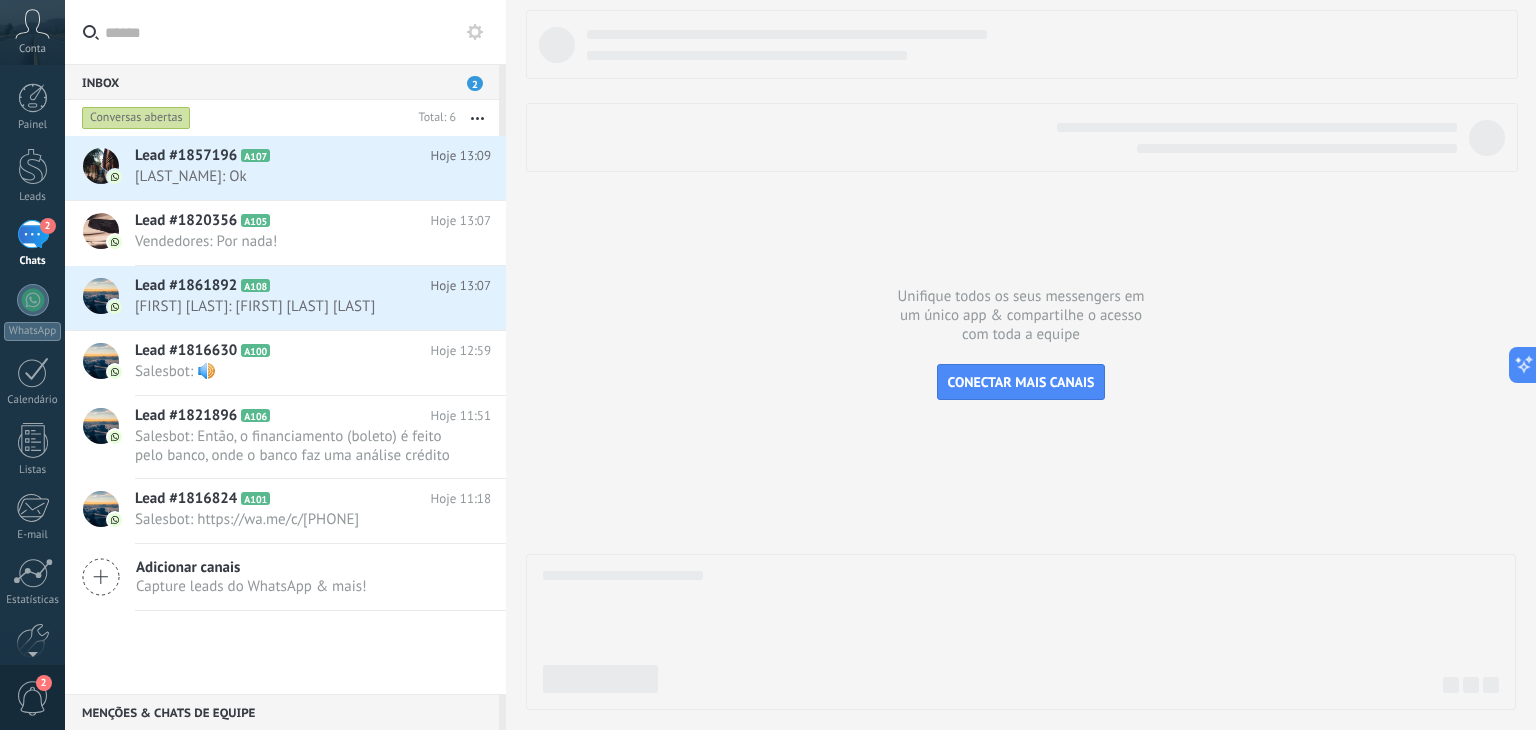 click on "Inbox 2" at bounding box center (282, 82) 